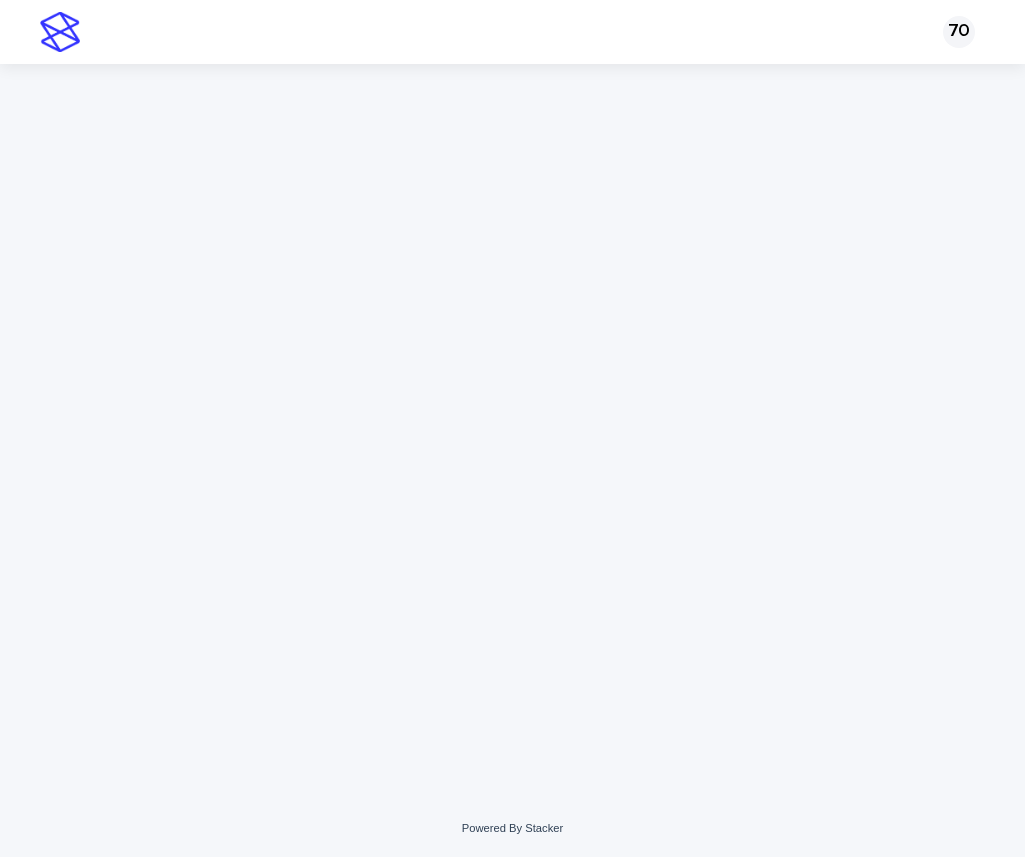 scroll, scrollTop: 0, scrollLeft: 0, axis: both 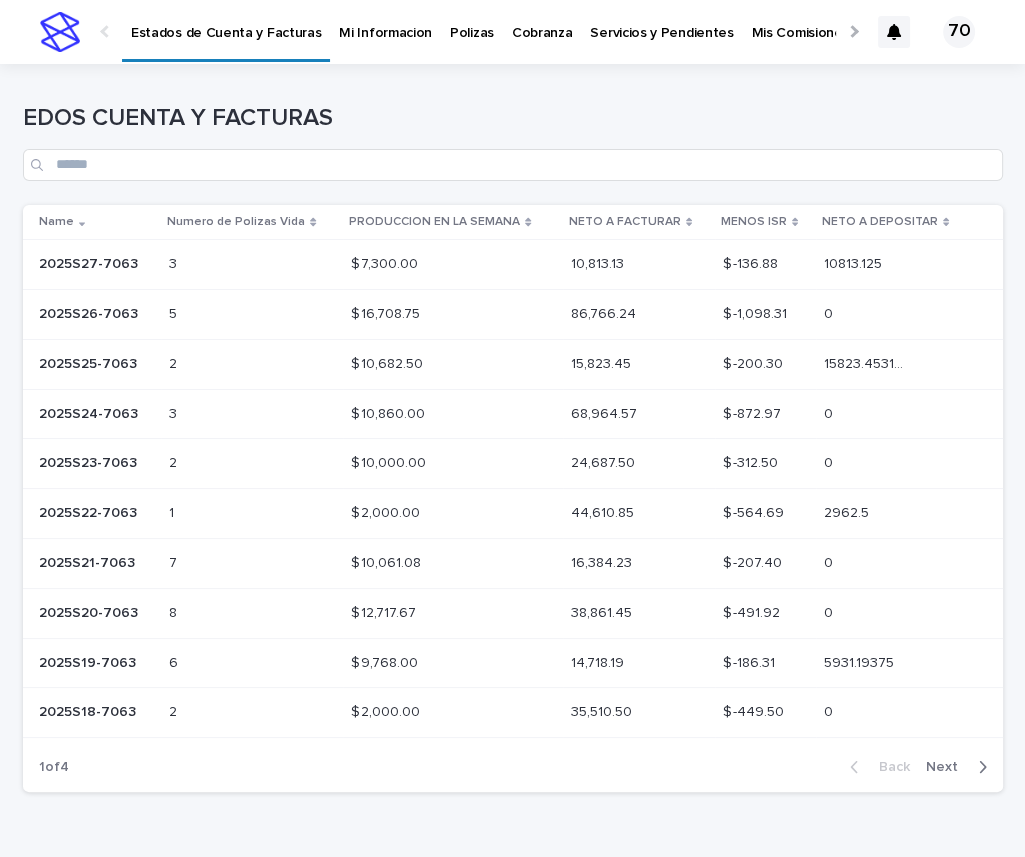 click on "Mi Informacion" at bounding box center [385, 21] 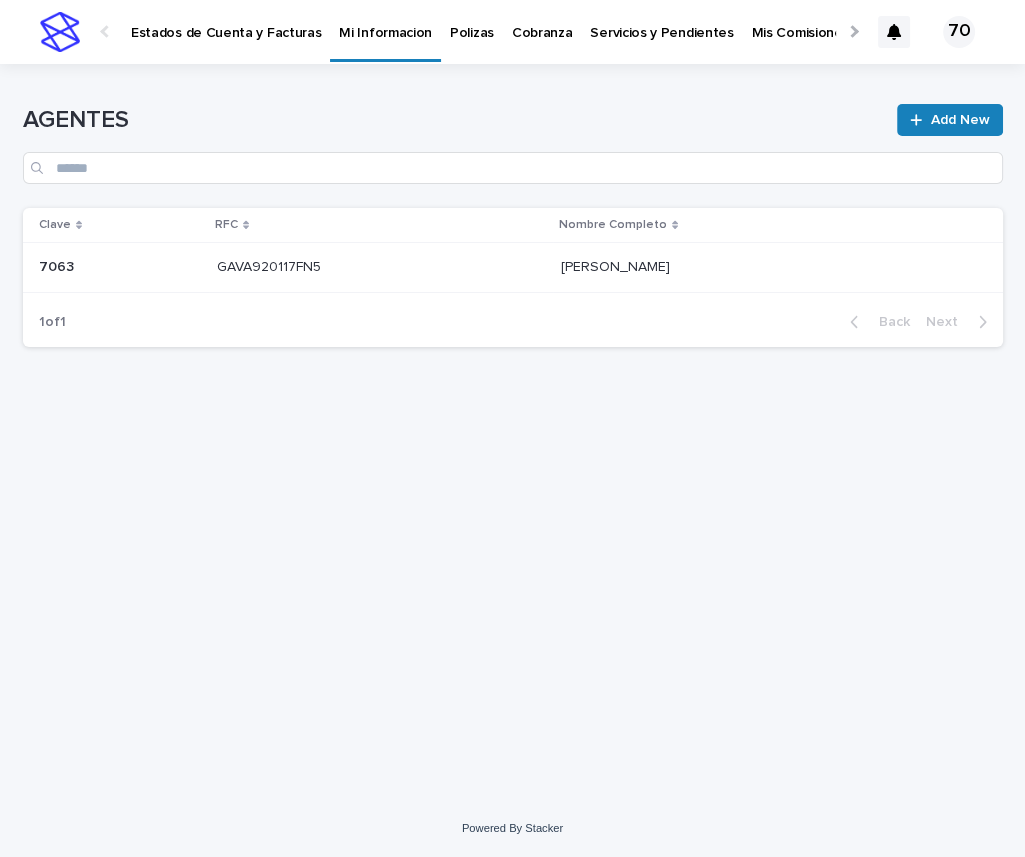 click on "Polizas" at bounding box center (472, 21) 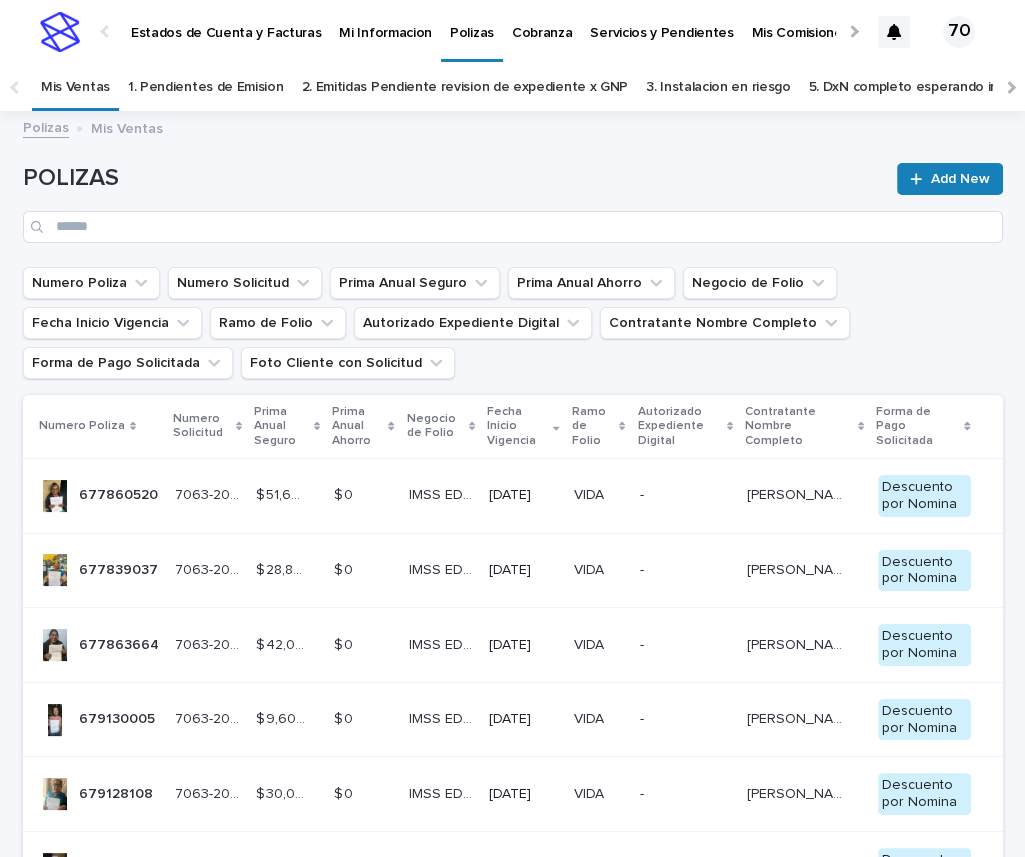 click on "Estados de Cuenta y Facturas" at bounding box center [226, 21] 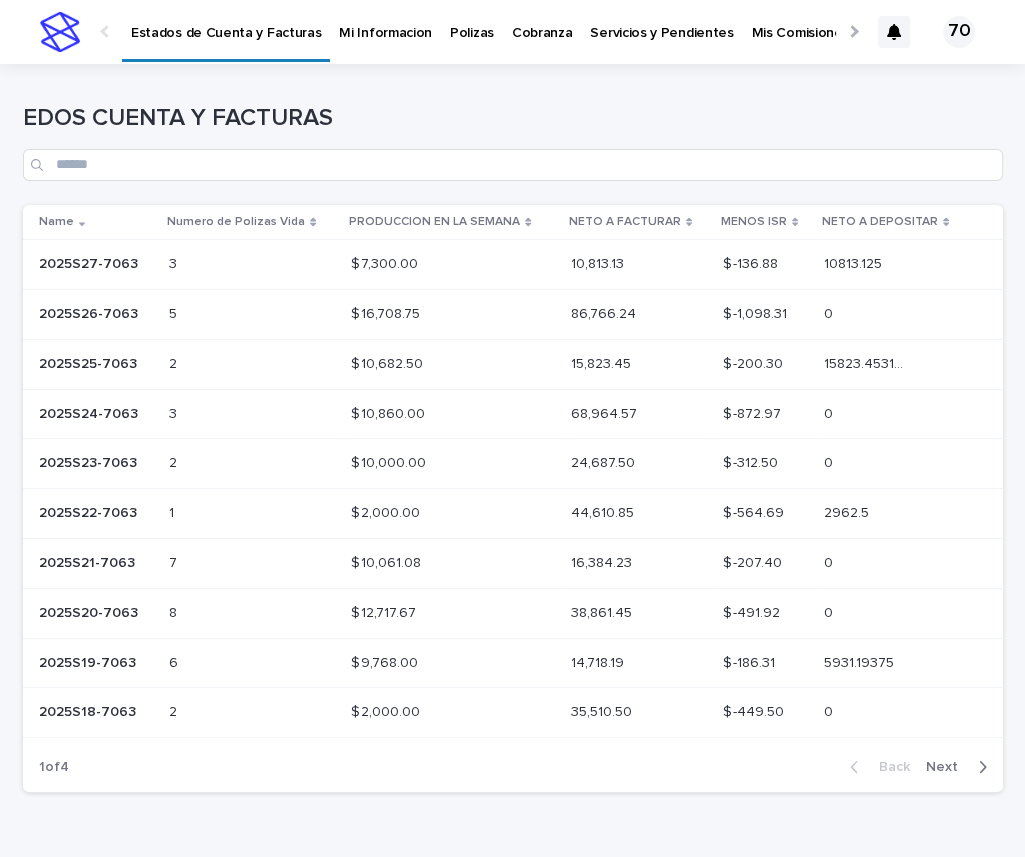 click on "Estados de Cuenta y Facturas" at bounding box center (226, 21) 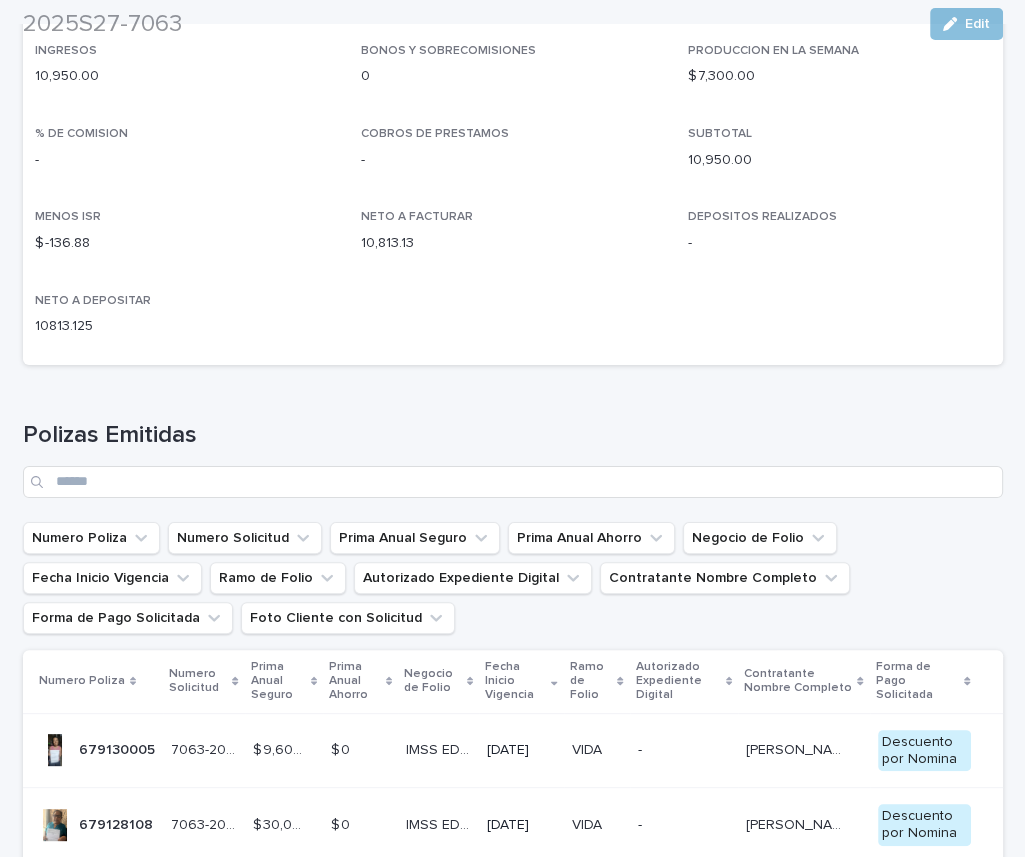 scroll, scrollTop: 248, scrollLeft: 0, axis: vertical 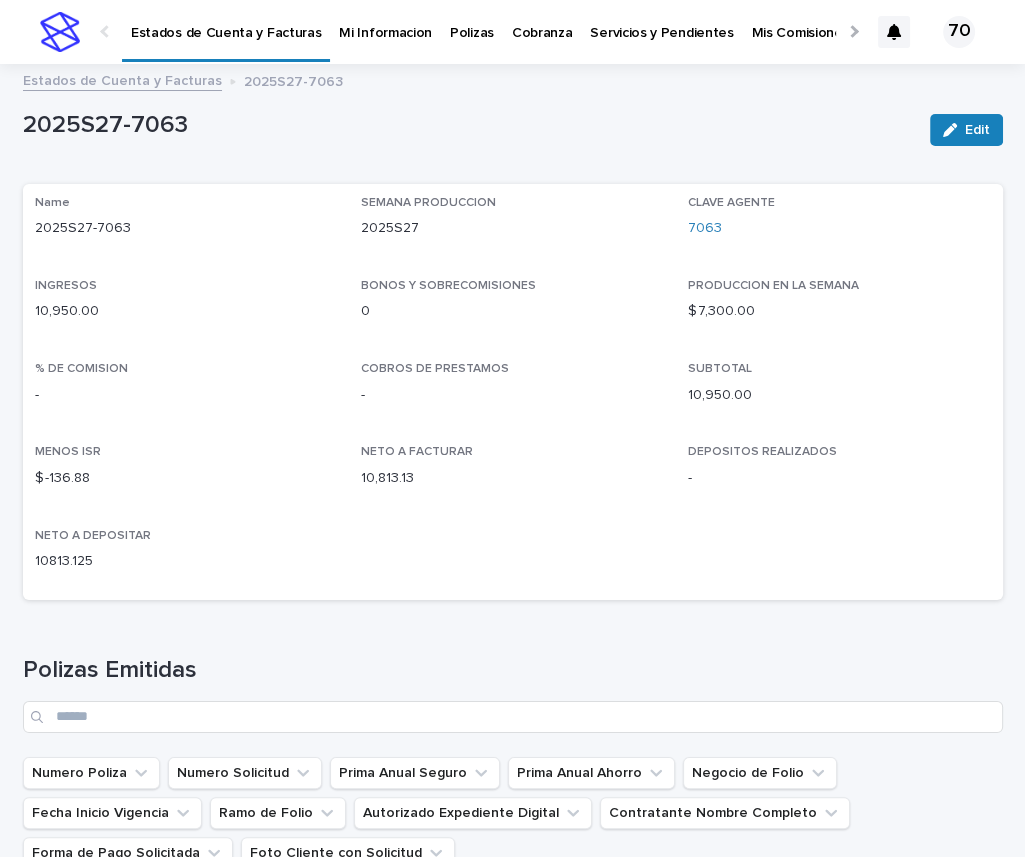 click on "Polizas" at bounding box center (472, 21) 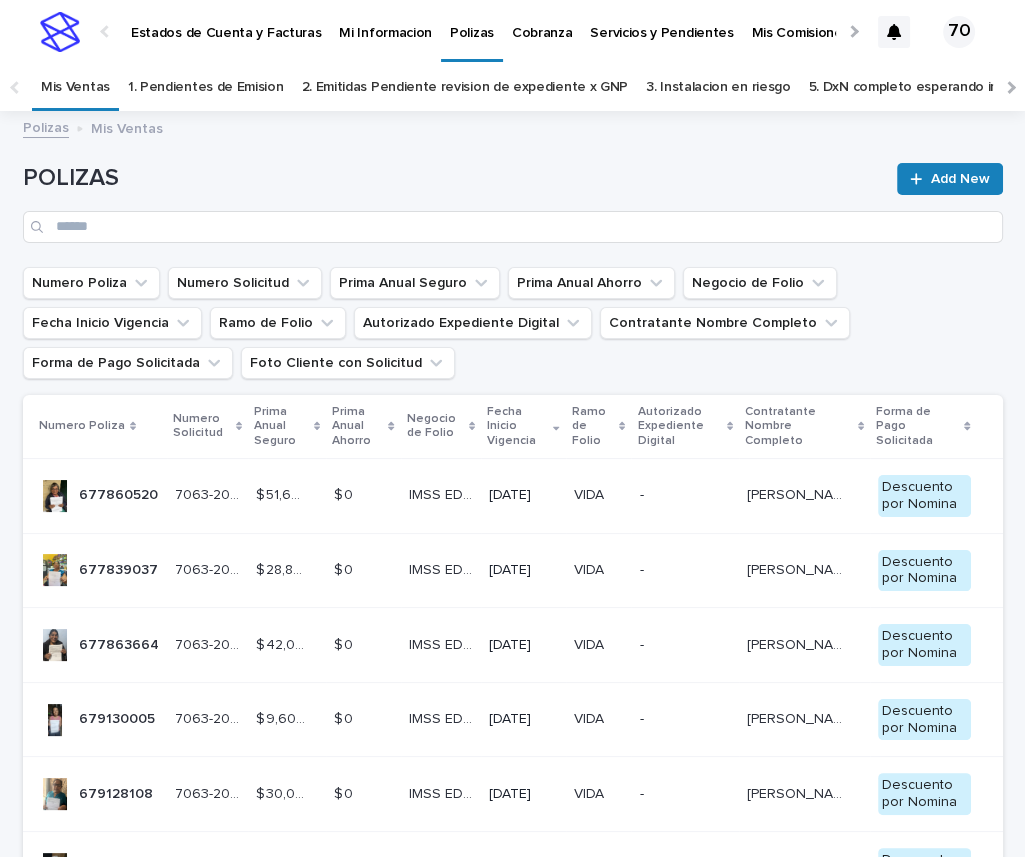 click on "Estados de Cuenta y Facturas" at bounding box center [226, 21] 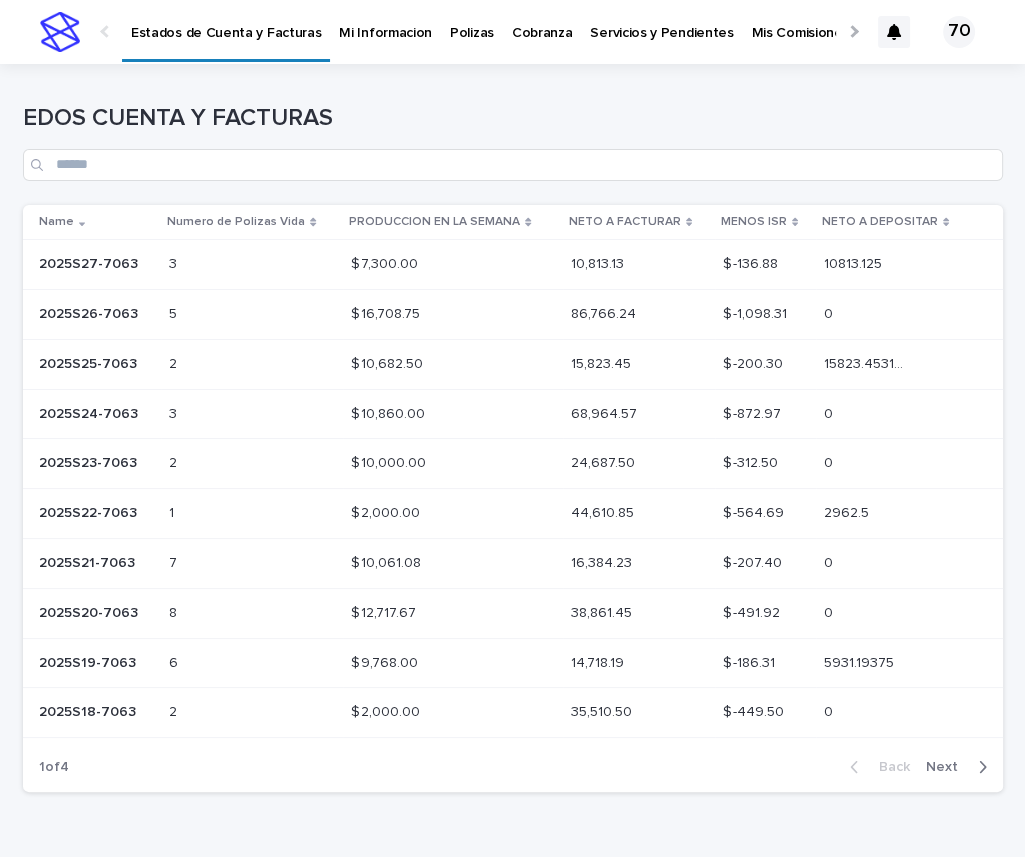 click on "10813.125" at bounding box center (855, 262) 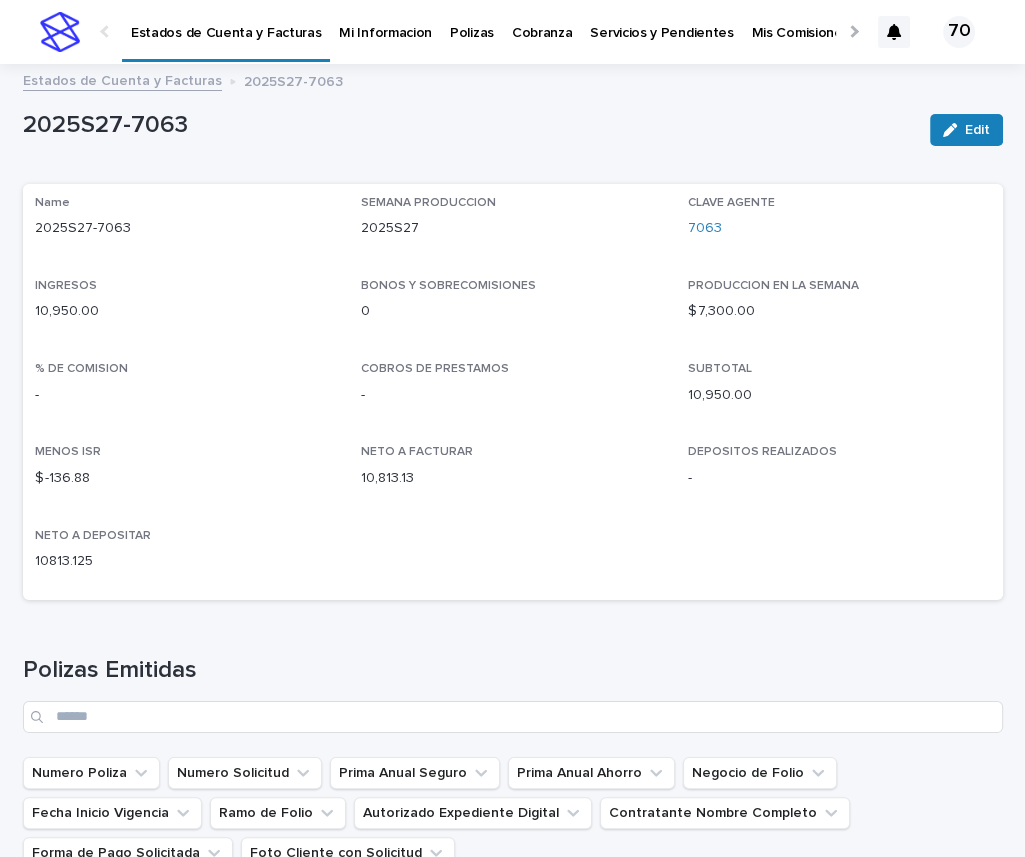 click on "2025S27" at bounding box center [512, 228] 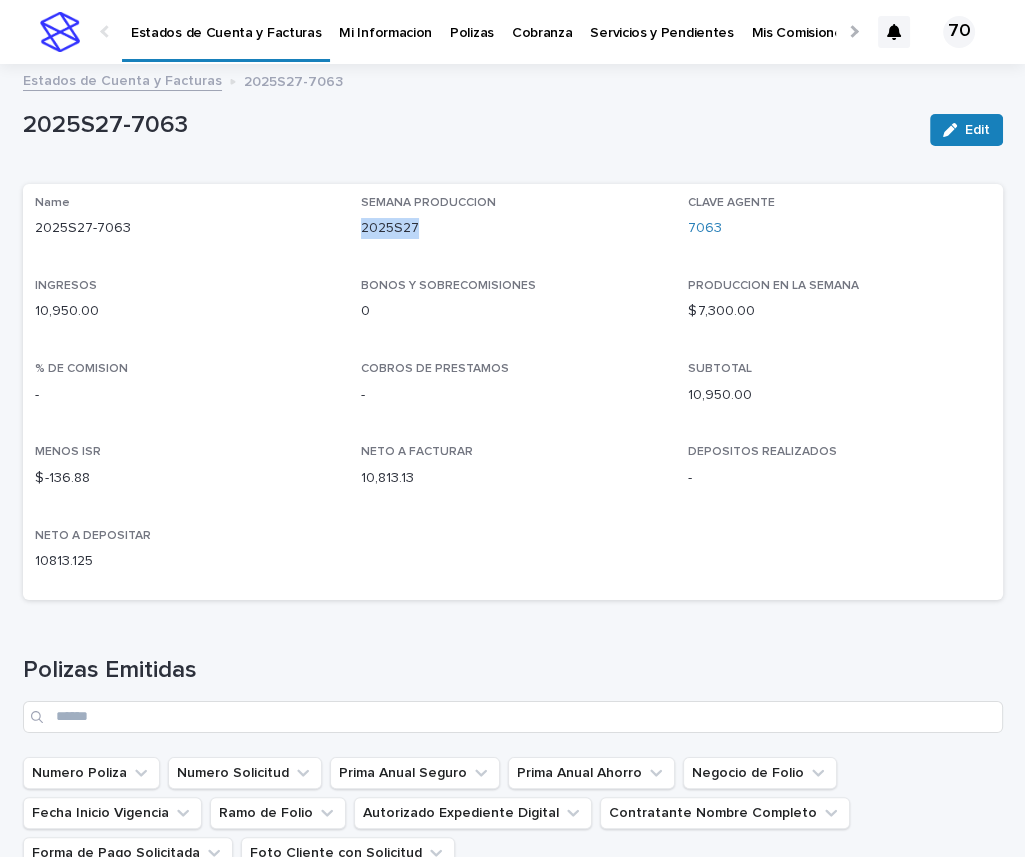 click on "2025S27" at bounding box center [512, 228] 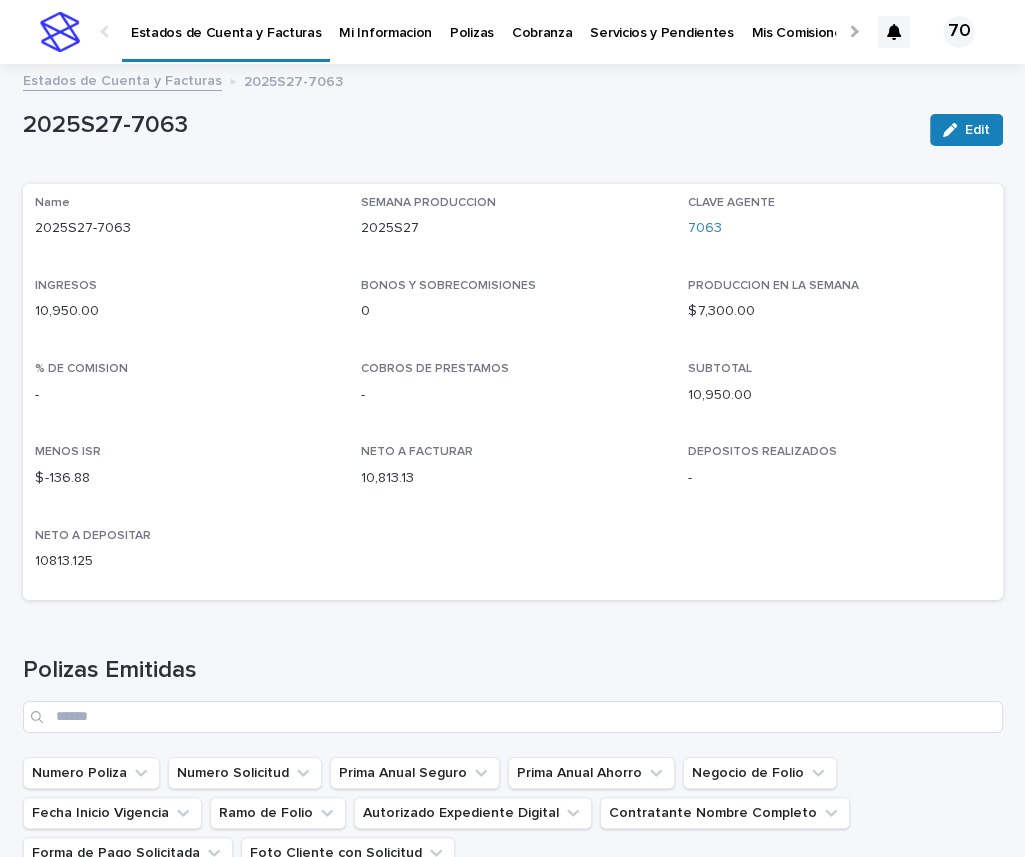 click on "$ 7,300.00" at bounding box center [839, 311] 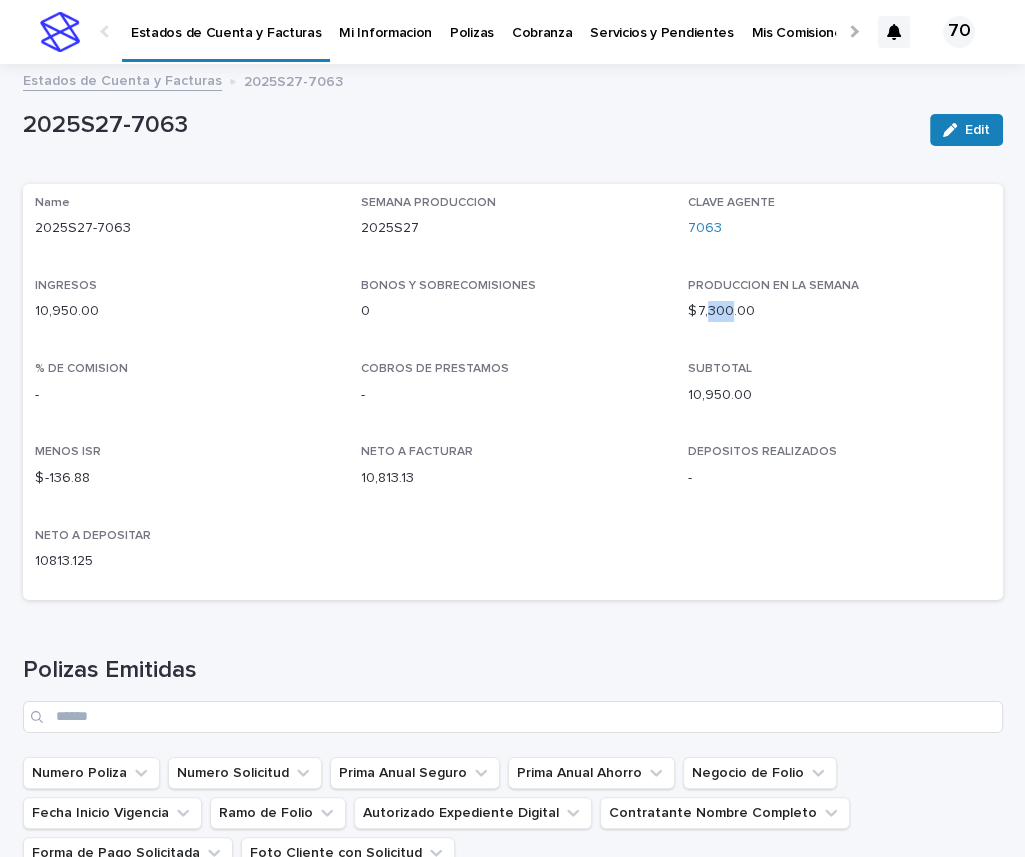 click on "$ 7,300.00" at bounding box center (839, 311) 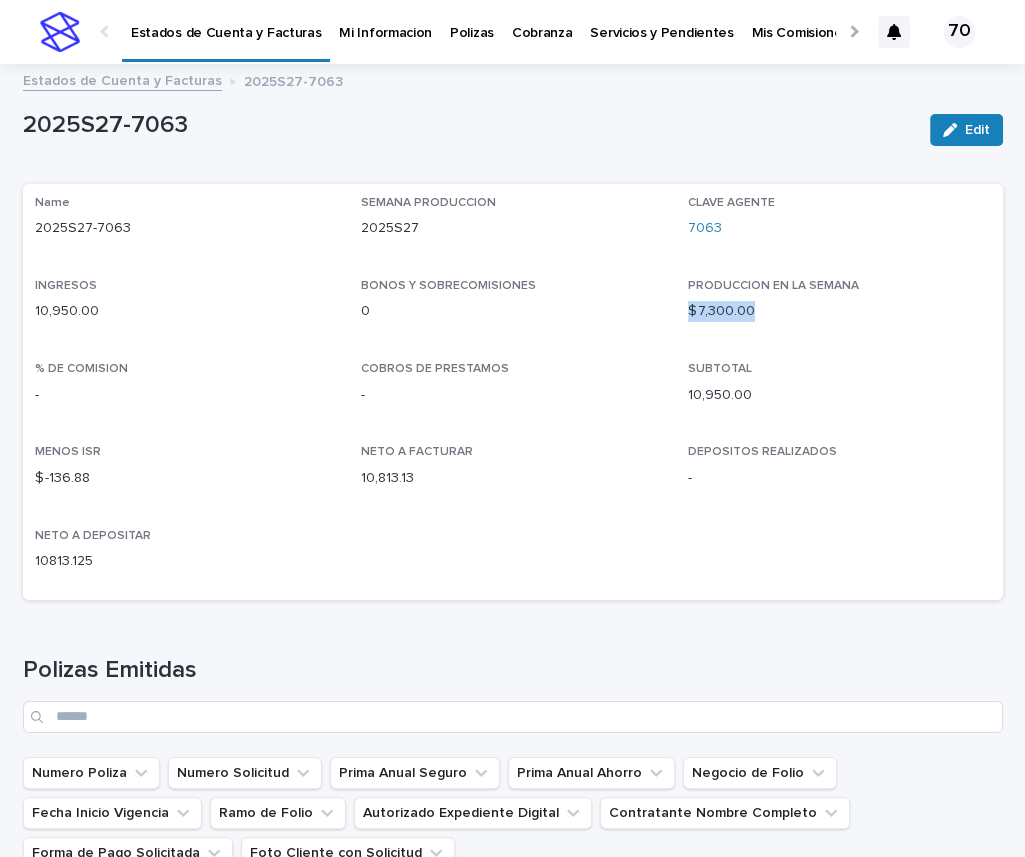 drag, startPoint x: 691, startPoint y: 313, endPoint x: 762, endPoint y: 313, distance: 71 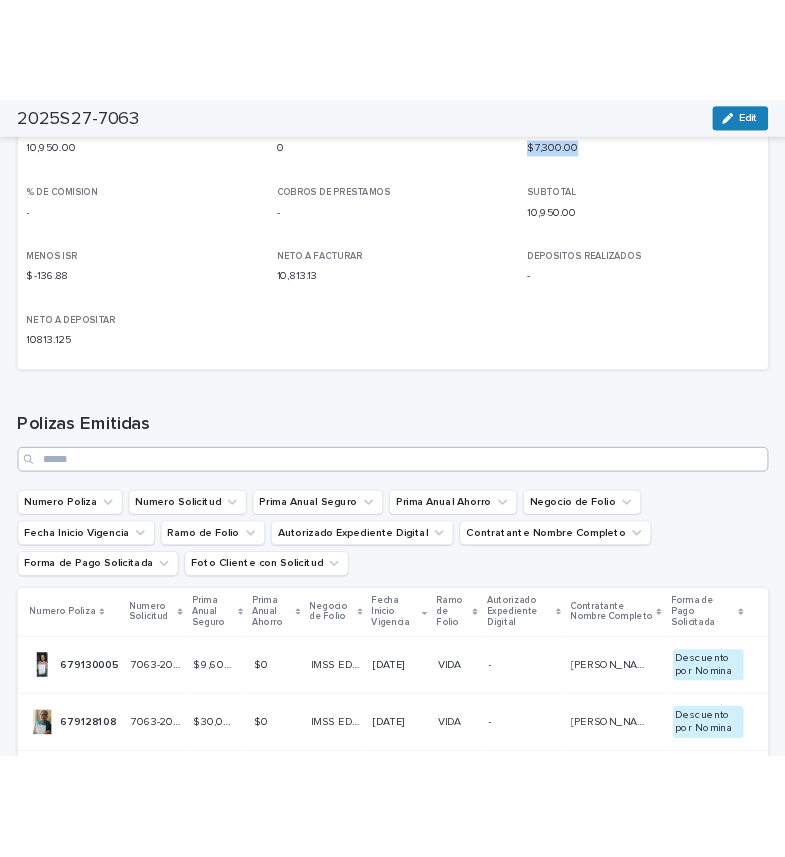 scroll, scrollTop: 0, scrollLeft: 0, axis: both 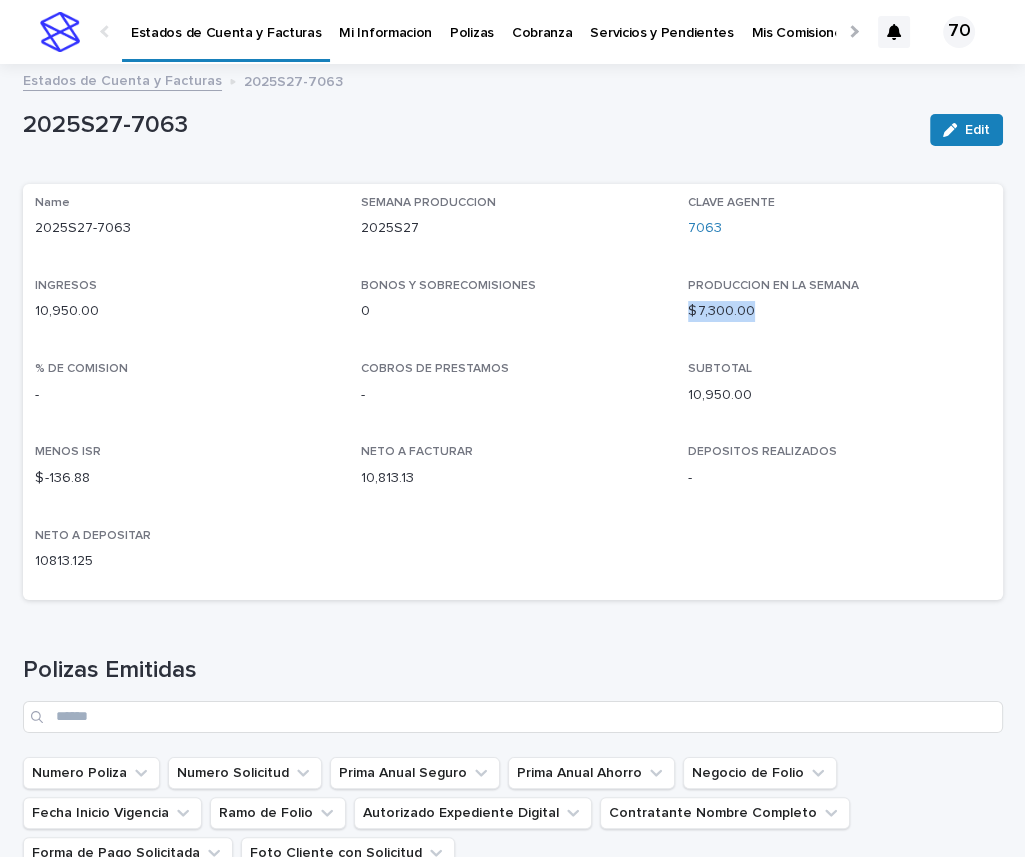 click on "Polizas" at bounding box center [472, 21] 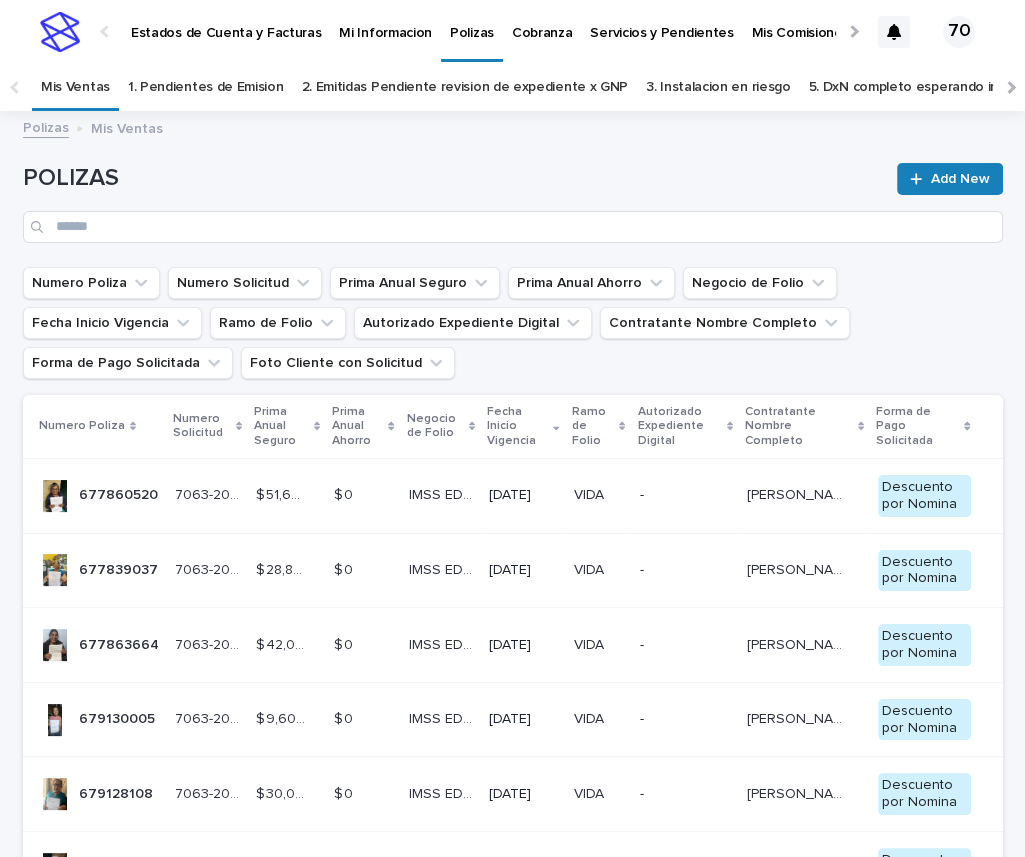click on "Estados de Cuenta y Facturas" at bounding box center (226, 21) 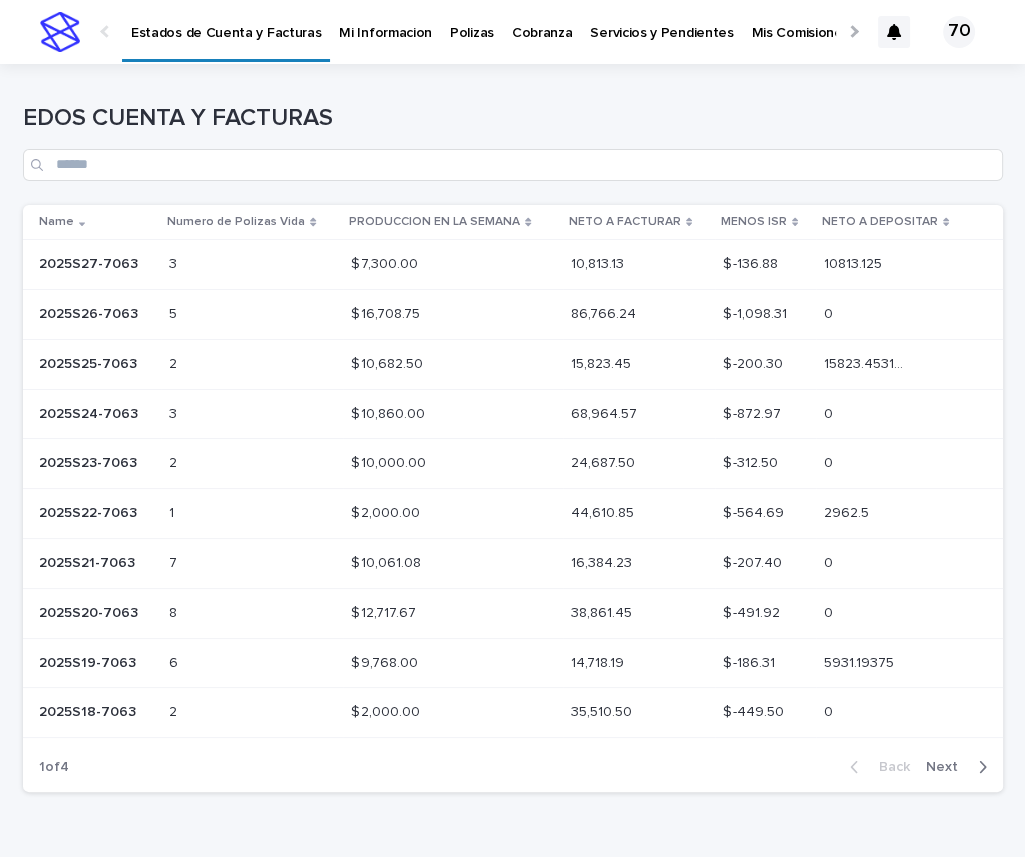 click on "10813.125" at bounding box center [855, 262] 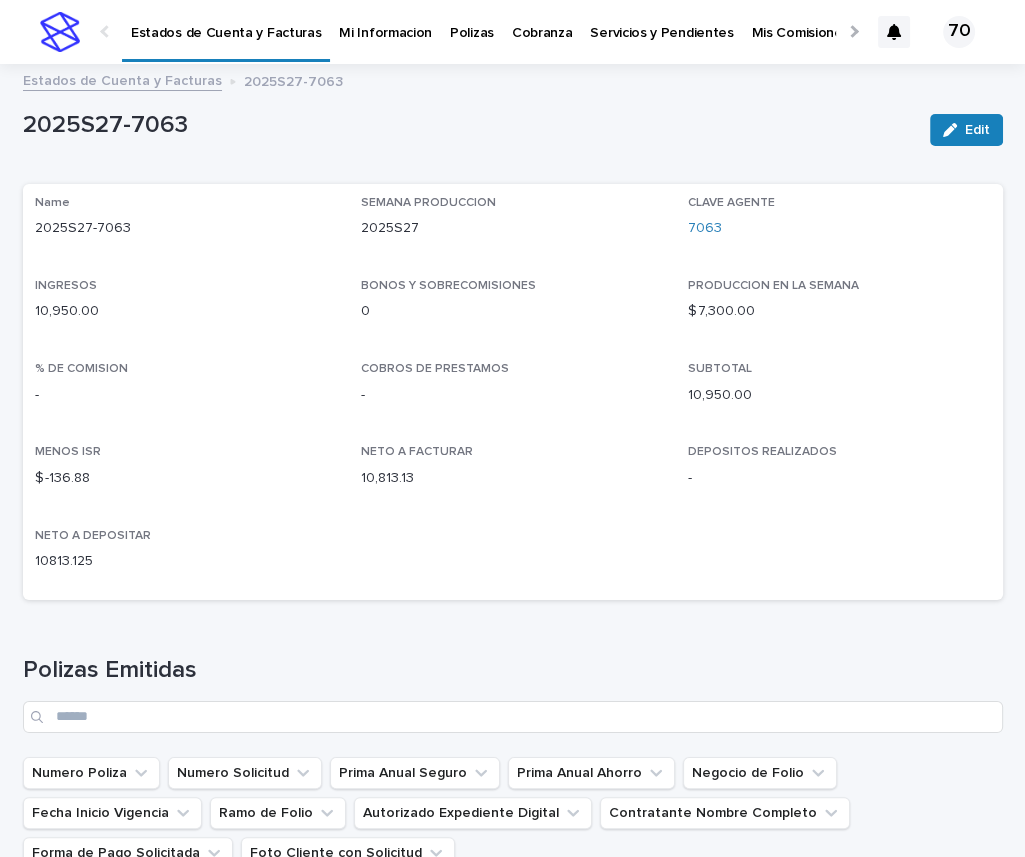 click on "10,813.13" at bounding box center (512, 478) 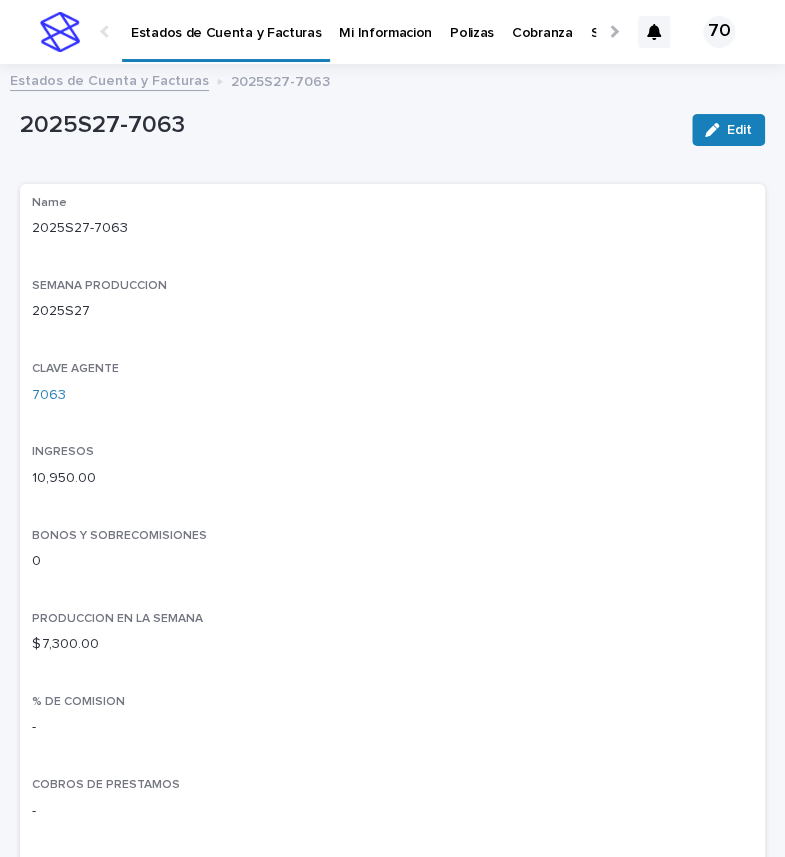 click on "Estados de Cuenta y Facturas" at bounding box center [226, 21] 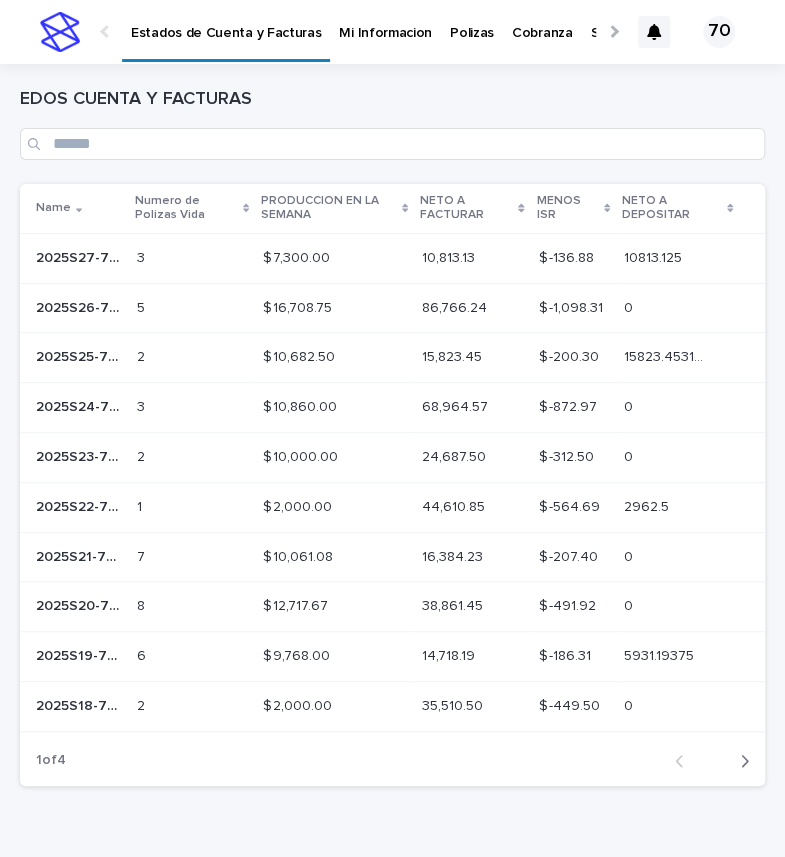 click on "35,510.50" at bounding box center [454, 704] 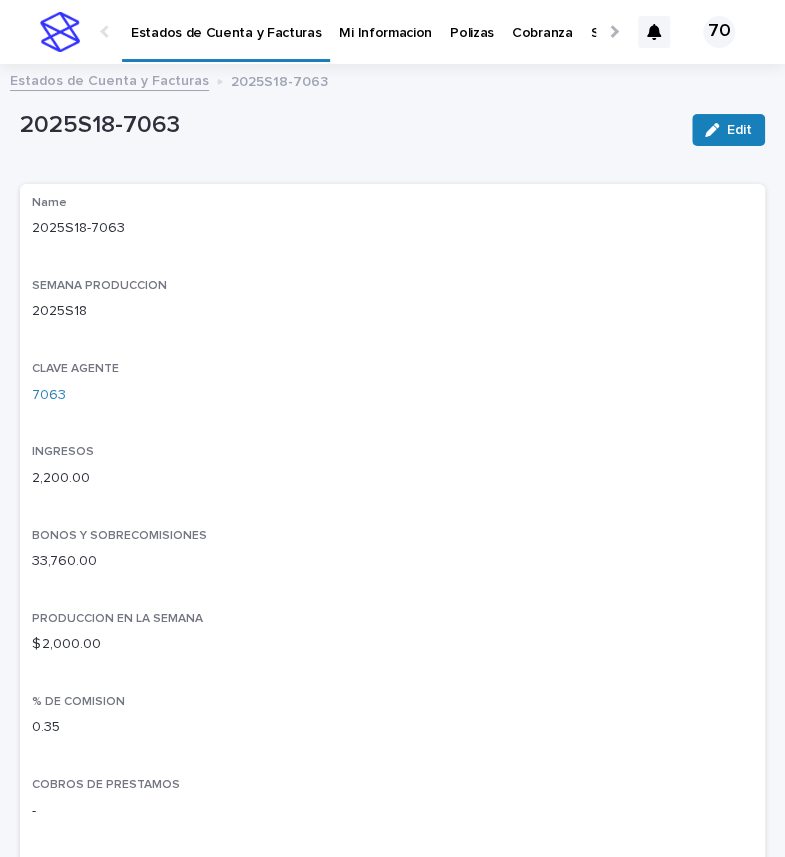 click on "Name 2025S18-7063" at bounding box center [392, 225] 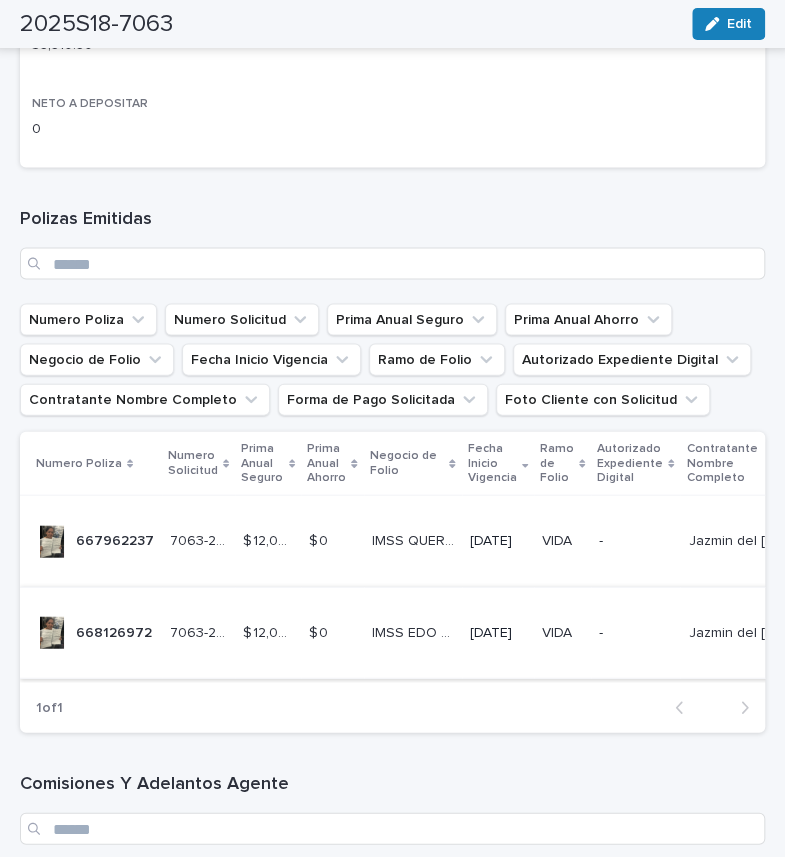 scroll, scrollTop: 1155, scrollLeft: 0, axis: vertical 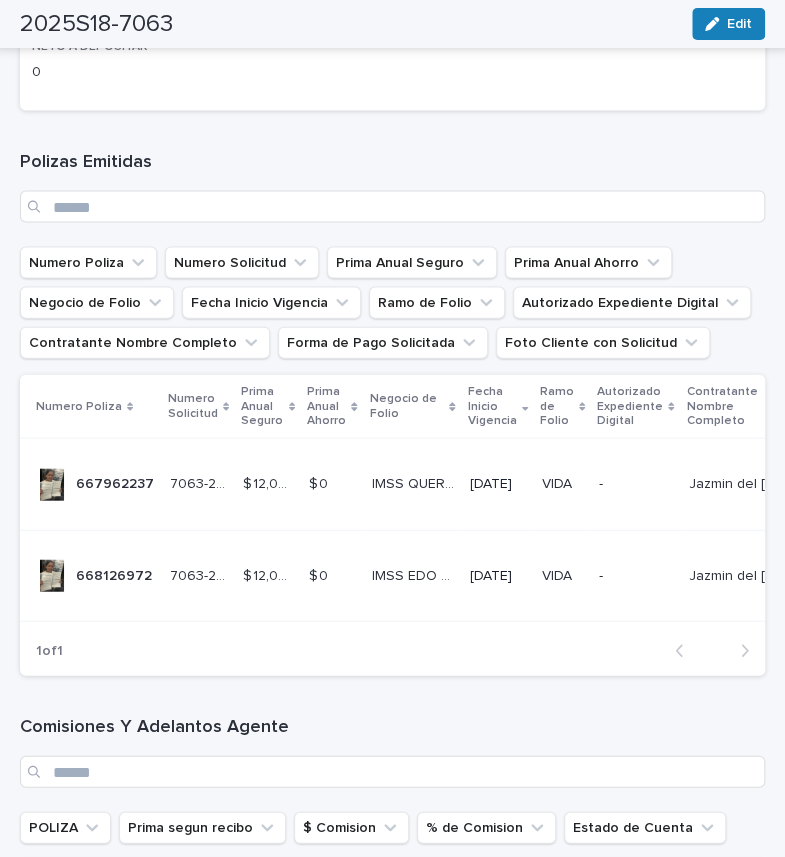 click on "-" at bounding box center (635, 483) 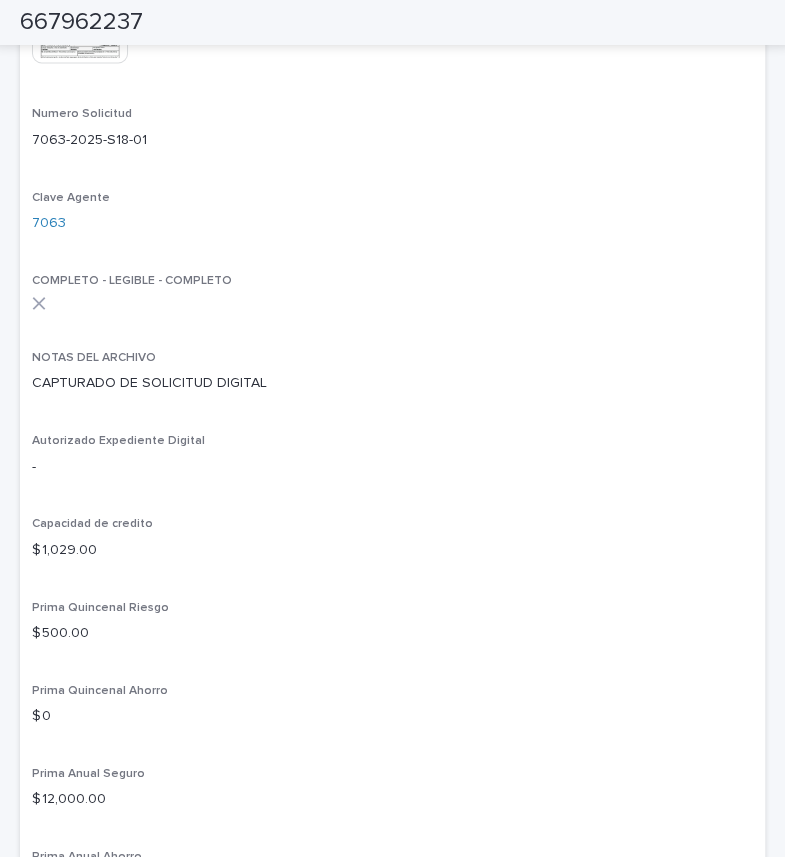 scroll, scrollTop: 825, scrollLeft: 0, axis: vertical 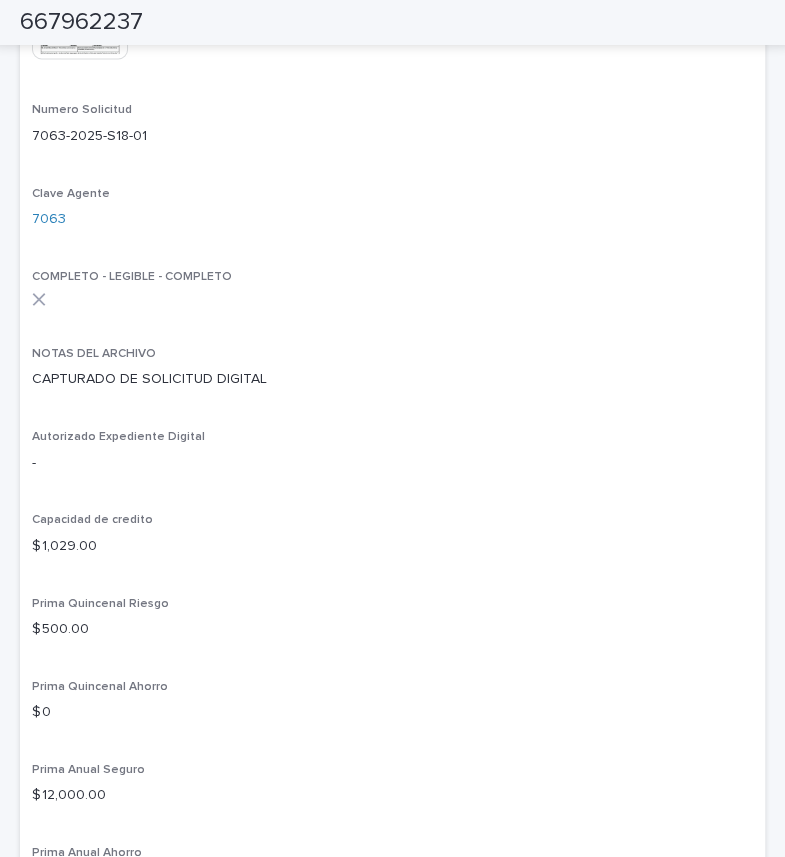 click on "NOTAS DEL ARCHIVO" at bounding box center [392, 353] 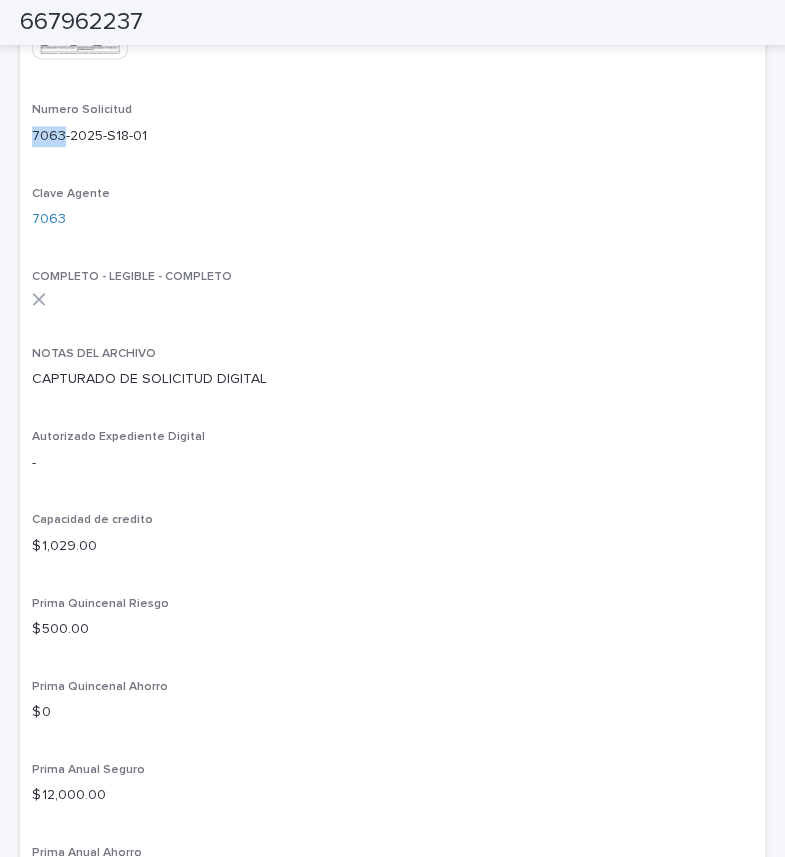 click on "7063-2025-S18-01" at bounding box center [392, 136] 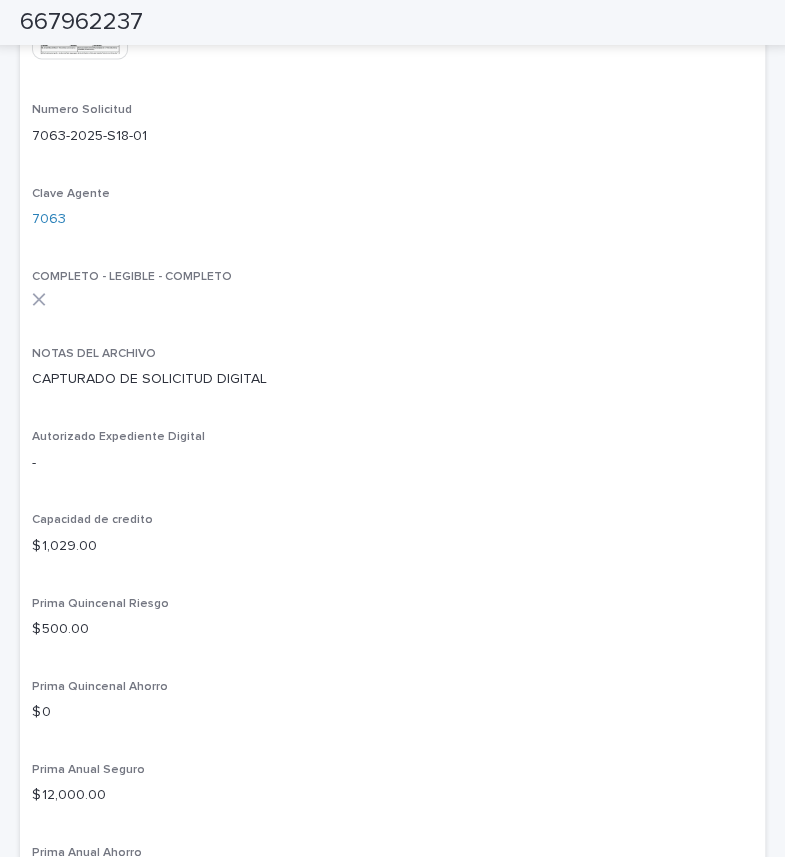 click on "Clave Agente" at bounding box center (392, 194) 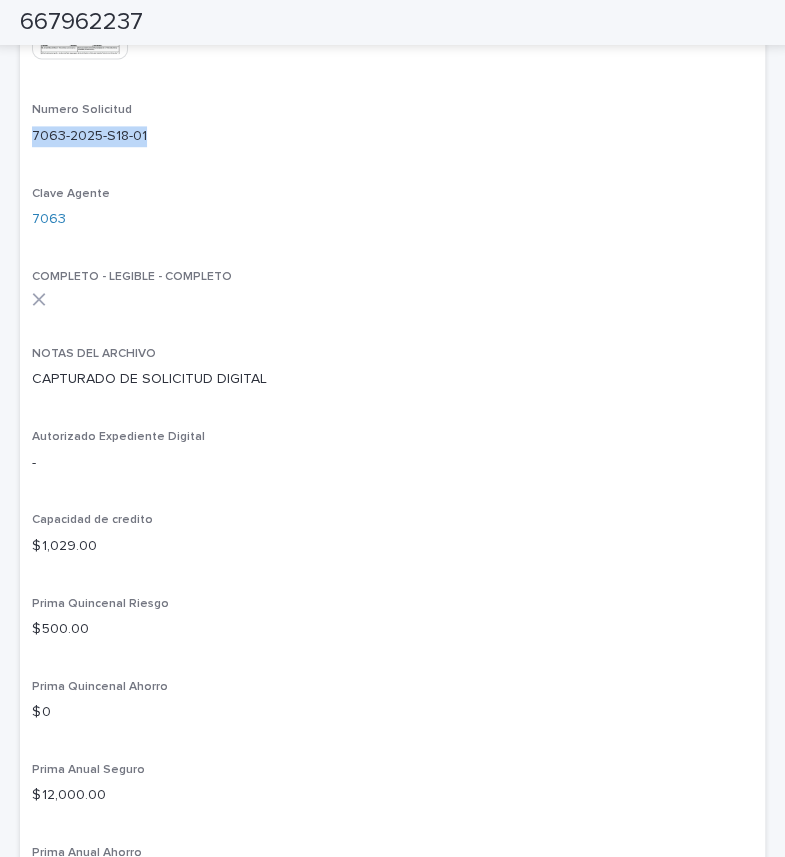 drag, startPoint x: 32, startPoint y: 134, endPoint x: 173, endPoint y: 140, distance: 141.12761 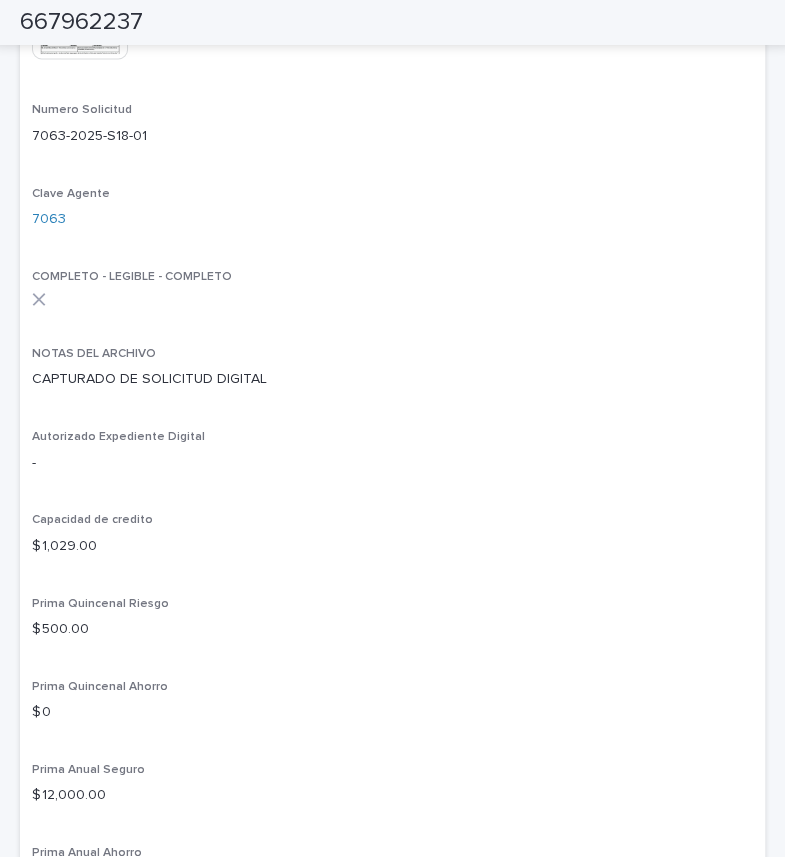 click on "$ 1,029.00" at bounding box center [392, 545] 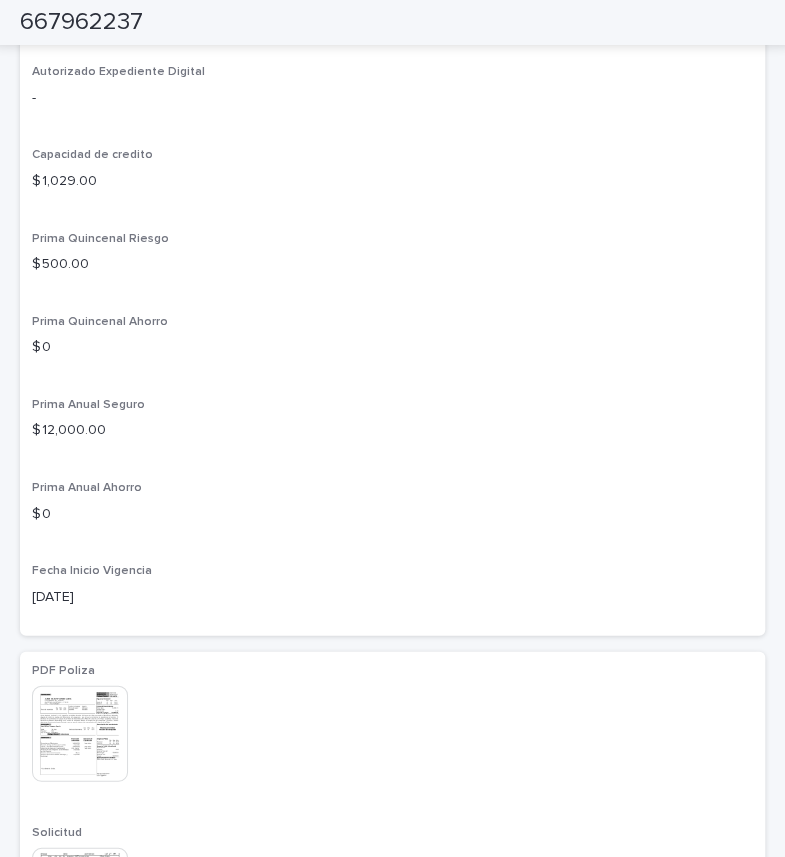 scroll, scrollTop: 1073, scrollLeft: 0, axis: vertical 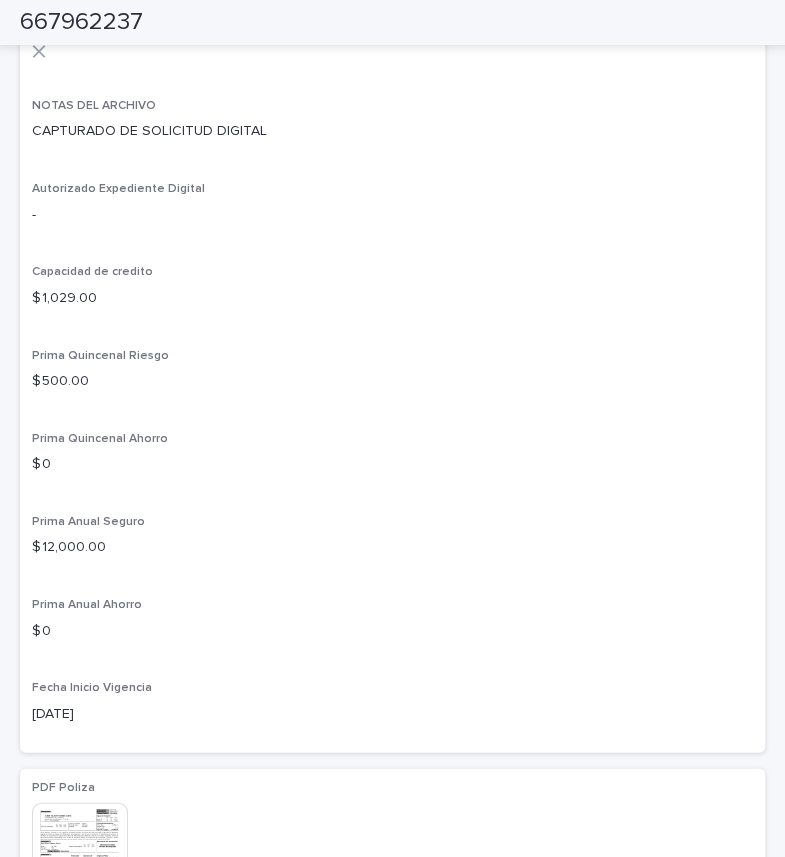 click on "Numero Poliza 667962237 Fecha Recibido 29/04/2025 10:09 am PDF de ExpedienteDigital This file cannot be opened Download File Numero Solicitud 7063-2025-S18-01 Clave Agente 7063   COMPLETO - LEGIBLE - COMPLETO NOTAS DEL ARCHIVO CAPTURADO DE SOLICITUD DIGITAL Autorizado Expediente Digital - Capacidad de credito  $ 1,029.00 Prima Quincenal Riesgo $ 500.00 Prima Quincenal Ahorro $ 0 Prima Anual Seguro $ 12,000.00 Prima Anual Ahorro $ 0 Fecha Inicio Vigencia 2025-07-01" at bounding box center (392, 133) 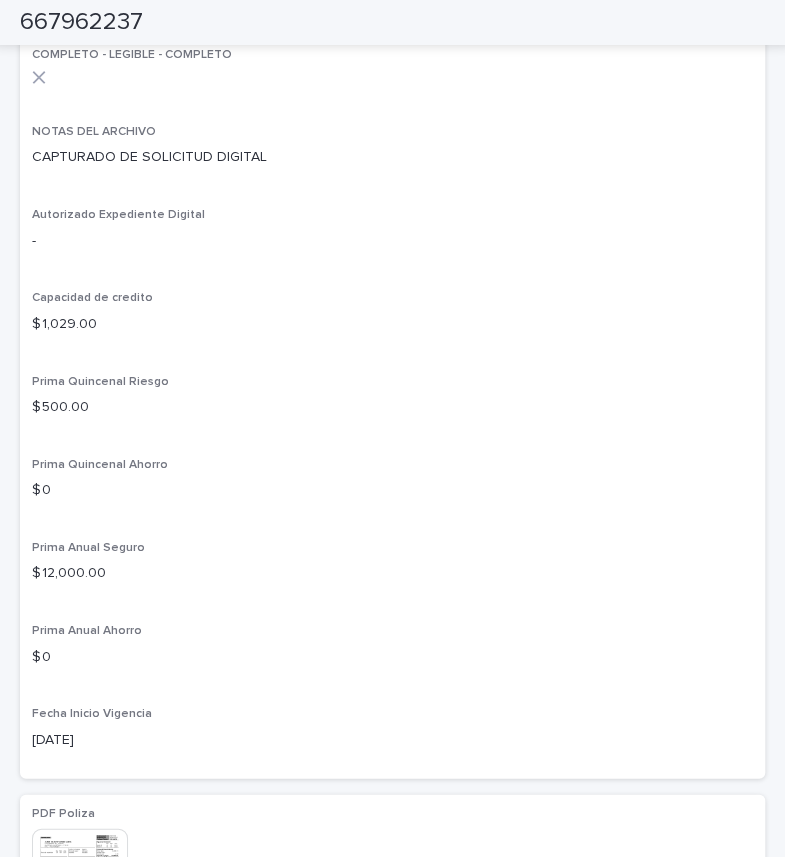 scroll, scrollTop: 1073, scrollLeft: 0, axis: vertical 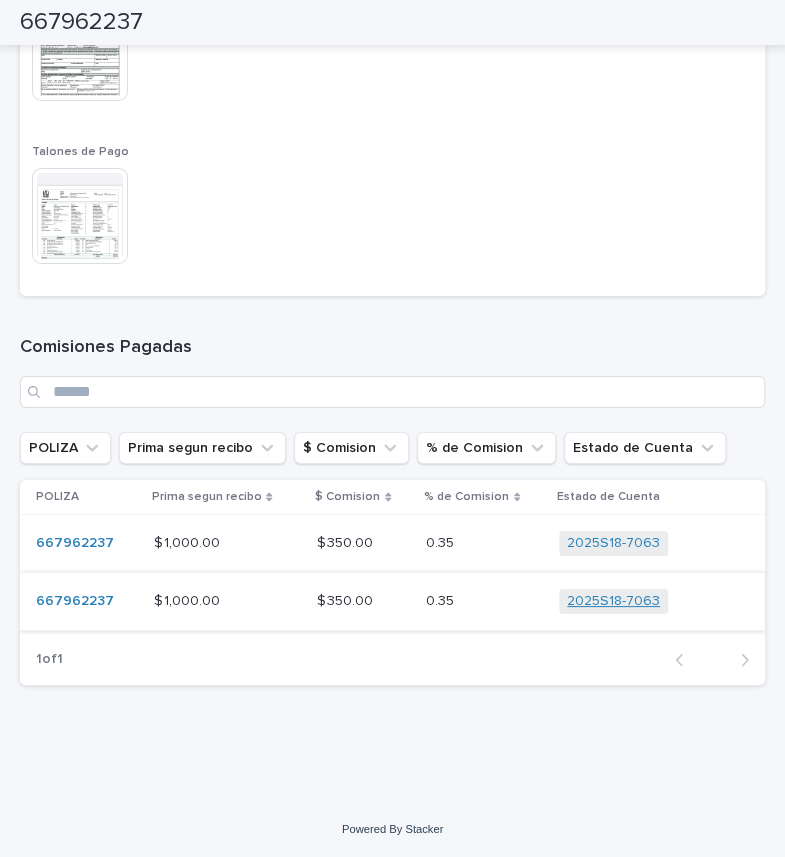 click on "2025S18-7063" at bounding box center [613, 601] 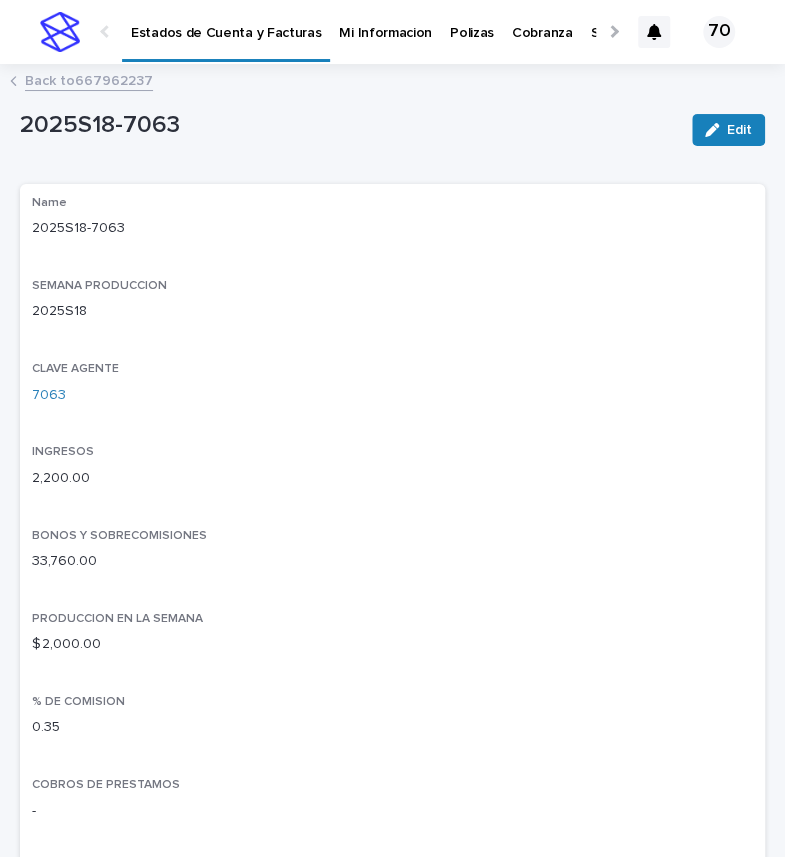 scroll, scrollTop: 0, scrollLeft: 0, axis: both 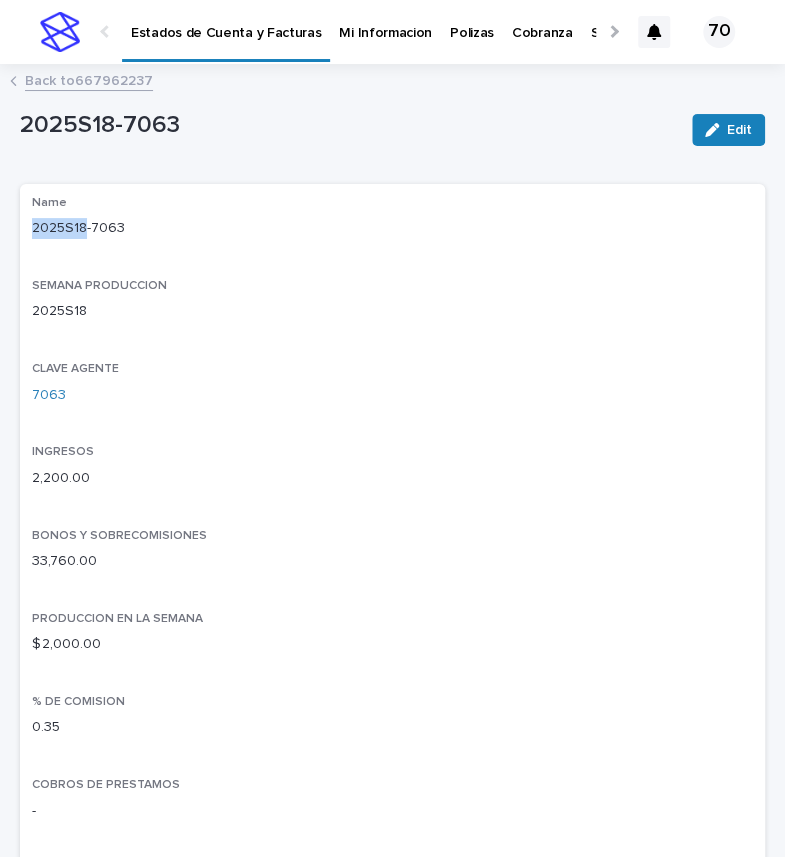 click on "2025S18-7063" at bounding box center (392, 228) 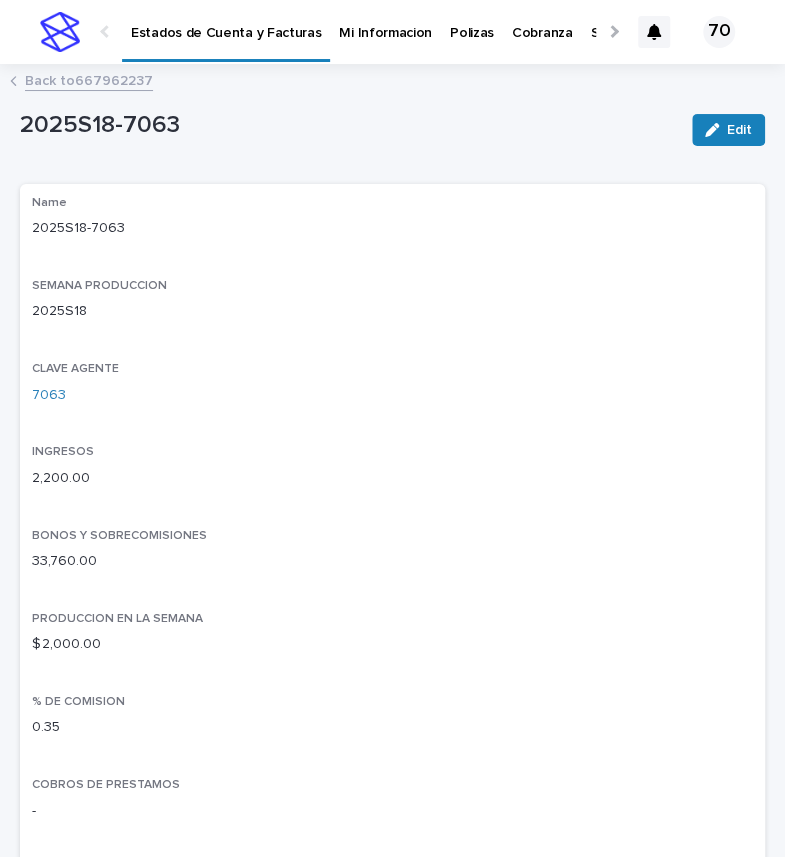 click on "Name 2025S18-7063" at bounding box center [392, 225] 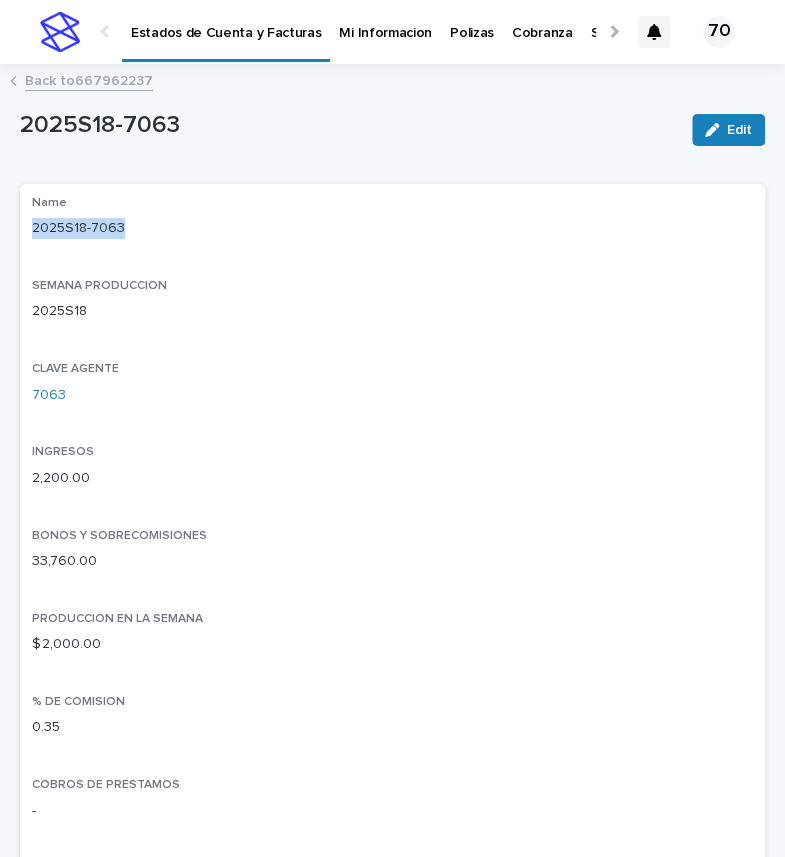 drag, startPoint x: 33, startPoint y: 226, endPoint x: 120, endPoint y: 224, distance: 87.02299 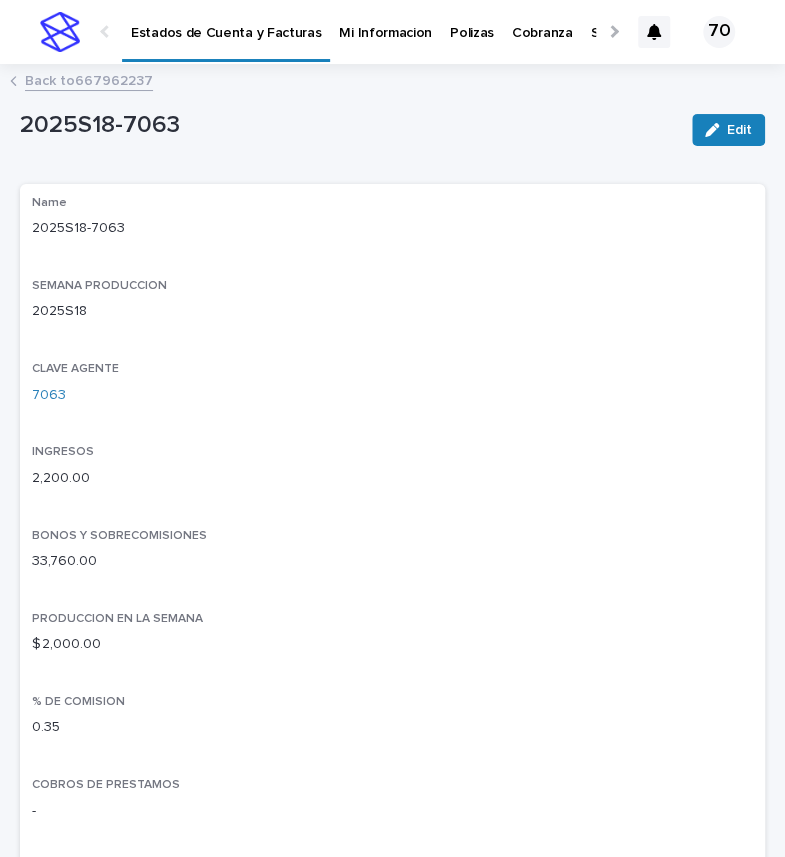click on "Name 2025S18-7063 SEMANA PRODUCCION 2025S18 CLAVE AGENTE 7063   INGRESOS 2,200.00 BONOS Y SOBRECOMISIONES 33,760.00 PRODUCCION EN LA SEMANA $ 2,000.00 % DE COMISION 0.35 COBROS DE PRESTAMOS - SUBTOTAL 35,960.00 MENOS ISR $ -449.50 NETO A FACTURAR 35,510.50 DEPOSITOS REALIZADOS 35,510.50 NETO A DEPOSITAR 0" at bounding box center [392, 724] 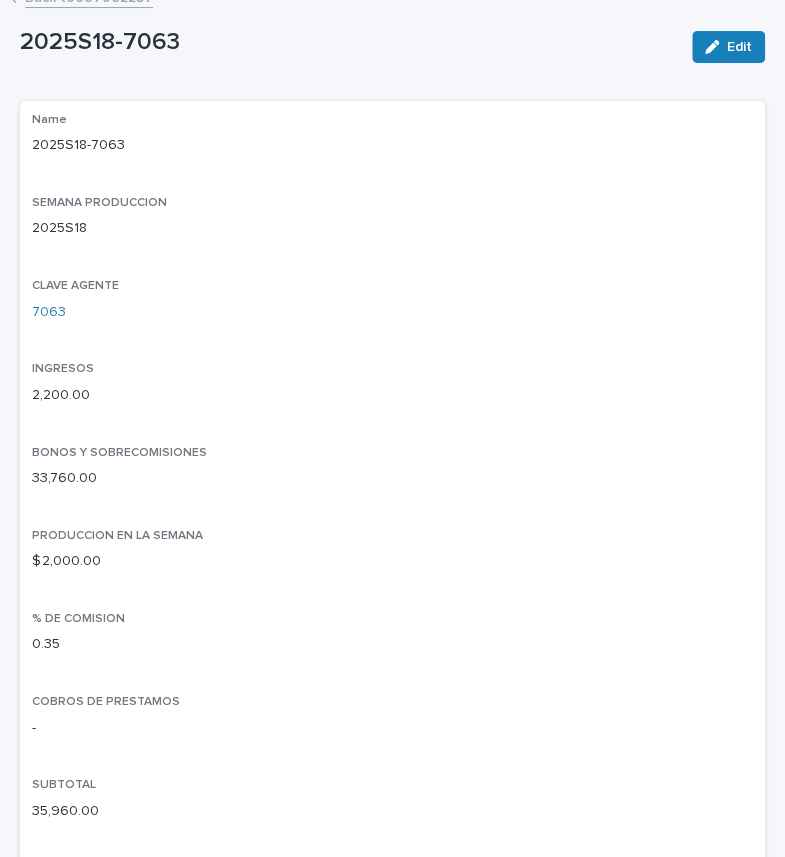 scroll, scrollTop: 0, scrollLeft: 0, axis: both 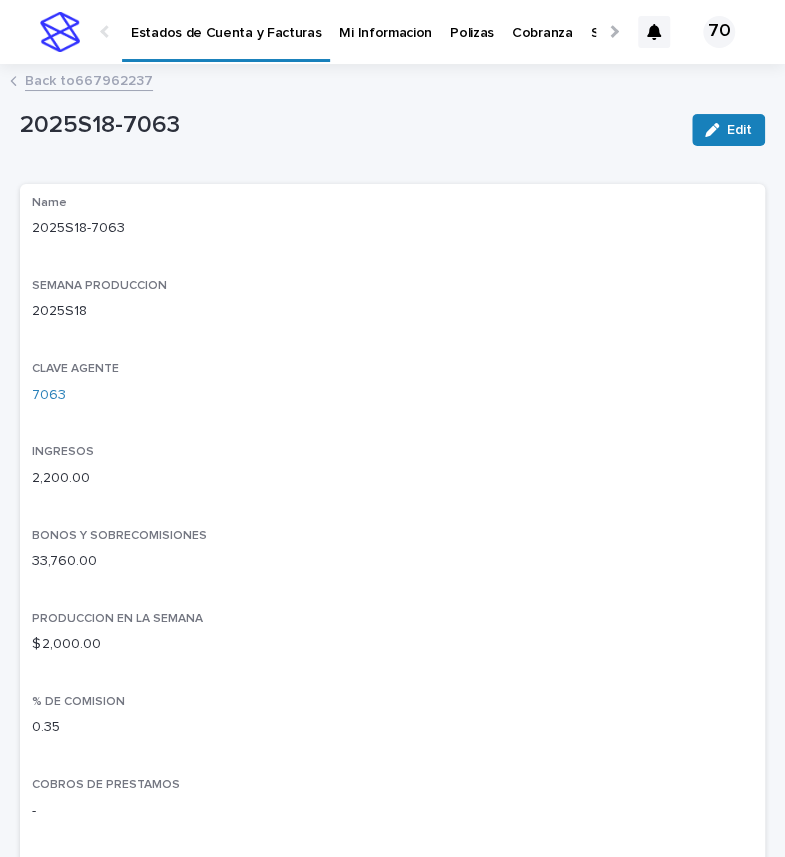 click on "2025S18-7063" at bounding box center [348, 125] 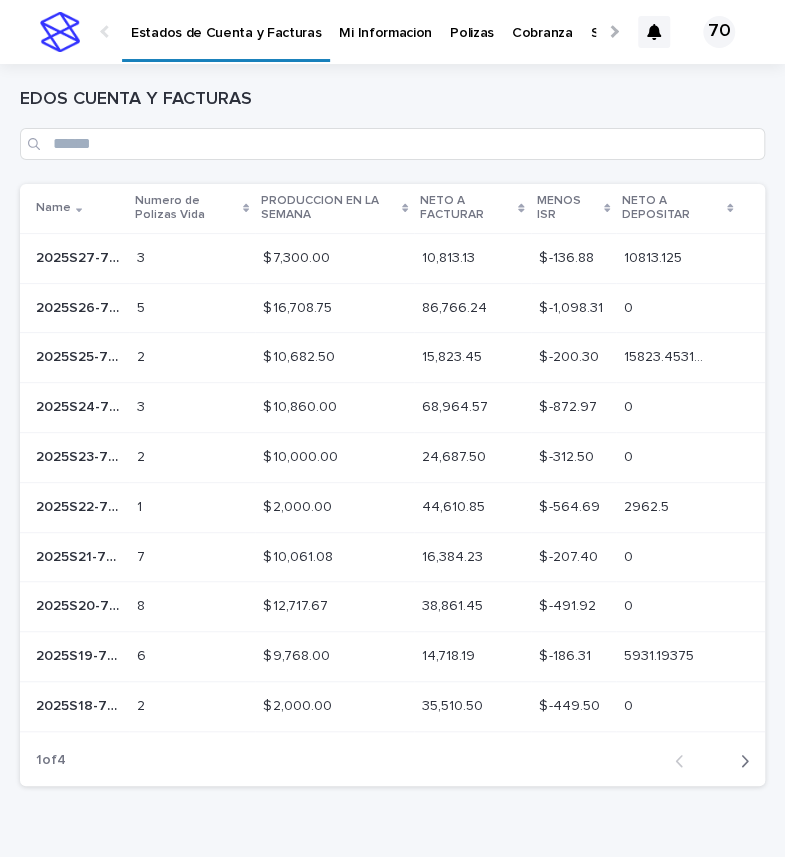 click on "$ -449.50 $ -449.50" at bounding box center [574, 706] 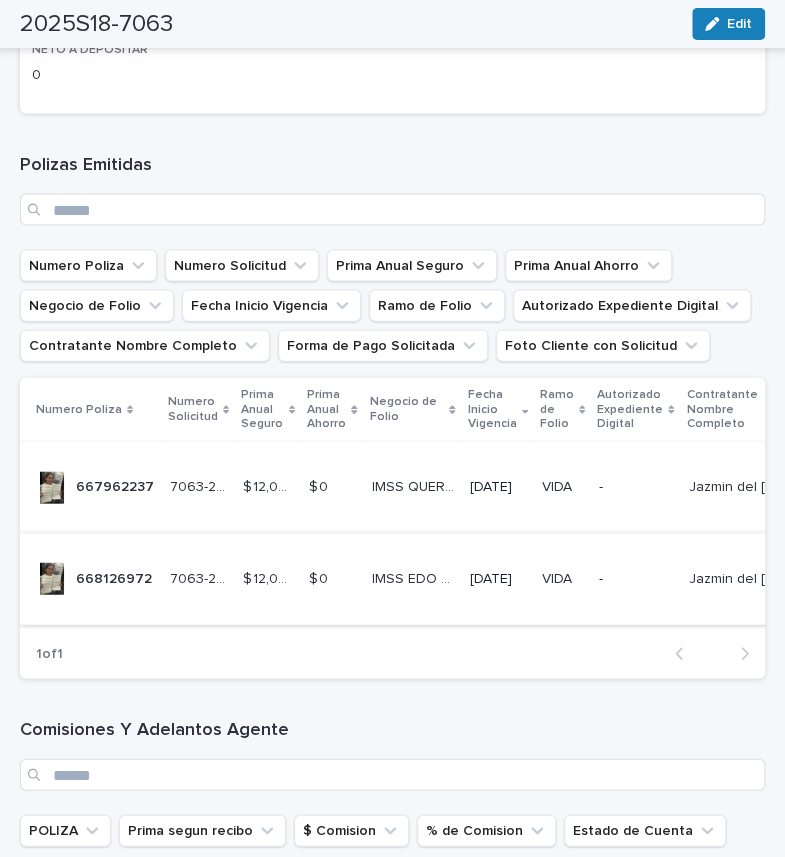 scroll, scrollTop: 1155, scrollLeft: 0, axis: vertical 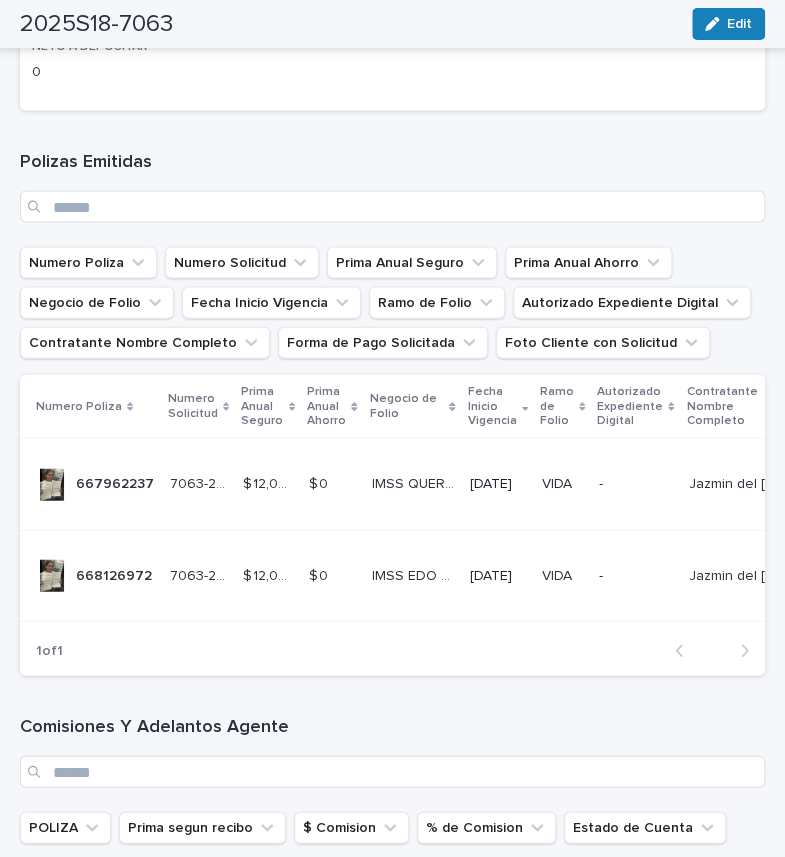 click on "$ 0 $ 0" at bounding box center [332, 575] 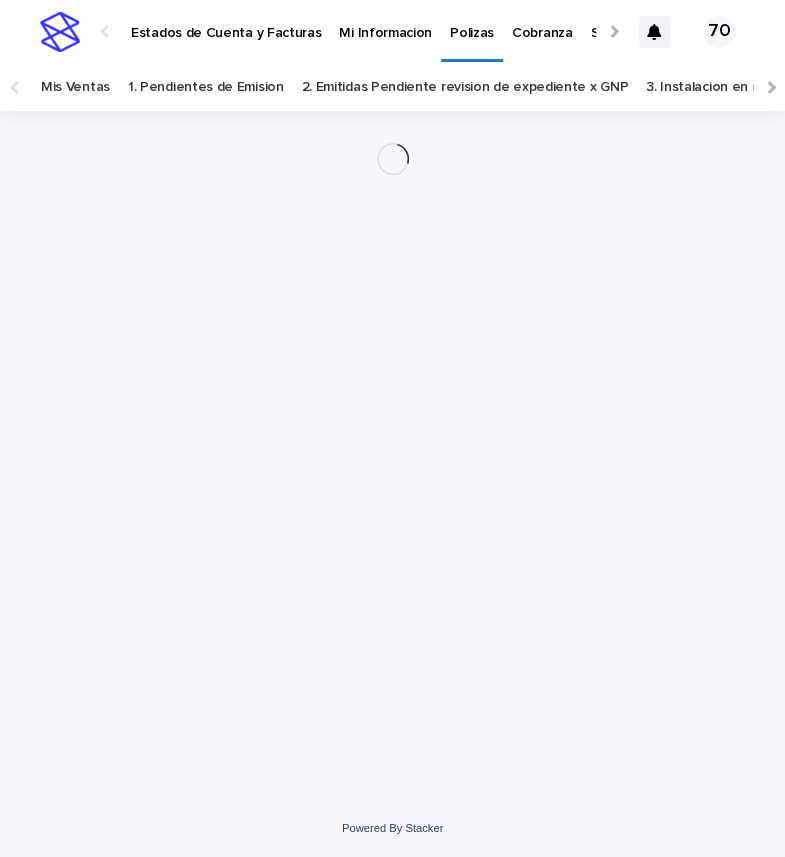 scroll, scrollTop: 0, scrollLeft: 0, axis: both 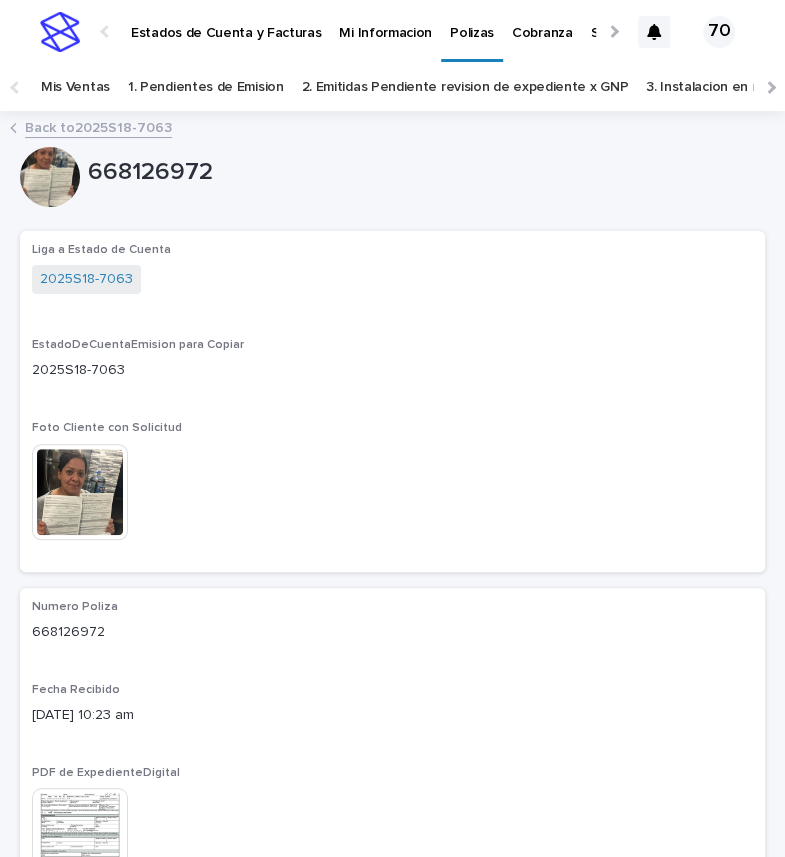 click on "2025S18-7063" at bounding box center (392, 370) 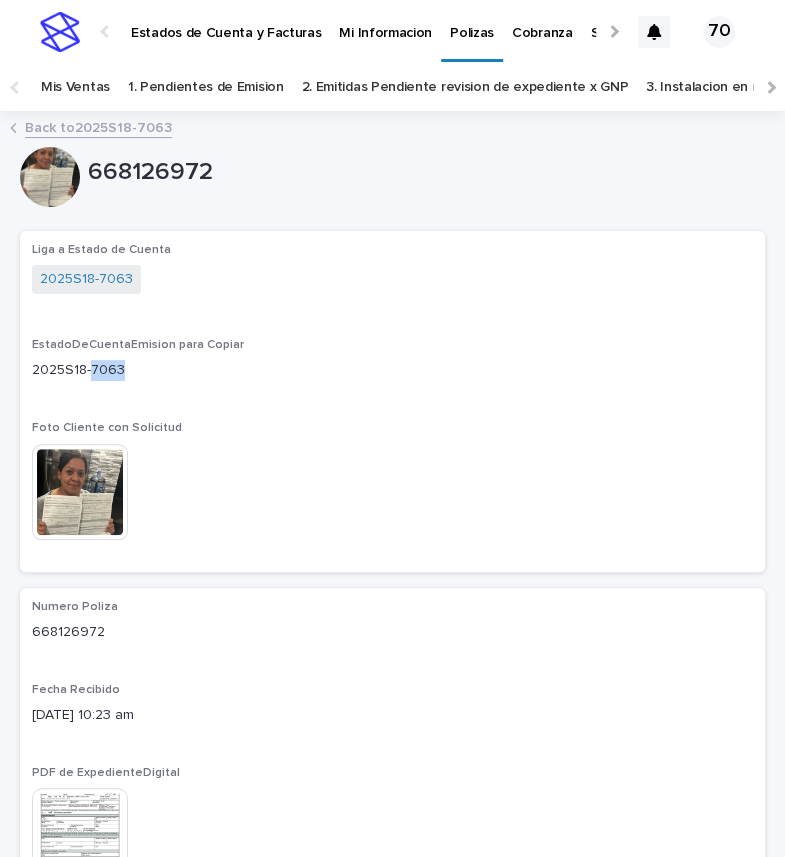 click on "2025S18-7063" at bounding box center (392, 370) 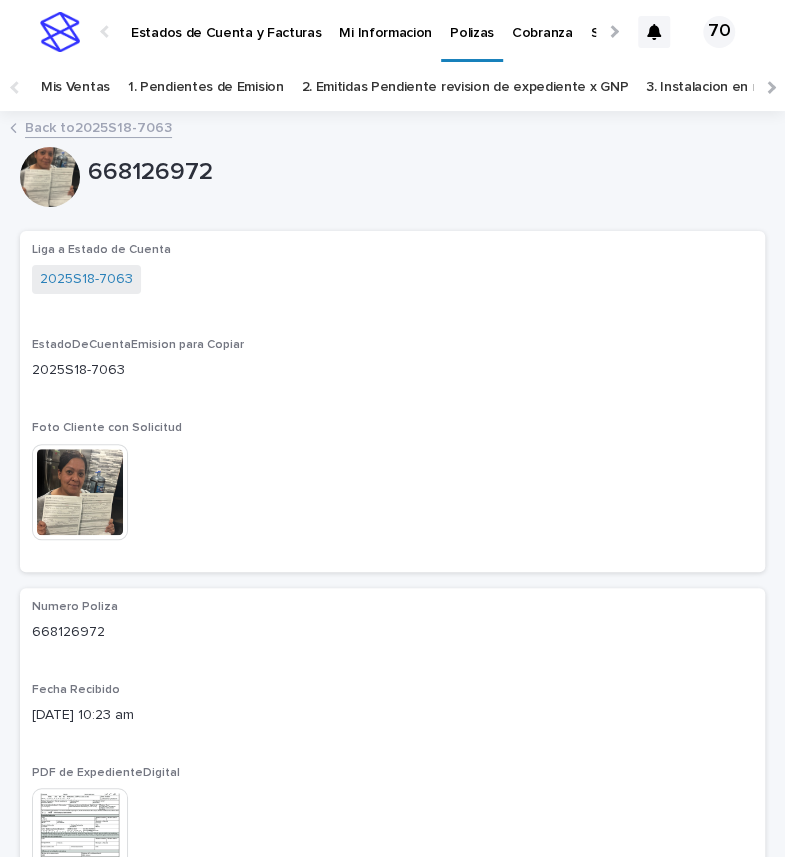 click on "Foto Cliente con Solicitud" at bounding box center [392, 428] 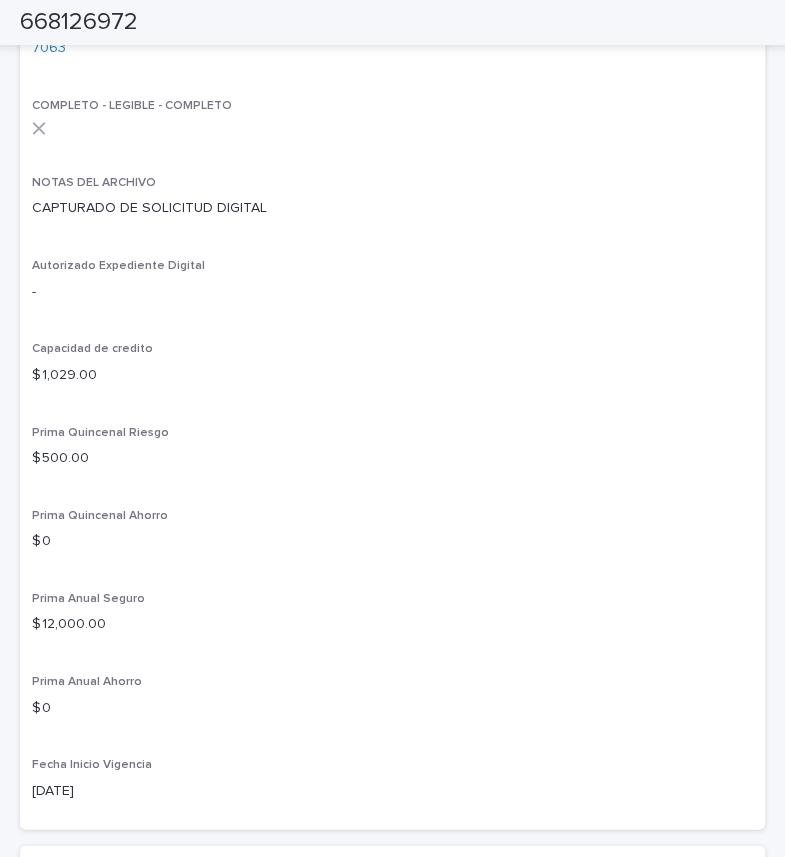 scroll, scrollTop: 825, scrollLeft: 0, axis: vertical 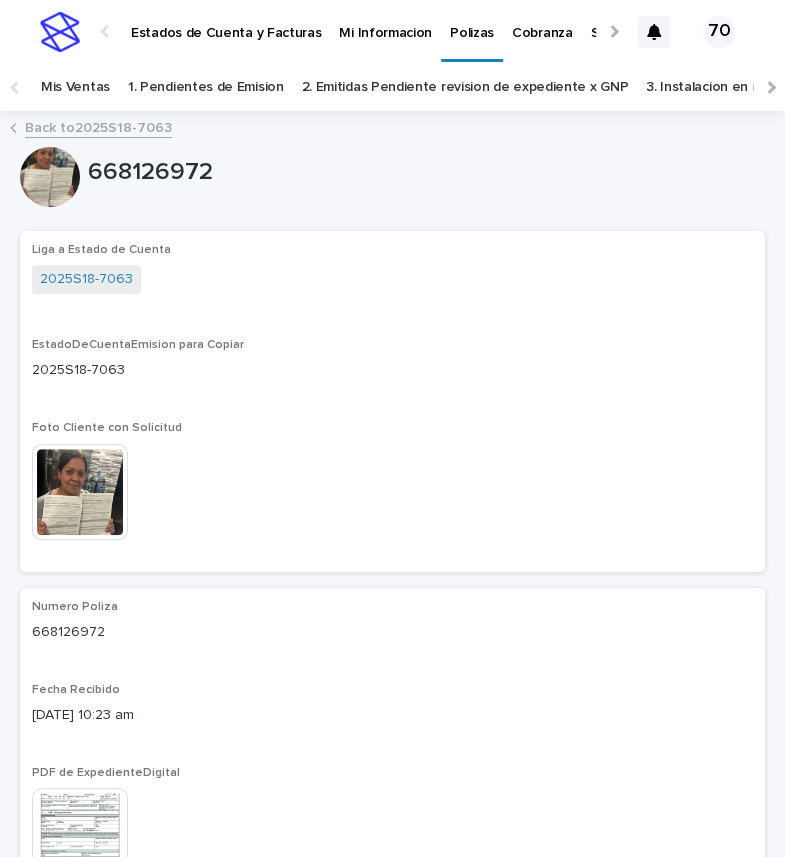 click on "Estados de Cuenta y Facturas" at bounding box center [226, 21] 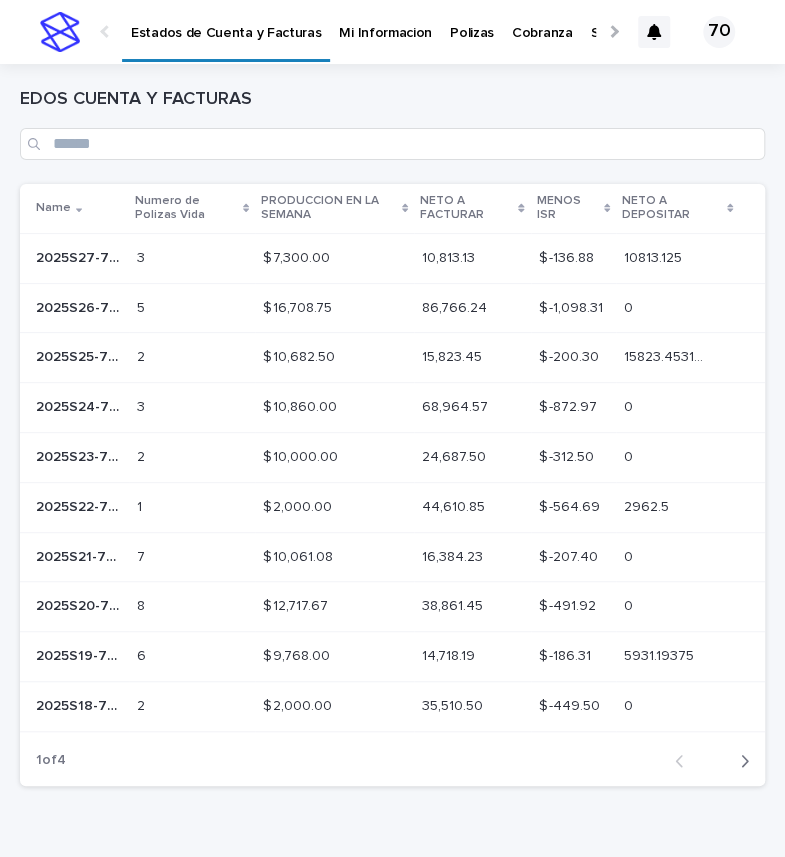 click on "2025S18-7063" at bounding box center (80, 704) 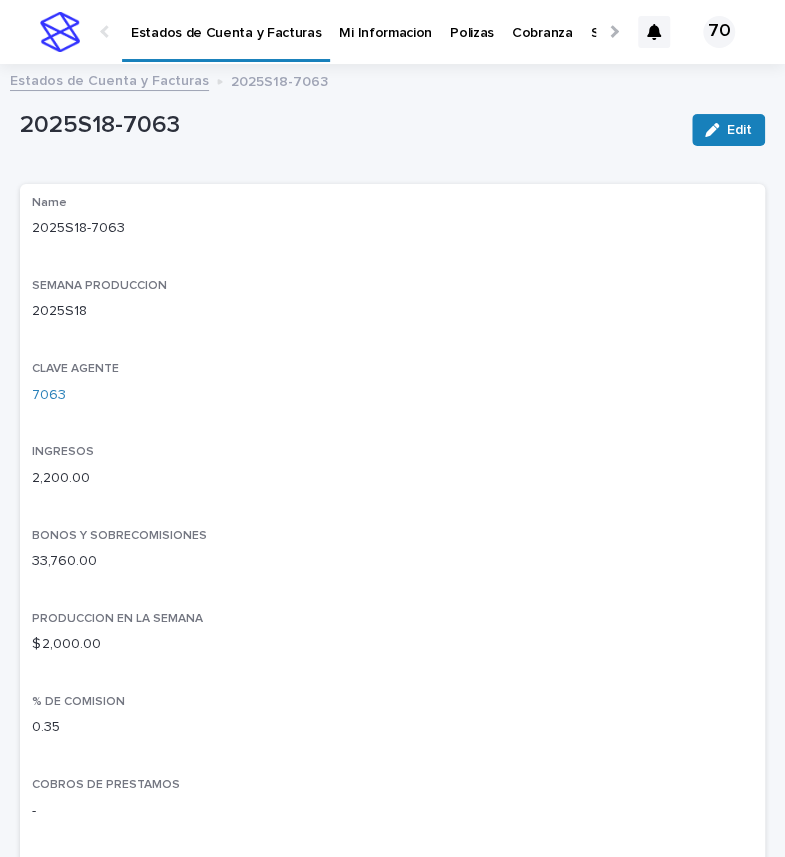click on "CLAVE AGENTE 7063" at bounding box center [392, 391] 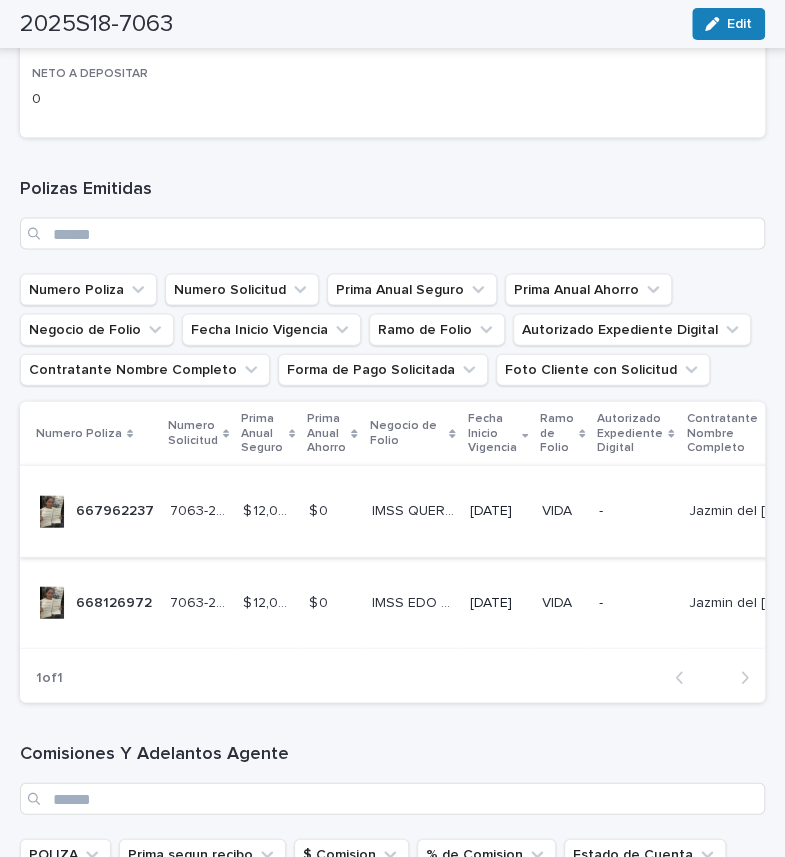 scroll, scrollTop: 1155, scrollLeft: 0, axis: vertical 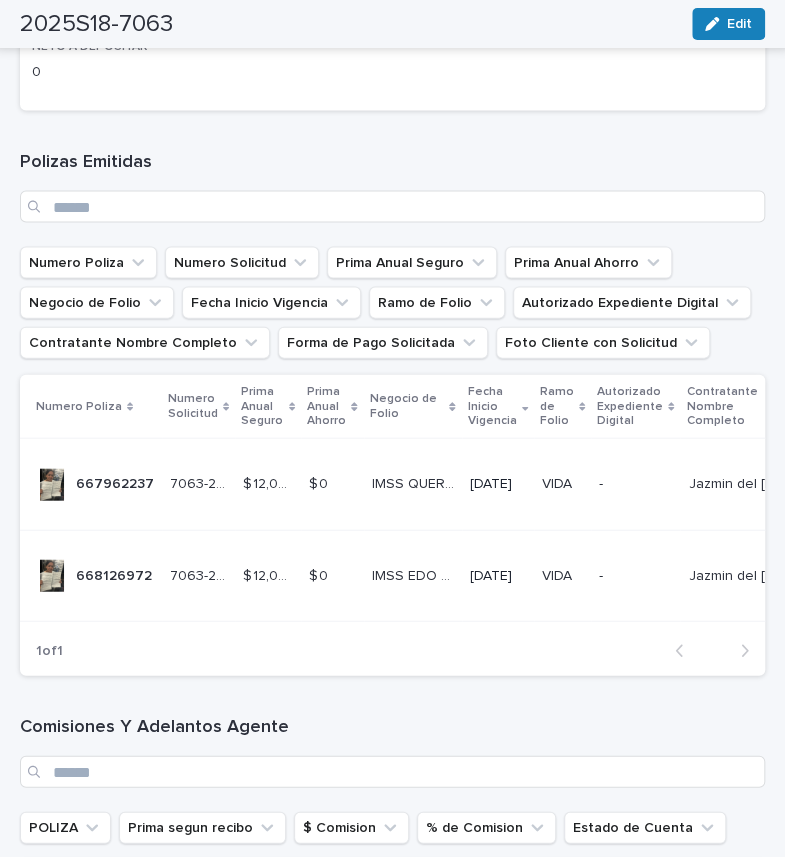 click on "7063-2025-S18-01 7063-2025-S18-01" at bounding box center (198, 483) 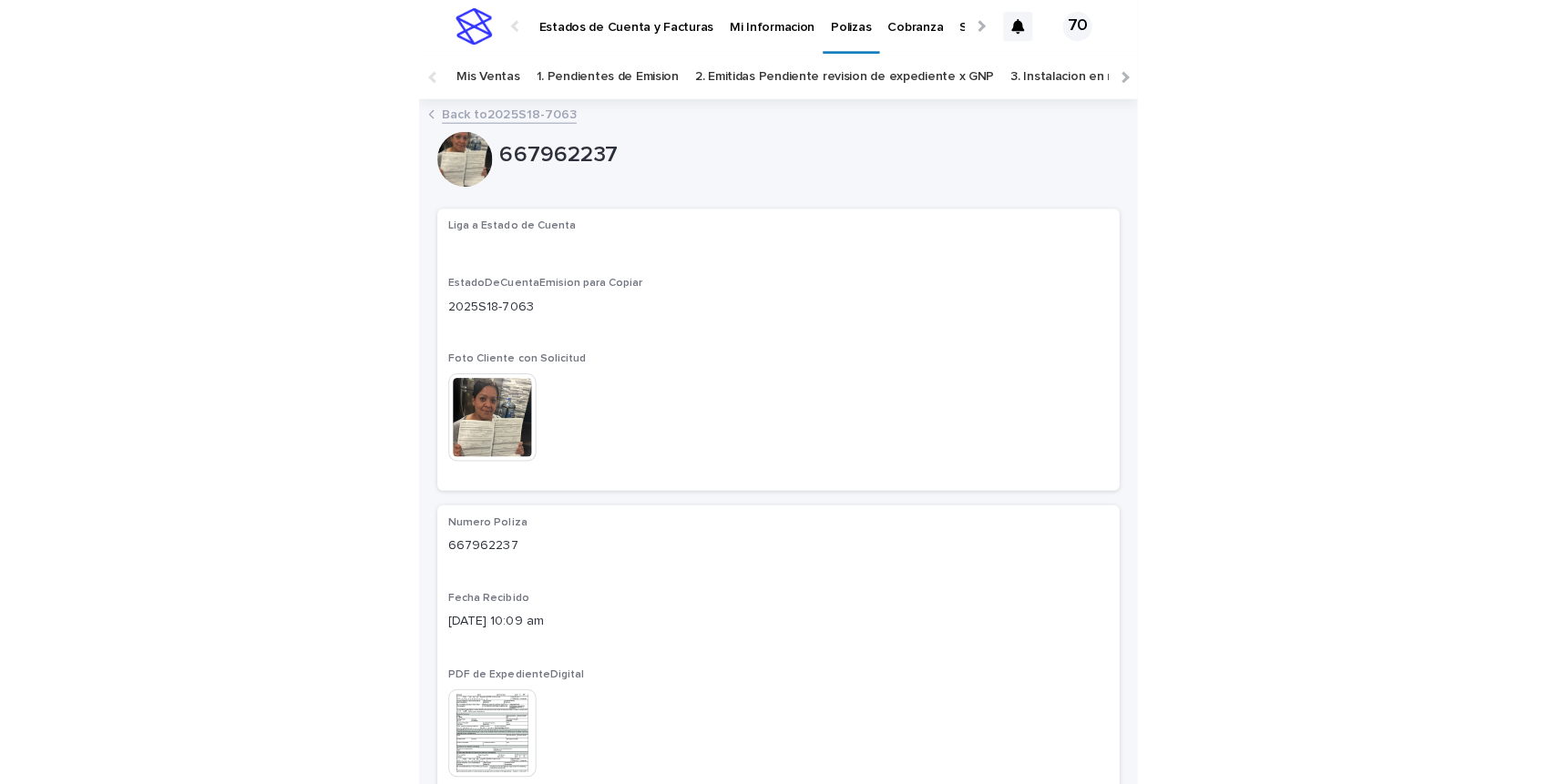 scroll, scrollTop: 0, scrollLeft: 0, axis: both 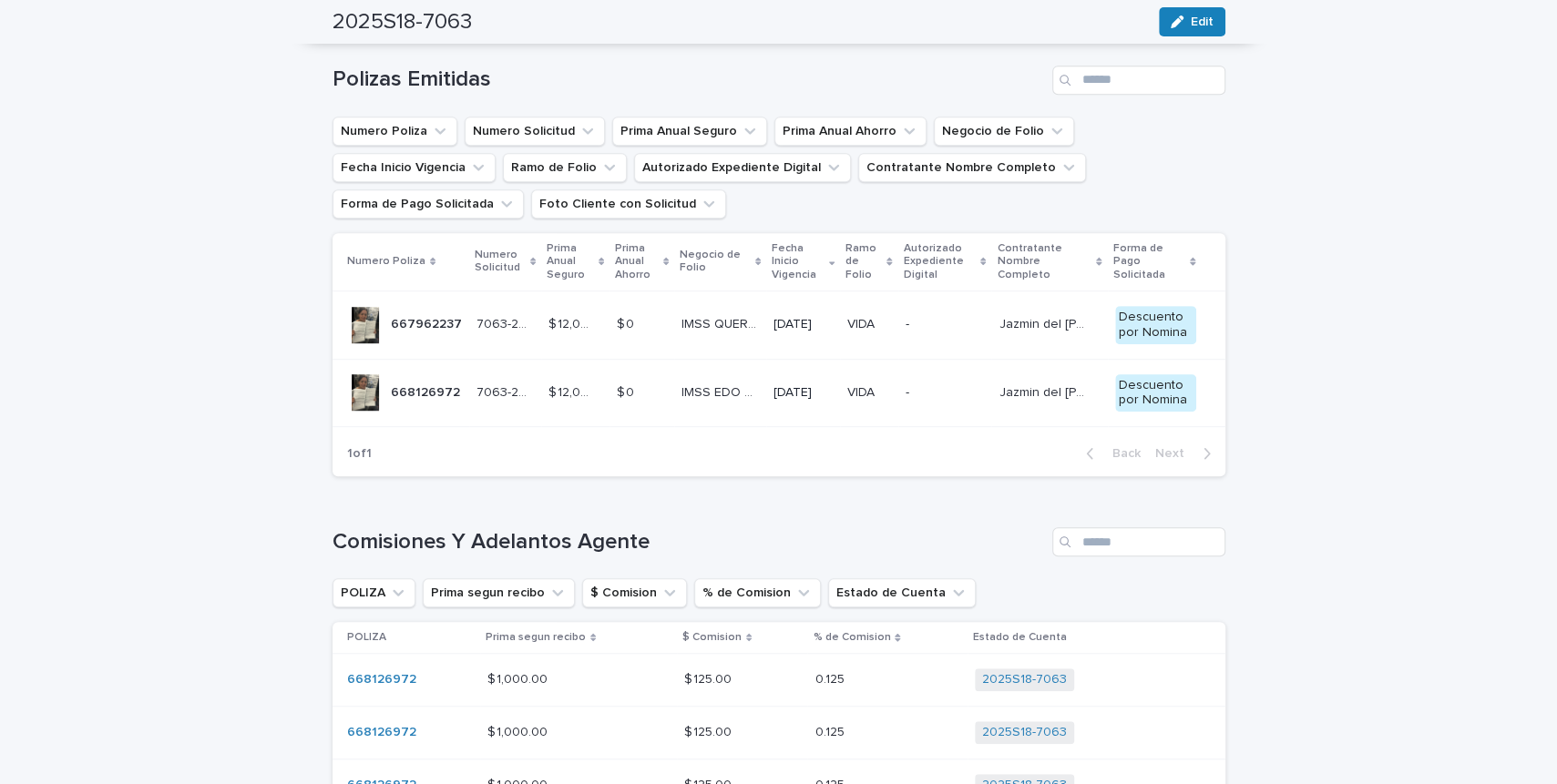 click on "667962237" at bounding box center (428, 322) 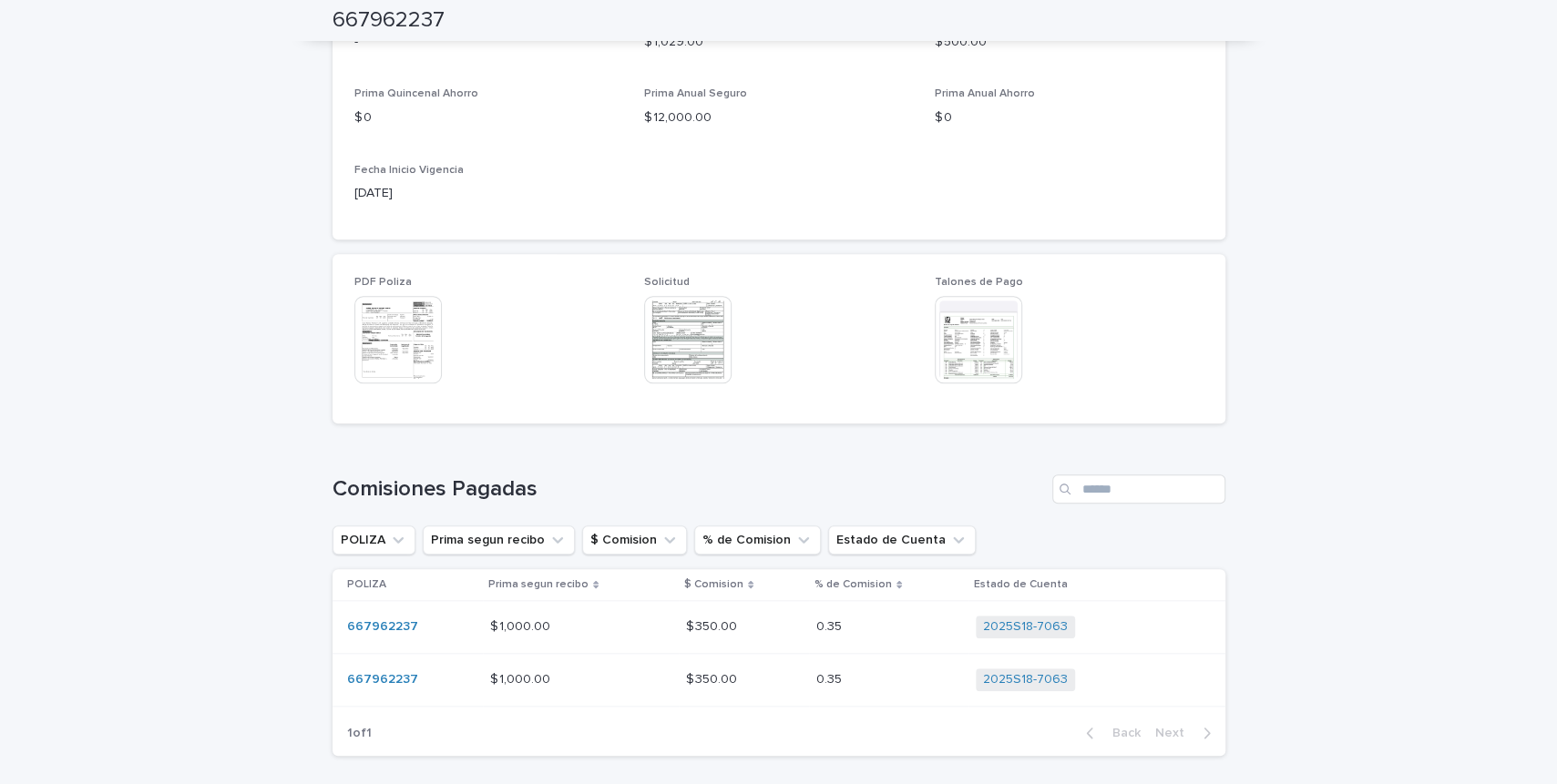 scroll, scrollTop: 827, scrollLeft: 0, axis: vertical 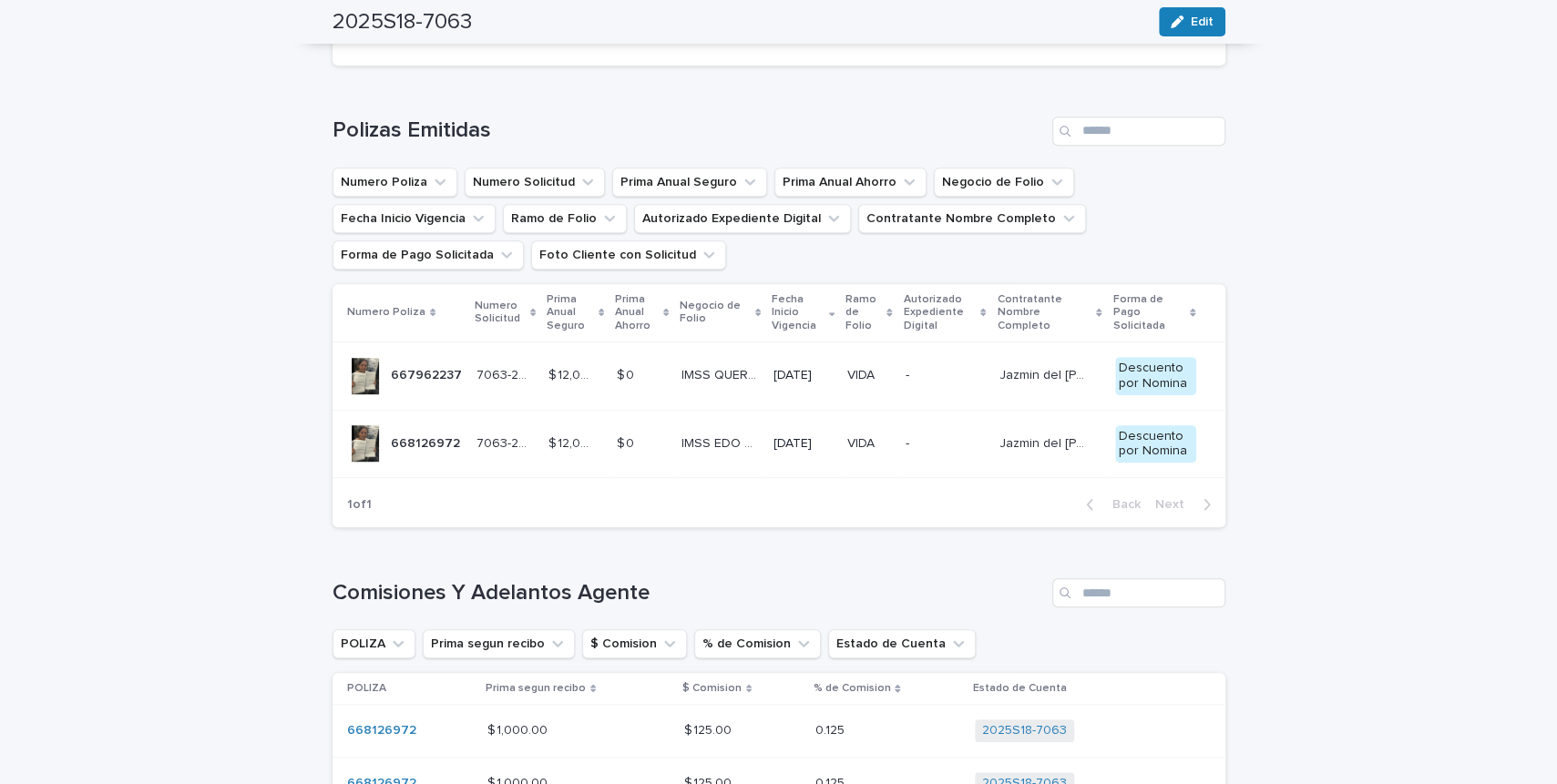 click on "668126972" at bounding box center (427, 442) 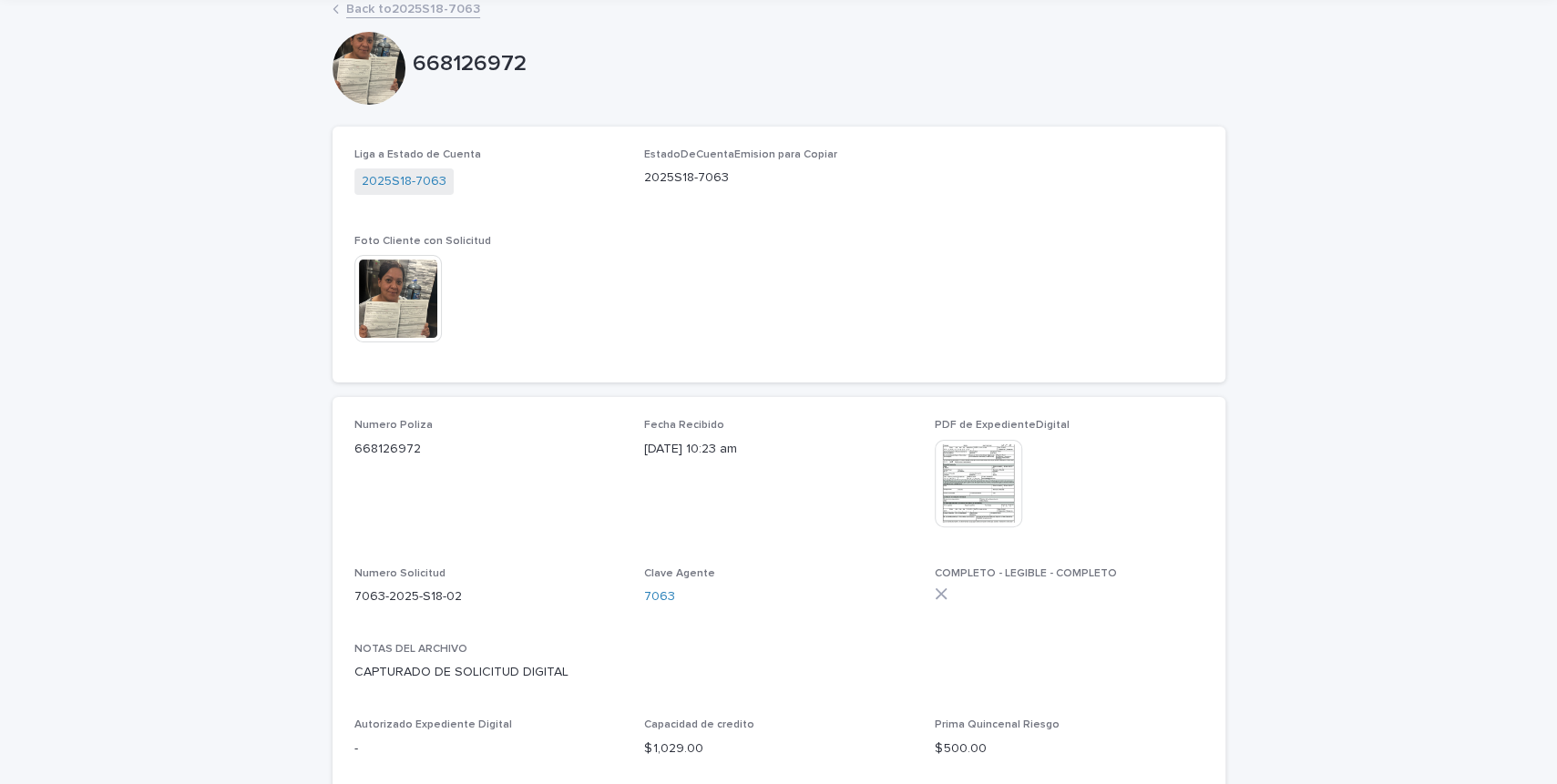 scroll, scrollTop: 150, scrollLeft: 0, axis: vertical 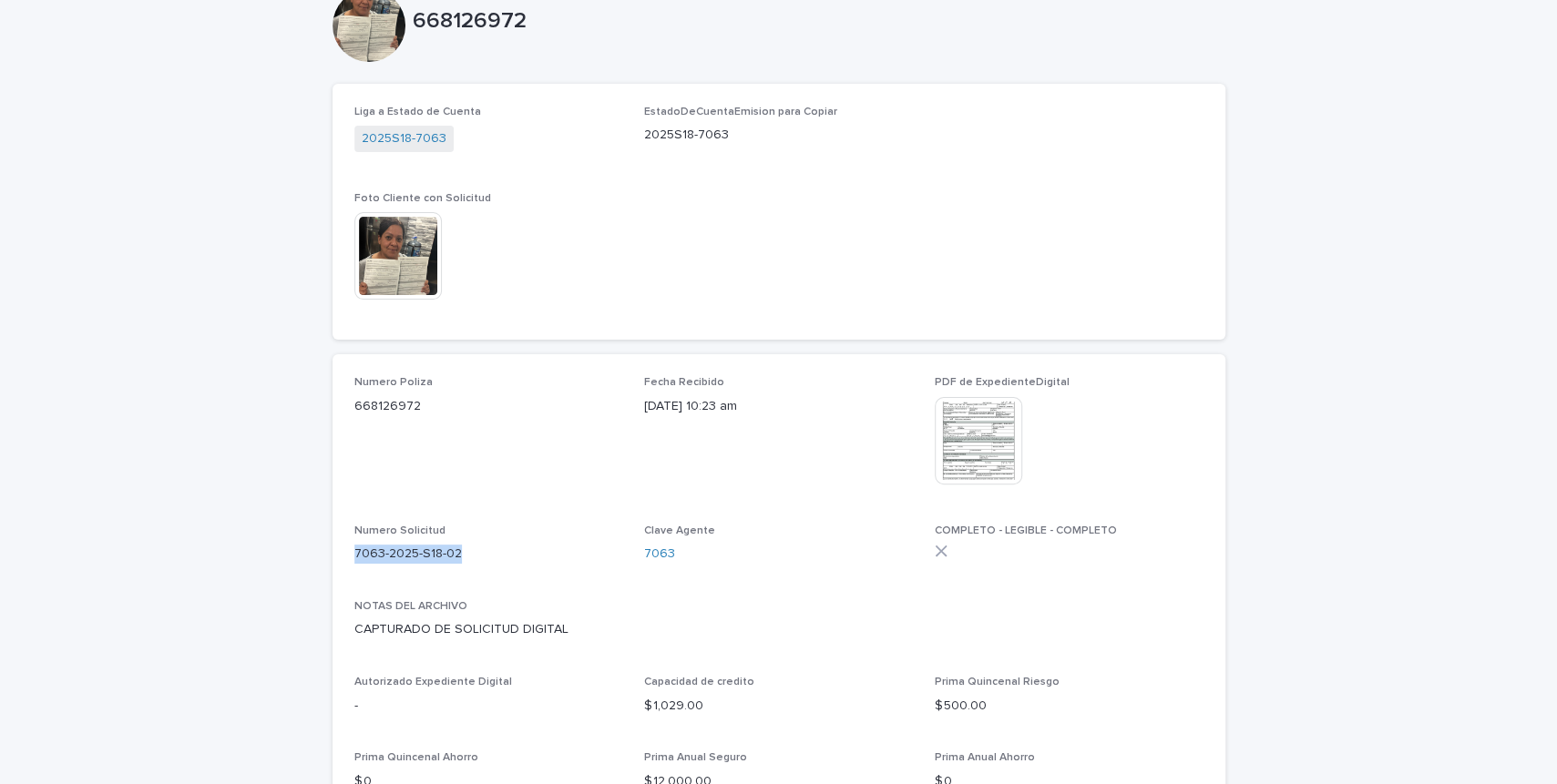 drag, startPoint x: 354, startPoint y: 552, endPoint x: 469, endPoint y: 558, distance: 115.1564 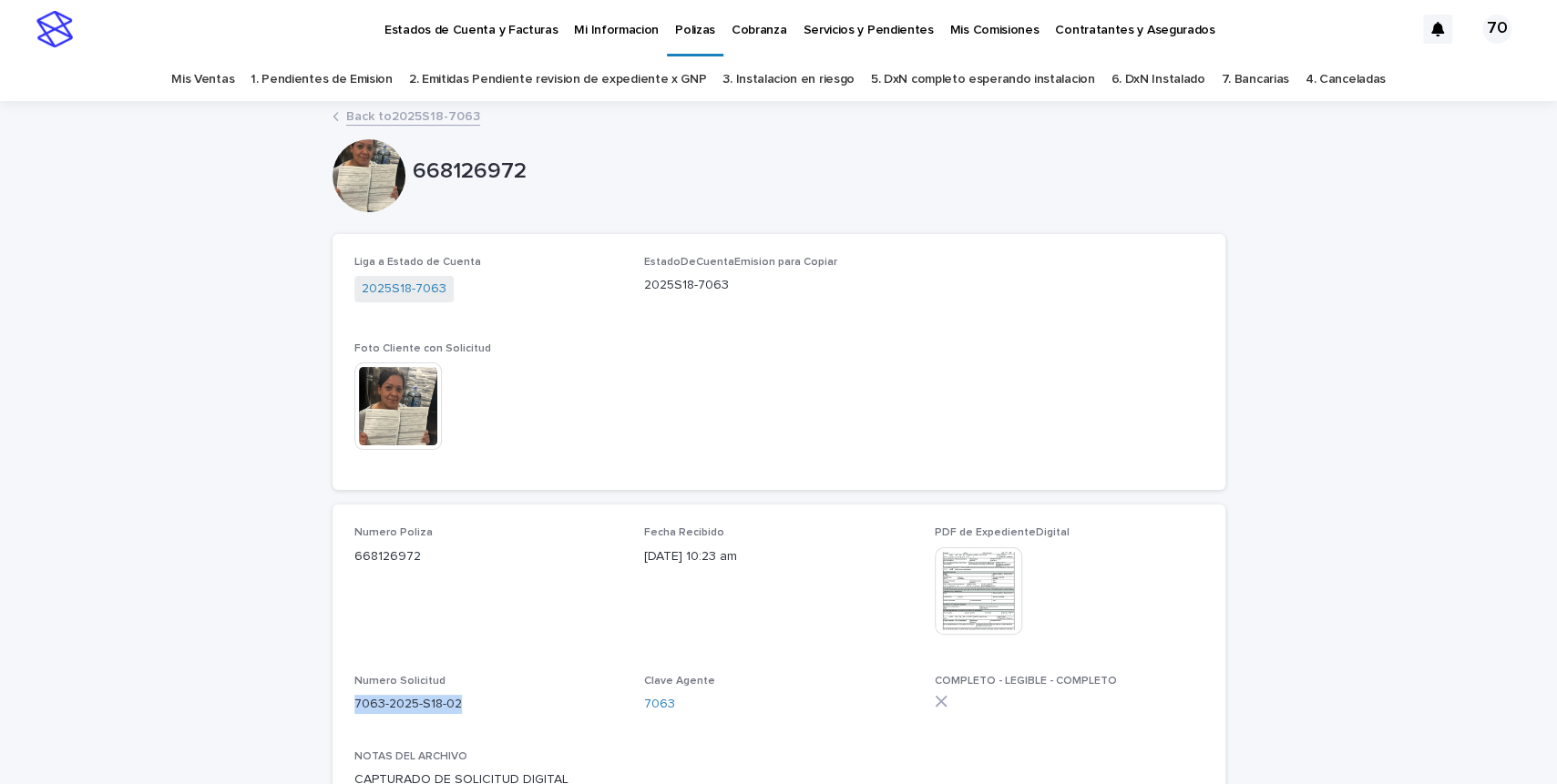 click on "Estados de Cuenta y Facturas" at bounding box center [471, 19] 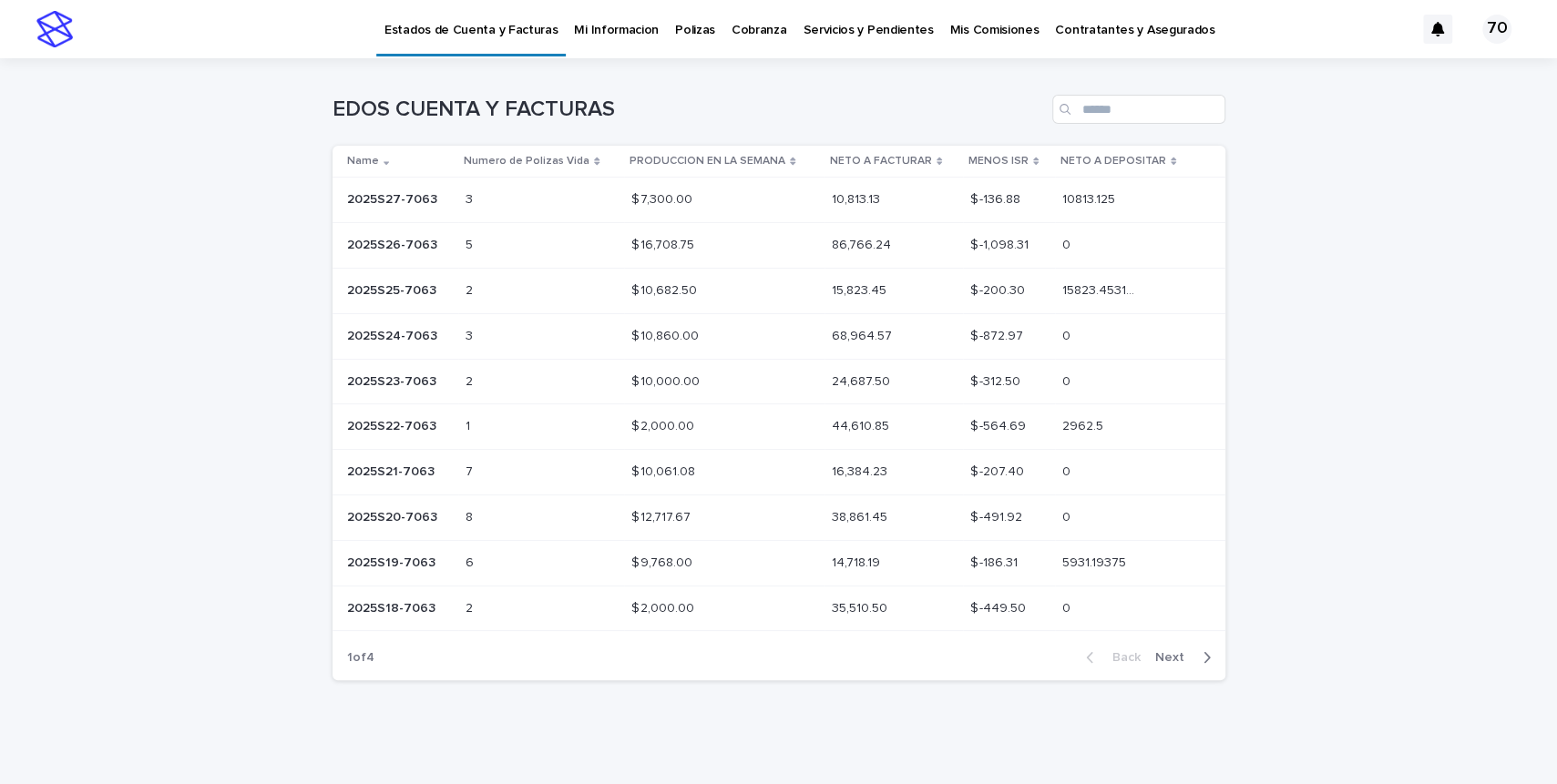 click on "$ -1,098.31" at bounding box center [1001, 243] 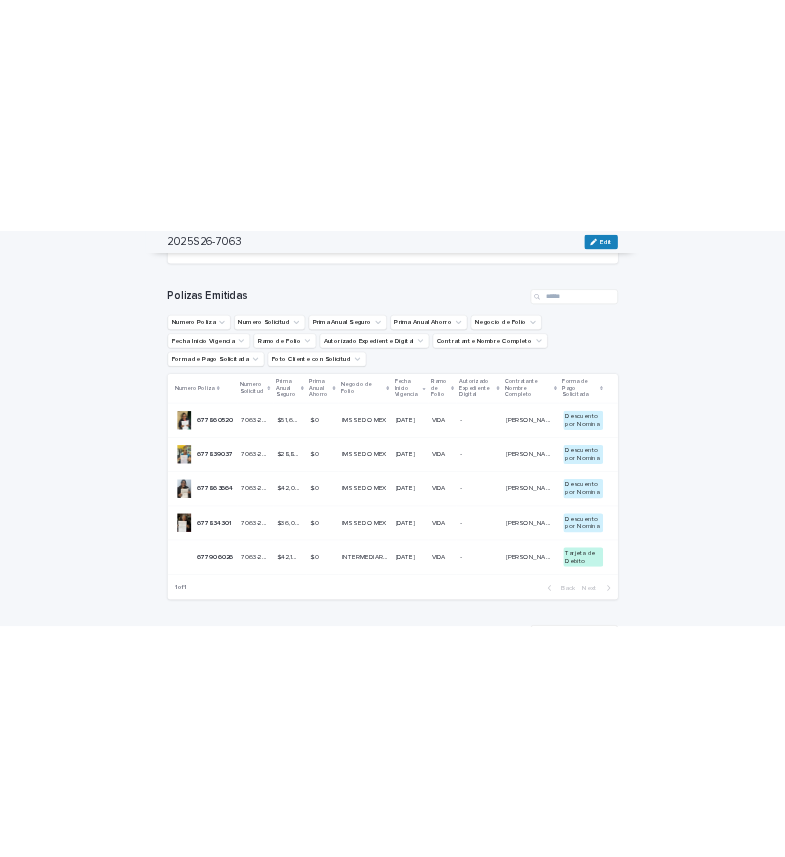 scroll, scrollTop: 660, scrollLeft: 0, axis: vertical 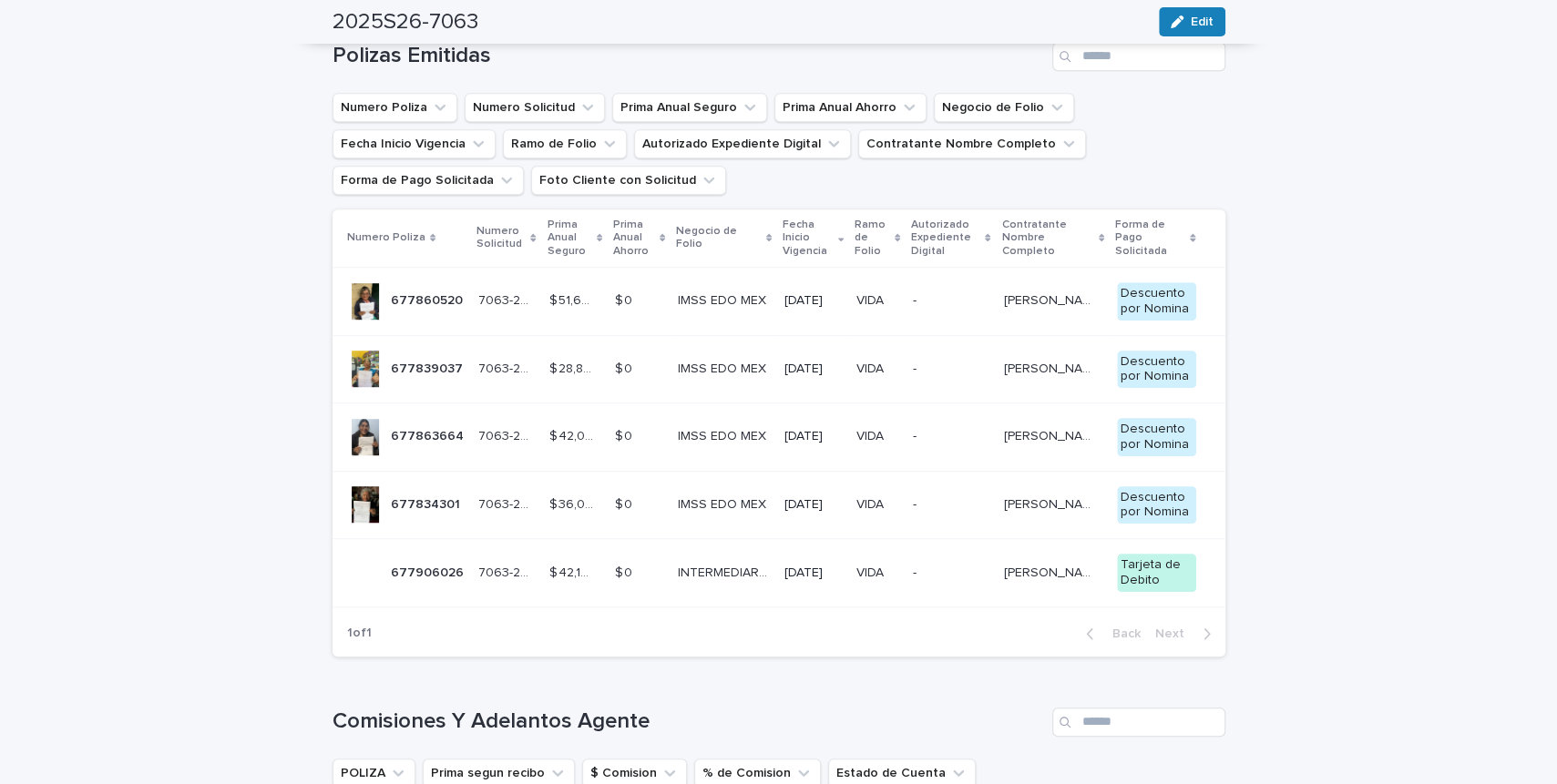 click on "Numero Poliza Numero Solicitud Prima Anual Seguro Prima Anual Ahorro Negocio de Folio Fecha Inicio Vigencia Ramo de Folio Autorizado Expediente Digital Contratante Nombre Completo Forma de Pago Solicitada Foto Cliente con Solicitud" at bounding box center [779, 144] 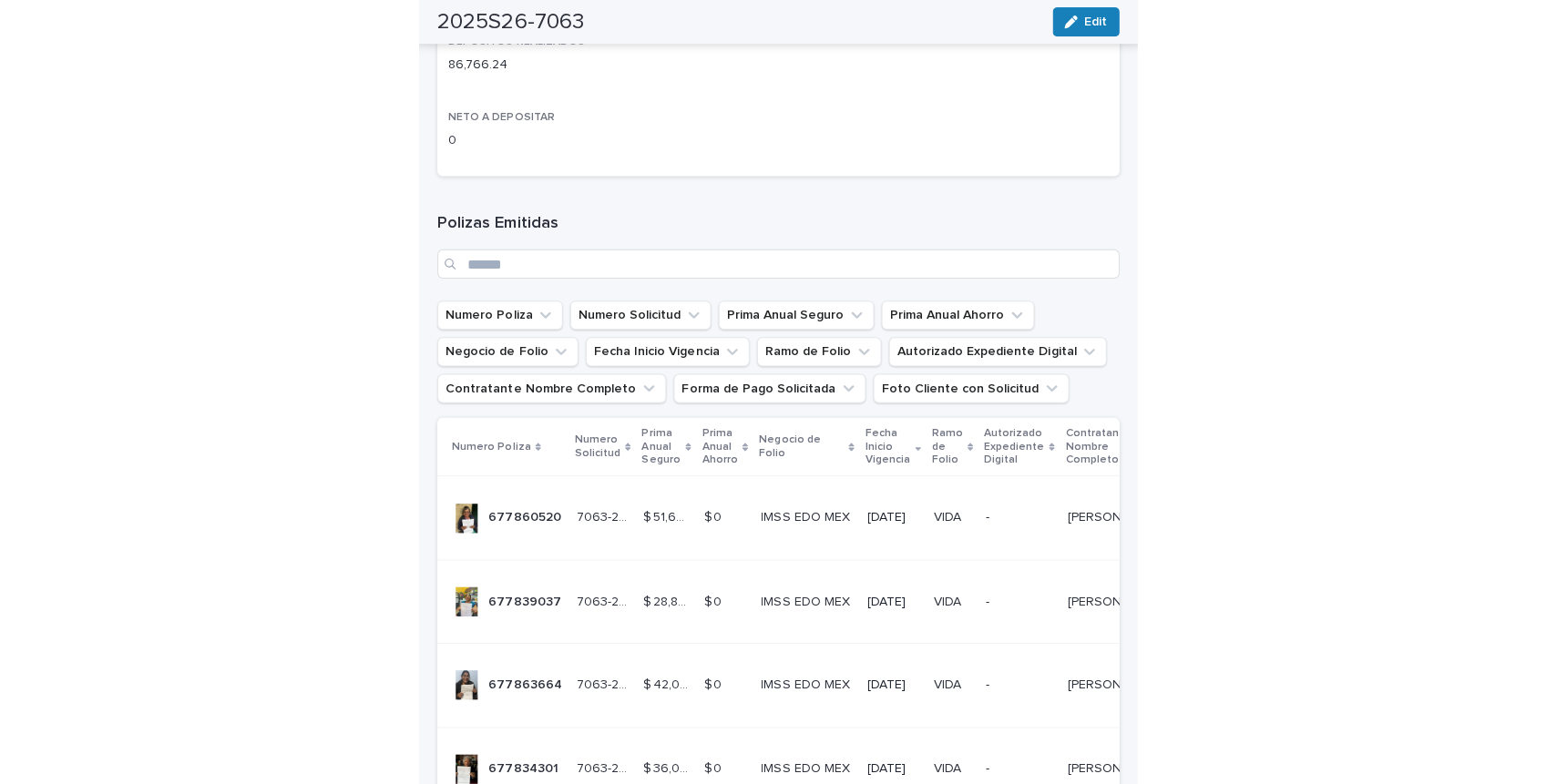 scroll, scrollTop: 1127, scrollLeft: 0, axis: vertical 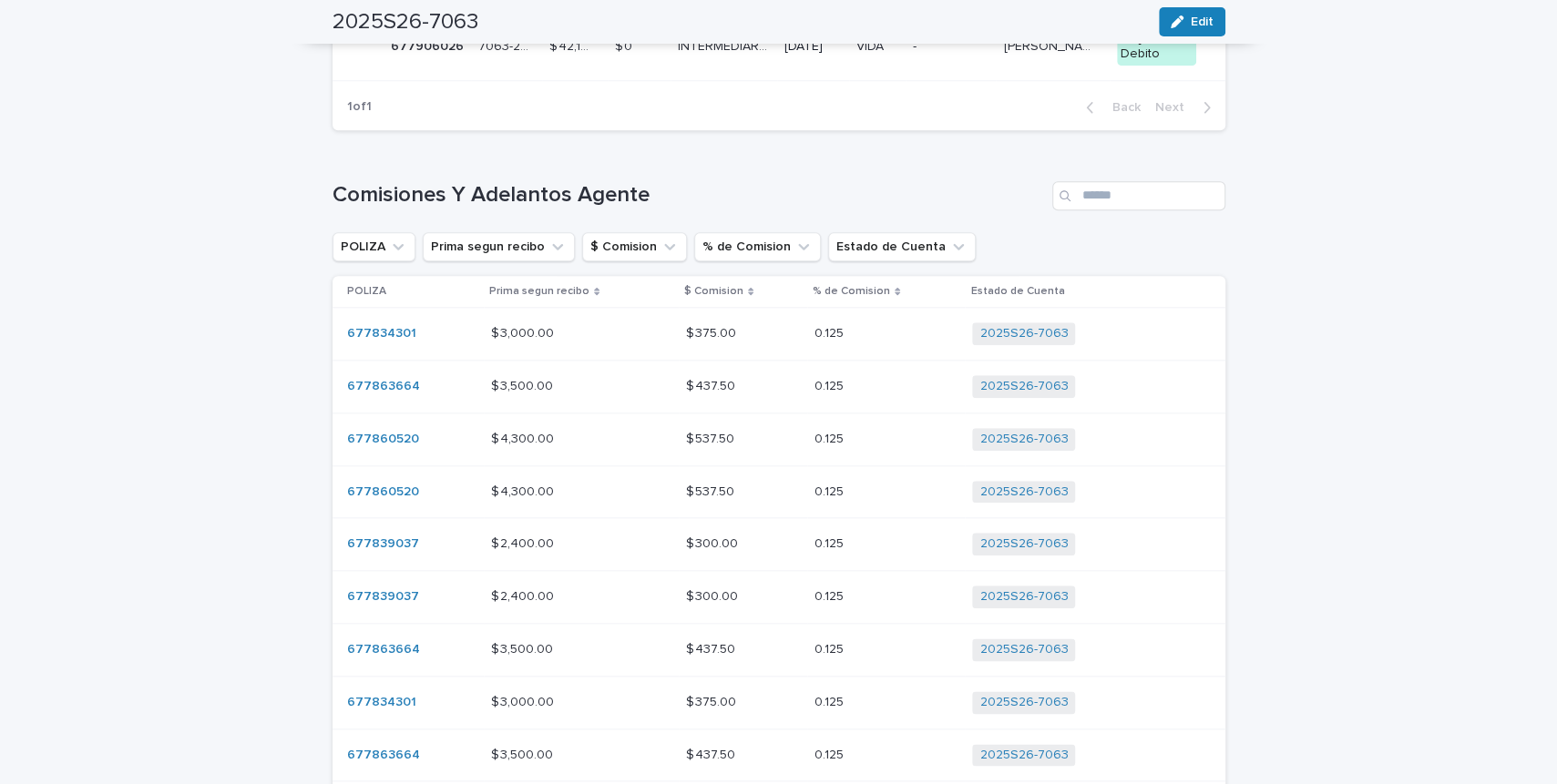 click on "Loading... Saving… Loading... Saving… 2025S26-7063 Edit 2025S26-7063 Edit Sorry, there was an error saving your record. Please try again. Please fill out the required fields below. Loading... Saving… Loading... Saving… Loading... Saving… Name 2025S26-7063 SEMANA PRODUCCION 2025S26 CLAVE AGENTE 7063   INGRESOS 19,800.00 BONOS Y SOBRECOMISIONES 68,064.55 PRODUCCION EN LA SEMANA $ 16,708.75 % DE COMISION - COBROS DE PRESTAMOS - SUBTOTAL 87,864.55 MENOS ISR $ -1,098.31 NETO A FACTURAR 86,766.24 DEPOSITOS REALIZADOS 86,766.24 NETO A DEPOSITAR 0 Loading... Saving… Polizas Emitidas Numero Poliza Numero Solicitud Prima Anual Seguro Prima Anual Ahorro Negocio de Folio Fecha Inicio Vigencia Ramo de Folio Autorizado Expediente Digital Contratante Nombre Completo Forma de Pago Solicitada Foto Cliente con Solicitud Numero Poliza Numero Solicitud Prima Anual Seguro Prima Anual Ahorro Negocio de Folio Fecha Inicio Vigencia Ramo de Folio Autorizado Expediente Digital Contratante Nombre Completo 677860520   -" at bounding box center [778, -39] 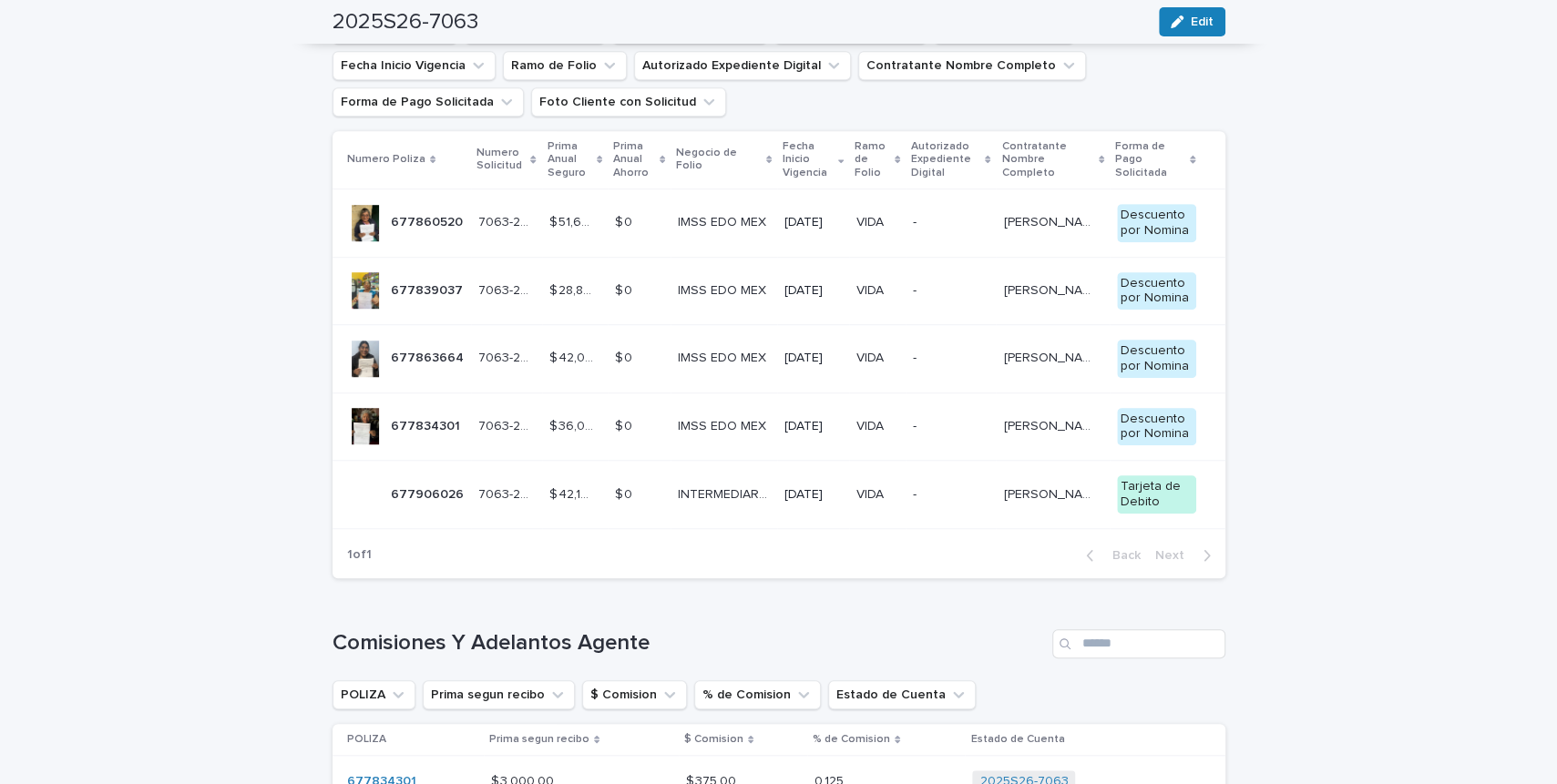 scroll, scrollTop: 677, scrollLeft: 0, axis: vertical 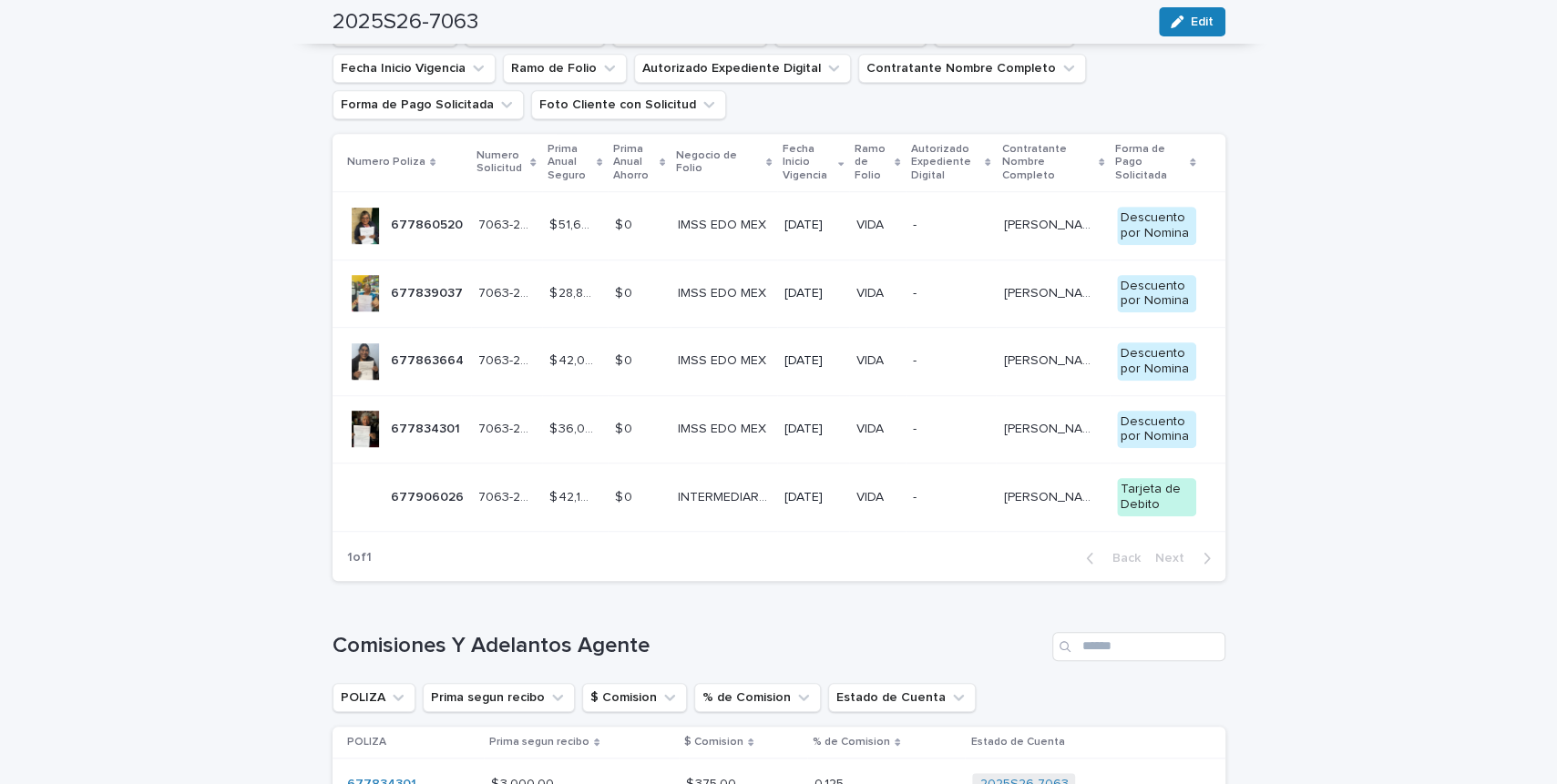 click on "677860520 677860520" at bounding box center [426, 225] 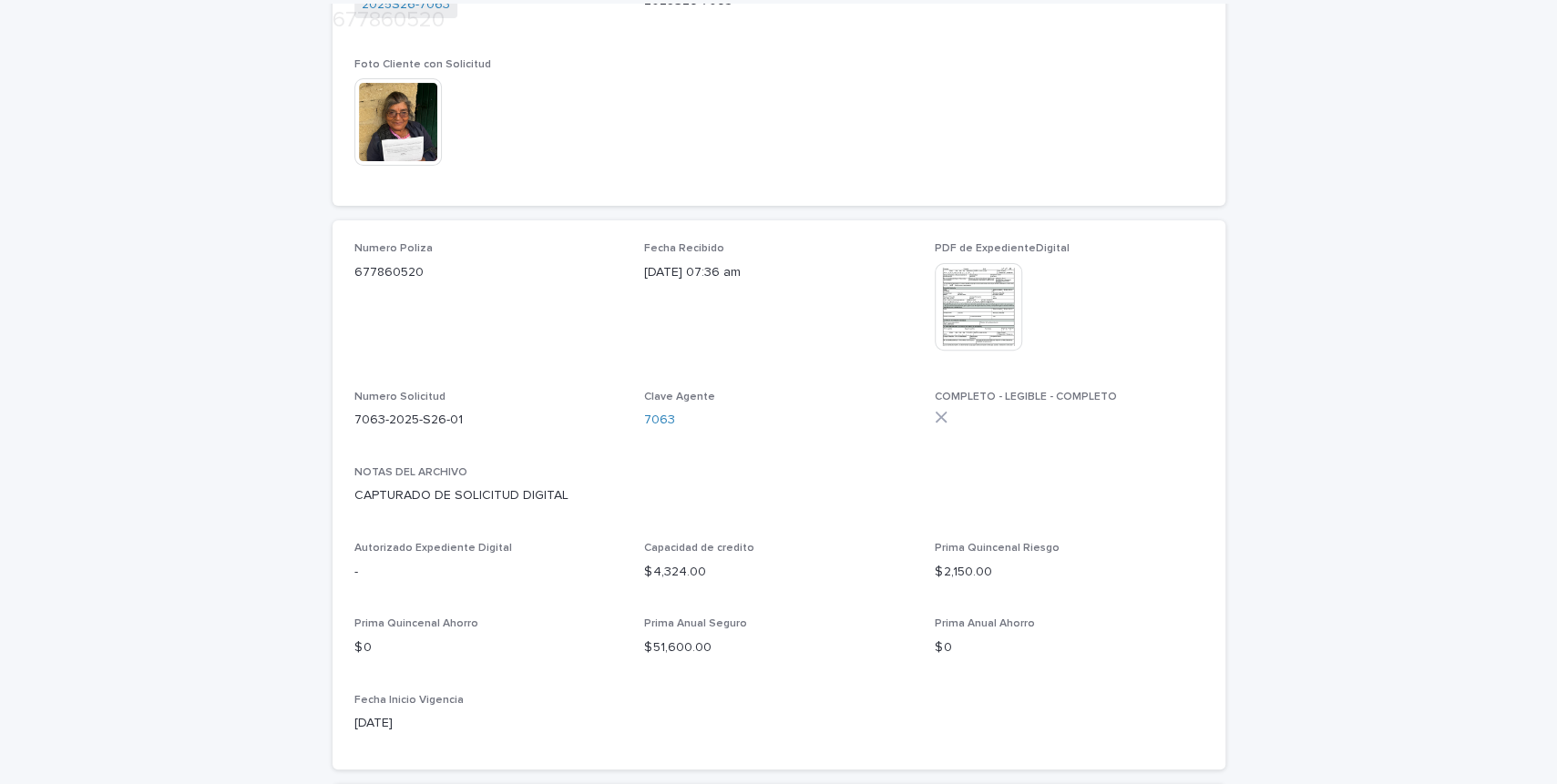 scroll, scrollTop: 300, scrollLeft: 0, axis: vertical 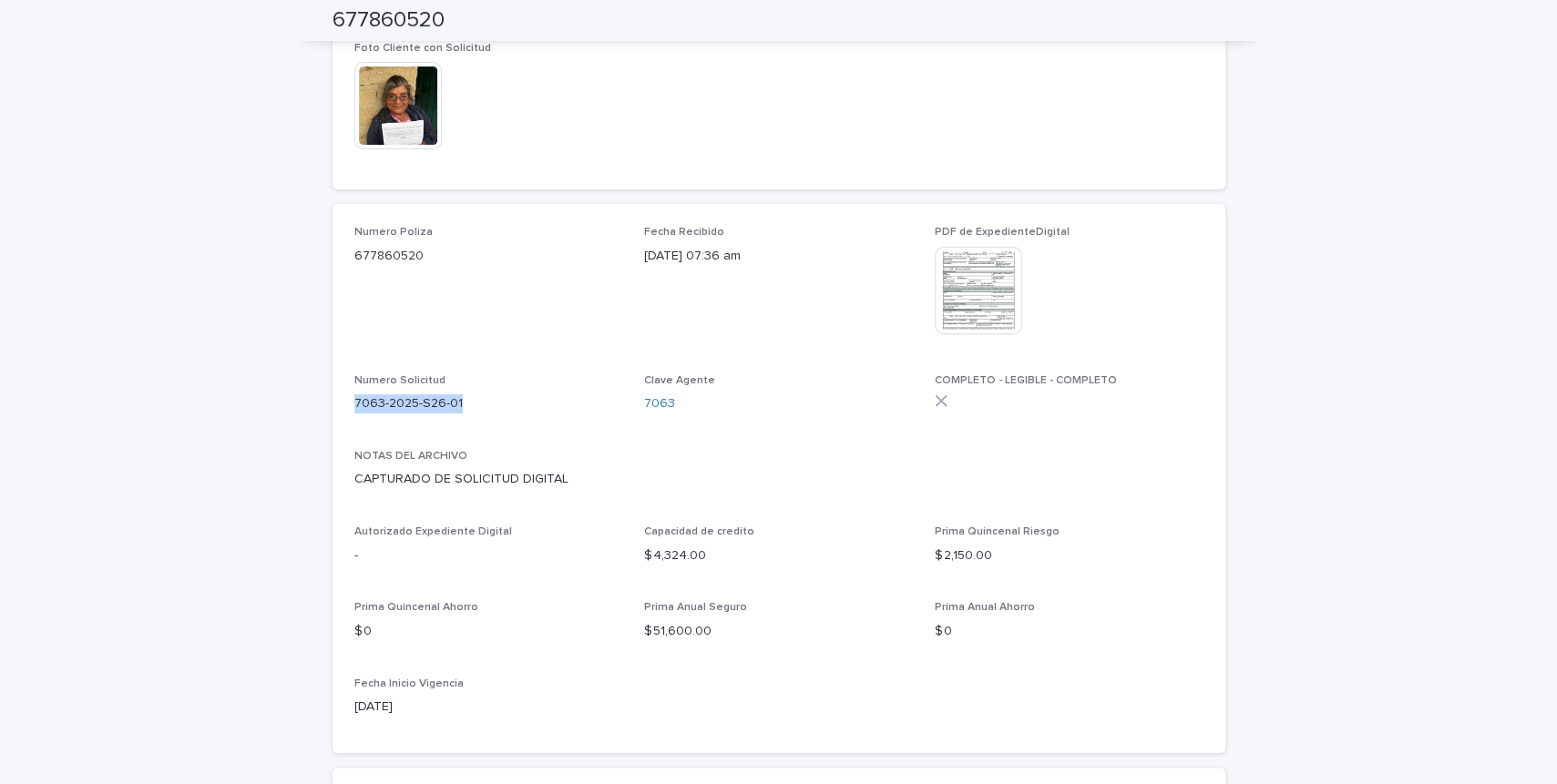 drag, startPoint x: 355, startPoint y: 405, endPoint x: 461, endPoint y: 404, distance: 106.00472 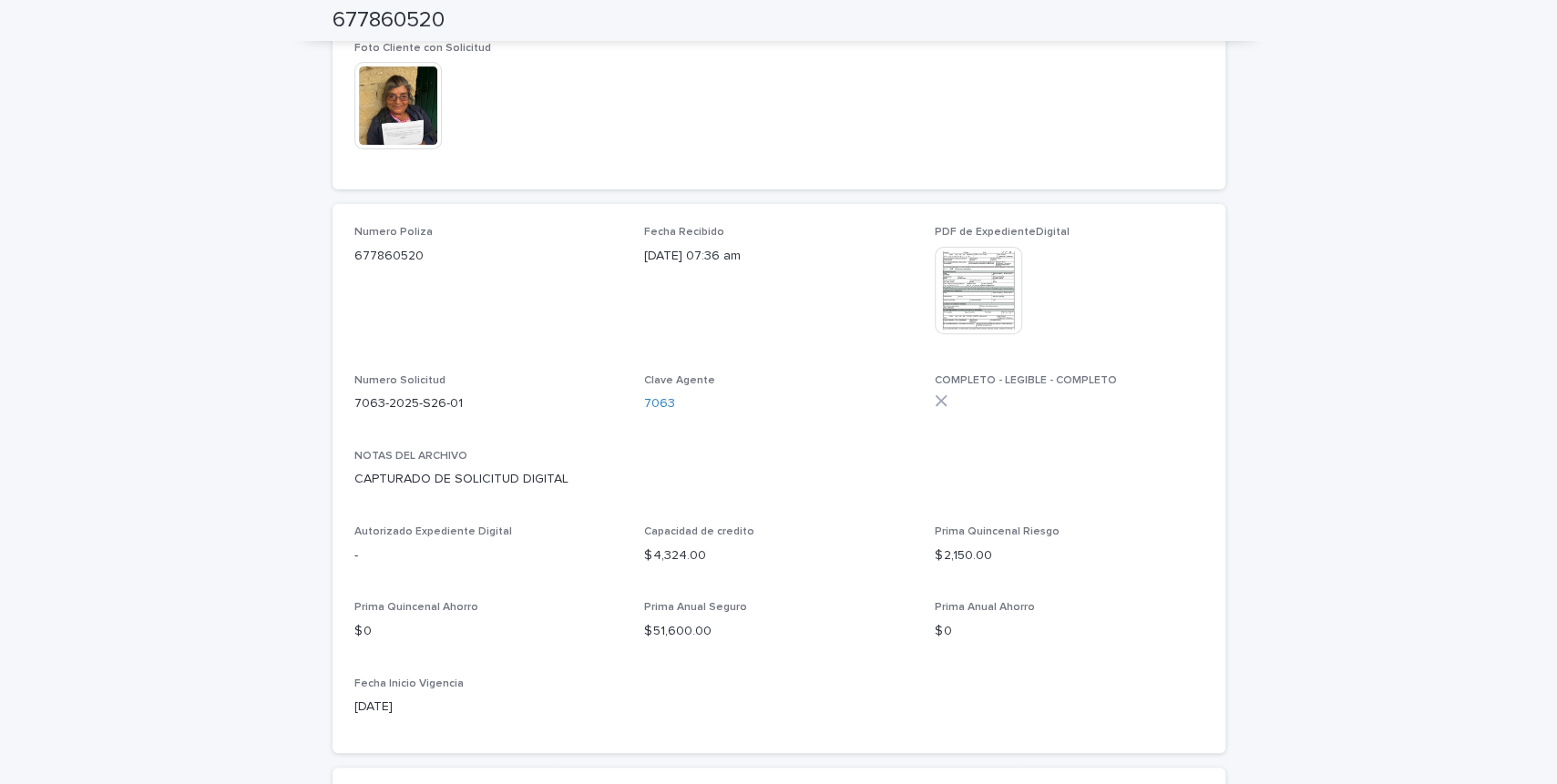 click on "Loading... Saving… Loading... Saving… 677860520 677860520 Sorry, there was an error saving your record. Please try again. Please fill out the required fields below. Loading... Saving… Loading... Saving… Loading... Saving… Liga a Estado de Cuenta 2025S26-7063   EstadoDeCuentaEmision para Copiar 2025S26-7063 Foto Cliente con Solicitud This file cannot be opened Download File Numero Poliza 677860520 Fecha Recibido 30/06/2025 07:36 am PDF de ExpedienteDigital This file cannot be opened Download File Numero Solicitud 7063-2025-S26-01 Clave Agente 7063   COMPLETO - LEGIBLE - COMPLETO NOTAS DEL ARCHIVO CAPTURADO DE SOLICITUD DIGITAL Autorizado Expediente Digital - Capacidad de credito  $ 4,324.00 Prima Quincenal Riesgo $ 2,150.00 Prima Quincenal Ahorro $ 0 Prima Anual Seguro $ 51,600.00 Prima Anual Ahorro $ 0 Fecha Inicio Vigencia 2025-10-01 PDF Poliza This file cannot be opened Download File Solicitud This file cannot be opened Download File Talones de Pago This file cannot be opened Loading..." at bounding box center [779, 777] 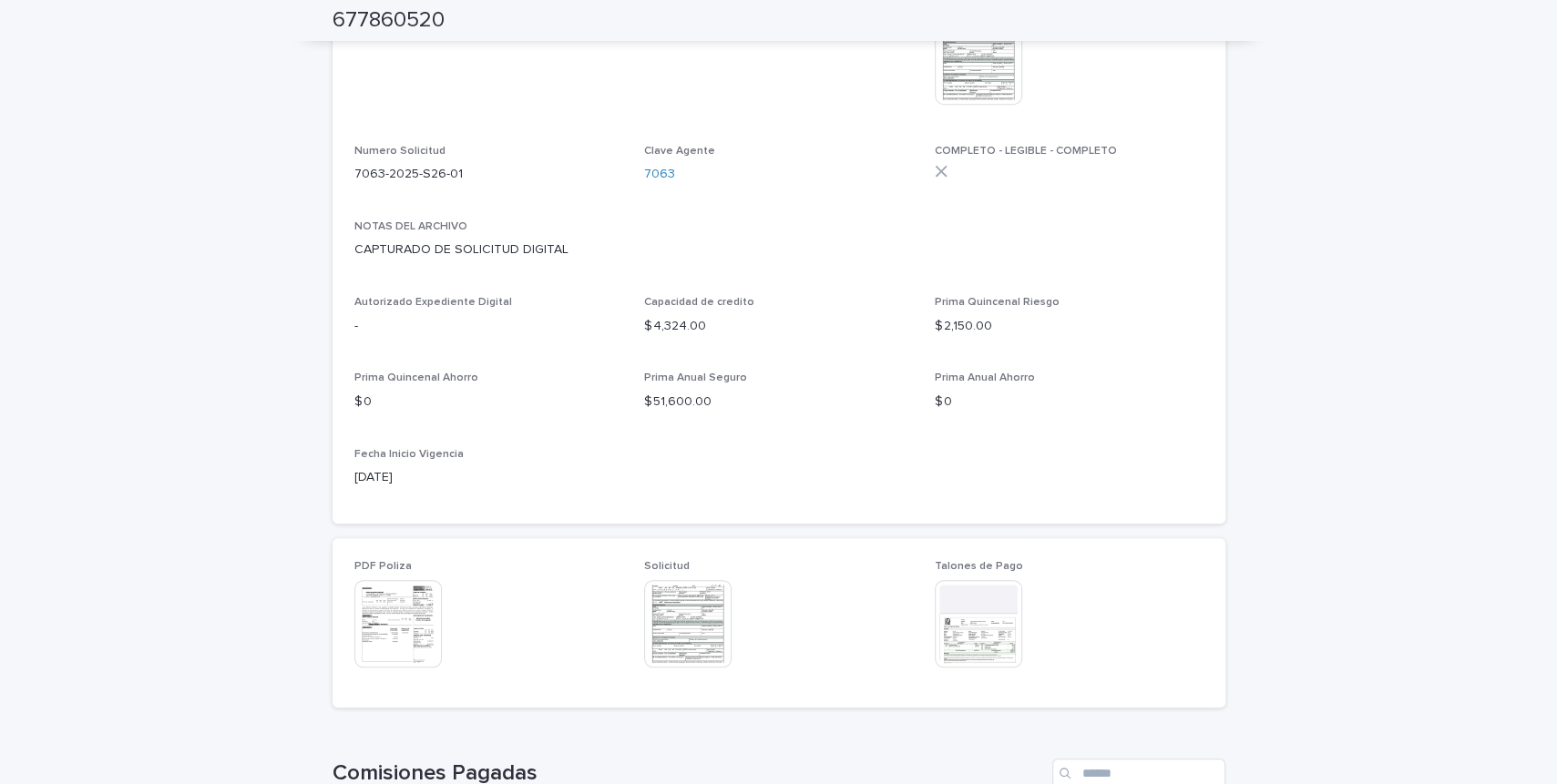 scroll, scrollTop: 827, scrollLeft: 0, axis: vertical 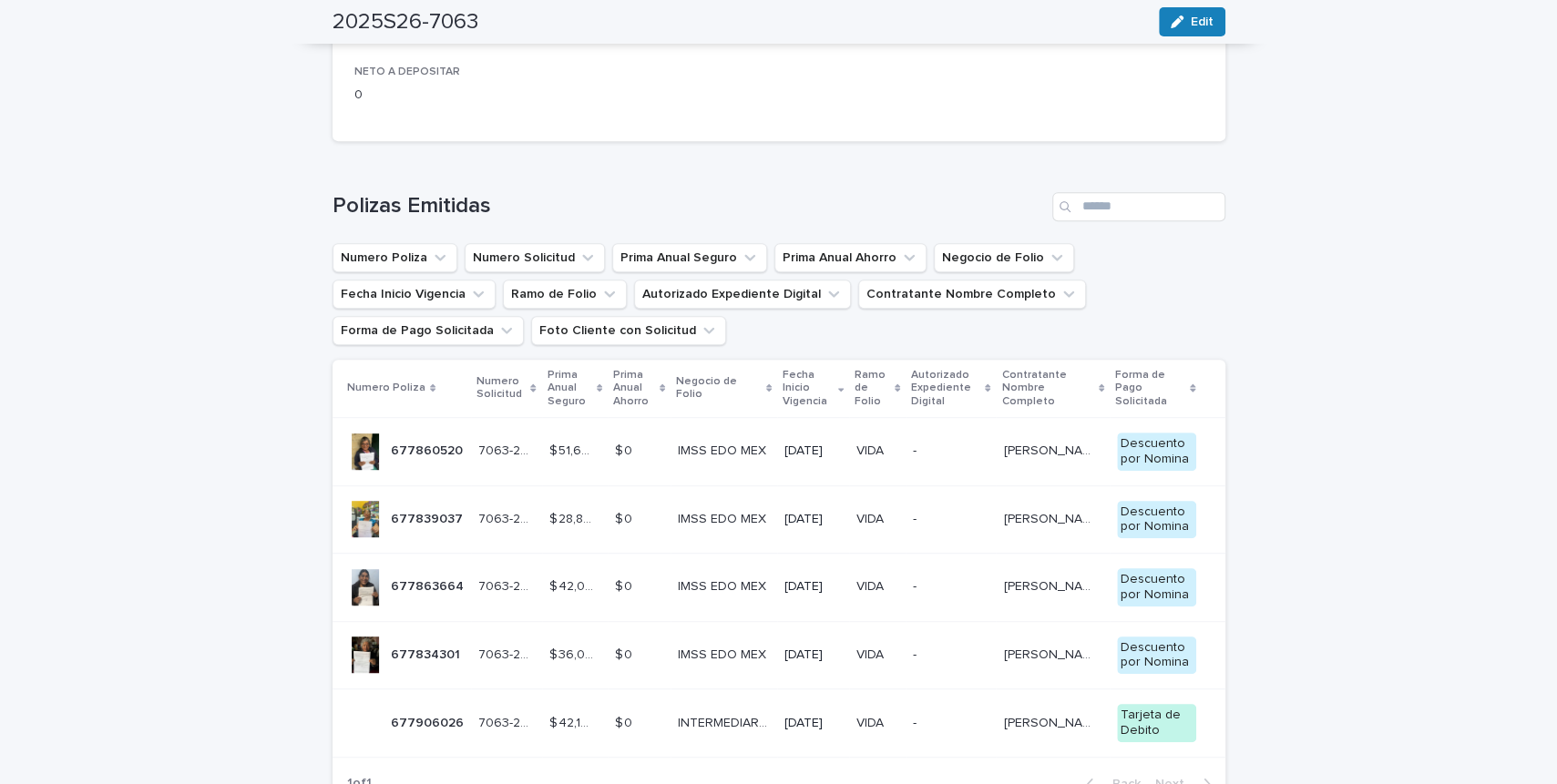click on "677839037" at bounding box center [428, 517] 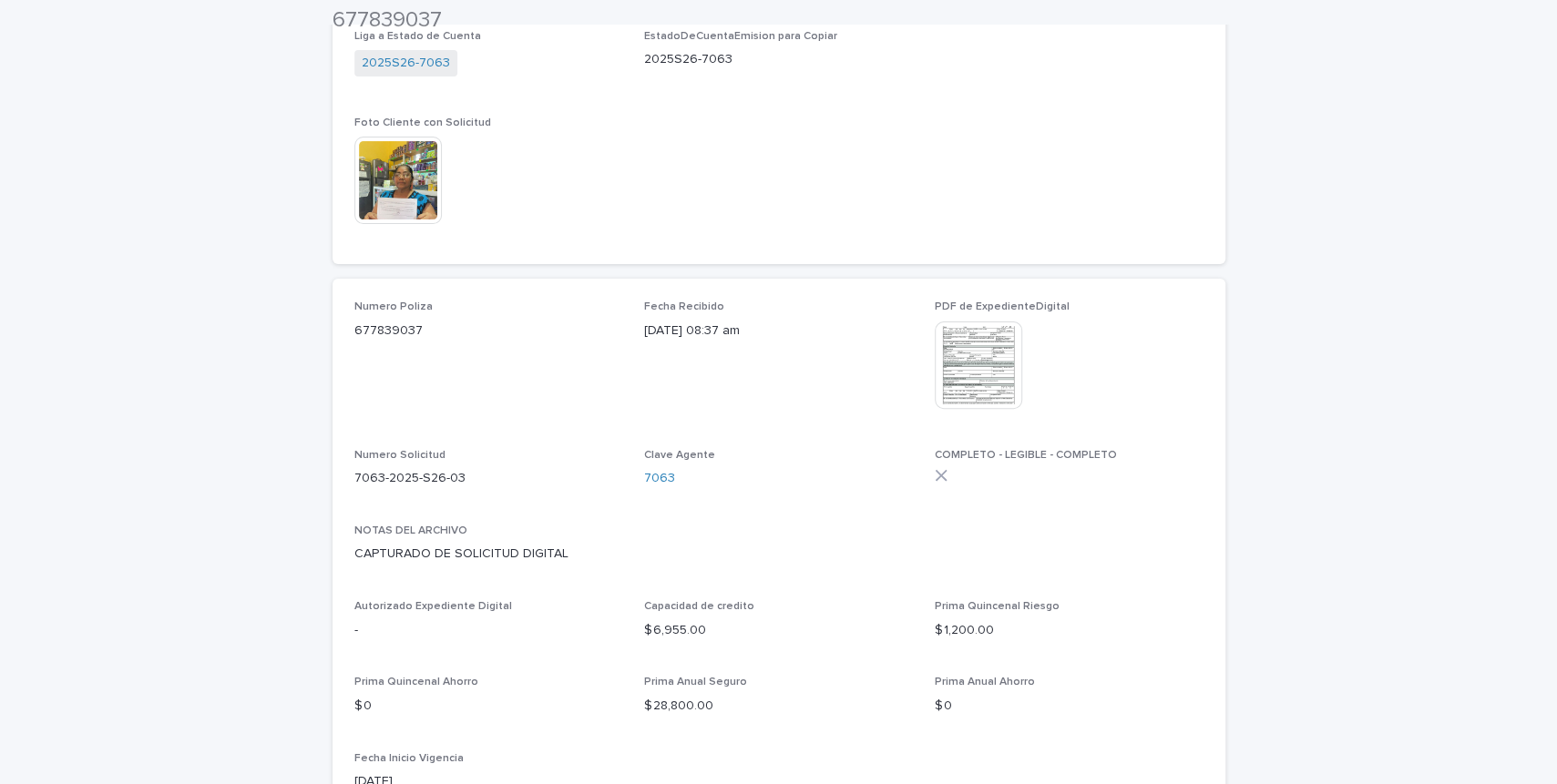 scroll, scrollTop: 300, scrollLeft: 0, axis: vertical 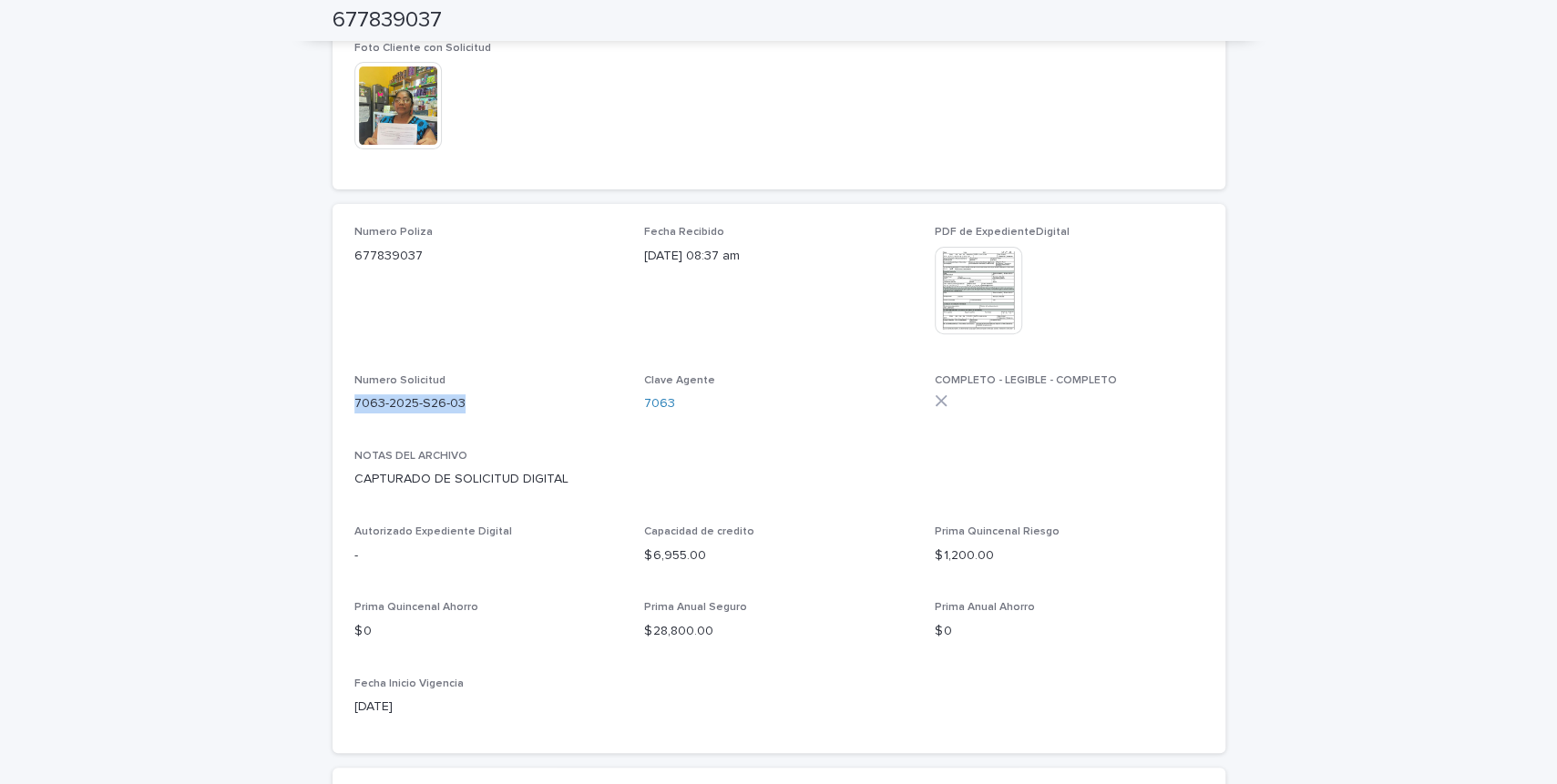 drag, startPoint x: 355, startPoint y: 403, endPoint x: 466, endPoint y: 403, distance: 111 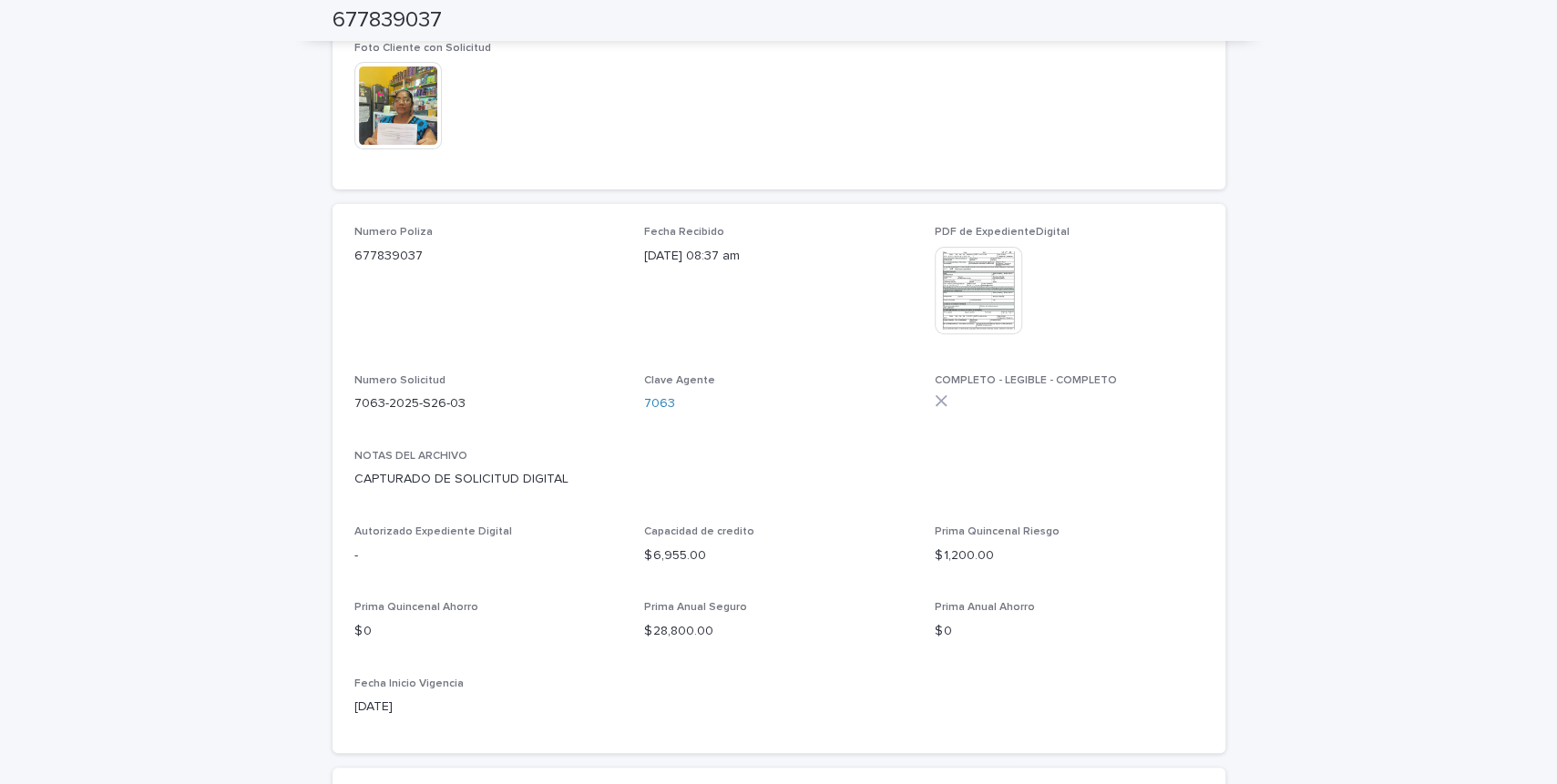 click on "Numero Poliza 677839037 Fecha Recibido 30/06/2025 08:37 am PDF de ExpedienteDigital This file cannot be opened Download File Numero Solicitud 7063-2025-S26-03 Clave Agente 7063   COMPLETO - LEGIBLE - COMPLETO NOTAS DEL ARCHIVO CAPTURADO DE SOLICITUD DIGITAL Autorizado Expediente Digital - Capacidad de credito  $ 6,955.00 Prima Quincenal Riesgo $ 1,200.00 Prima Quincenal Ahorro $ 0 Prima Anual Seguro $ 28,800.00 Prima Anual Ahorro $ 0 Fecha Inicio Vigencia 2025-10-01" at bounding box center (779, 478) 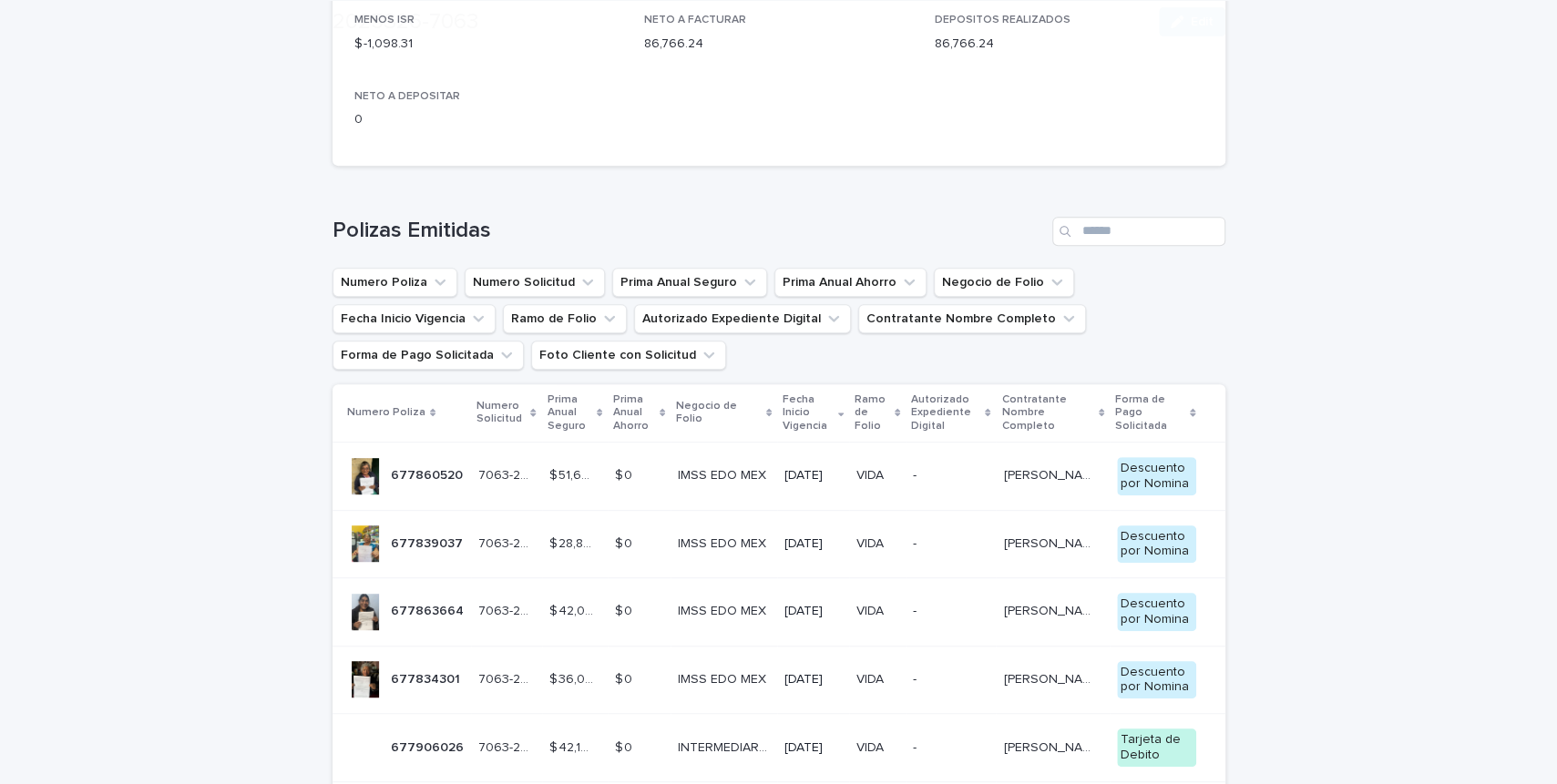 scroll, scrollTop: 451, scrollLeft: 0, axis: vertical 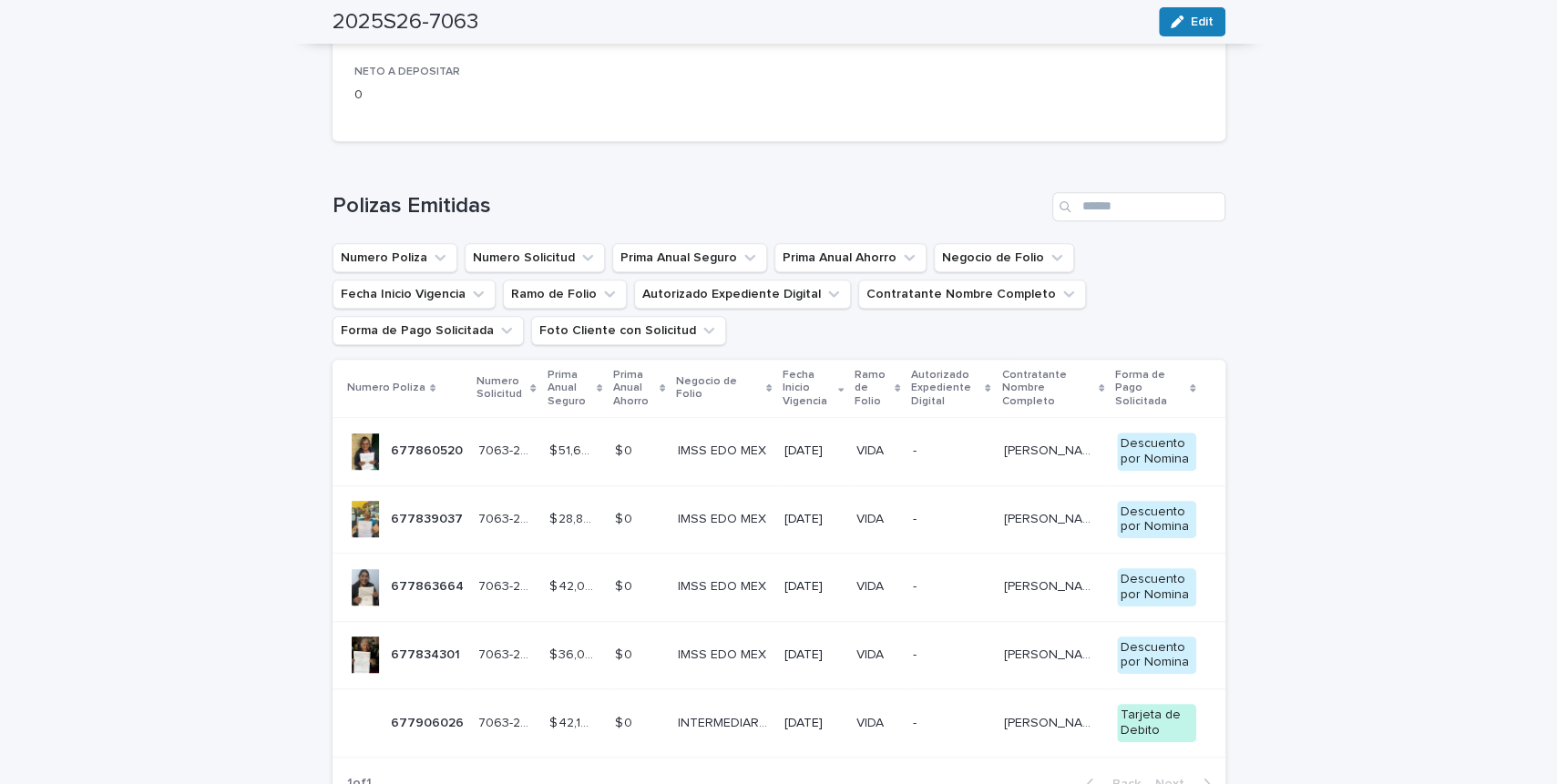 click on "677863664" at bounding box center (429, 585) 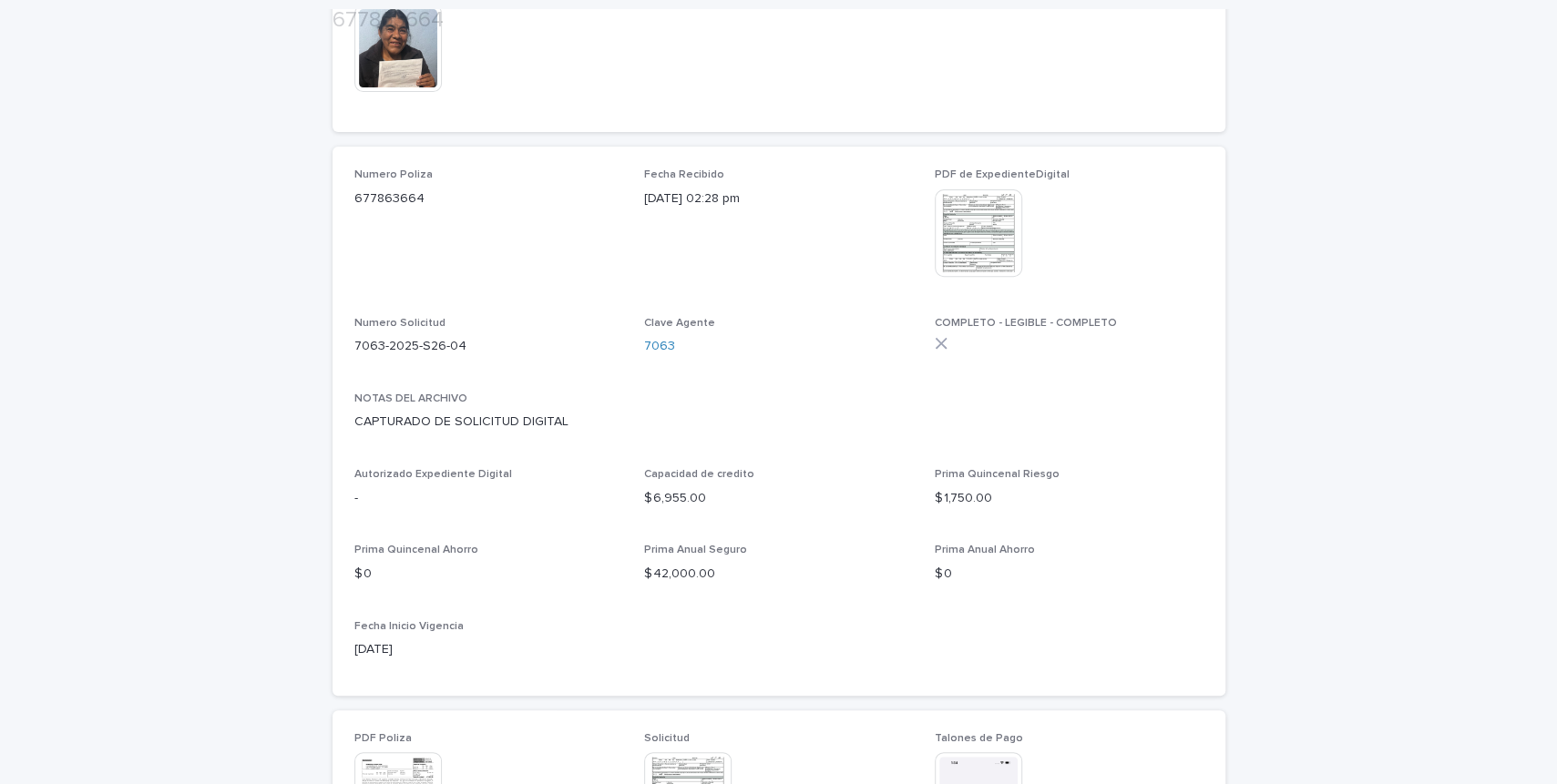 scroll, scrollTop: 376, scrollLeft: 0, axis: vertical 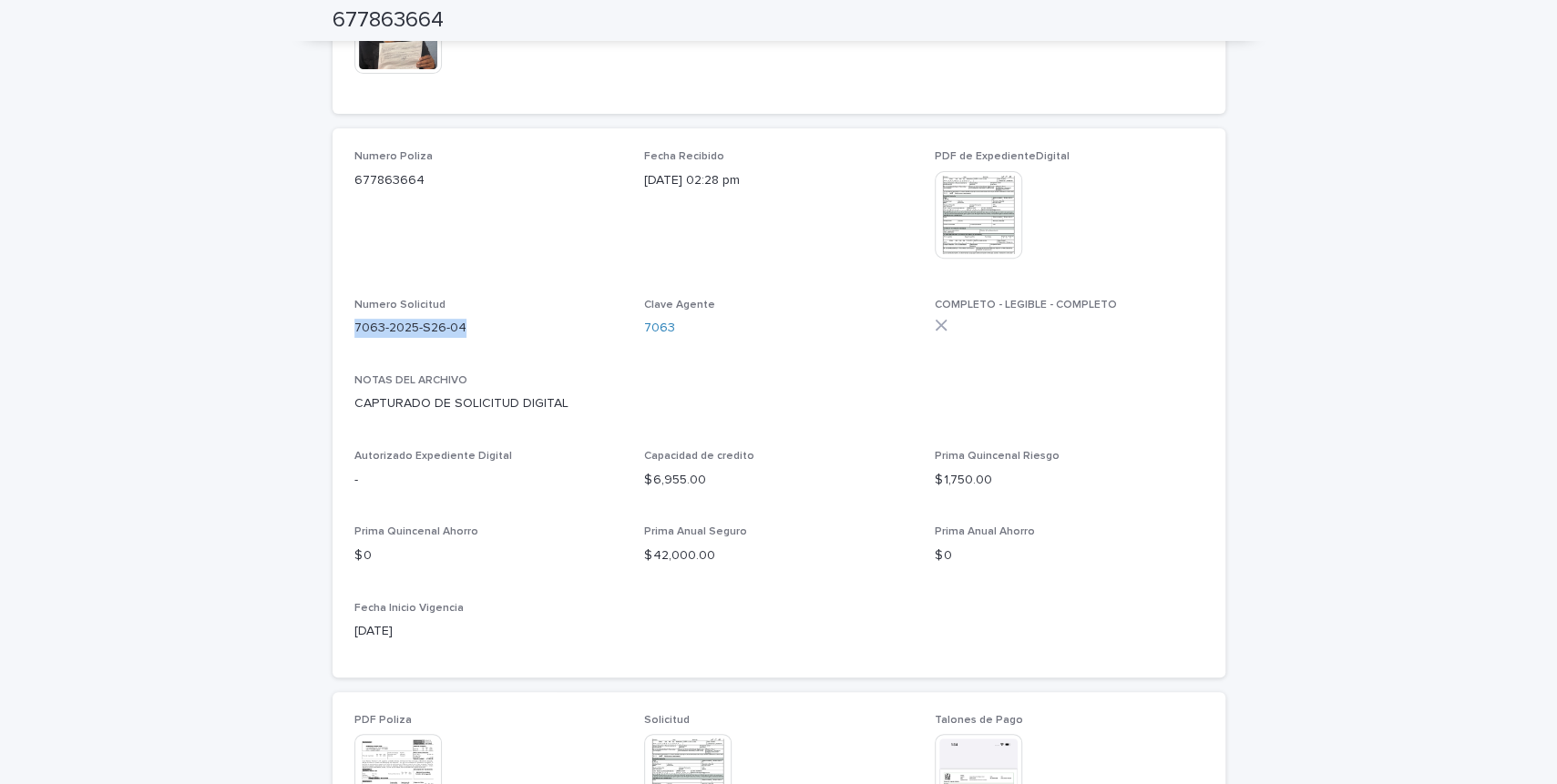 drag, startPoint x: 355, startPoint y: 325, endPoint x: 476, endPoint y: 330, distance: 121.10326 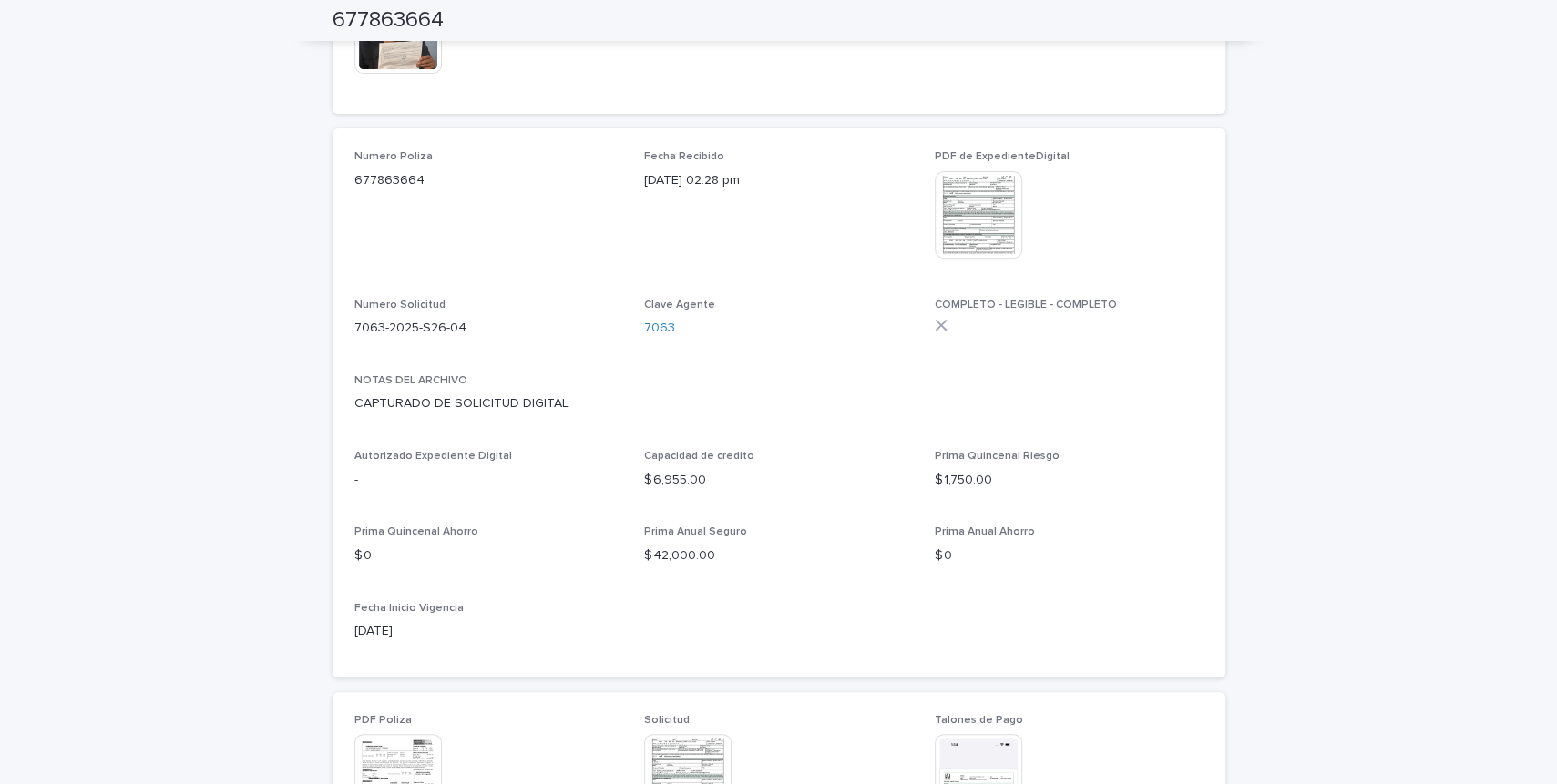 click on "Numero Poliza 677863664 Fecha Recibido 30/06/2025 02:28 pm PDF de ExpedienteDigital This file cannot be opened Download File Numero Solicitud 7063-2025-S26-04 Clave Agente 7063   COMPLETO - LEGIBLE - COMPLETO NOTAS DEL ARCHIVO CAPTURADO DE SOLICITUD DIGITAL Autorizado Expediente Digital - Capacidad de credito  $ 6,955.00 Prima Quincenal Riesgo $ 1,750.00 Prima Quincenal Ahorro $ 0 Prima Anual Seguro $ 42,000.00 Prima Anual Ahorro $ 0 Fecha Inicio Vigencia 2025-10-01" at bounding box center (779, 402) 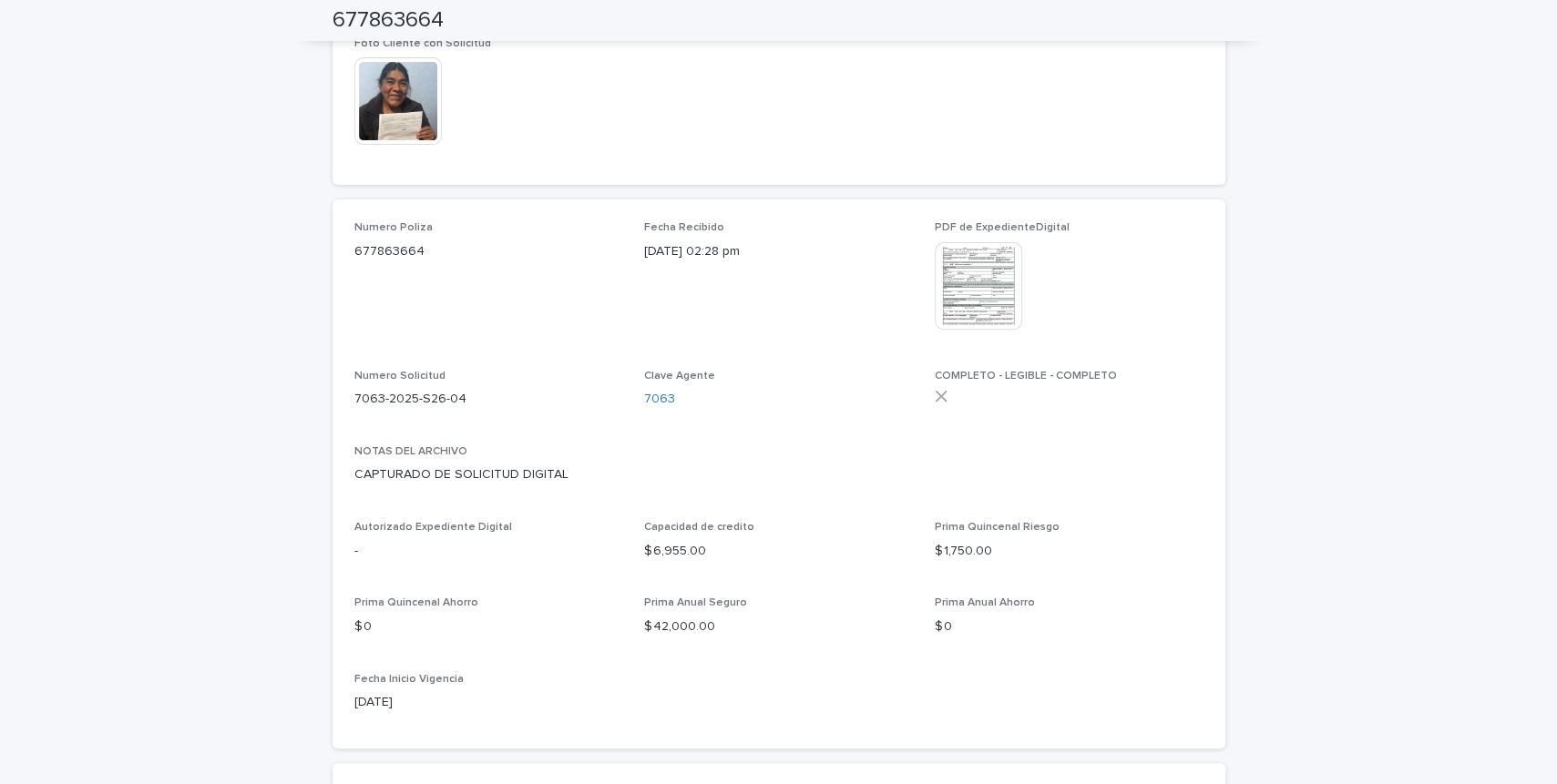 scroll, scrollTop: 300, scrollLeft: 0, axis: vertical 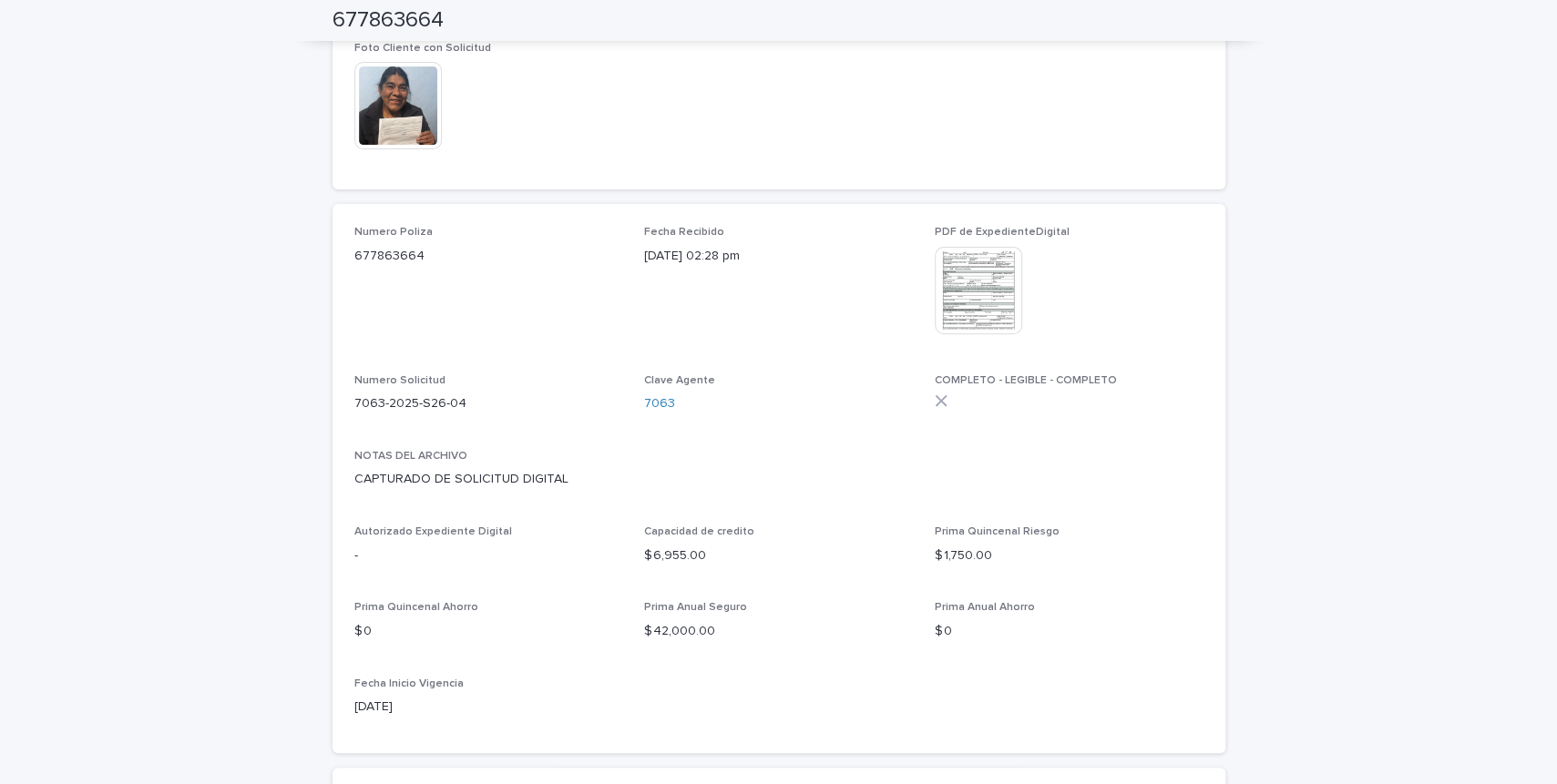 drag, startPoint x: 452, startPoint y: 593, endPoint x: 559, endPoint y: 606, distance: 107.78683 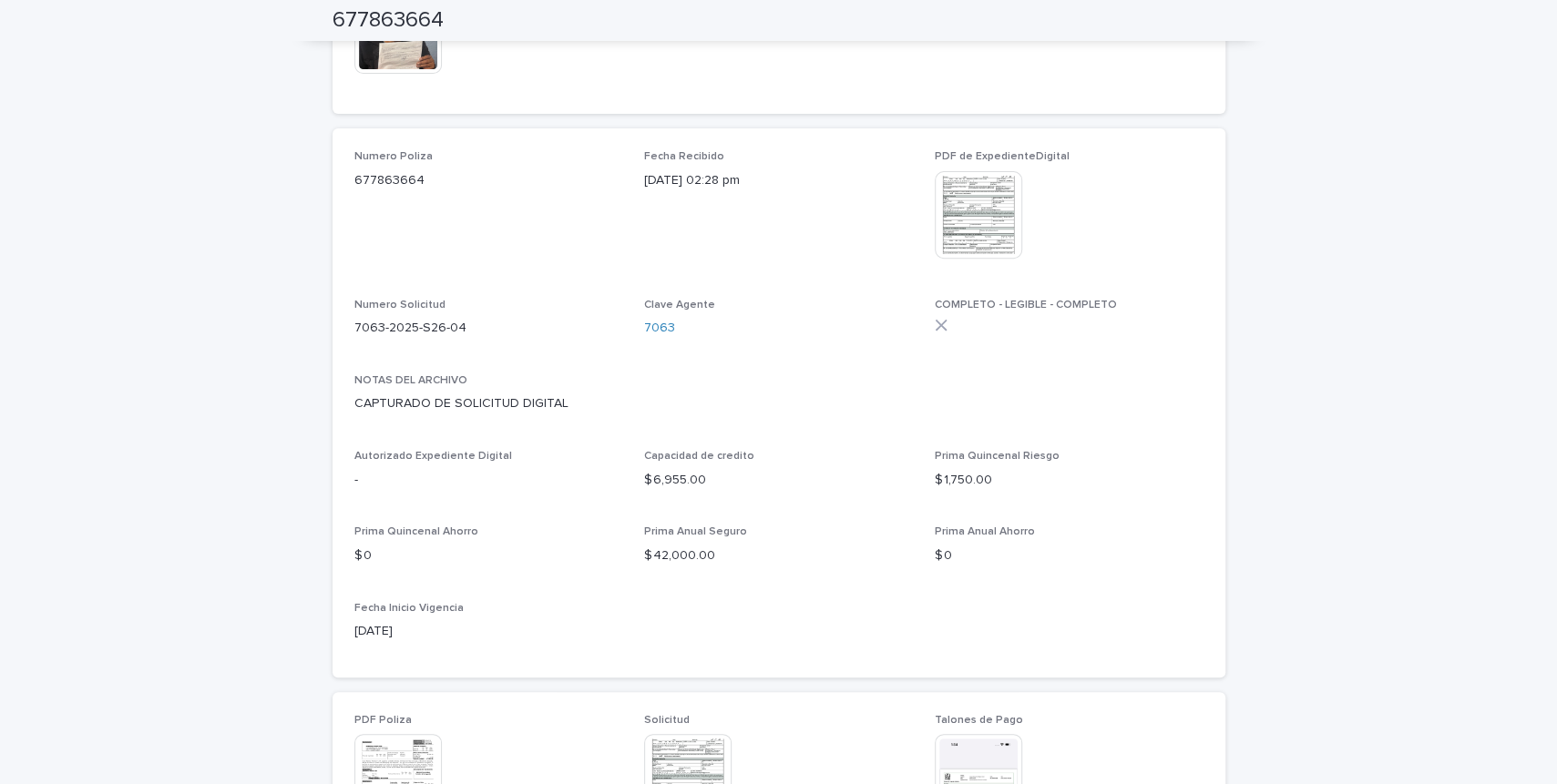 click on "Numero Poliza 677863664" at bounding box center [488, 213] 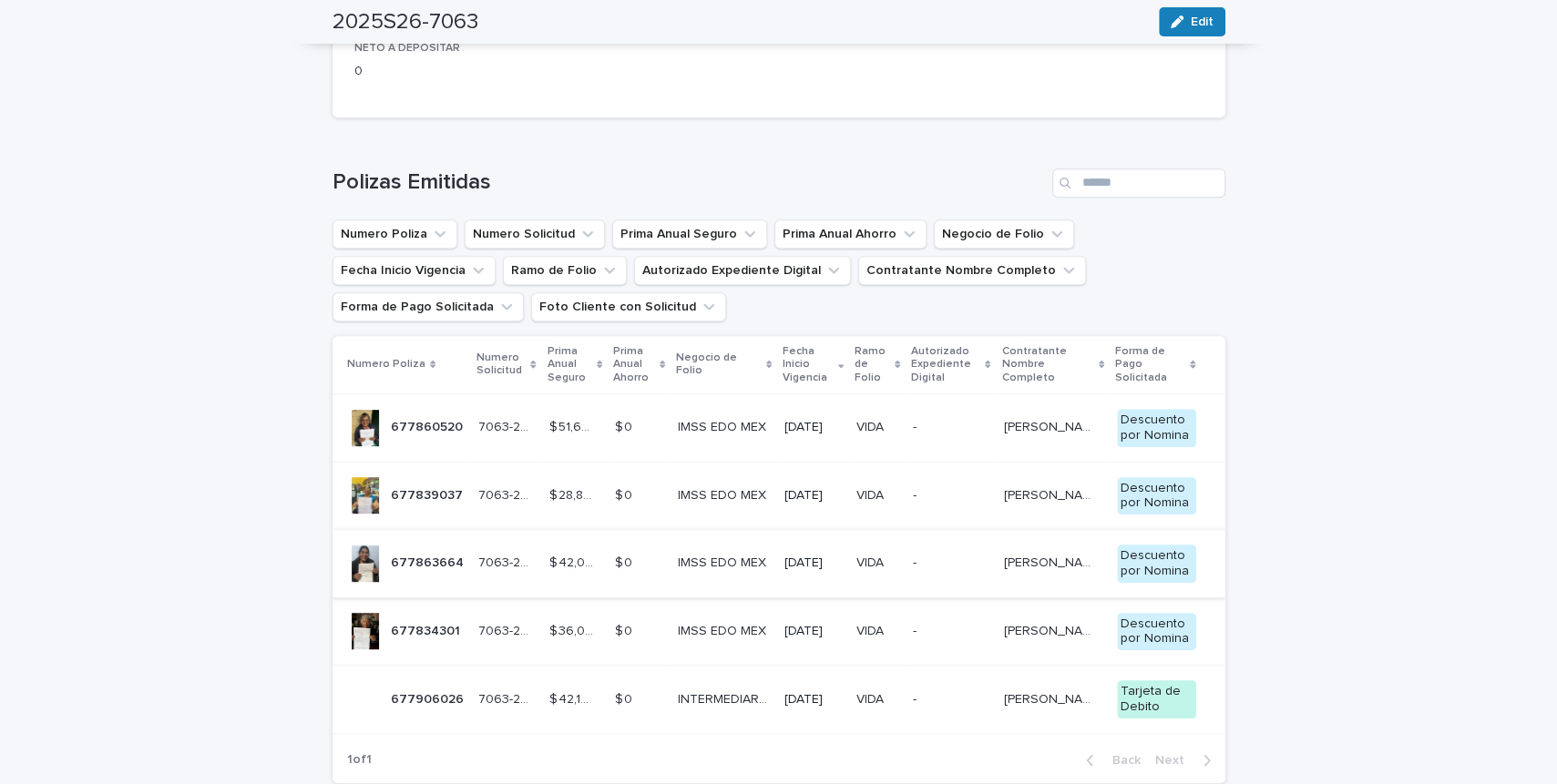 scroll, scrollTop: 526, scrollLeft: 0, axis: vertical 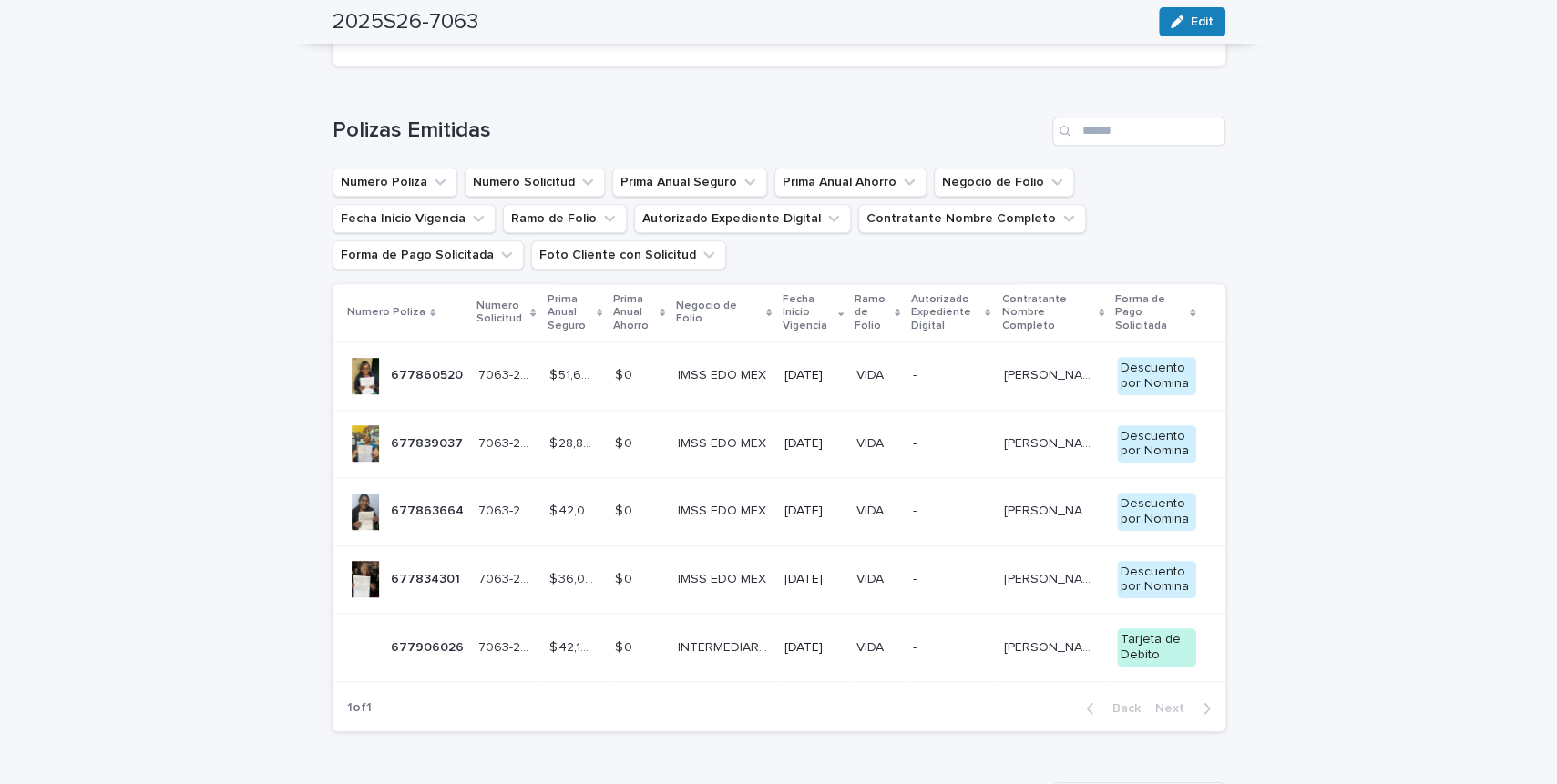click on "677834301" at bounding box center [427, 577] 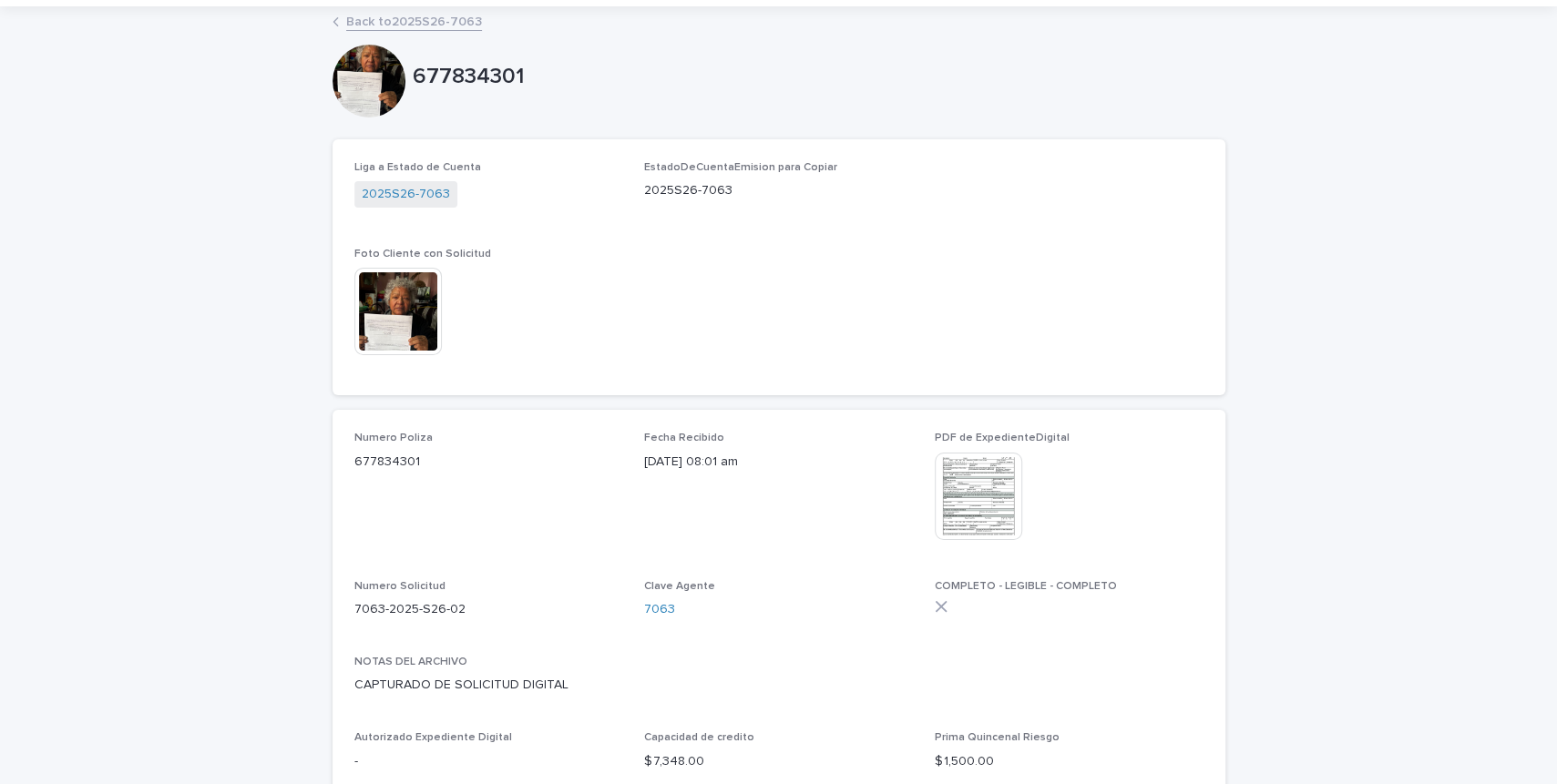 scroll, scrollTop: 226, scrollLeft: 0, axis: vertical 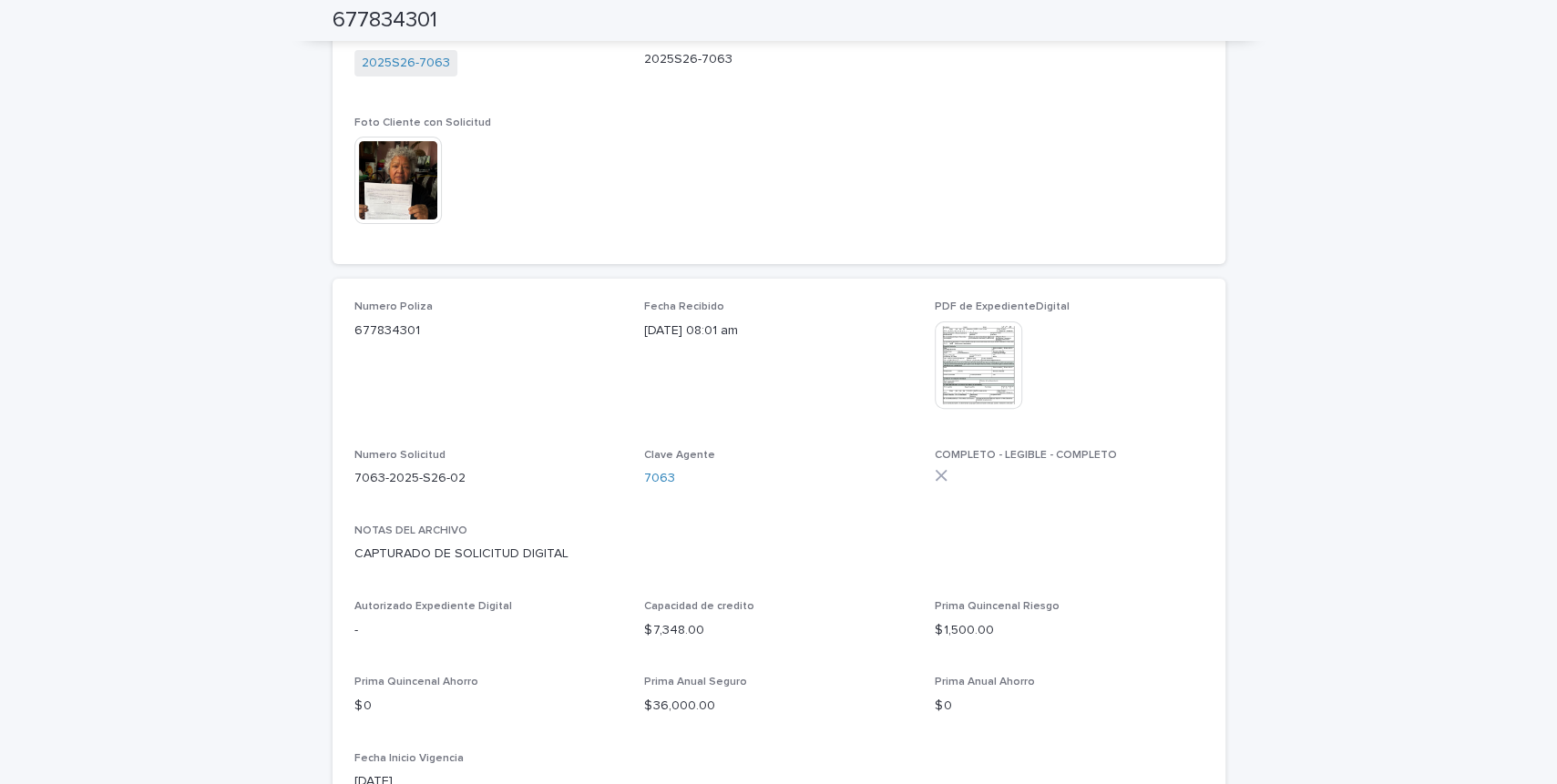 click on "7063-2025-S26-02" at bounding box center [488, 478] 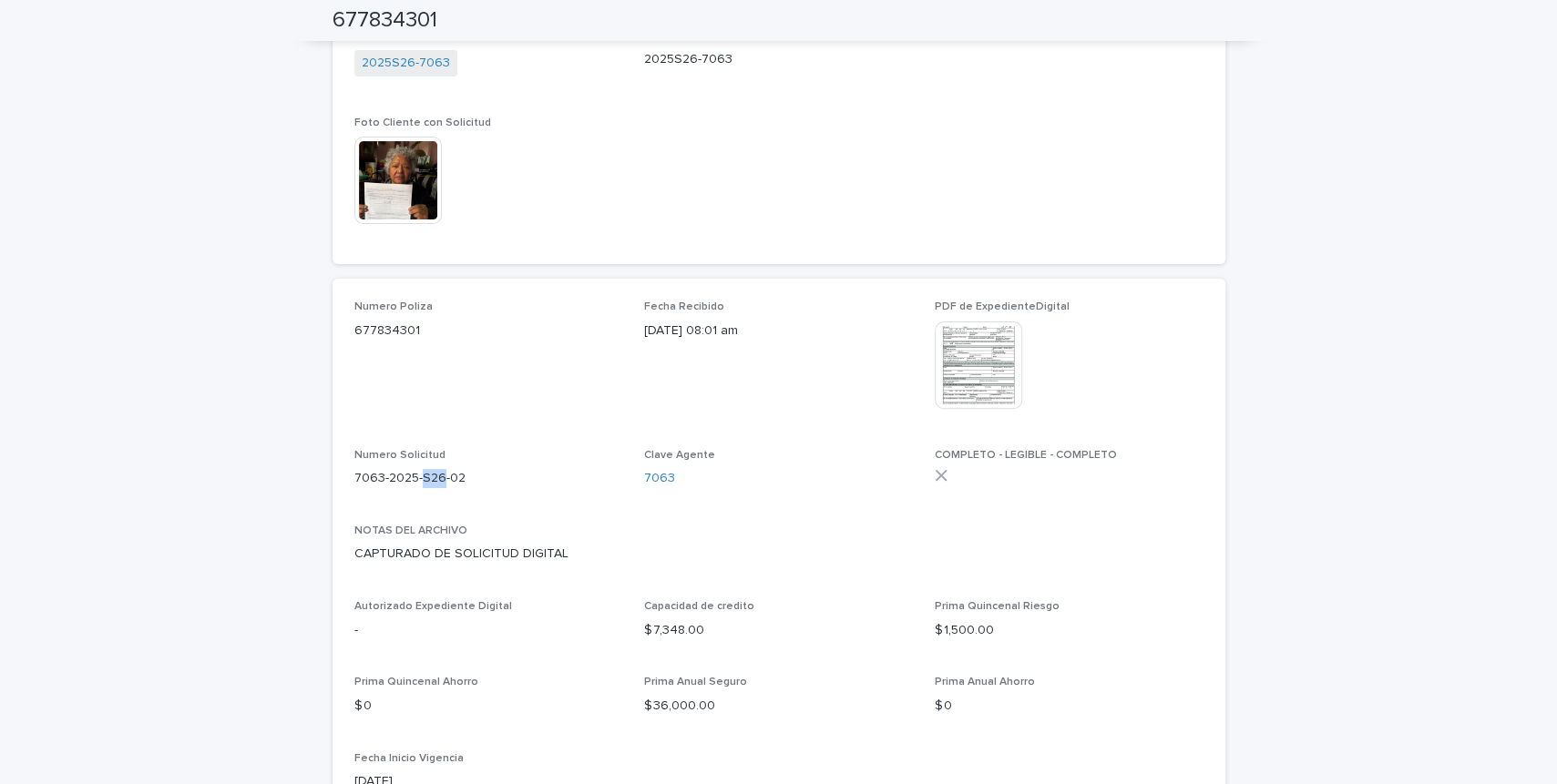 click on "7063-2025-S26-02" at bounding box center [488, 478] 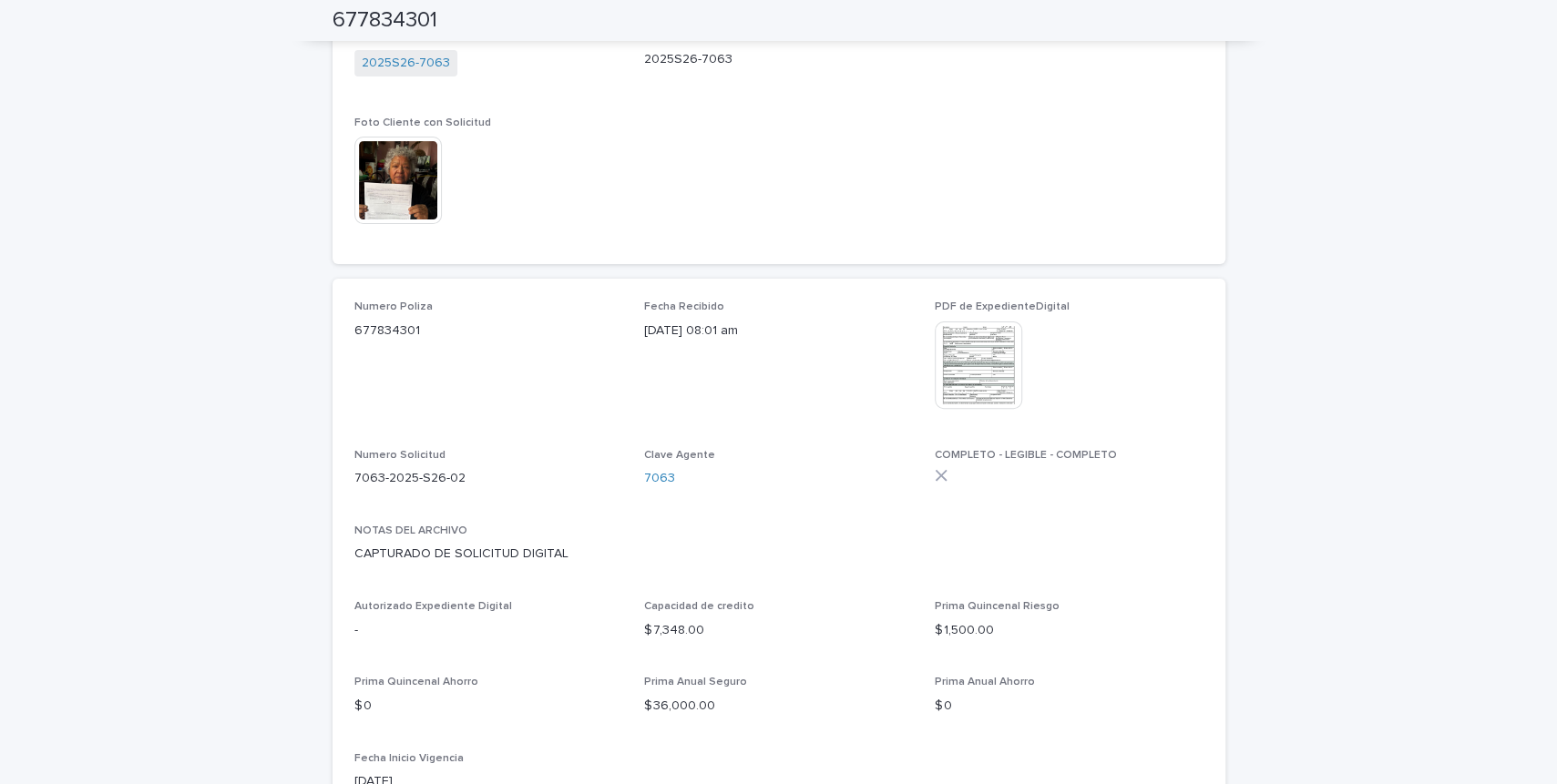 click on "7063-2025-S26-02" at bounding box center [488, 478] 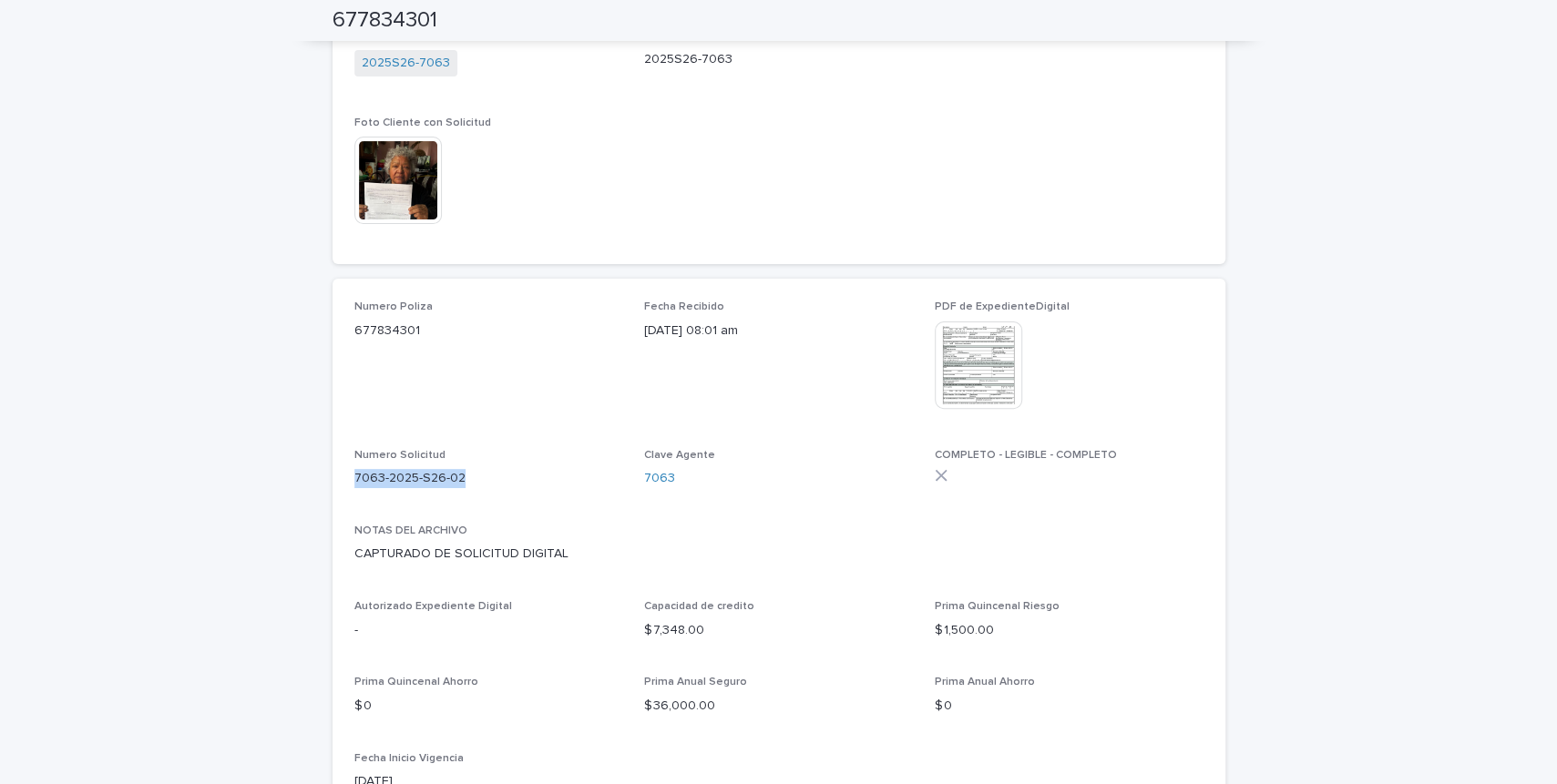 drag, startPoint x: 356, startPoint y: 478, endPoint x: 479, endPoint y: 486, distance: 123.25989 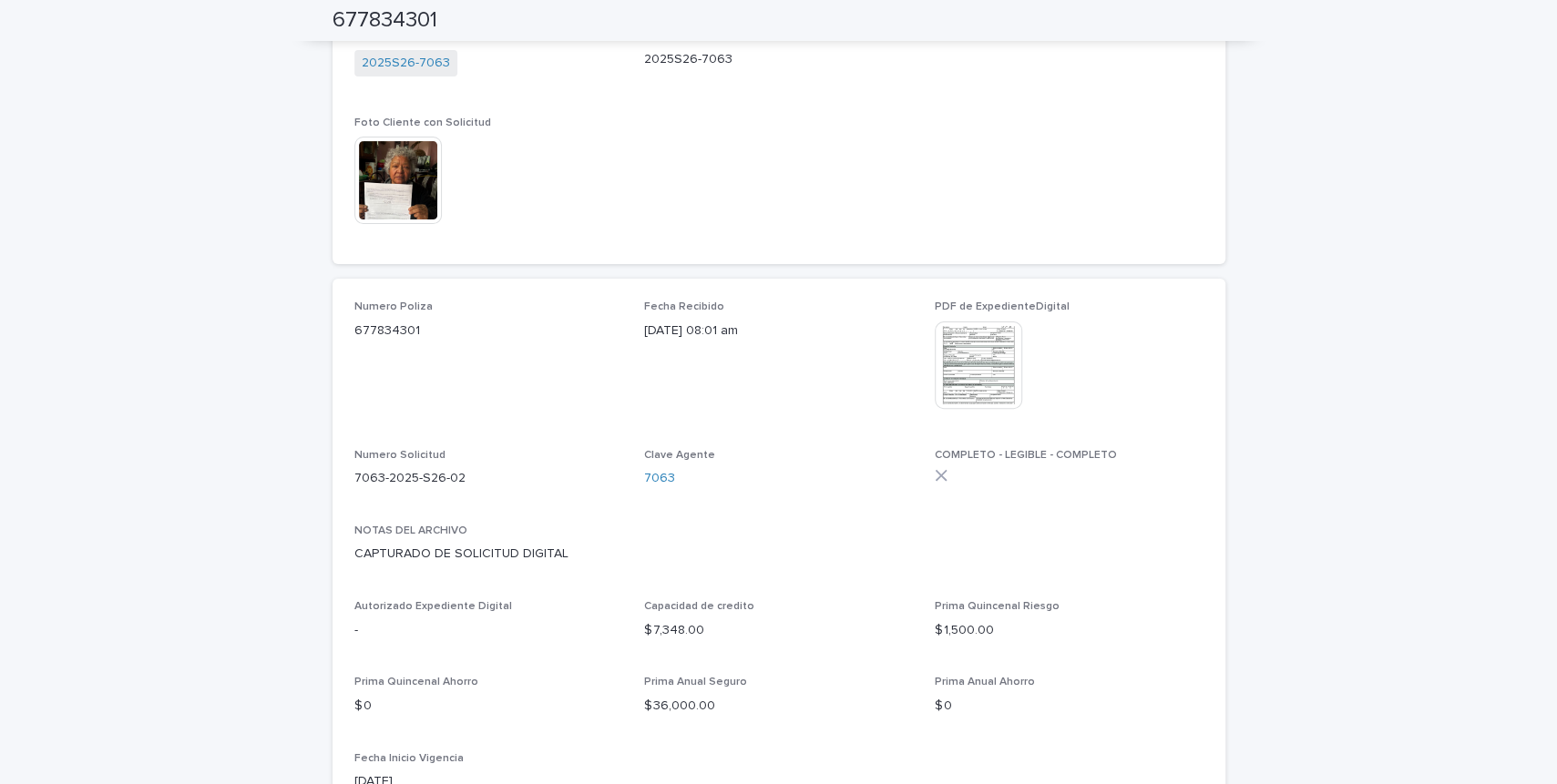 click on "Numero Poliza 677834301 Fecha Recibido 30/06/2025 08:01 am PDF de ExpedienteDigital This file cannot be opened Download File Numero Solicitud 7063-2025-S26-02 Clave Agente 7063   COMPLETO - LEGIBLE - COMPLETO NOTAS DEL ARCHIVO CAPTURADO DE SOLICITUD DIGITAL Autorizado Expediente Digital - Capacidad de credito  $ 7,348.00 Prima Quincenal Riesgo $ 1,500.00 Prima Quincenal Ahorro $ 0 Prima Anual Seguro $ 36,000.00 Prima Anual Ahorro $ 0 Fecha Inicio Vigencia 2025-09-01" at bounding box center [779, 553] 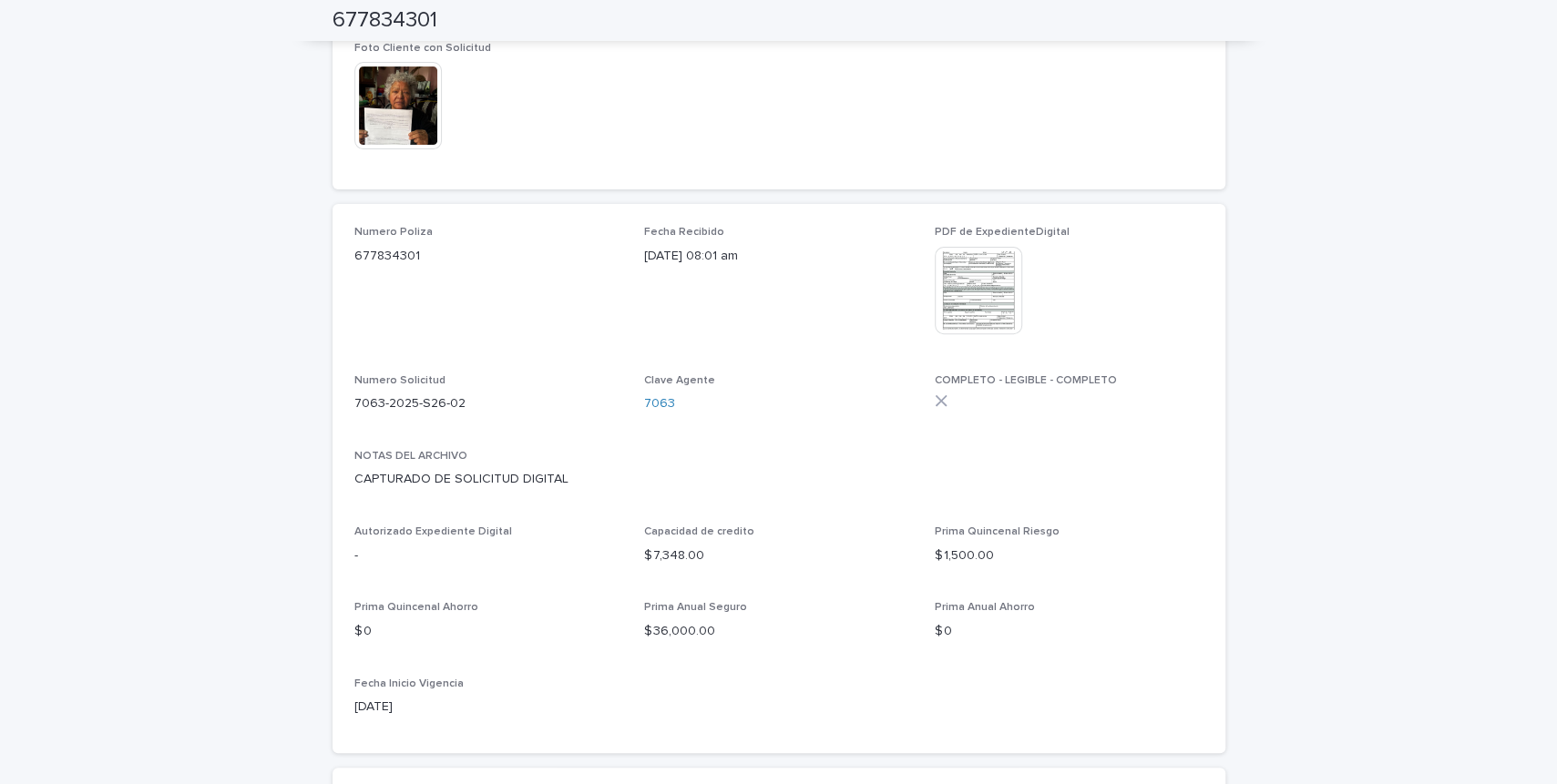 click on "7063-2025-S26-02" at bounding box center (488, 402) 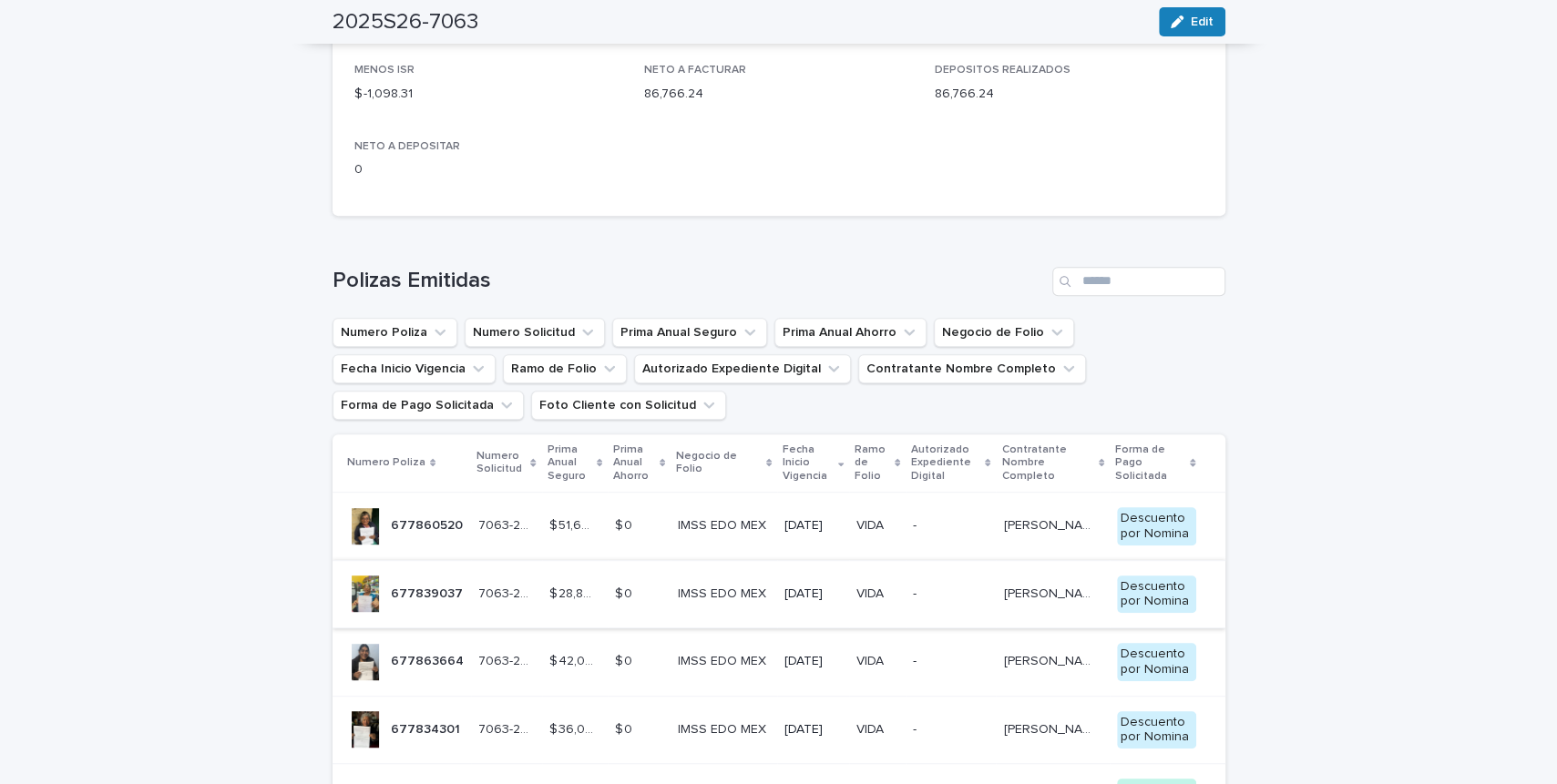 scroll, scrollTop: 526, scrollLeft: 0, axis: vertical 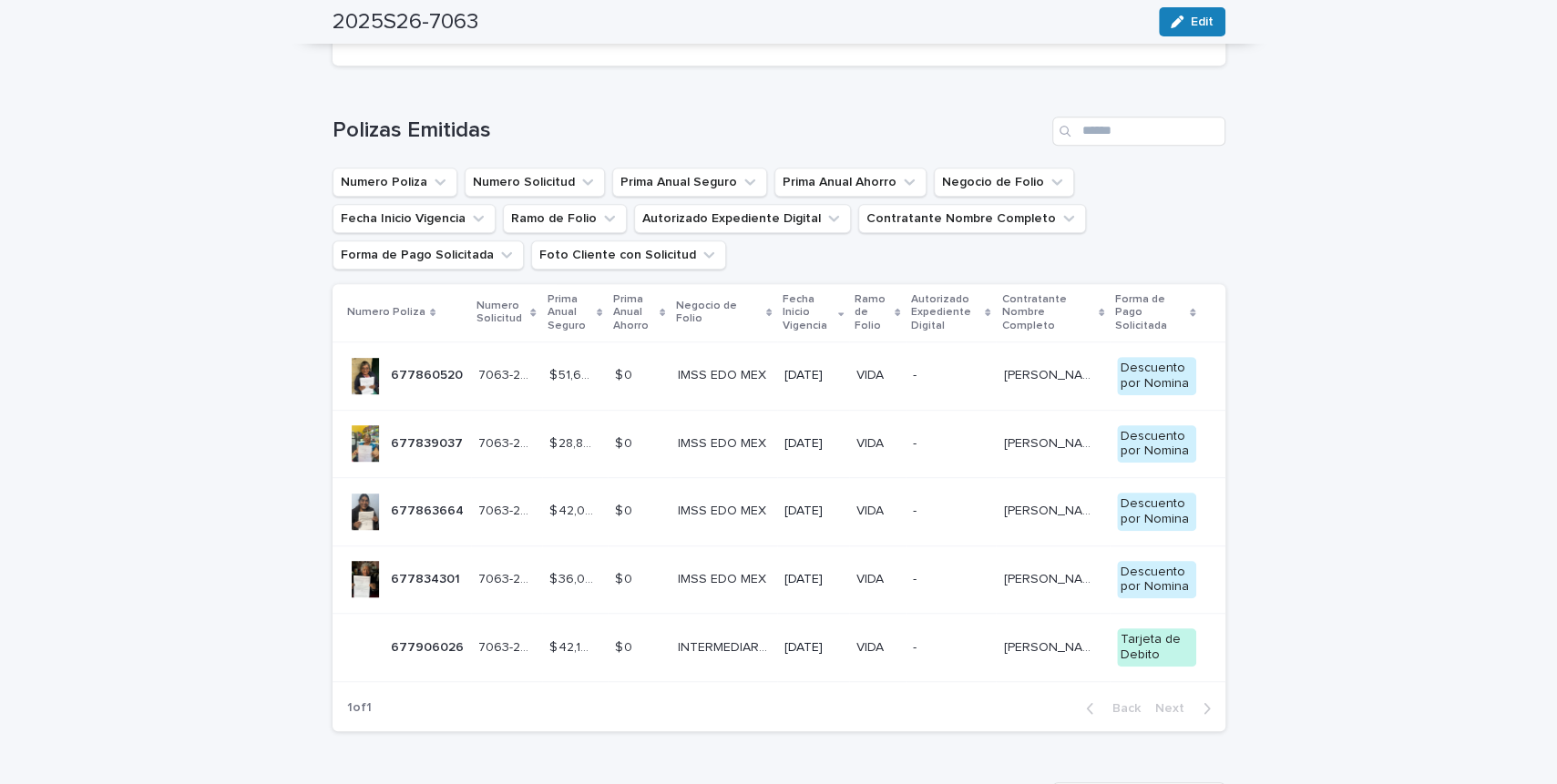 click on "677906026" at bounding box center (429, 646) 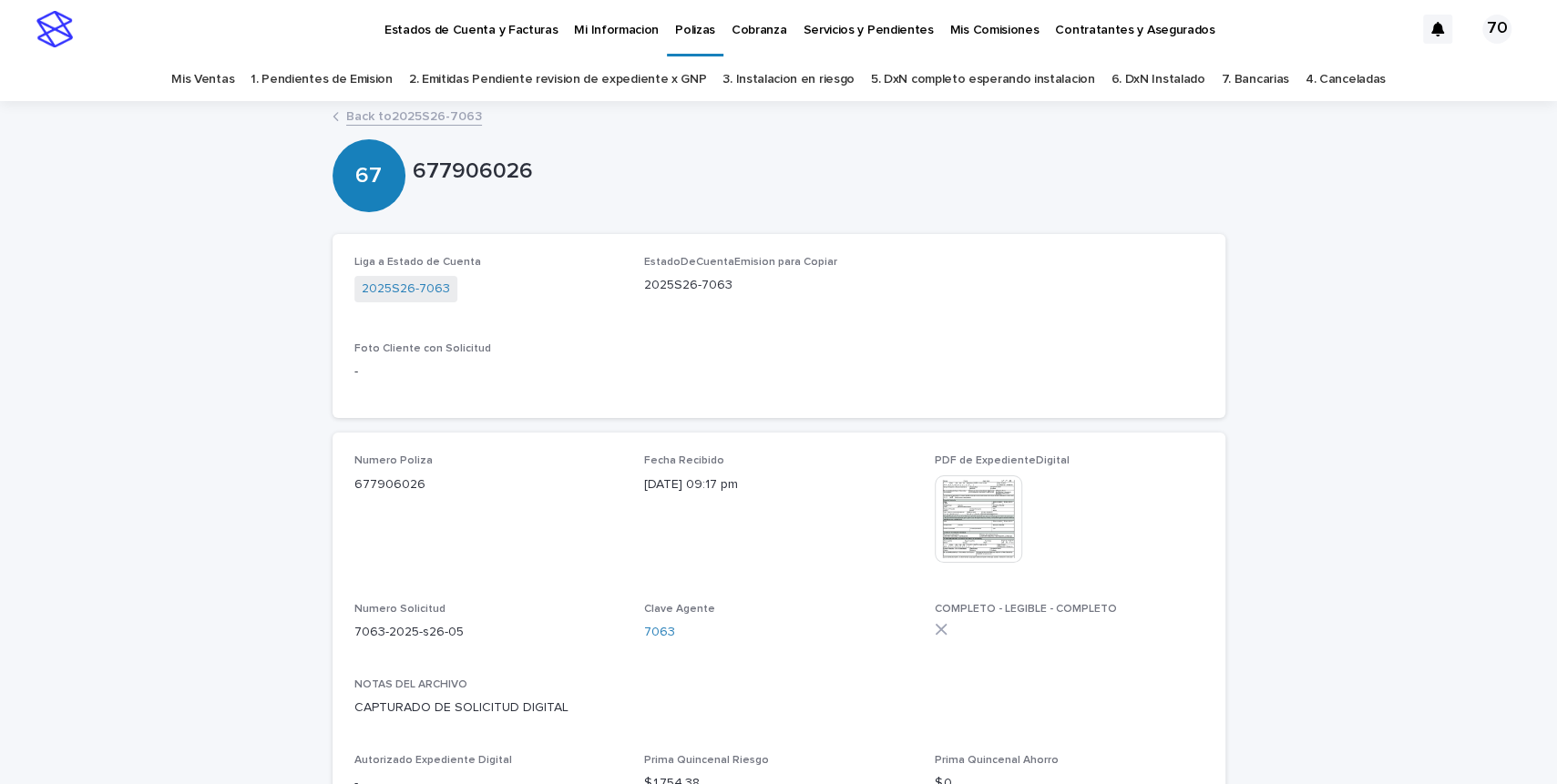 scroll, scrollTop: 76, scrollLeft: 0, axis: vertical 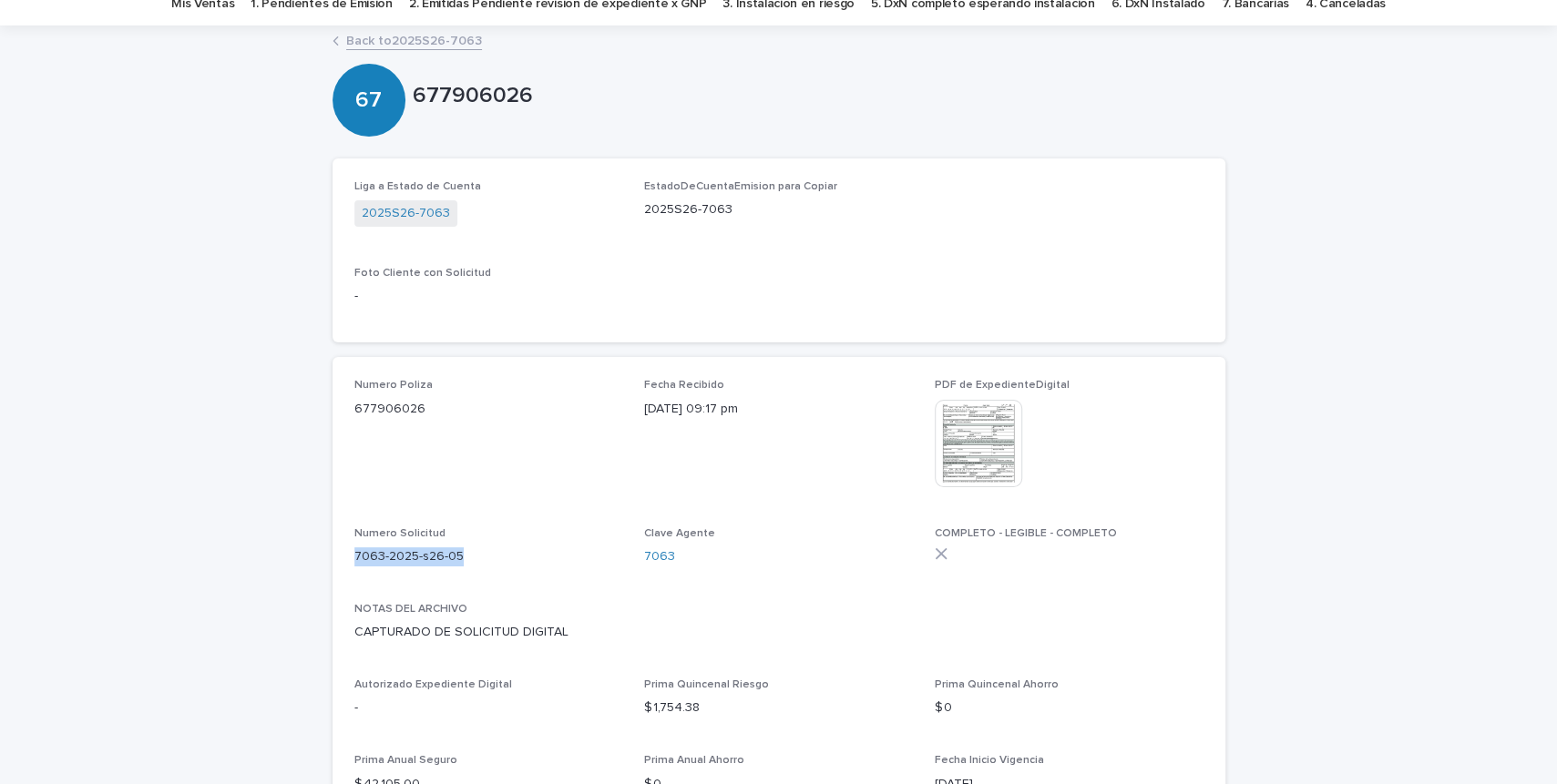 drag, startPoint x: 354, startPoint y: 556, endPoint x: 430, endPoint y: 555, distance: 76.00658 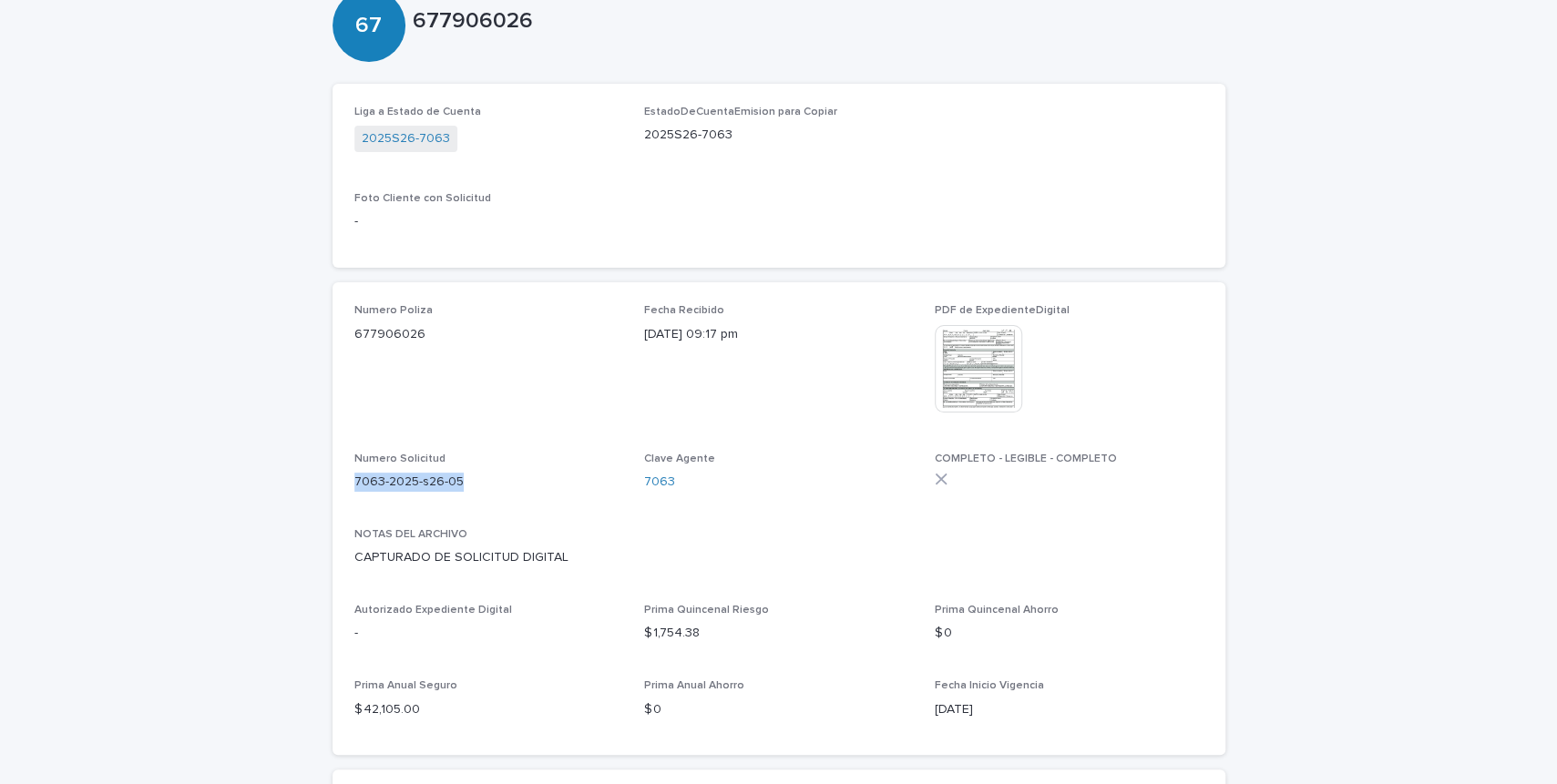 scroll, scrollTop: 226, scrollLeft: 0, axis: vertical 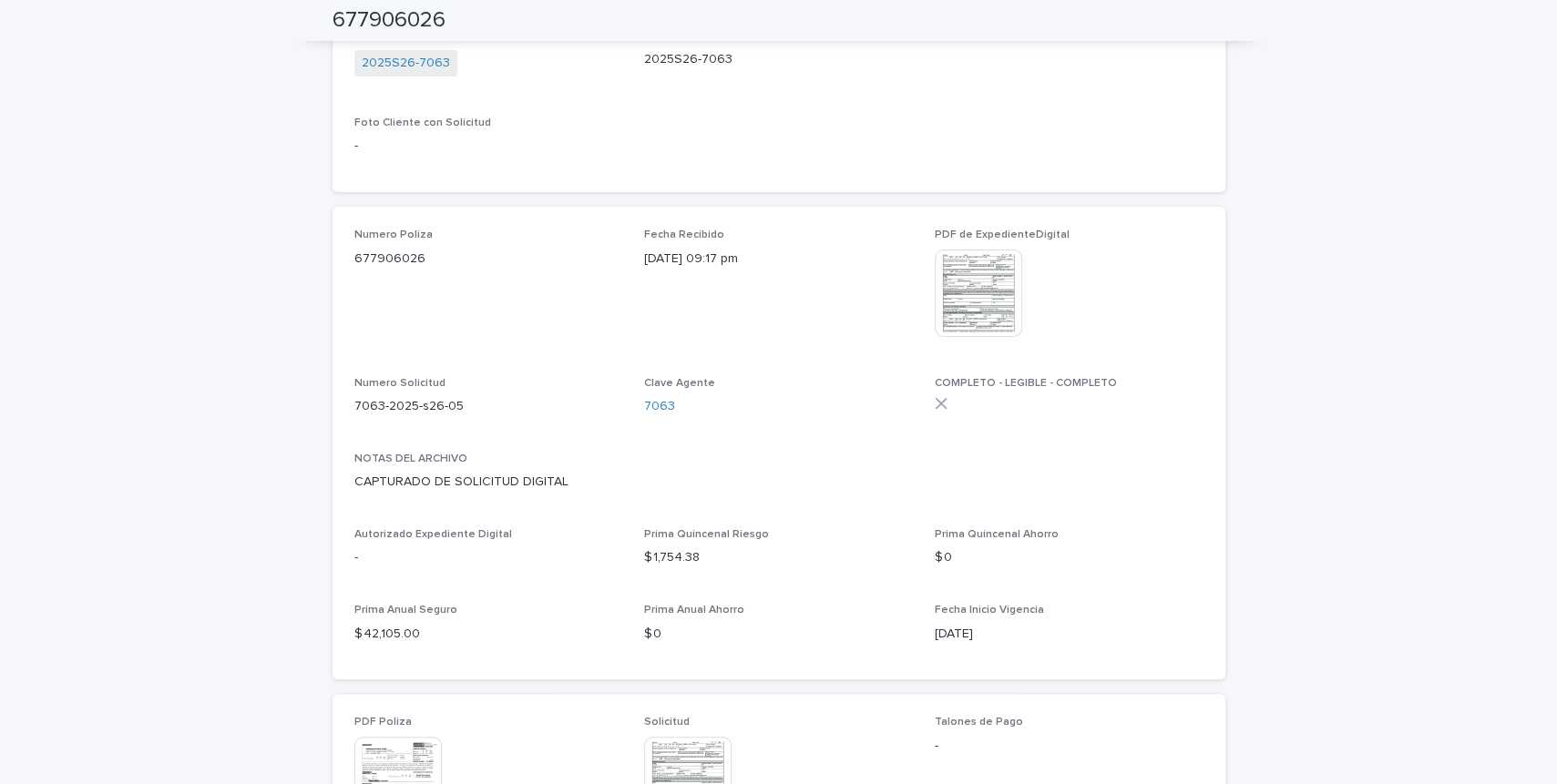click on "Numero Poliza 677906026 Fecha Recibido 30/06/2025 09:17 pm PDF de ExpedienteDigital This file cannot be opened Download File Numero Solicitud 7063-2025-s26-05 Clave Agente 7063   COMPLETO - LEGIBLE - COMPLETO NOTAS DEL ARCHIVO CAPTURADO DE SOLICITUD DIGITAL Autorizado Expediente Digital - Prima Quincenal Riesgo $ 1,754.38 Prima Quincenal Ahorro $ 0 Prima Anual Seguro $ 42,105.00 Prima Anual Ahorro $ 0 Fecha Inicio Vigencia 2025-07-16" at bounding box center [779, 443] 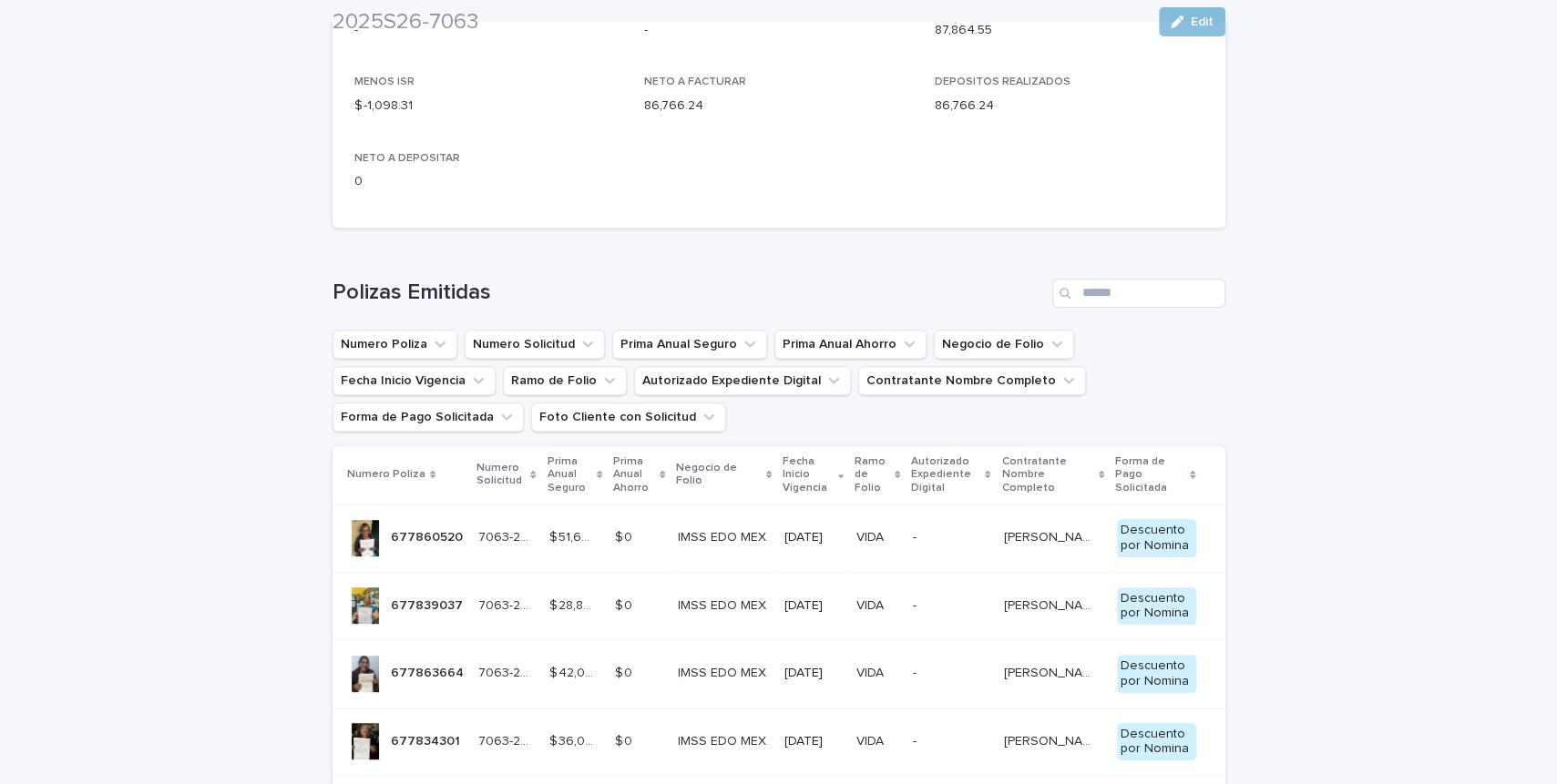 scroll, scrollTop: 376, scrollLeft: 0, axis: vertical 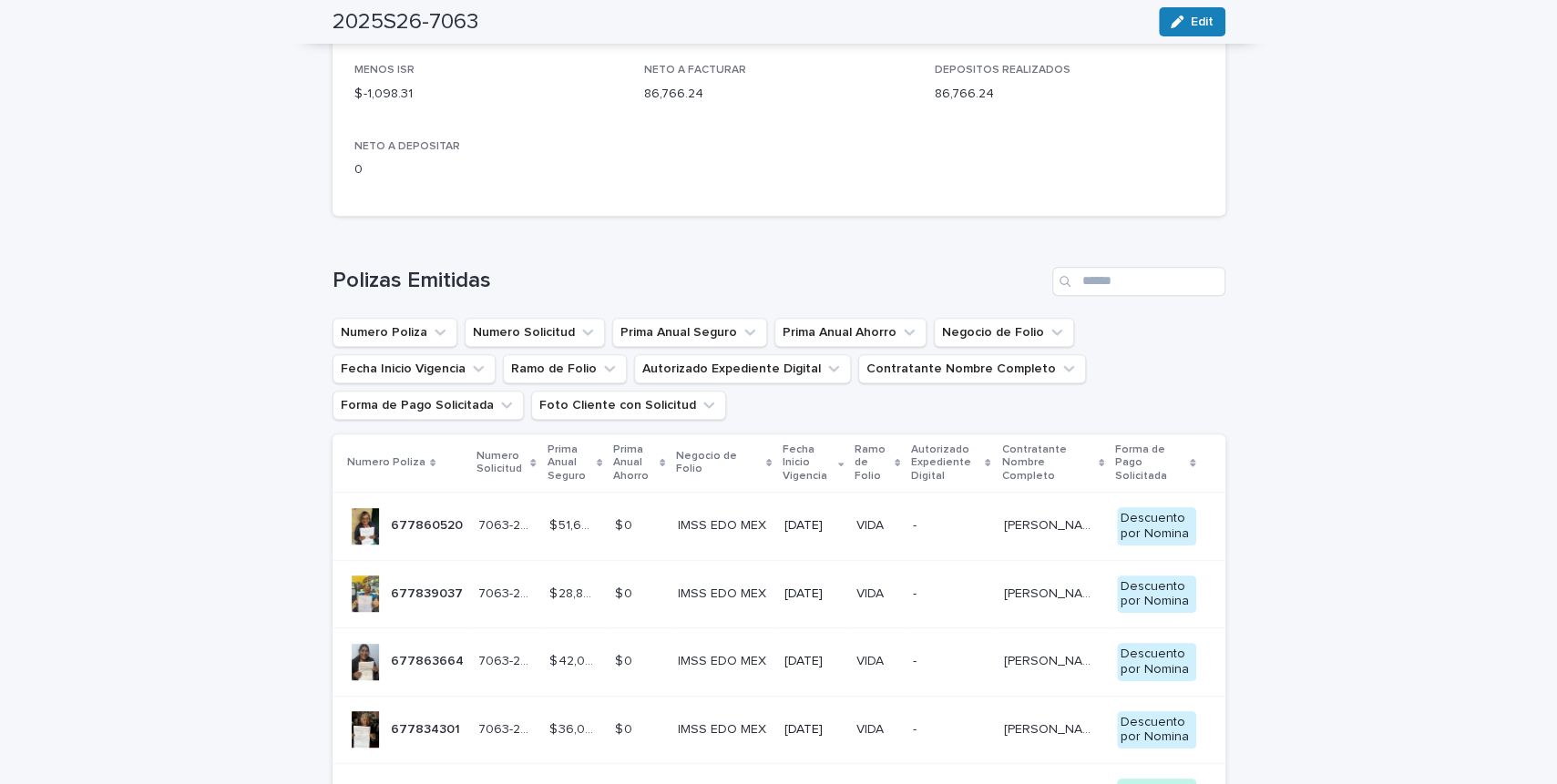 click on "677860520" at bounding box center [428, 524] 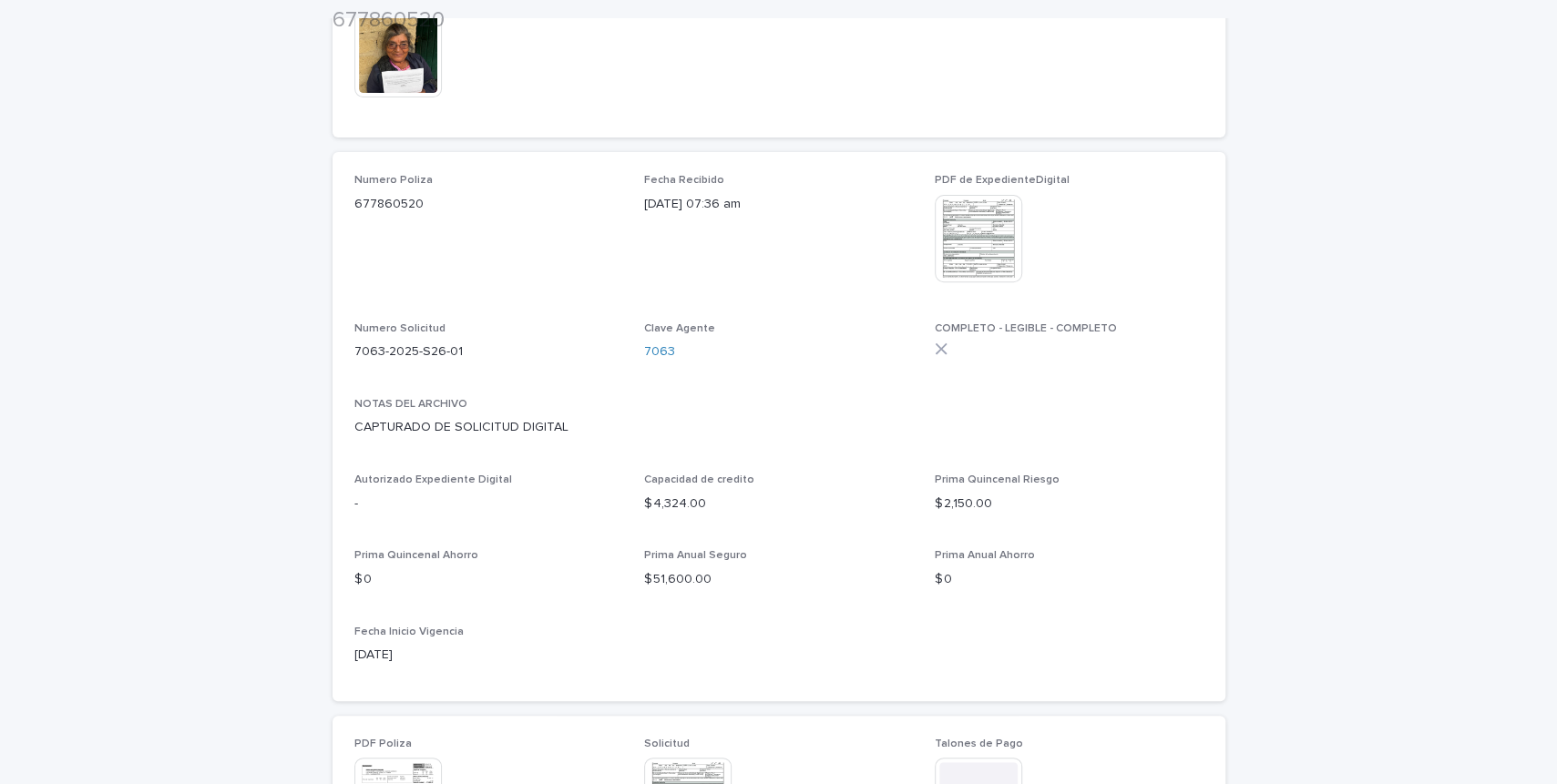 scroll, scrollTop: 687, scrollLeft: 0, axis: vertical 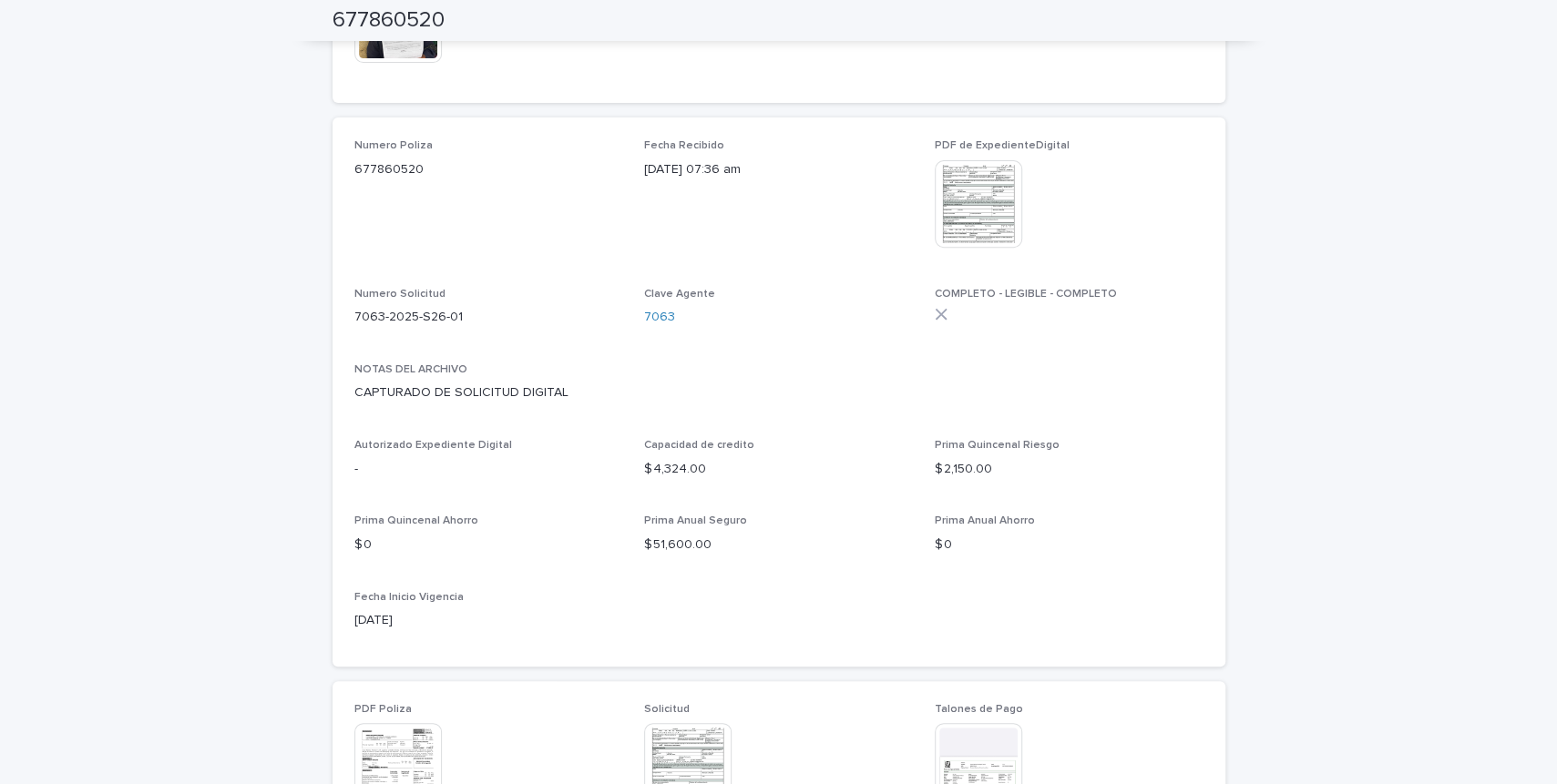 click on "Fecha Recibido 30/06/2025 07:36 am" at bounding box center [778, 202] 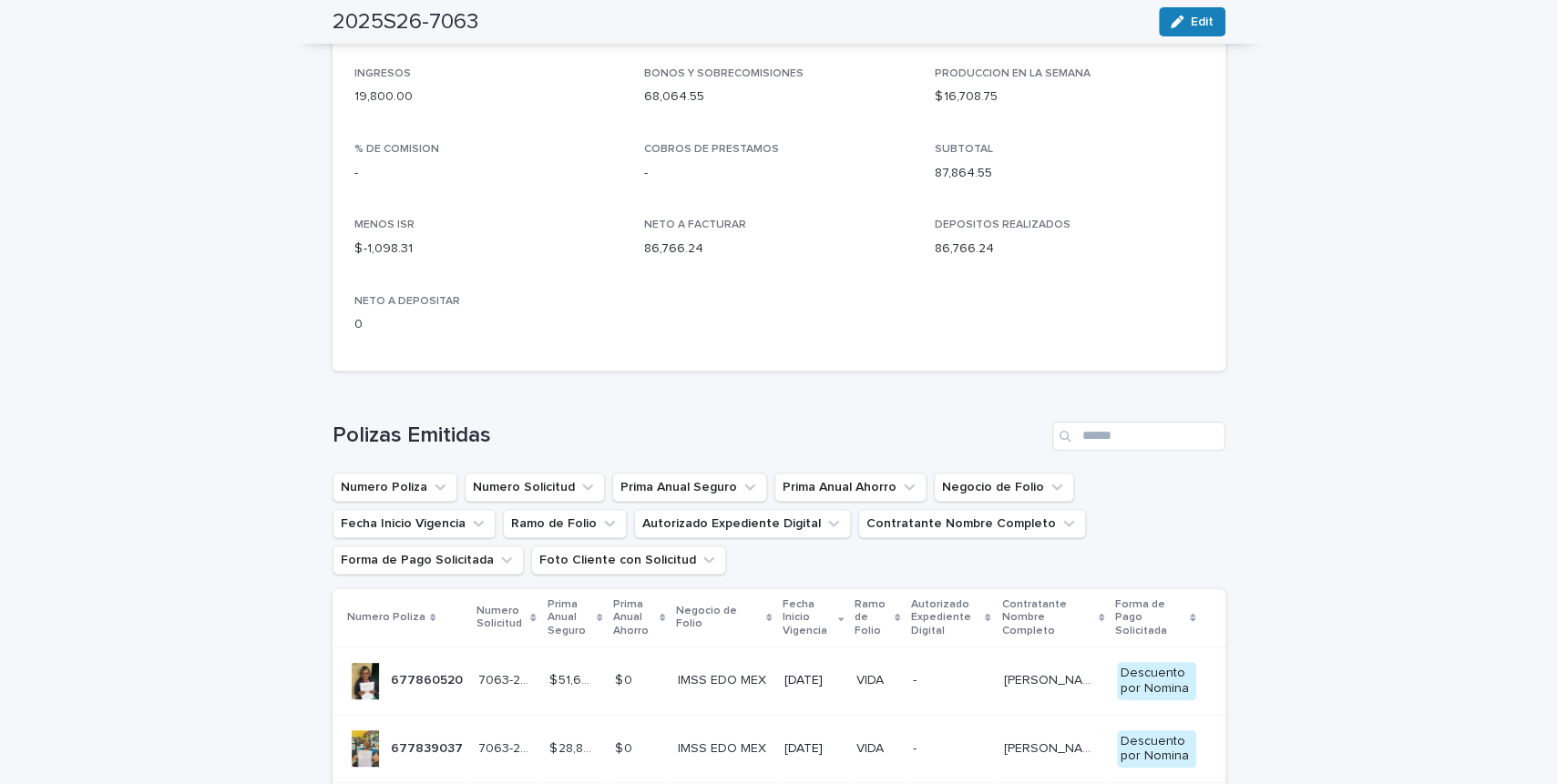 scroll, scrollTop: 801, scrollLeft: 0, axis: vertical 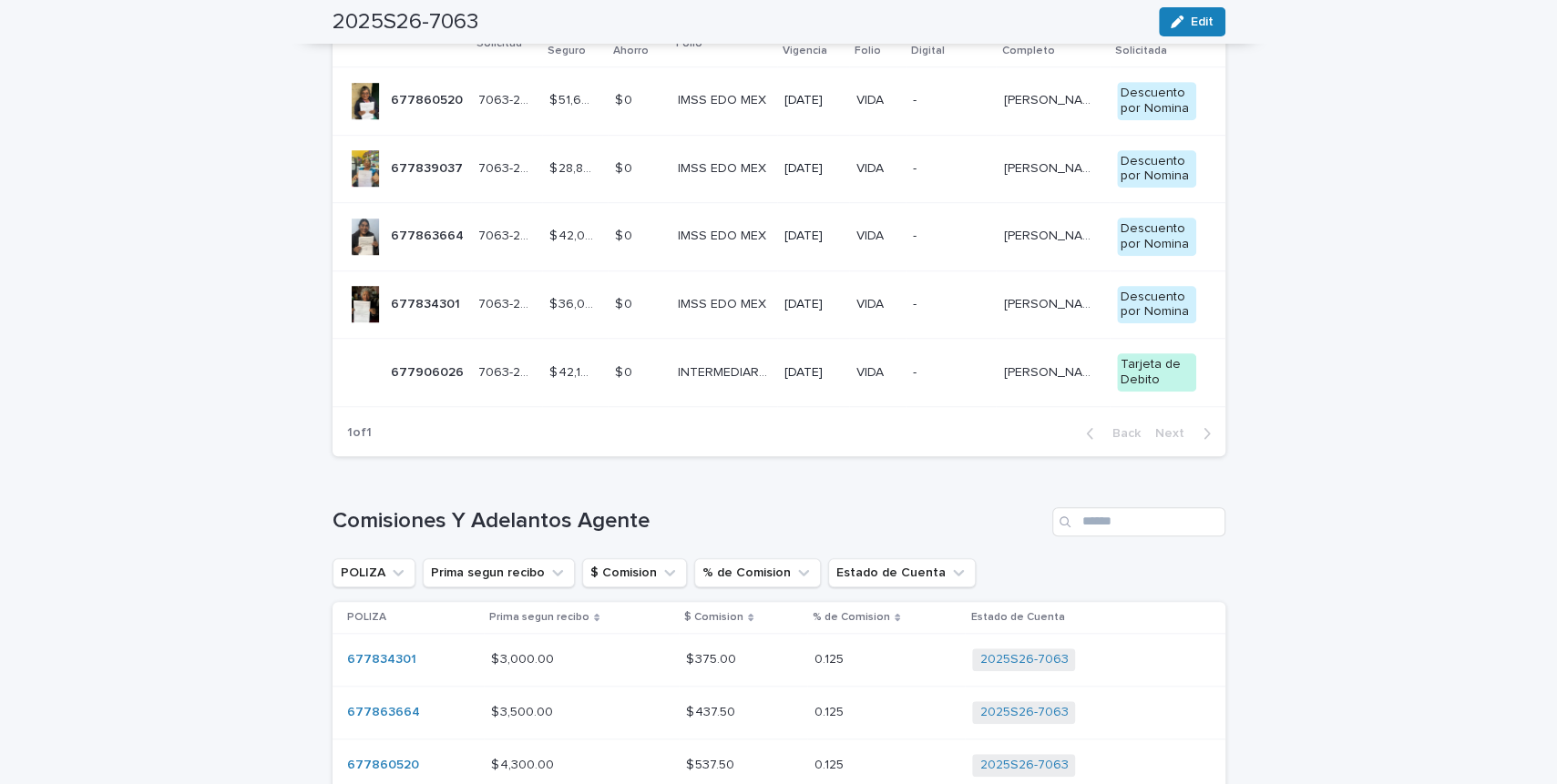 click on "Loading... Saving… Polizas Emitidas Numero Poliza Numero Solicitud Prima Anual Seguro Prima Anual Ahorro Negocio de Folio Fecha Inicio Vigencia Ramo de Folio Autorizado Expediente Digital Contratante Nombre Completo Forma de Pago Solicitada Foto Cliente con Solicitud Numero Poliza Numero Solicitud Prima Anual Seguro Prima Anual Ahorro Negocio de Folio Fecha Inicio Vigencia Ramo de Folio Autorizado Expediente Digital Contratante Nombre Completo Forma de Pago Solicitada 677860520 677860520   7063-2025-S26-01 7063-2025-S26-01   $ 51,600.00 $ 51,600.00   $ 0 $ 0   IMSS EDO MEX IMSS EDO MEX   2025-10-01 VIDA VIDA   - Daria Vasquez Vasquez Daria Vasquez Vasquez   Descuento por Nomina 677839037 677839037   7063-2025-S26-03 7063-2025-S26-03   $ 28,800.00 $ 28,800.00   $ 0 $ 0   IMSS EDO MEX IMSS EDO MEX   2025-10-01 VIDA VIDA   - Edith Rojas Perez Edith Rojas Perez   Descuento por Nomina 677863664 677863664   7063-2025-S26-04 7063-2025-S26-04   $ 42,000.00 $ 42,000.00   $ 0" at bounding box center [779, 137] 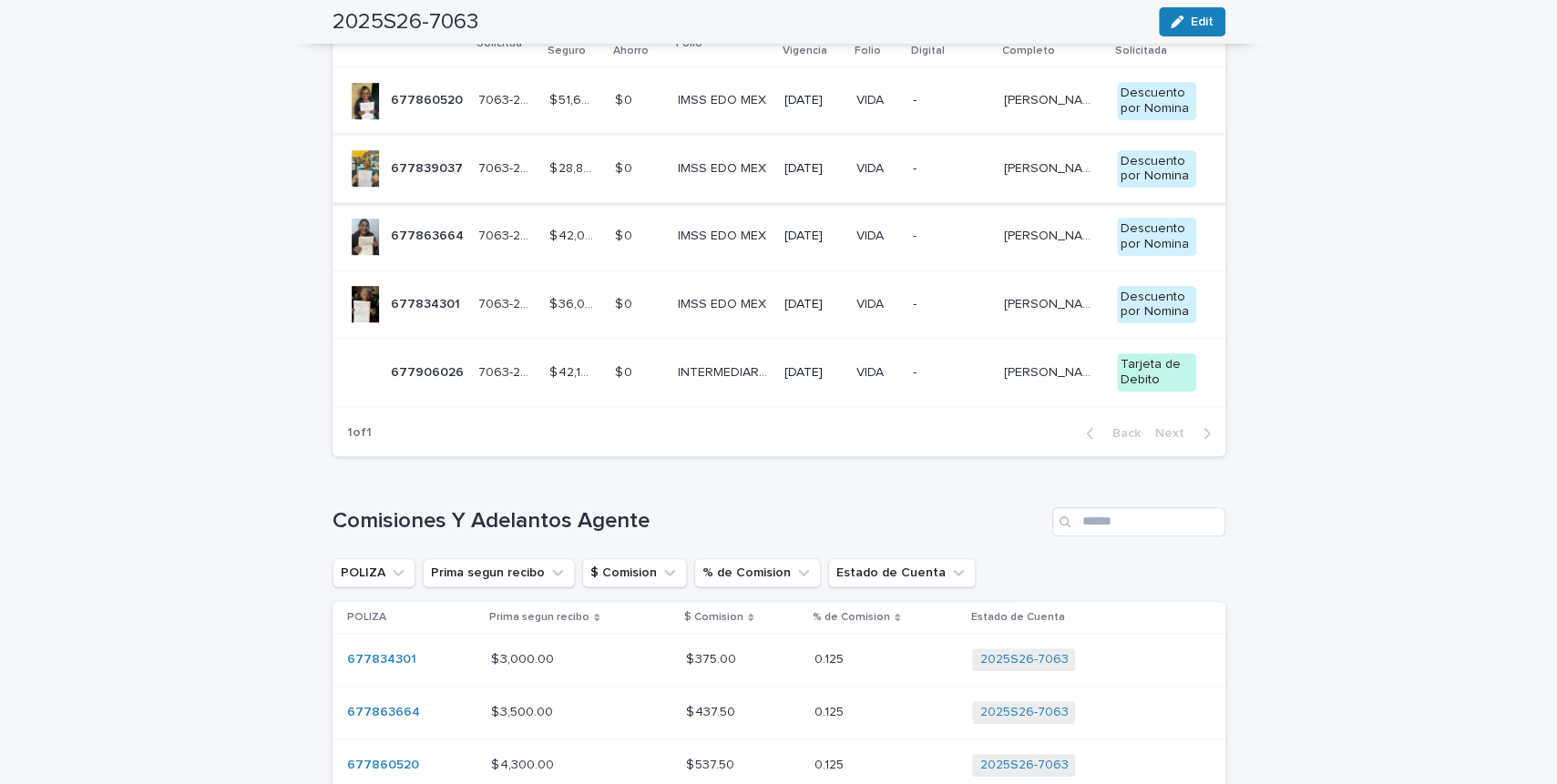 scroll, scrollTop: 727, scrollLeft: 0, axis: vertical 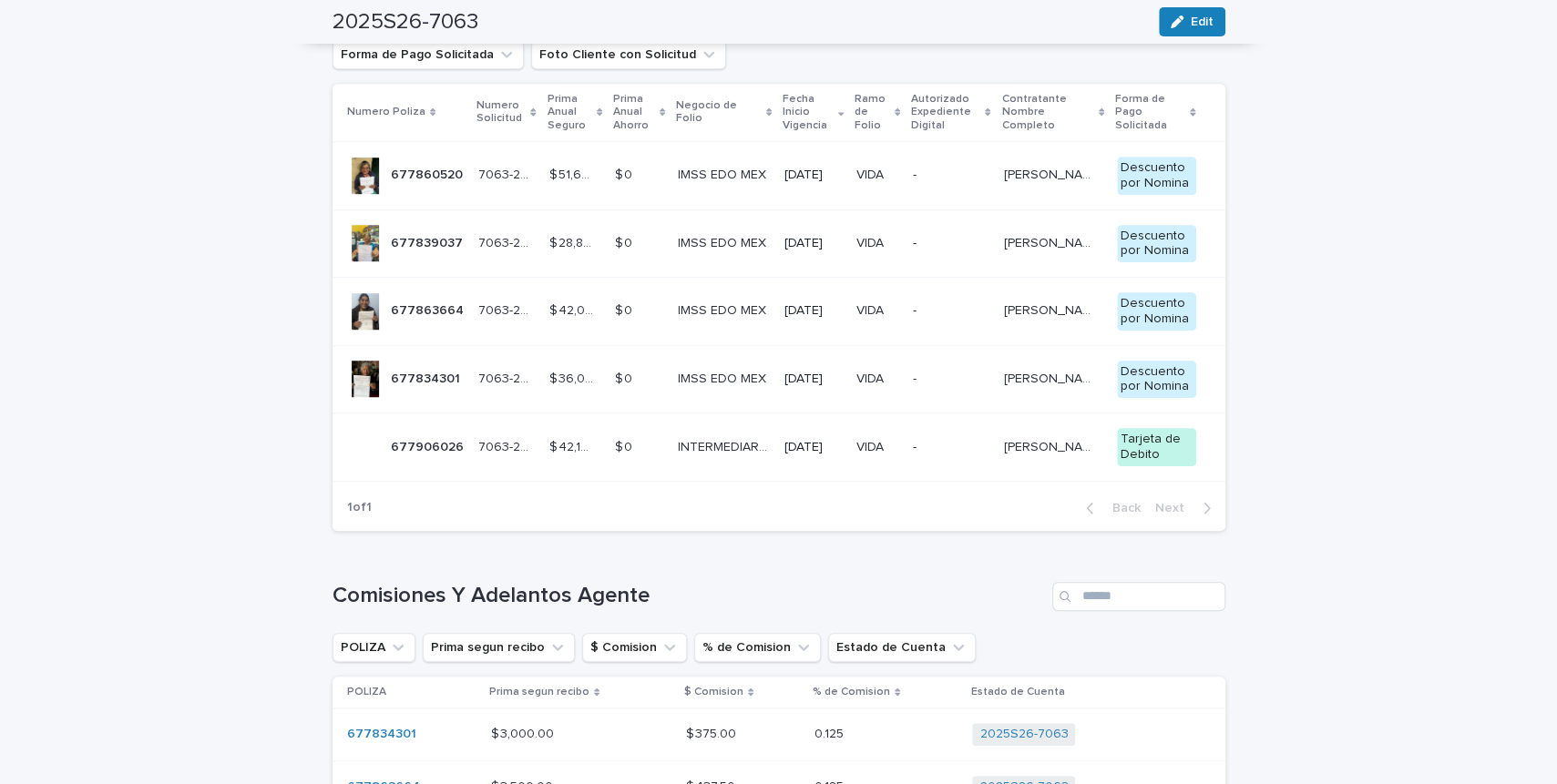 click on "Loading... Saving… Loading... Saving… 2025S26-7063 Edit 2025S26-7063 Edit Sorry, there was an error saving your record. Please try again. Please fill out the required fields below. Loading... Saving… Loading... Saving… Loading... Saving… Name 2025S26-7063 SEMANA PRODUCCION 2025S26 CLAVE AGENTE 7063   INGRESOS 19,800.00 BONOS Y SOBRECOMISIONES 68,064.55 PRODUCCION EN LA SEMANA $ 16,708.75 % DE COMISION - COBROS DE PRESTAMOS - SUBTOTAL 87,864.55 MENOS ISR $ -1,098.31 NETO A FACTURAR 86,766.24 DEPOSITOS REALIZADOS 86,766.24 NETO A DEPOSITAR 0 Loading... Saving… Polizas Emitidas Numero Poliza Numero Solicitud Prima Anual Seguro Prima Anual Ahorro Negocio de Folio Fecha Inicio Vigencia Ramo de Folio Autorizado Expediente Digital Contratante Nombre Completo Forma de Pago Solicitada Foto Cliente con Solicitud Numero Poliza Numero Solicitud Prima Anual Seguro Prima Anual Ahorro Negocio de Folio Fecha Inicio Vigencia Ramo de Folio Autorizado Expediente Digital Contratante Nombre Completo 677860520   -" at bounding box center (778, 361) 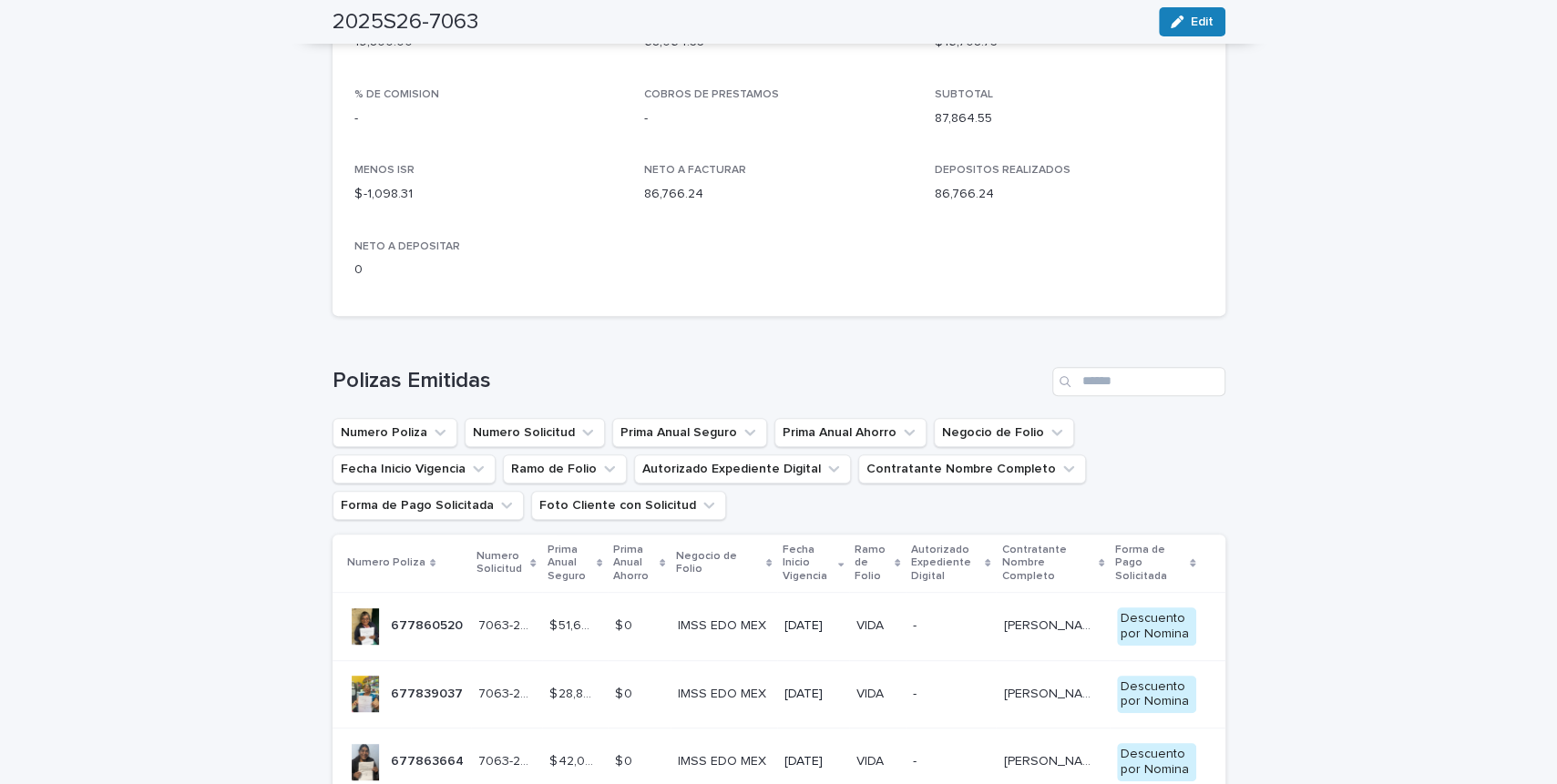 scroll, scrollTop: 0, scrollLeft: 0, axis: both 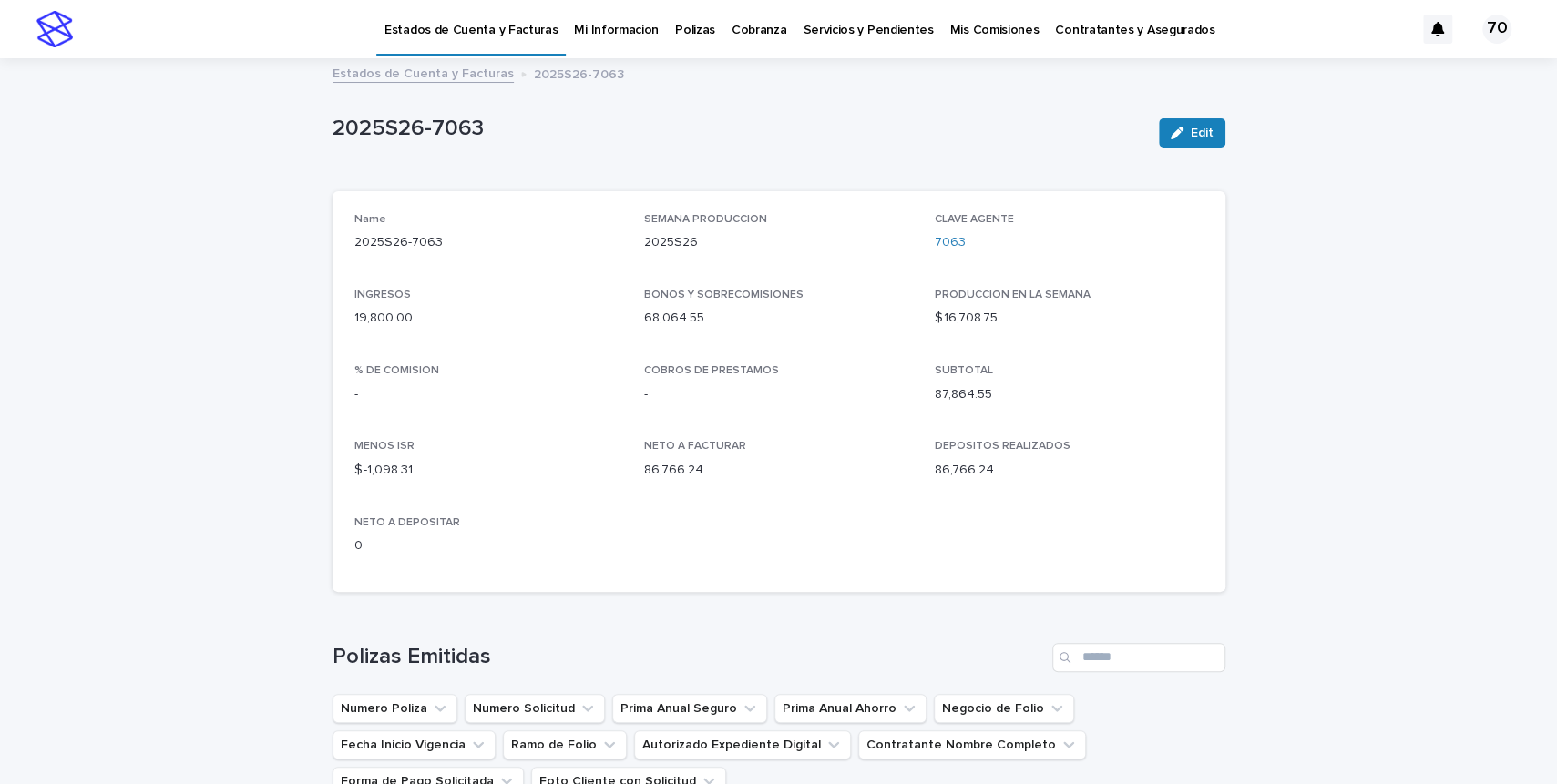click on "Estados de Cuenta y Facturas" at bounding box center (471, 19) 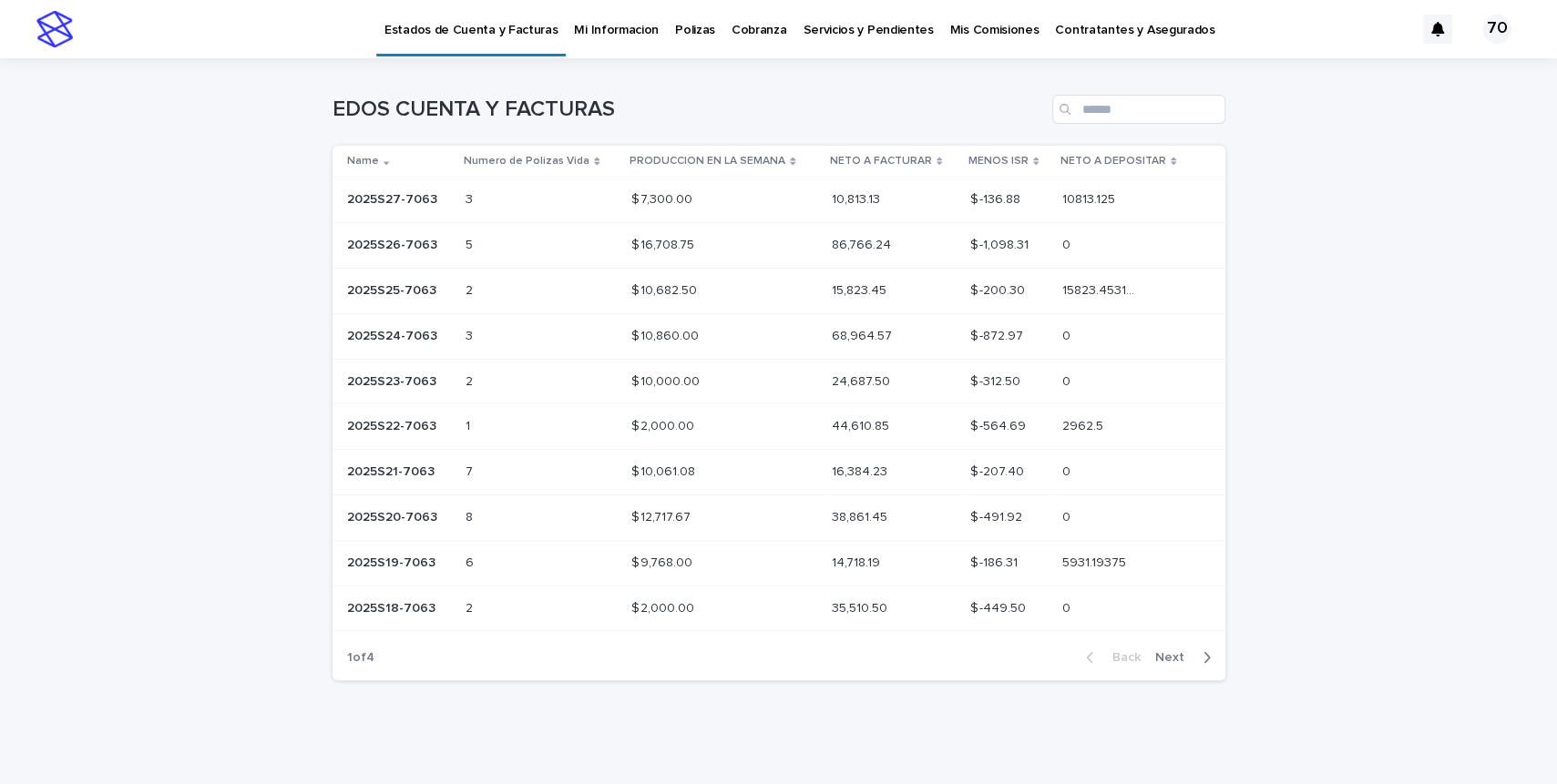 click on "2025S27-7063" at bounding box center [394, 198] 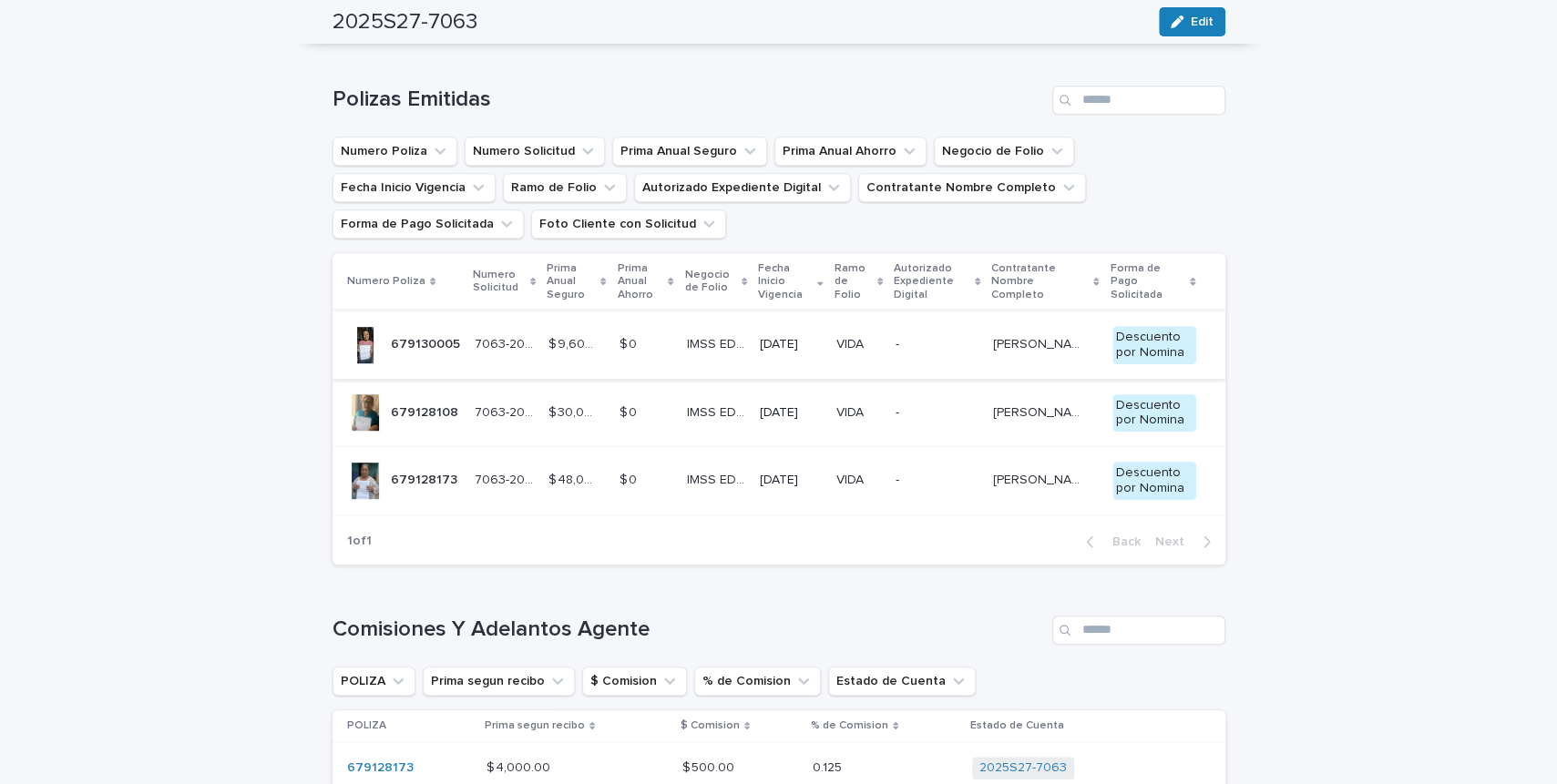 scroll, scrollTop: 484, scrollLeft: 0, axis: vertical 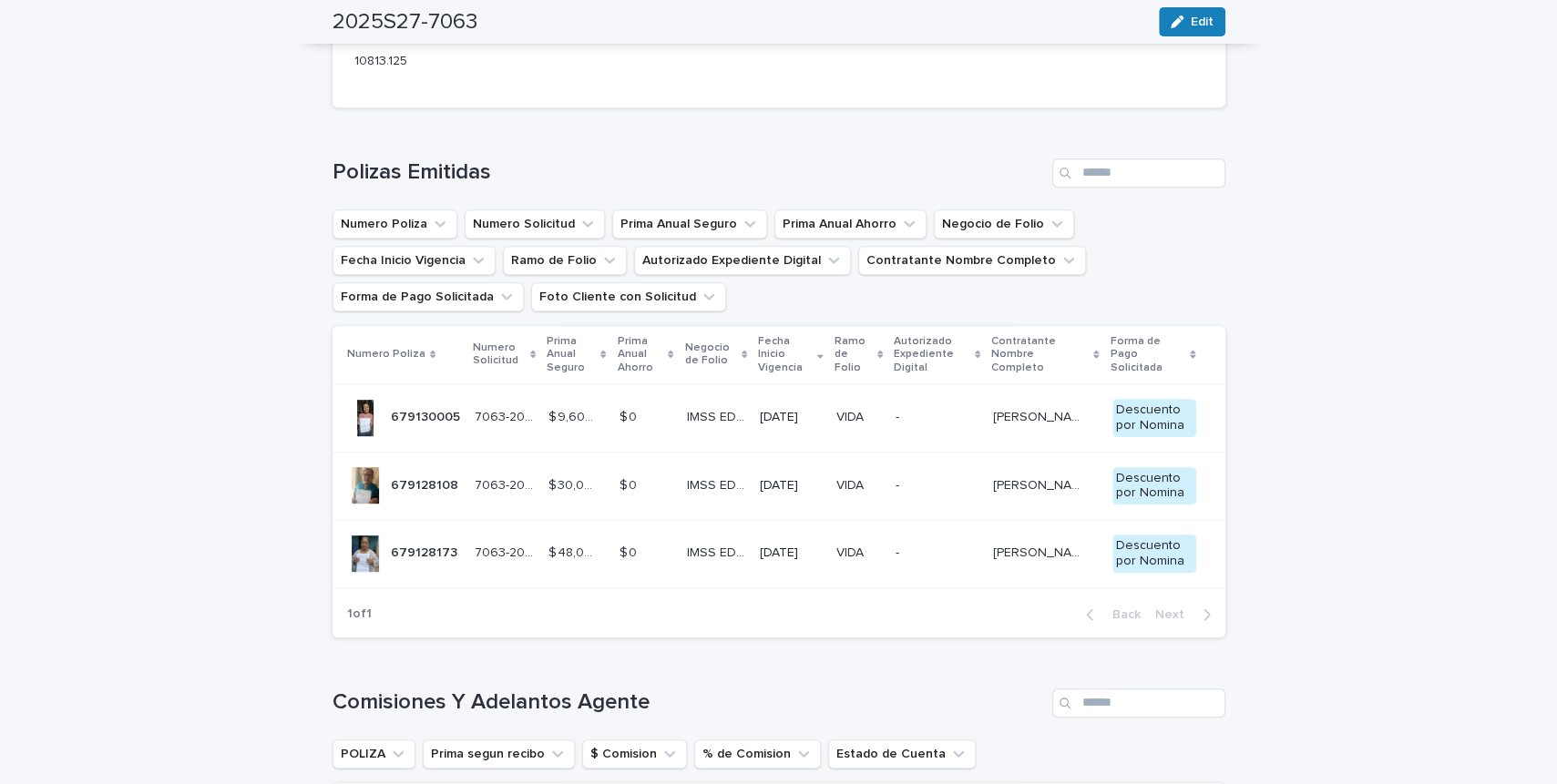 click on "679130005" at bounding box center [427, 415] 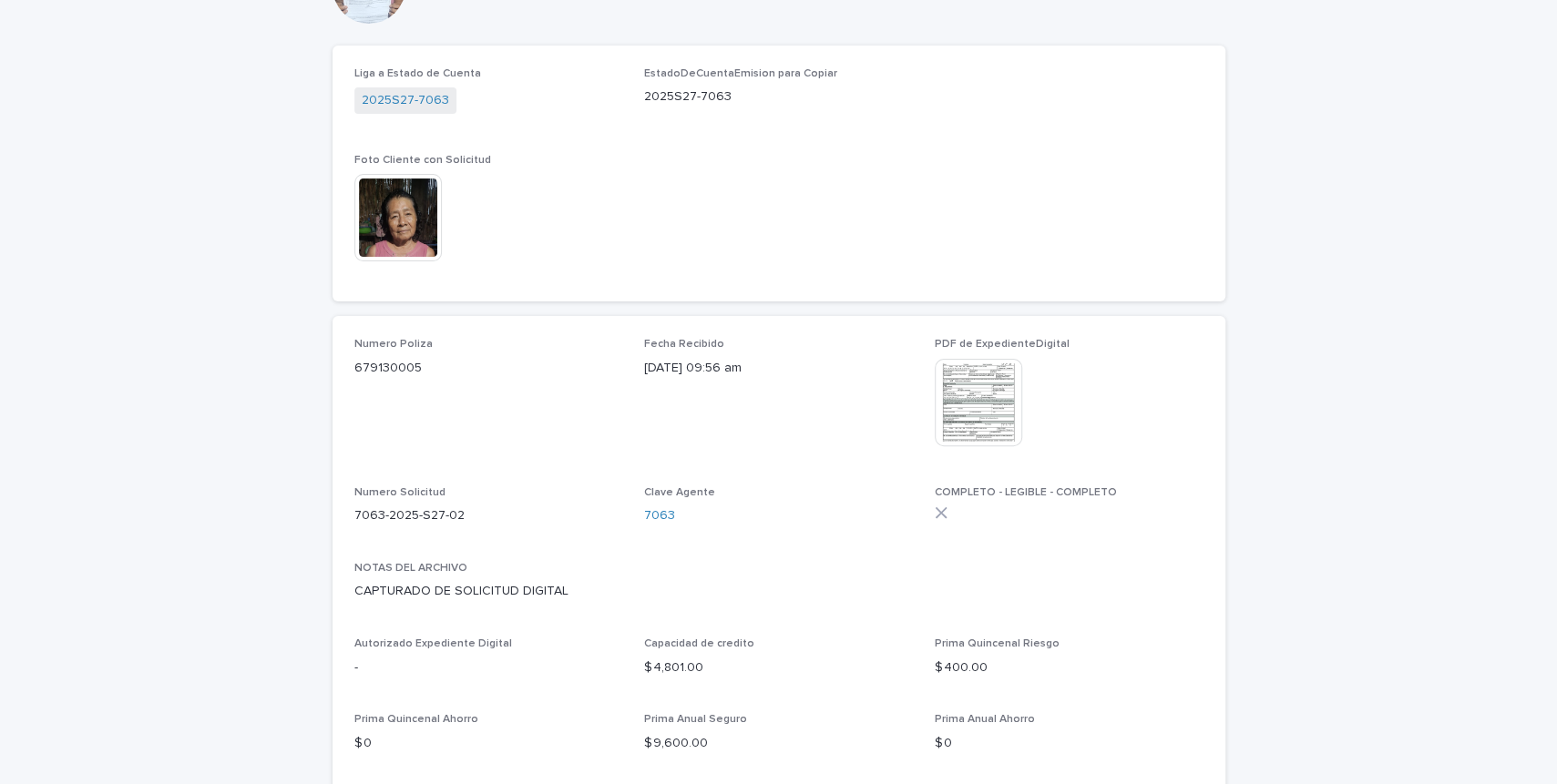 scroll, scrollTop: 300, scrollLeft: 0, axis: vertical 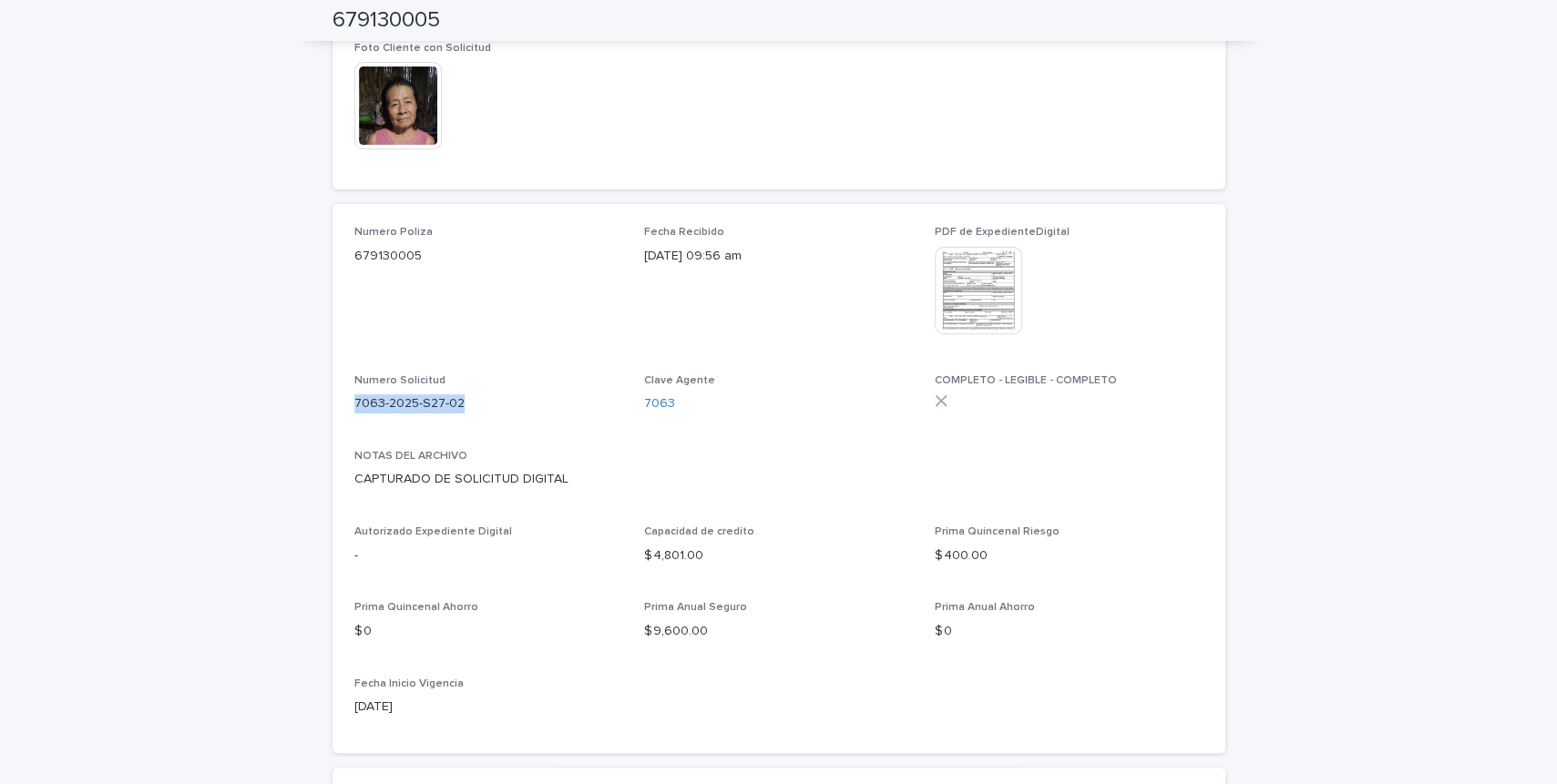 drag, startPoint x: 356, startPoint y: 402, endPoint x: 452, endPoint y: 410, distance: 96.33276 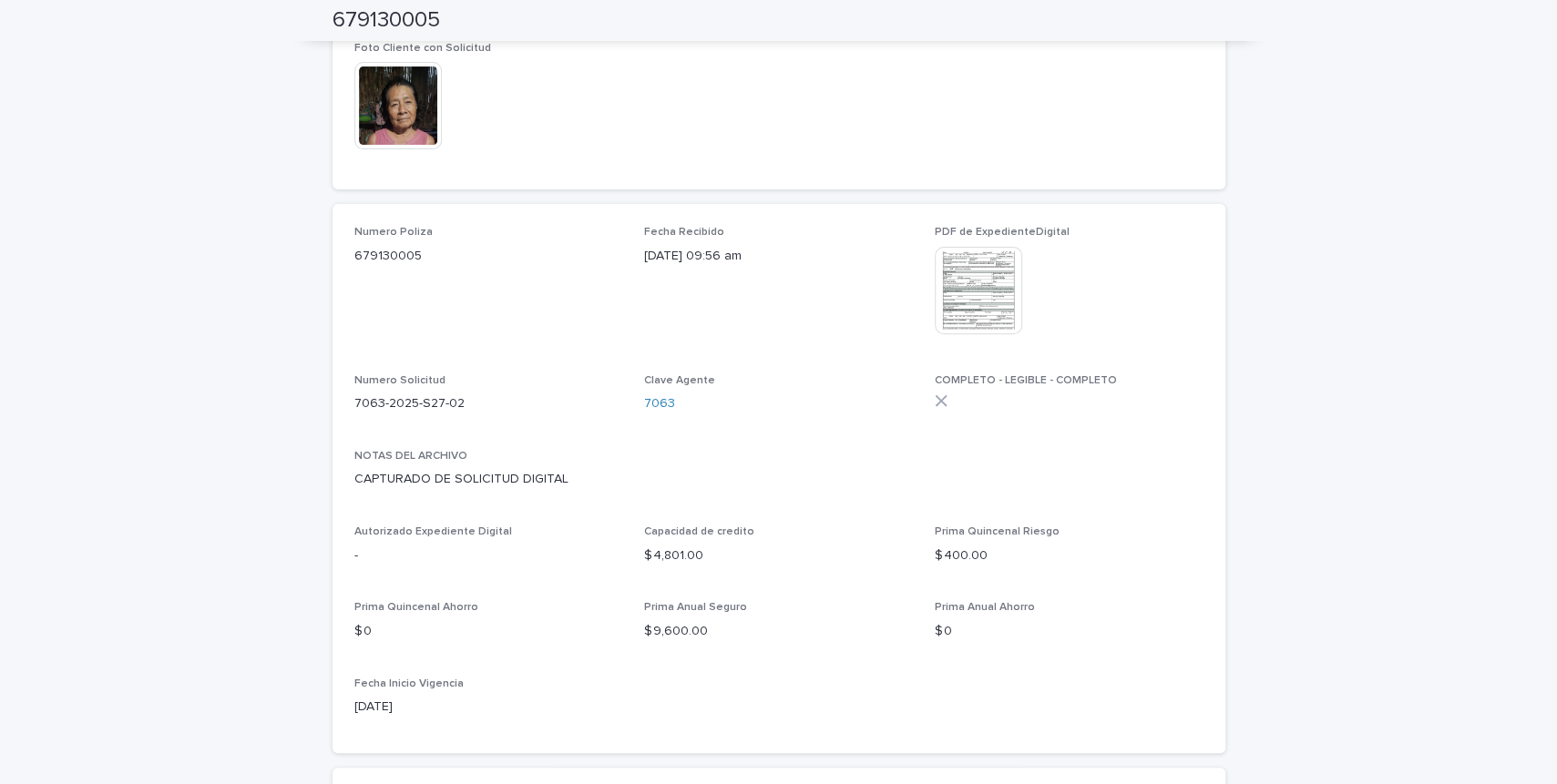 click on "Numero Poliza 679130005 Fecha Recibido 07/07/2025 09:56 am PDF de ExpedienteDigital This file cannot be opened Download File Numero Solicitud 7063-2025-S27-02 Clave Agente 7063   COMPLETO - LEGIBLE - COMPLETO NOTAS DEL ARCHIVO CAPTURADO DE SOLICITUD DIGITAL Autorizado Expediente Digital - Capacidad de credito  $ 4,801.00 Prima Quincenal Riesgo $ 400.00 Prima Quincenal Ahorro $ 0 Prima Anual Seguro $ 9,600.00 Prima Anual Ahorro $ 0 Fecha Inicio Vigencia 2025-10-01" at bounding box center [779, 478] 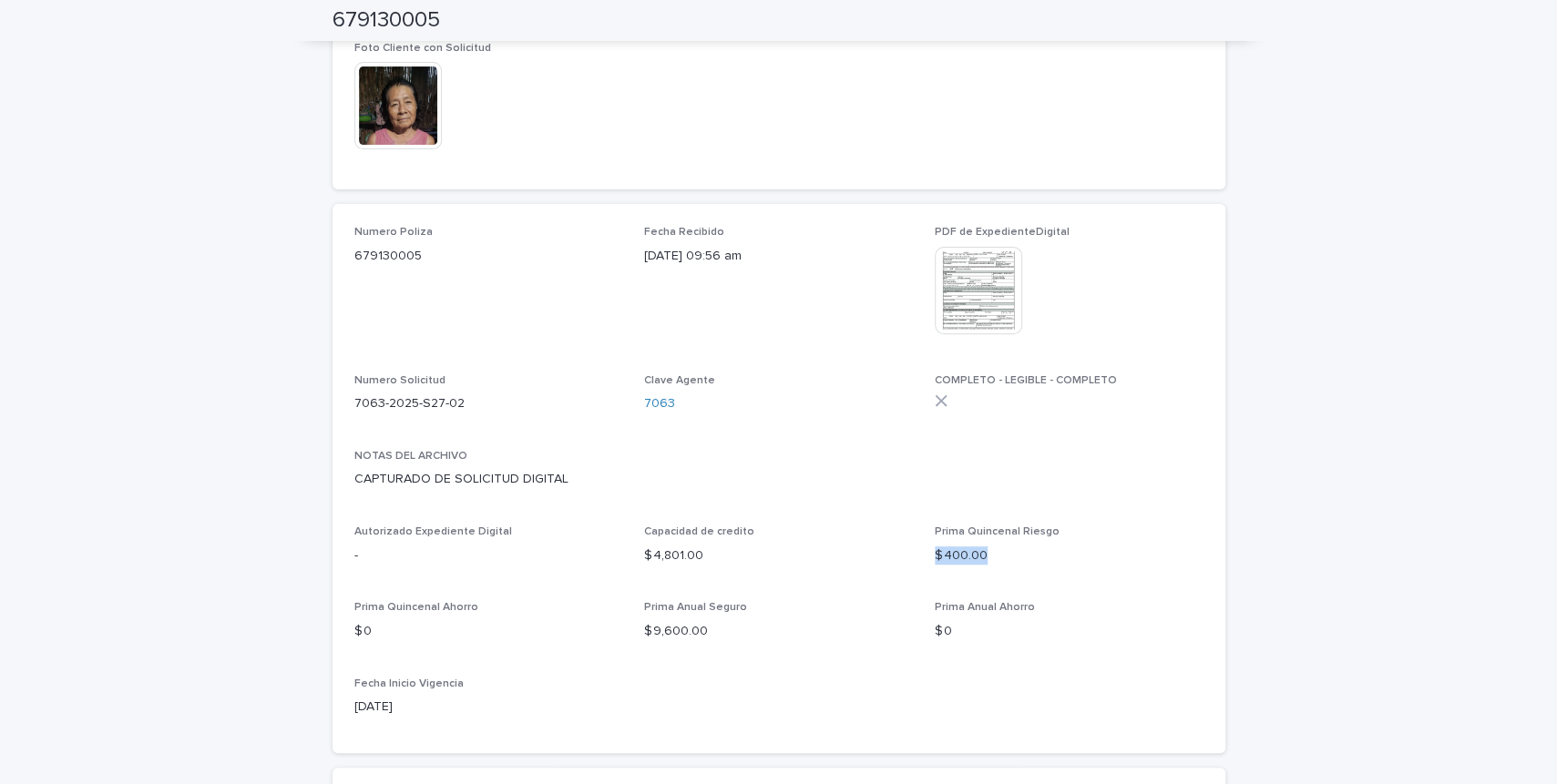 drag, startPoint x: 937, startPoint y: 556, endPoint x: 992, endPoint y: 560, distance: 55.14526 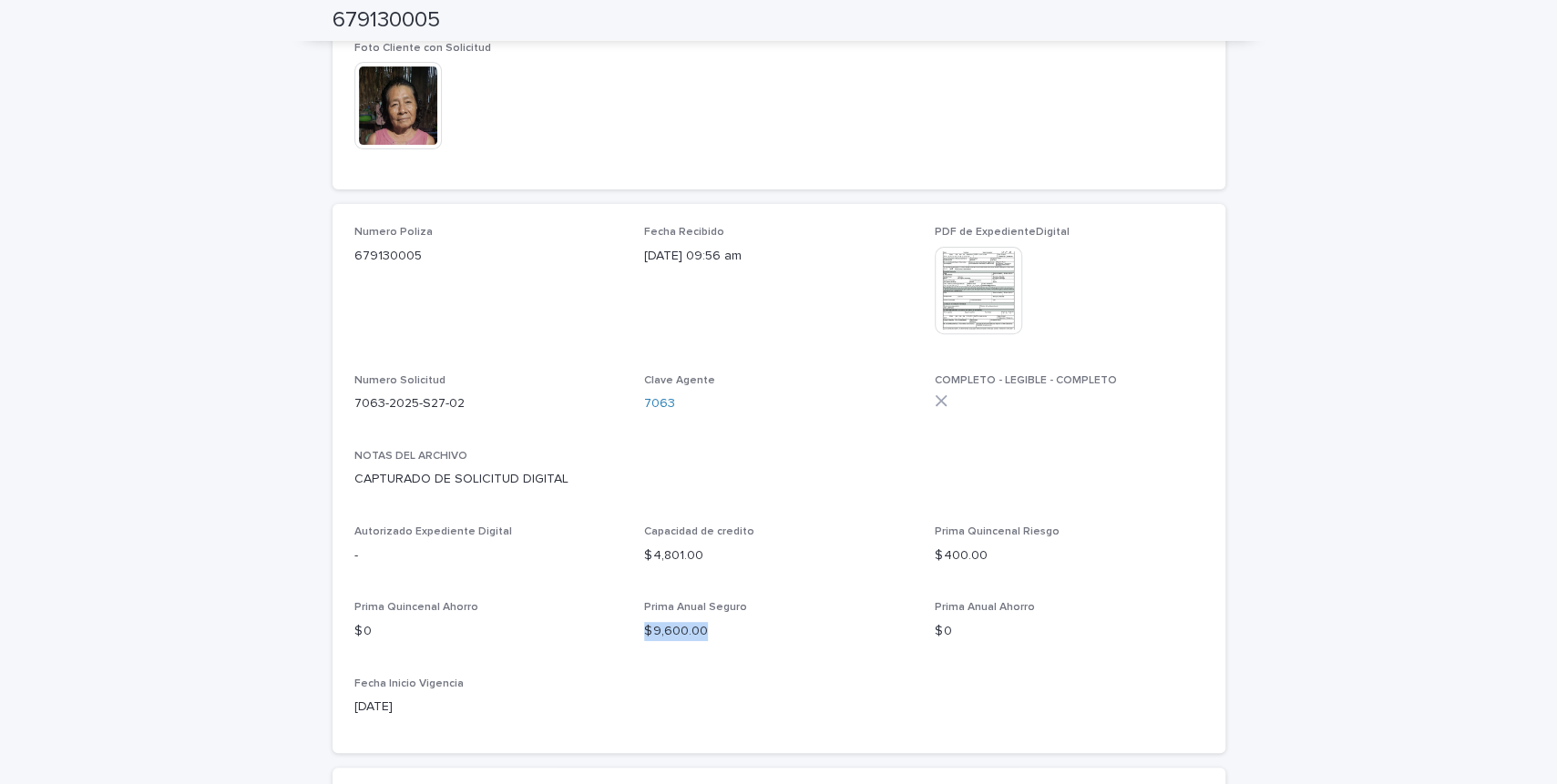 drag, startPoint x: 647, startPoint y: 631, endPoint x: 720, endPoint y: 630, distance: 73.00685 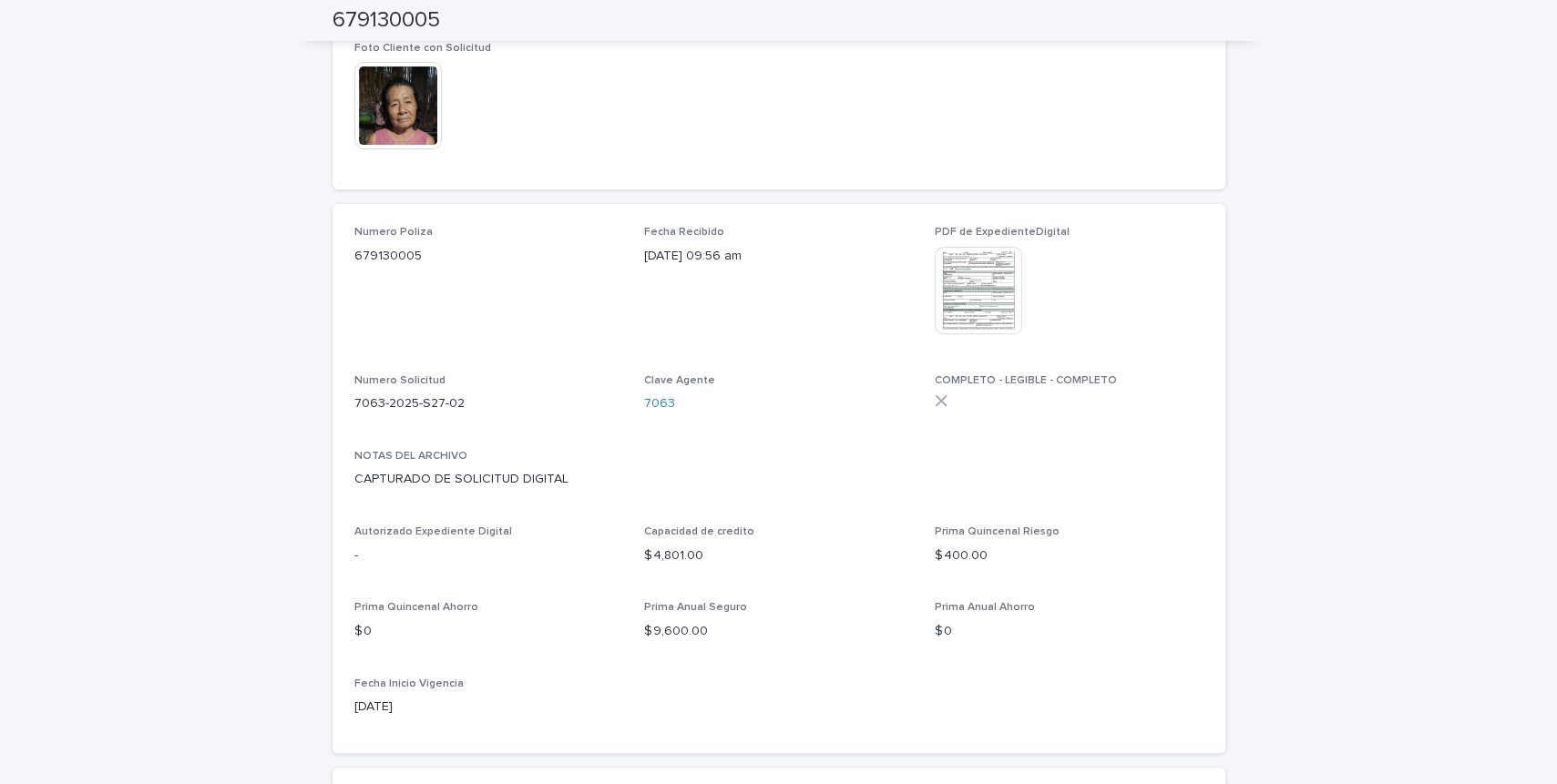 click on "Loading... Saving… Loading... Saving… 679130005 679130005 Sorry, there was an error saving your record. Please try again. Please fill out the required fields below. Loading... Saving… Loading... Saving… Loading... Saving… Liga a Estado de Cuenta 2025S27-7063   EstadoDeCuentaEmision para Copiar 2025S27-7063 Foto Cliente con Solicitud This file cannot be opened Download File Numero Poliza 679130005 Fecha Recibido 07/07/2025 09:56 am PDF de ExpedienteDigital This file cannot be opened Download File Numero Solicitud 7063-2025-S27-02 Clave Agente 7063   COMPLETO - LEGIBLE - COMPLETO NOTAS DEL ARCHIVO CAPTURADO DE SOLICITUD DIGITAL Autorizado Expediente Digital - Capacidad de credito  $ 4,801.00 Prima Quincenal Riesgo $ 400.00 Prima Quincenal Ahorro $ 0 Prima Anual Seguro $ 9,600.00 Prima Anual Ahorro $ 0 Fecha Inicio Vigencia 2025-10-01 PDF Poliza This file cannot be opened Download File Solicitud This file cannot be opened Download File Talones de Pago This file cannot be opened Download File" at bounding box center [778, 799] 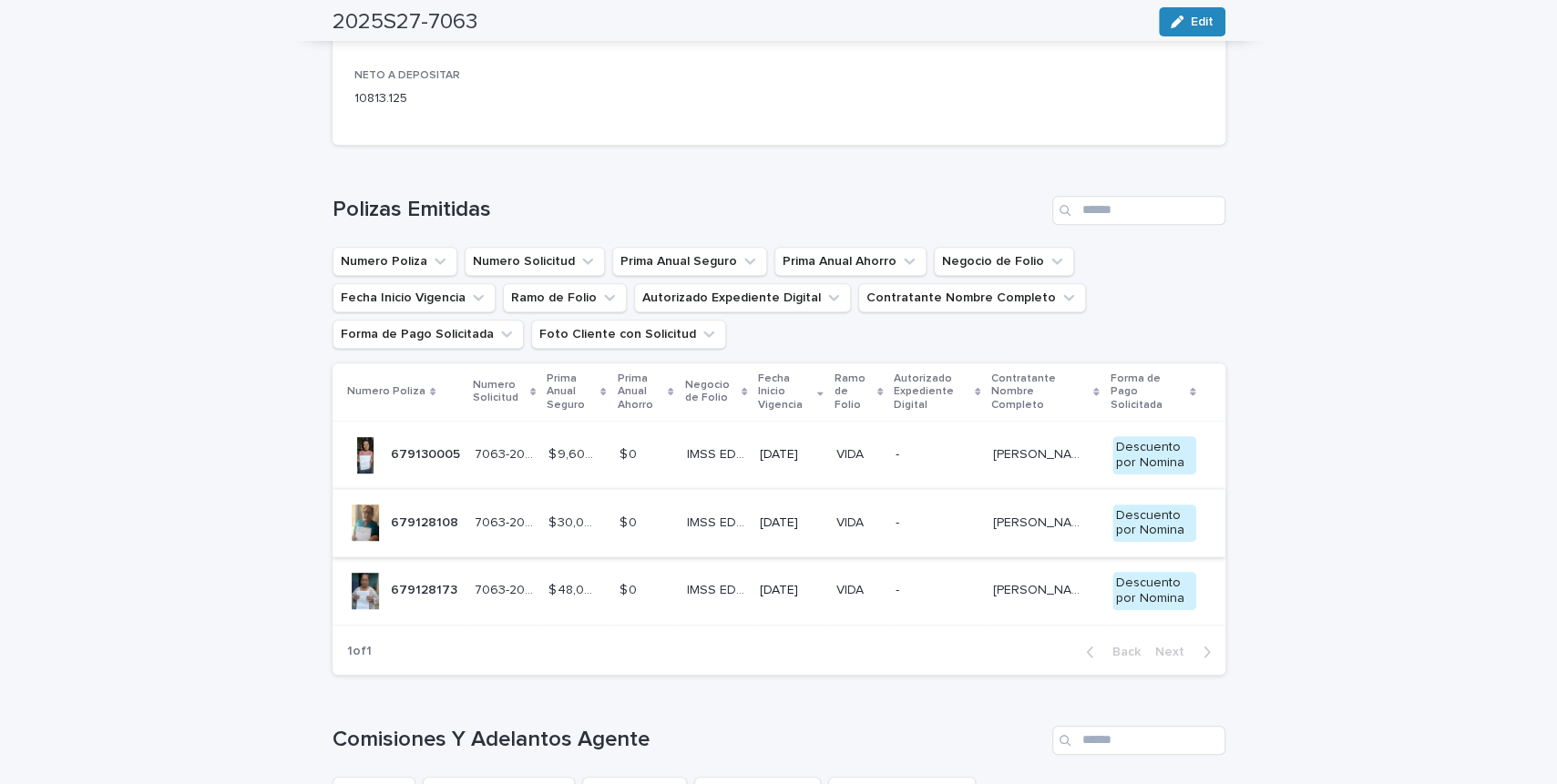 scroll, scrollTop: 451, scrollLeft: 0, axis: vertical 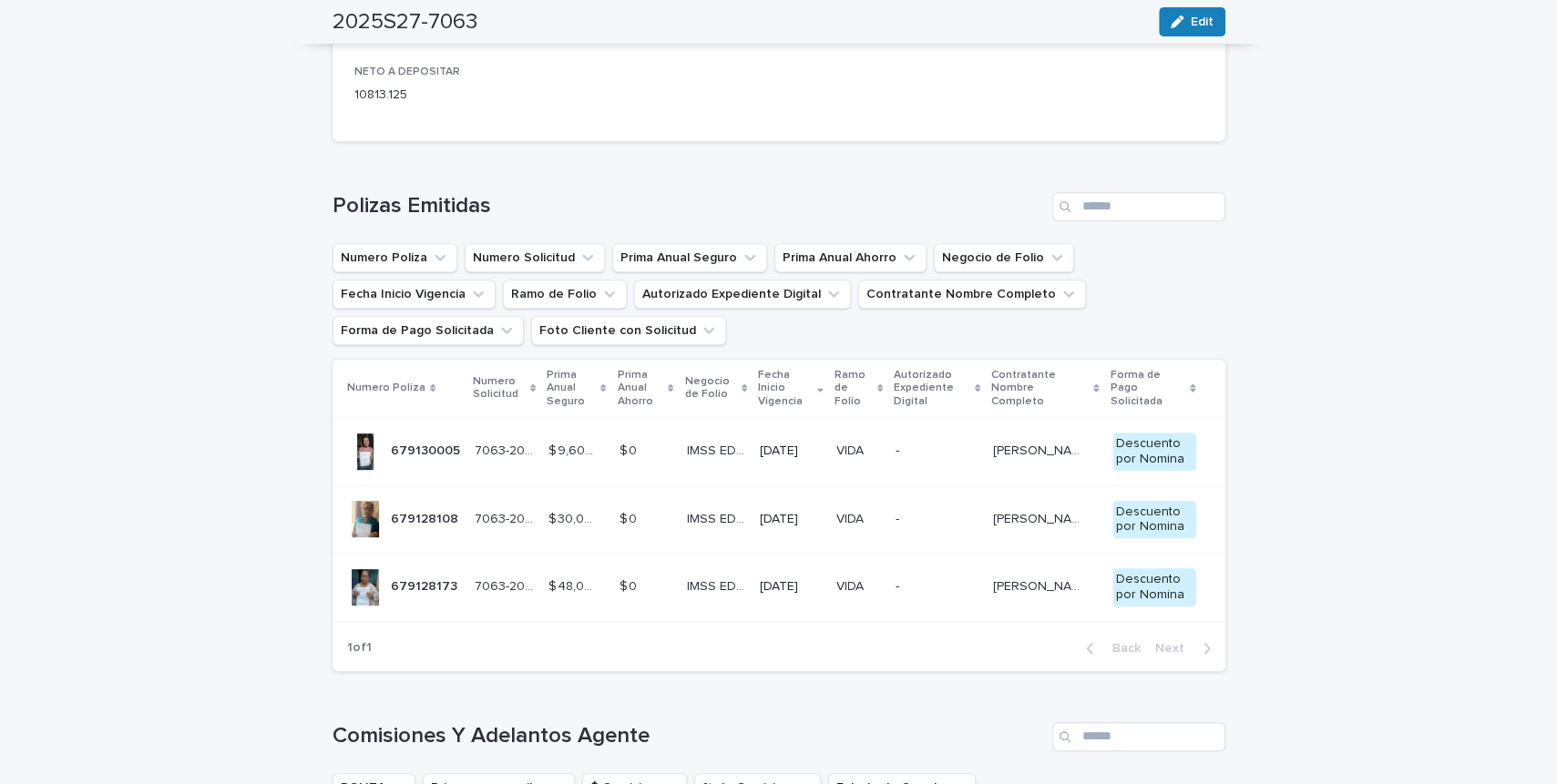 click on "679128108" at bounding box center (426, 517) 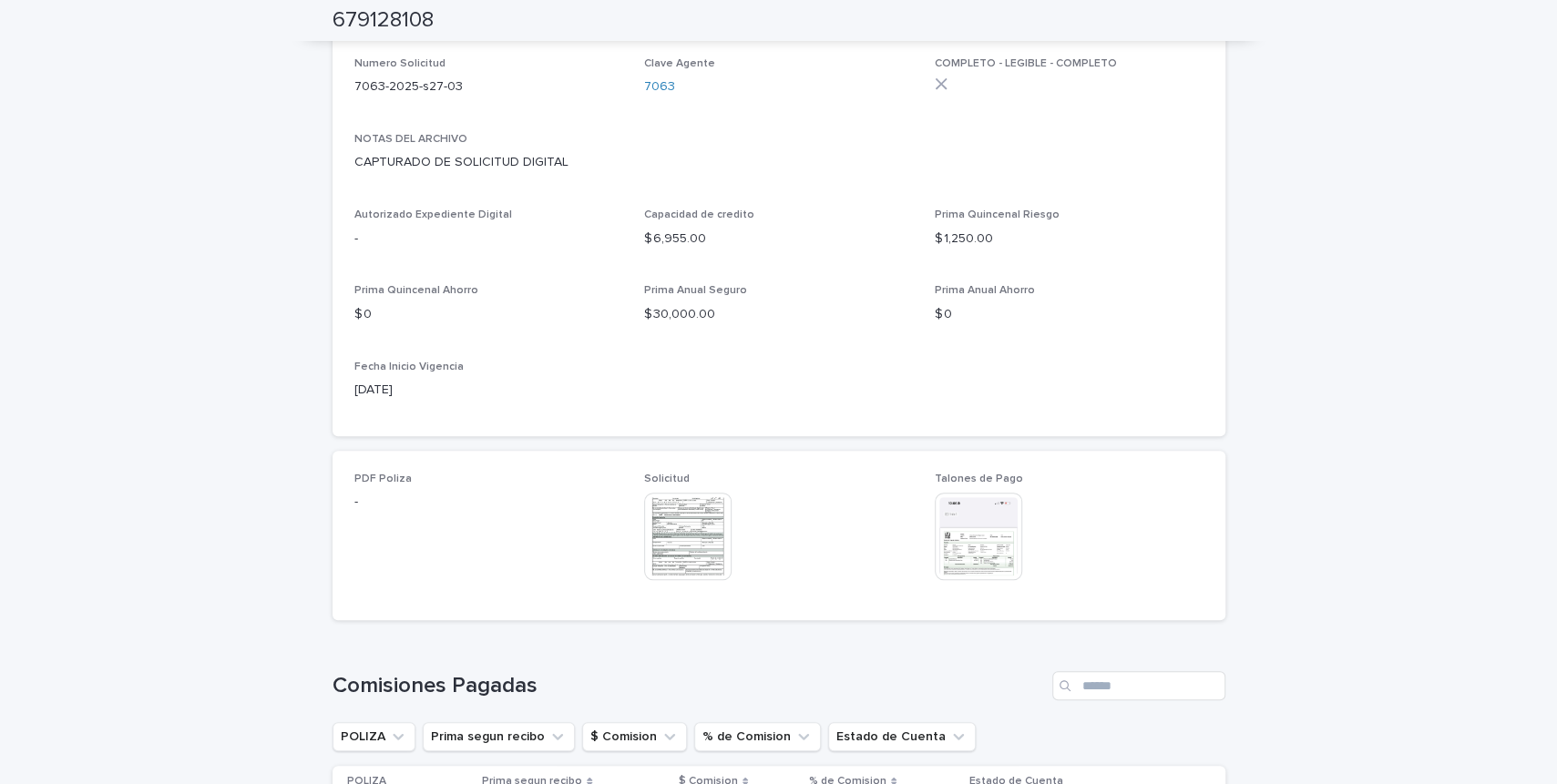 scroll, scrollTop: 537, scrollLeft: 0, axis: vertical 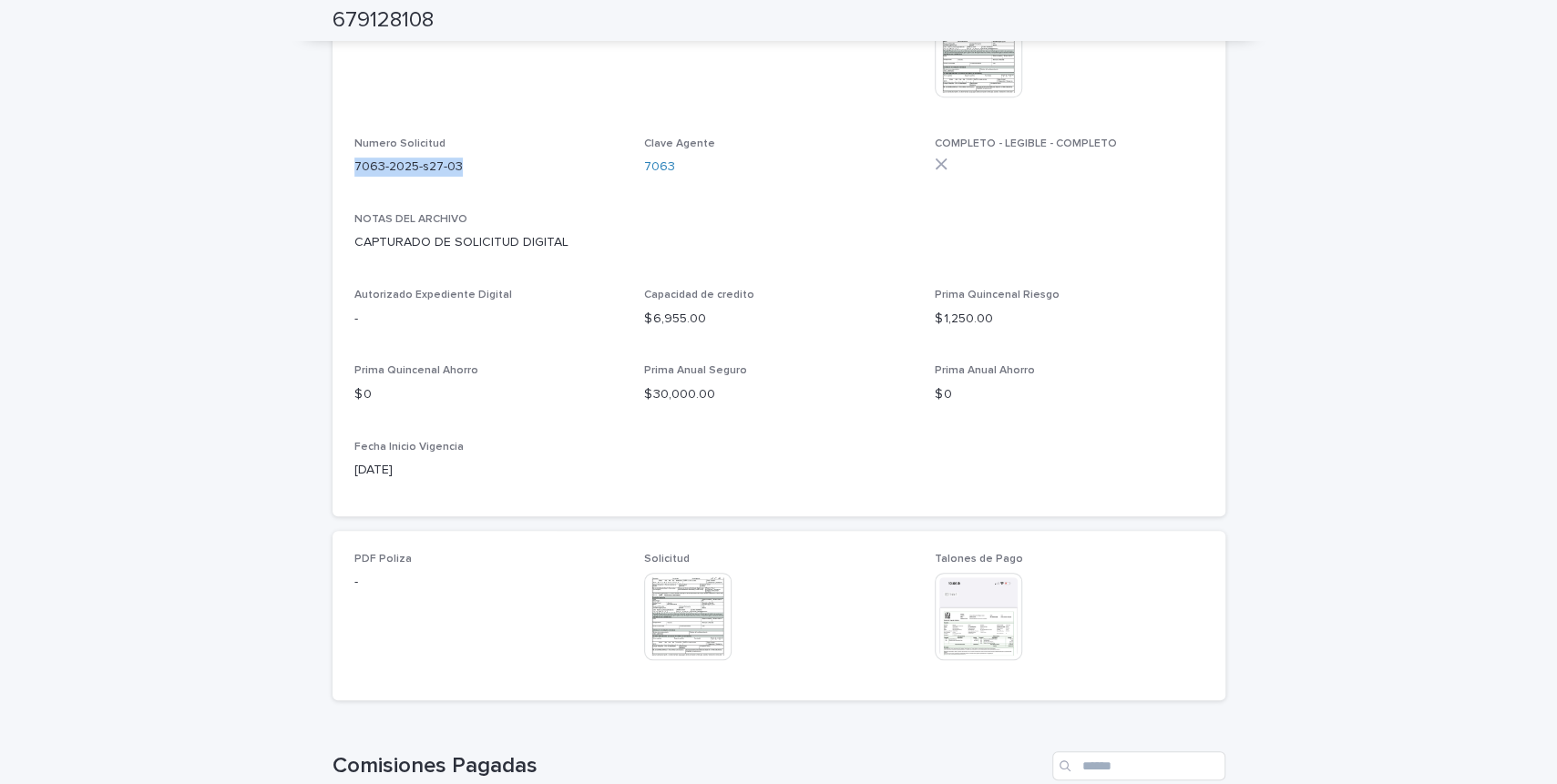drag, startPoint x: 356, startPoint y: 162, endPoint x: 467, endPoint y: 160, distance: 111.018017 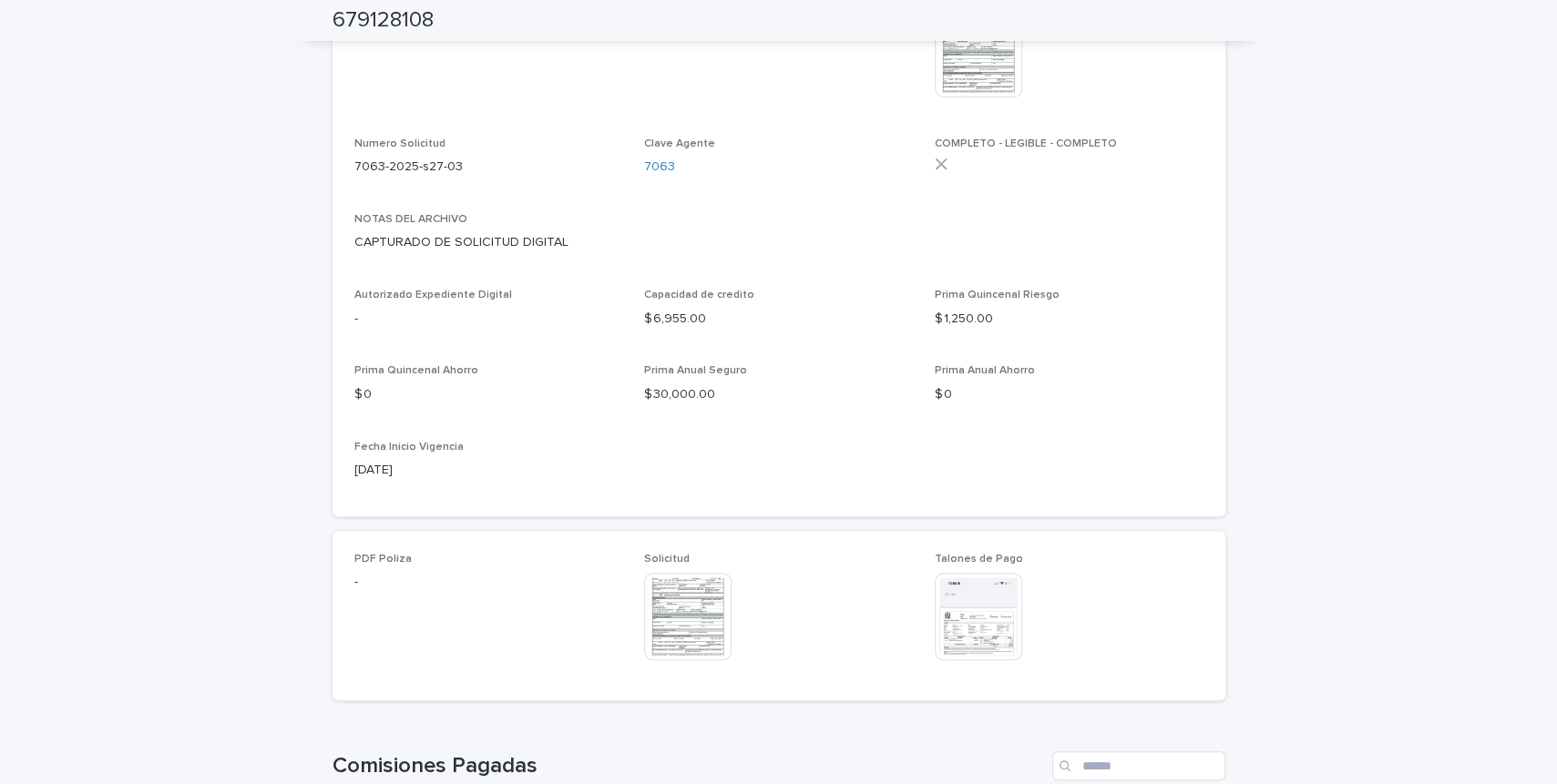 click on "Numero Poliza 679128108 Fecha Recibido 07/07/2025 10:23 am PDF de ExpedienteDigital This file cannot be opened Download File Numero Solicitud 7063-2025-s27-03 Clave Agente 7063   COMPLETO - LEGIBLE - COMPLETO NOTAS DEL ARCHIVO CAPTURADO DE SOLICITUD DIGITAL Autorizado Expediente Digital - Capacidad de credito  $ 6,955.00 Prima Quincenal Riesgo $ 1,250.00 Prima Quincenal Ahorro $ 0 Prima Anual Seguro $ 30,000.00 Prima Anual Ahorro $ 0 Fecha Inicio Vigencia 2025-10-01" at bounding box center (779, 241) 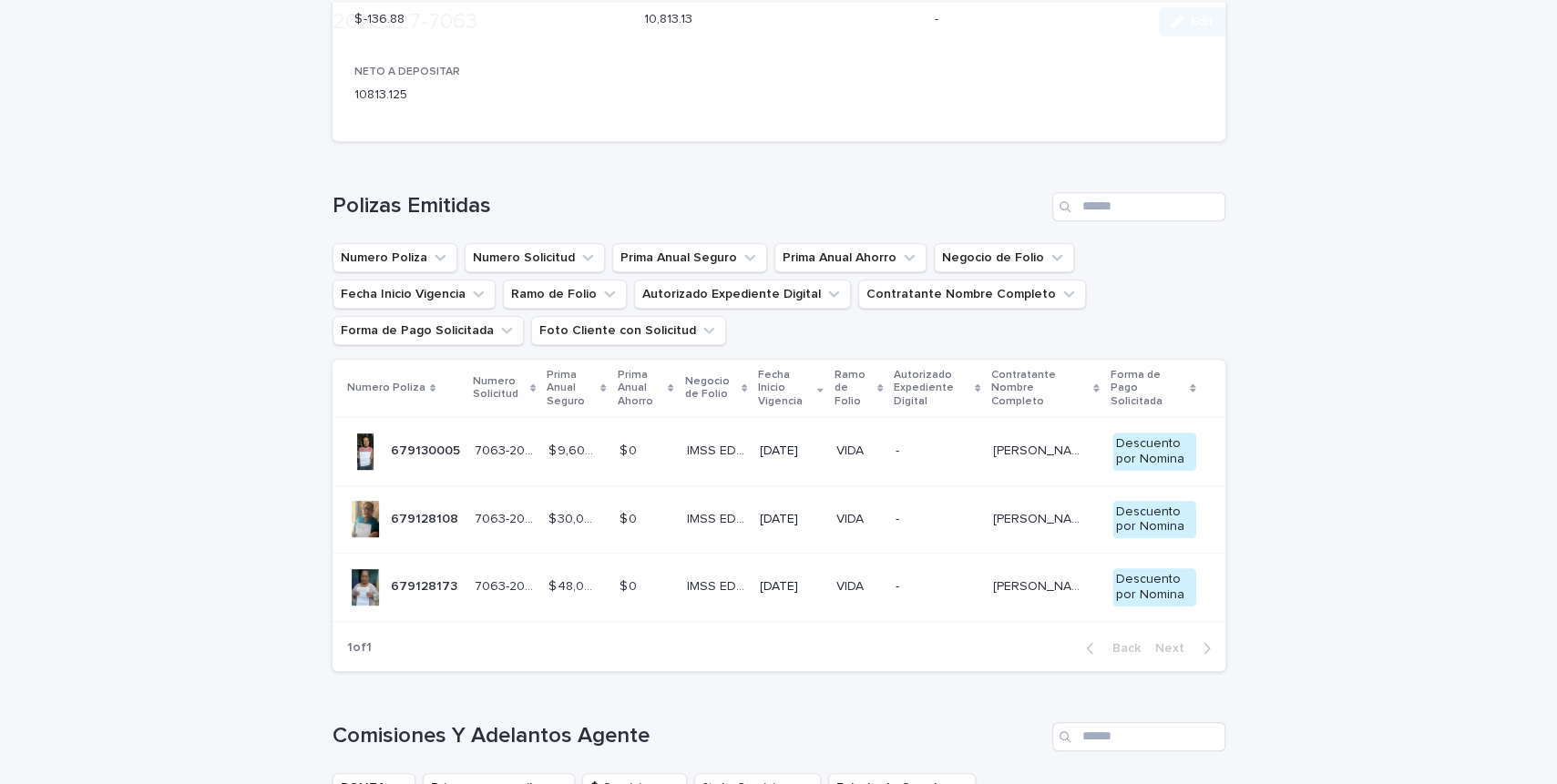 scroll, scrollTop: 526, scrollLeft: 0, axis: vertical 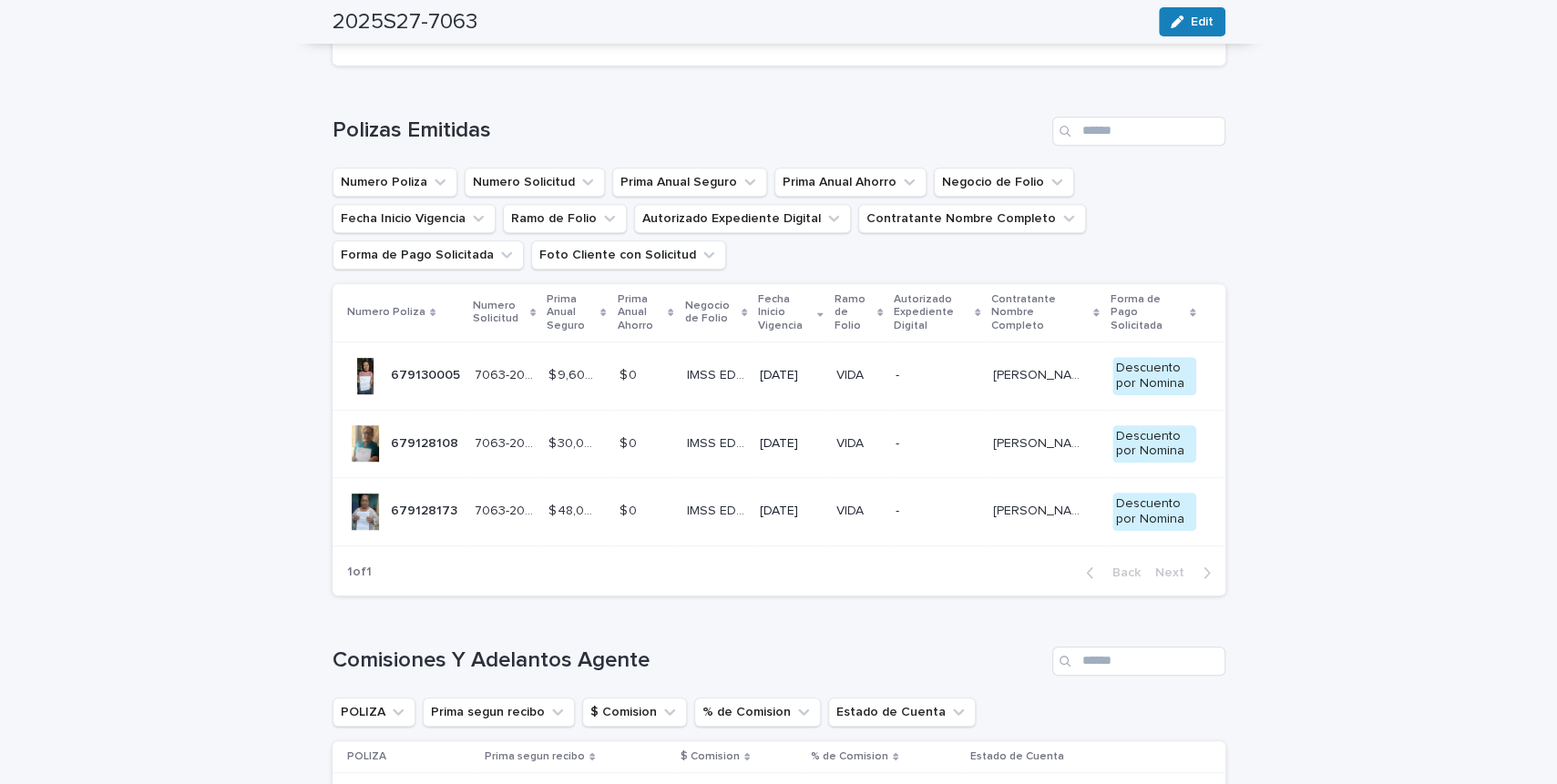 click on "679128173 679128173" at bounding box center (424, 511) 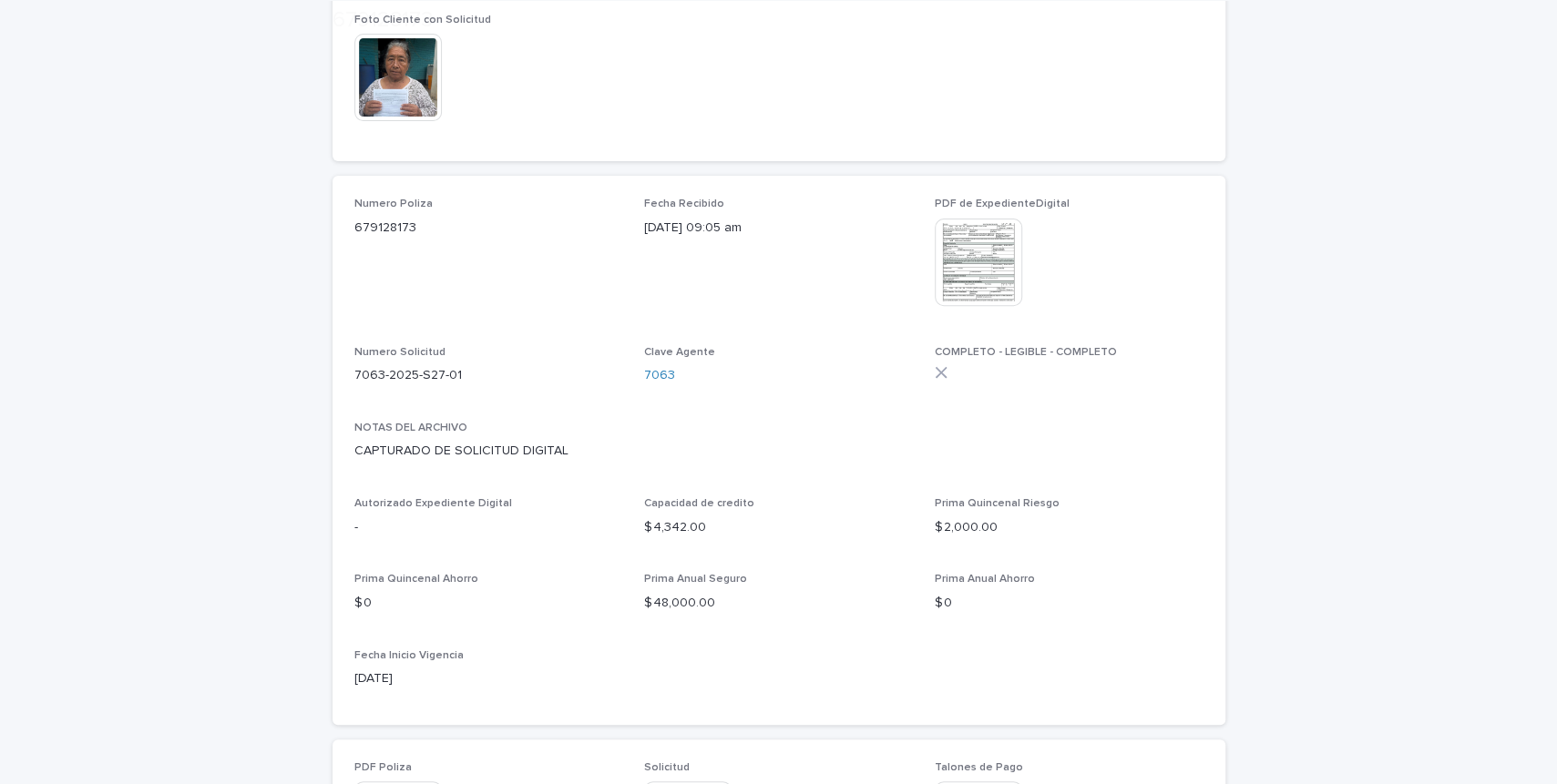 scroll, scrollTop: 451, scrollLeft: 0, axis: vertical 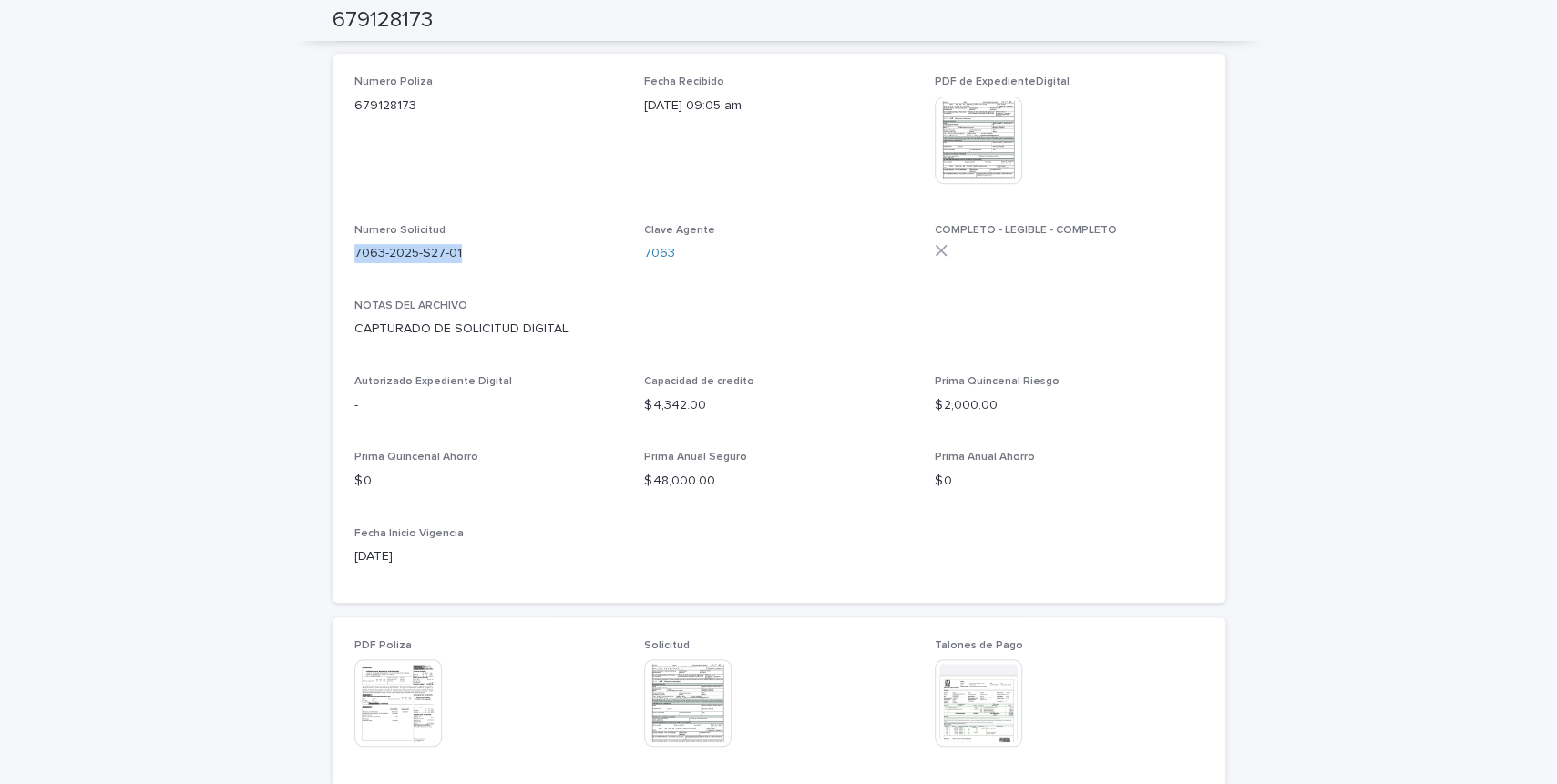drag, startPoint x: 354, startPoint y: 251, endPoint x: 474, endPoint y: 255, distance: 120.06665 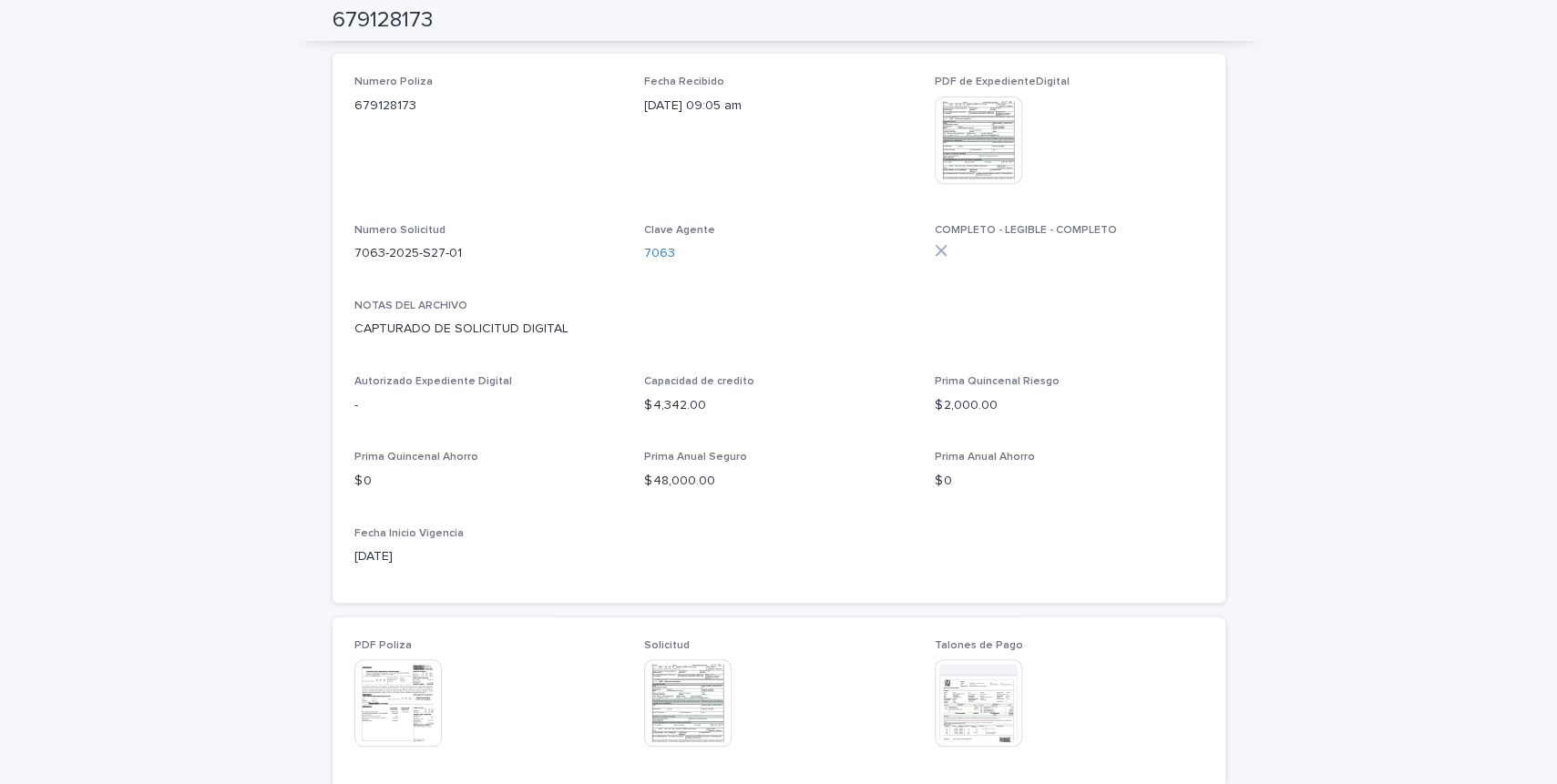 click on "Numero Poliza 679128173 Fecha Recibido 07/07/2025 09:05 am PDF de ExpedienteDigital This file cannot be opened Download File Numero Solicitud 7063-2025-S27-01 Clave Agente 7063   COMPLETO - LEGIBLE - COMPLETO NOTAS DEL ARCHIVO CAPTURADO DE SOLICITUD DIGITAL Autorizado Expediente Digital - Capacidad de credito  $ 4,342.00 Prima Quincenal Riesgo $ 2,000.00 Prima Quincenal Ahorro $ 0 Prima Anual Seguro $ 48,000.00 Prima Anual Ahorro $ 0 Fecha Inicio Vigencia 2025-09-01" at bounding box center (779, 328) 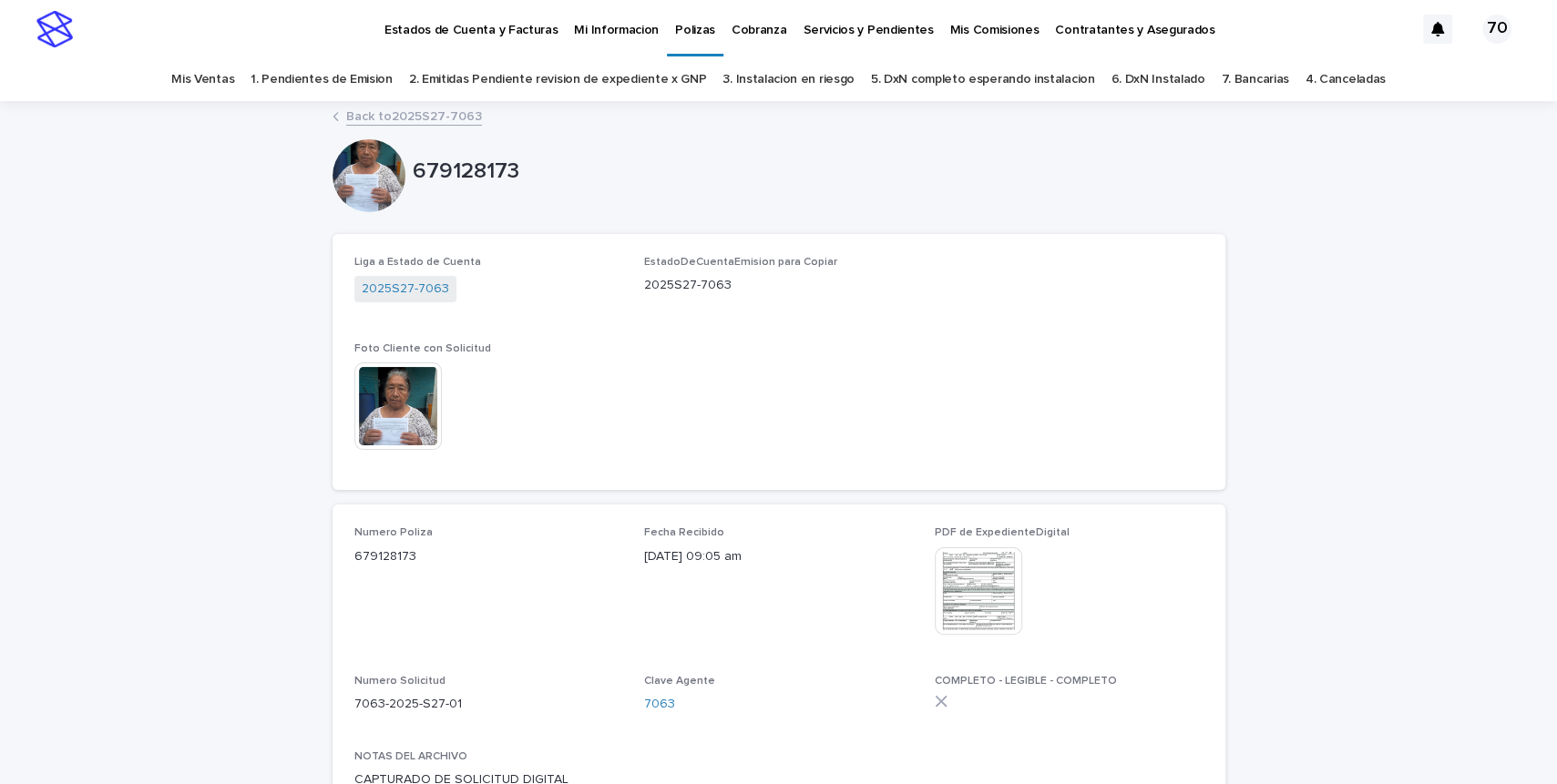click on "Estados de Cuenta y Facturas" at bounding box center (471, 19) 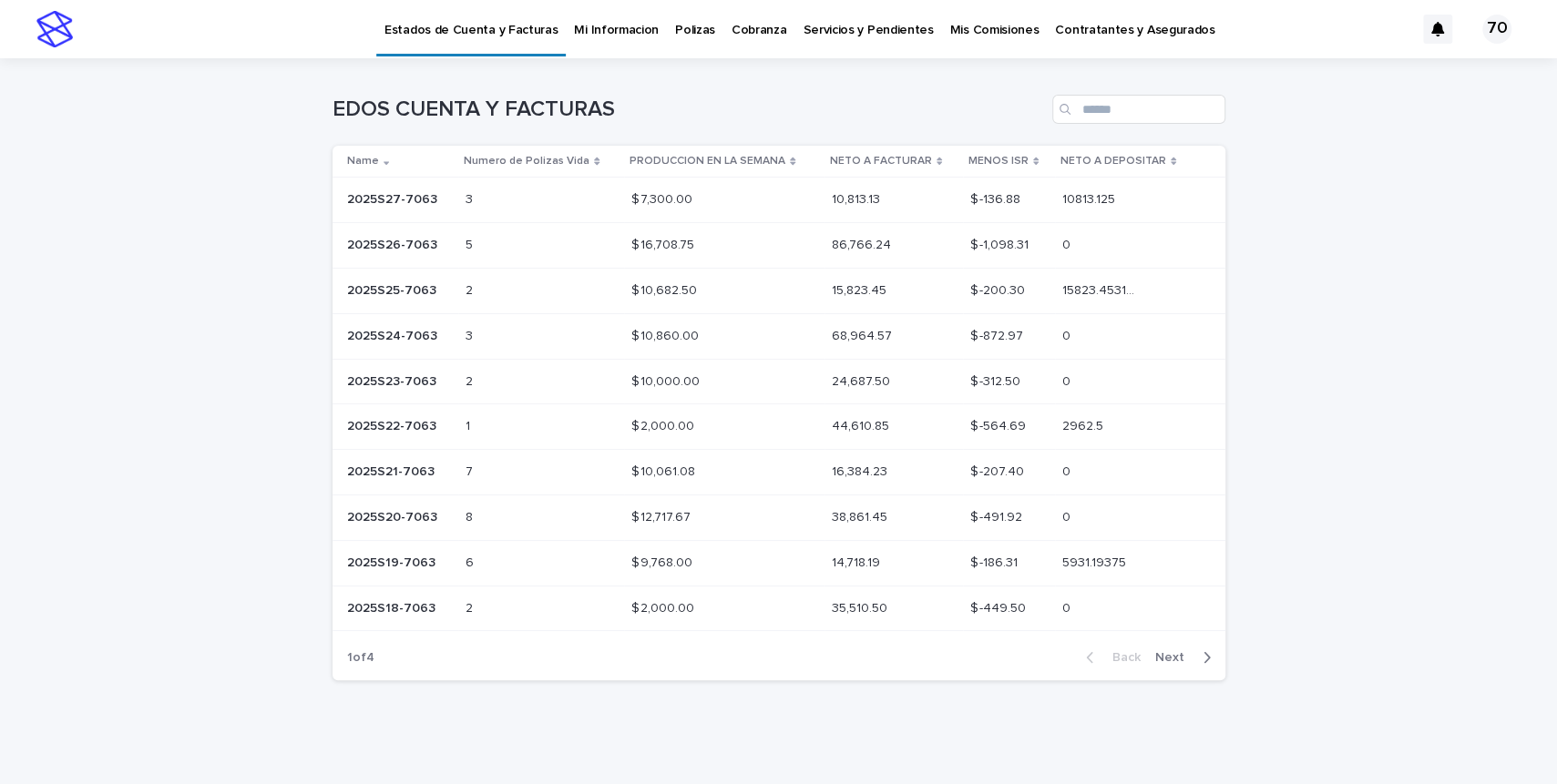 click on "EDOS CUENTA Y FACTURAS" at bounding box center (779, 102) 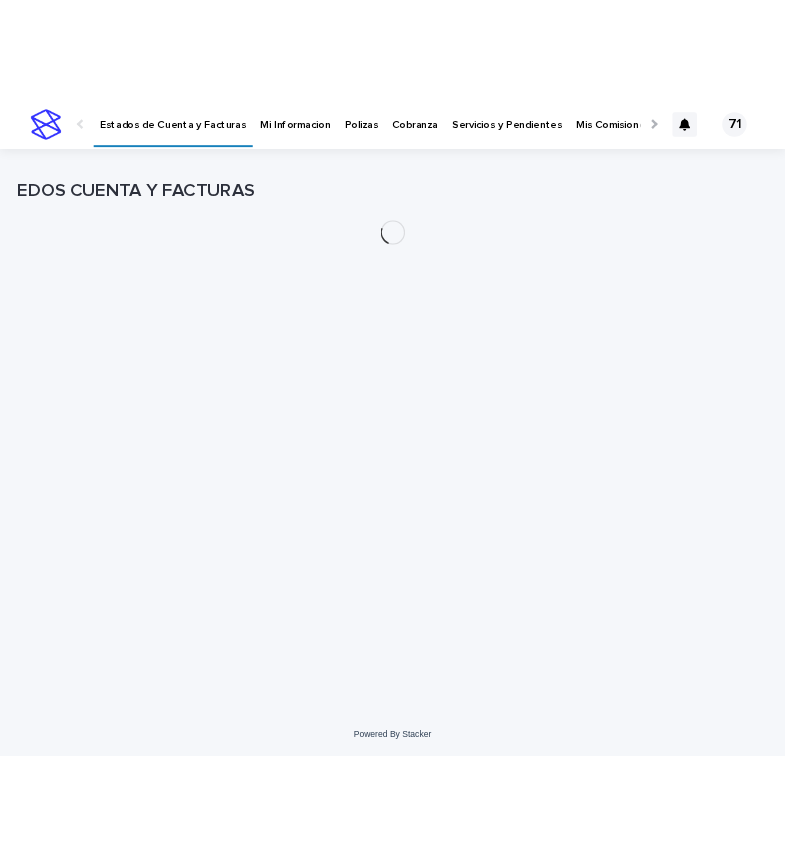 scroll, scrollTop: 0, scrollLeft: 0, axis: both 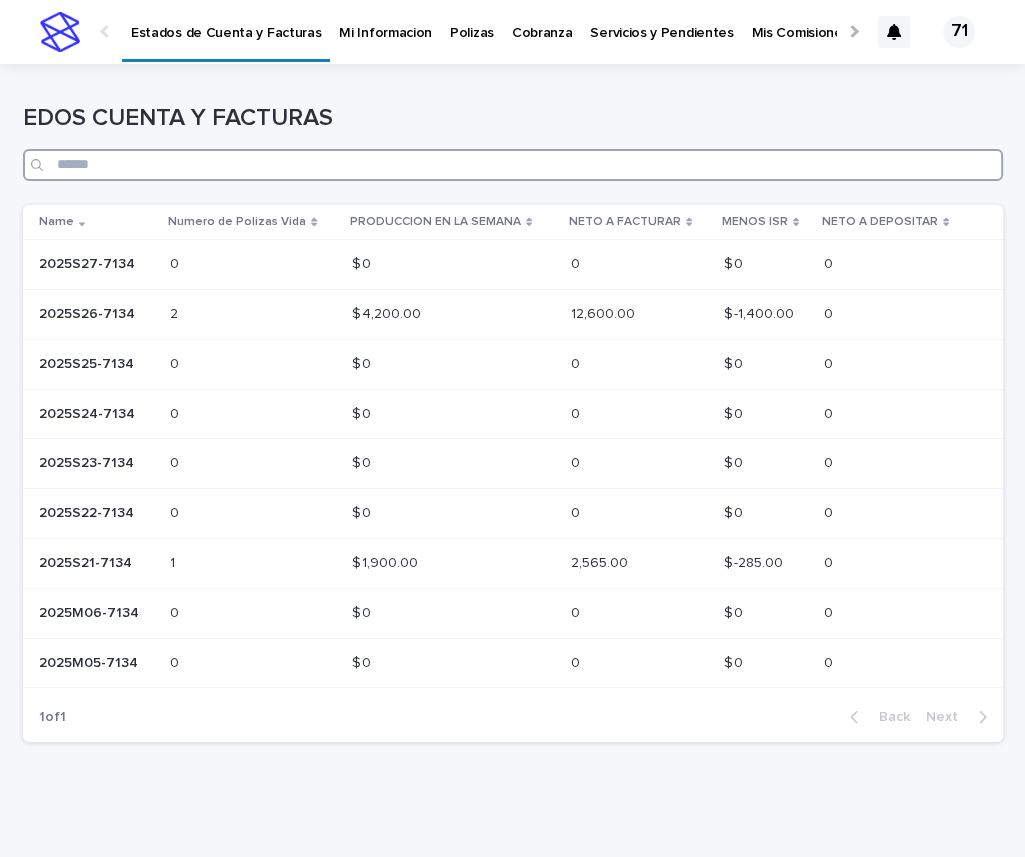 click at bounding box center (513, 165) 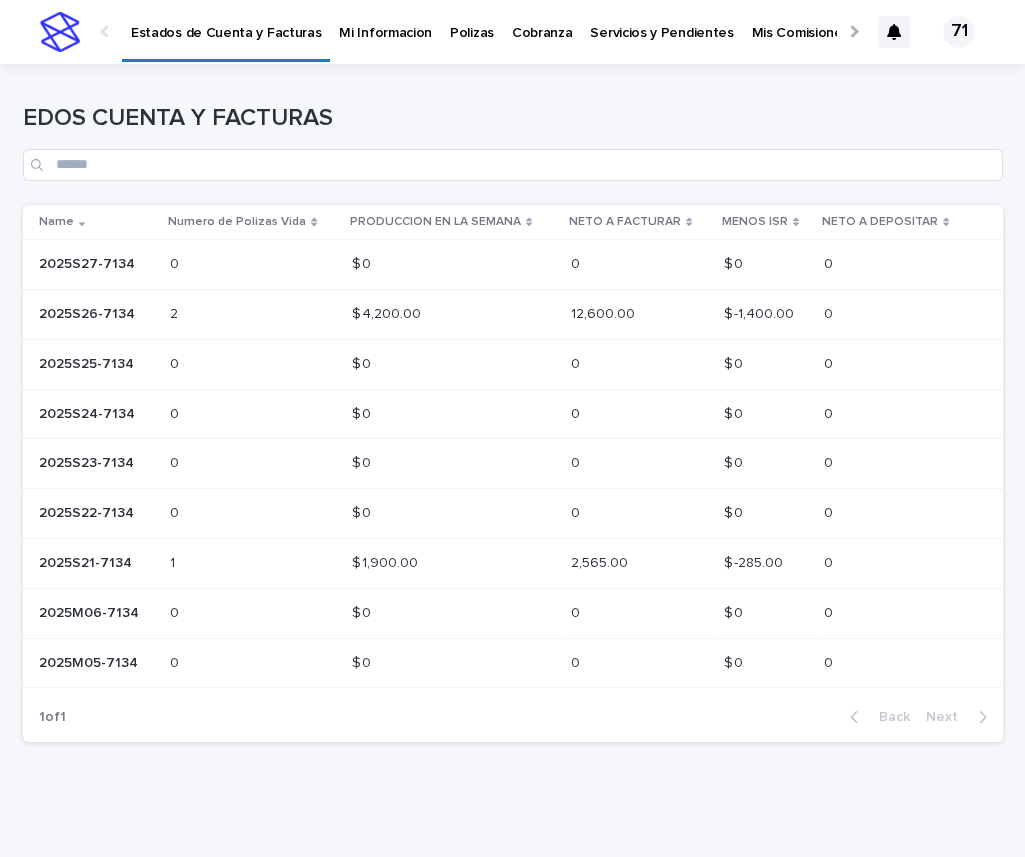 click at bounding box center (765, 264) 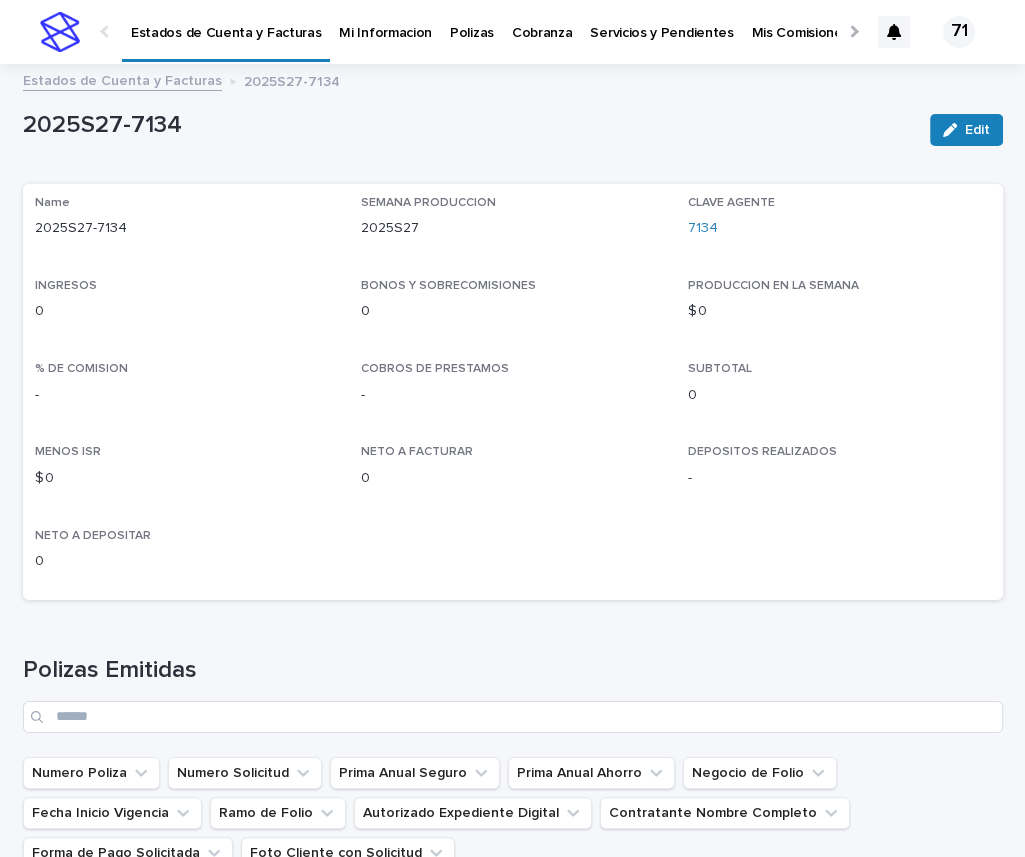 click on "Name 2025S27-7134 SEMANA PRODUCCION 2025S27 CLAVE AGENTE 7134   INGRESOS 0 BONOS Y SOBRECOMISIONES 0 PRODUCCION EN LA SEMANA $ 0 % DE COMISION - COBROS DE PRESTAMOS - SUBTOTAL 0 MENOS ISR $ 0 NETO A FACTURAR 0 DEPOSITOS REALIZADOS - NETO A DEPOSITAR 0" at bounding box center [513, 392] 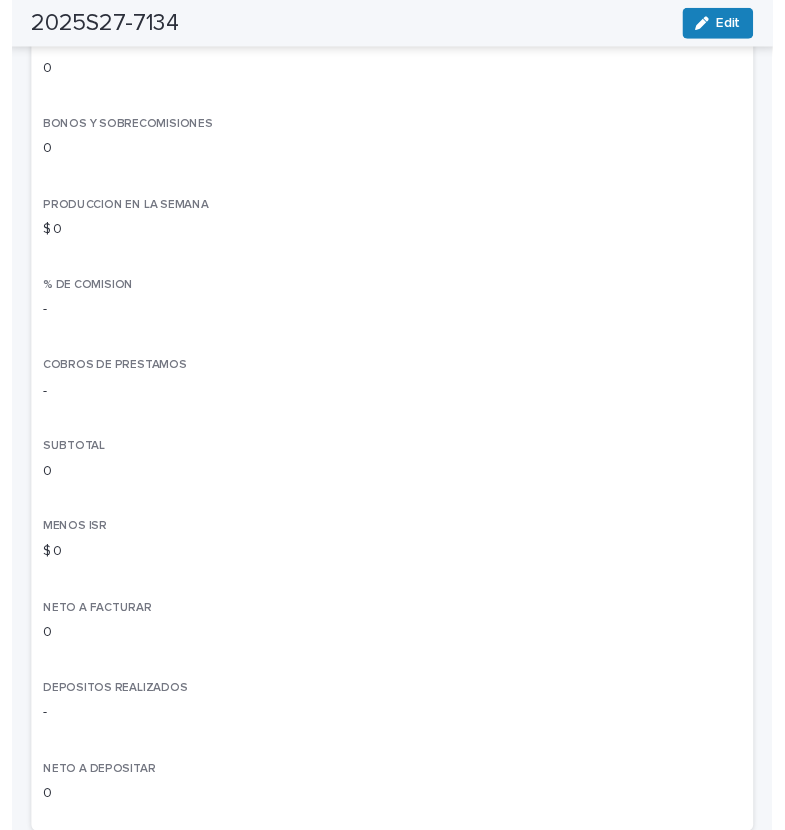 scroll, scrollTop: 413, scrollLeft: 0, axis: vertical 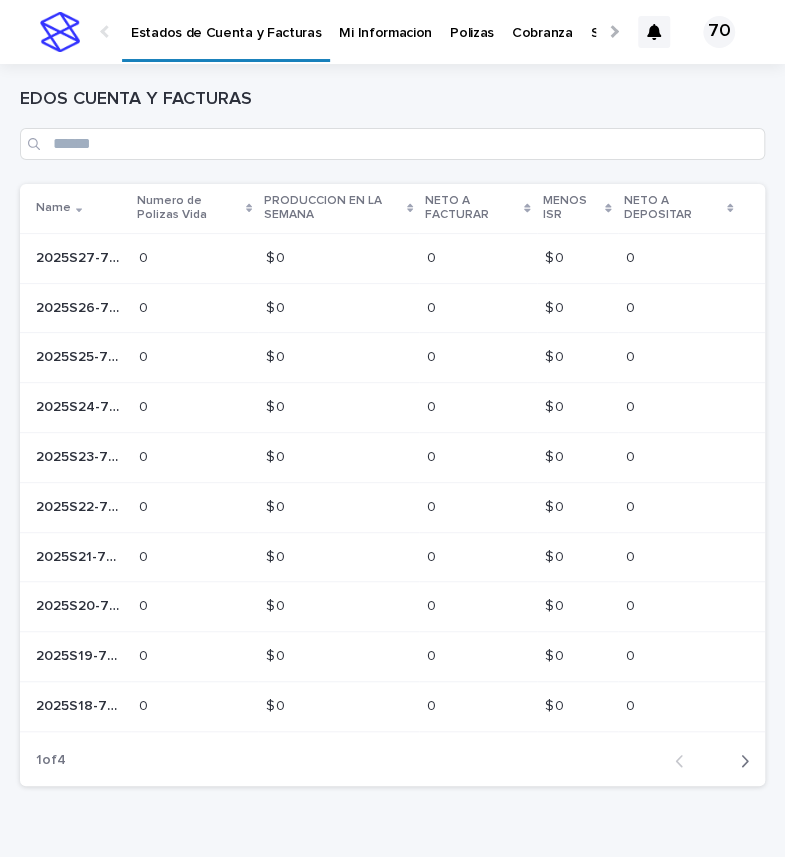 click on "0 0" at bounding box center [477, 258] 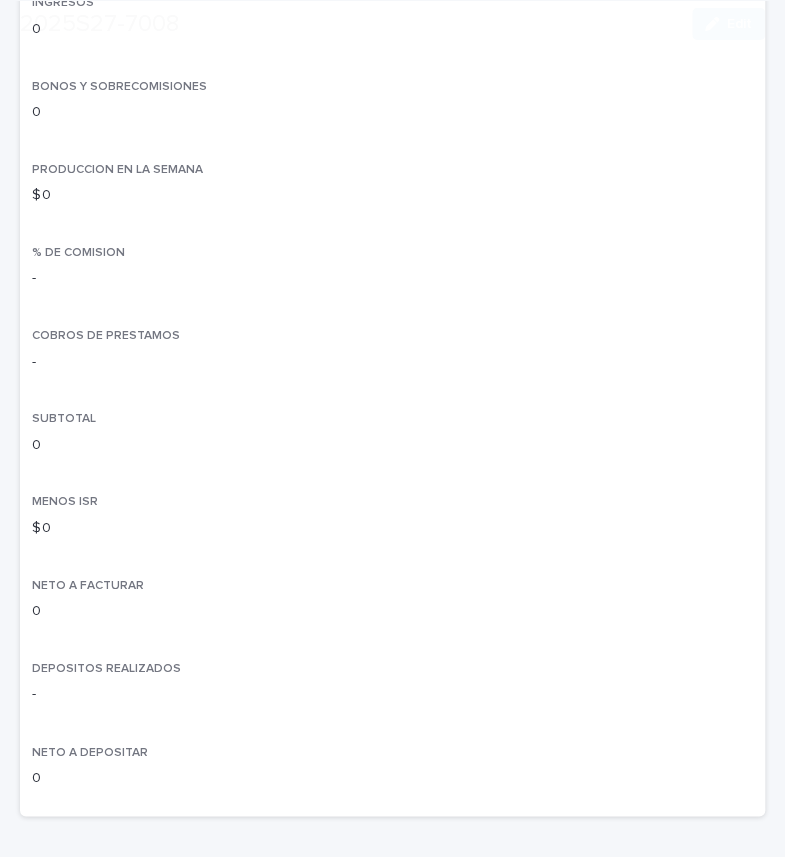 scroll, scrollTop: 495, scrollLeft: 0, axis: vertical 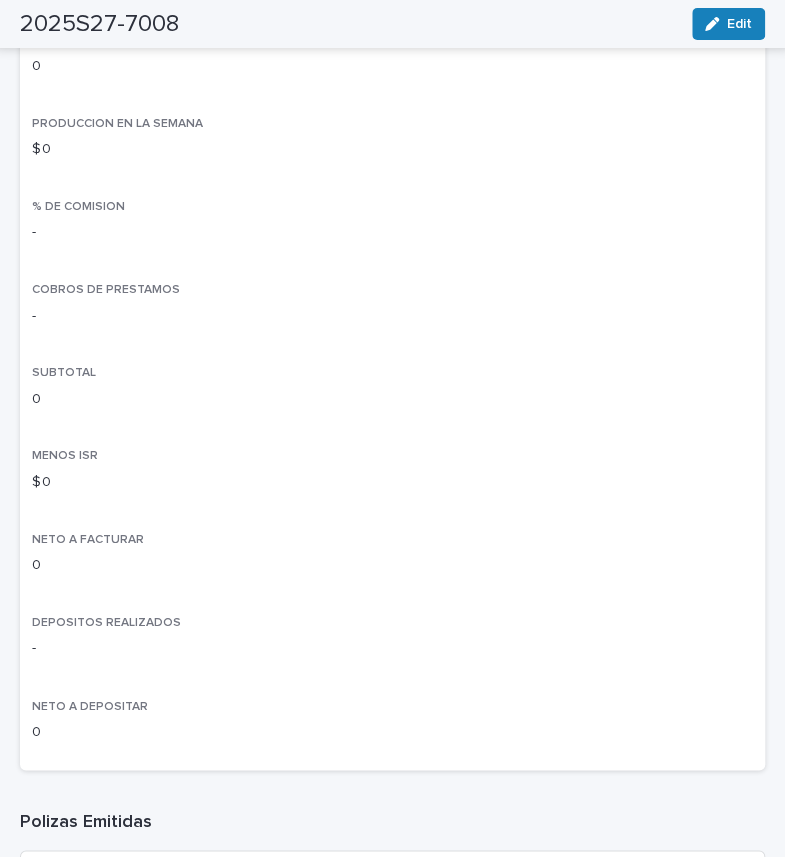 click on "Name 2025S27-7008 SEMANA PRODUCCION 2025S27 CLAVE AGENTE 7008   INGRESOS 0 BONOS Y SOBRECOMISIONES 0 PRODUCCION EN LA SEMANA $ 0 % DE COMISION - COBROS DE PRESTAMOS - SUBTOTAL 0 MENOS ISR $ 0 NETO A FACTURAR 0 DEPOSITOS REALIZADOS - NETO A DEPOSITAR 0" at bounding box center [392, 229] 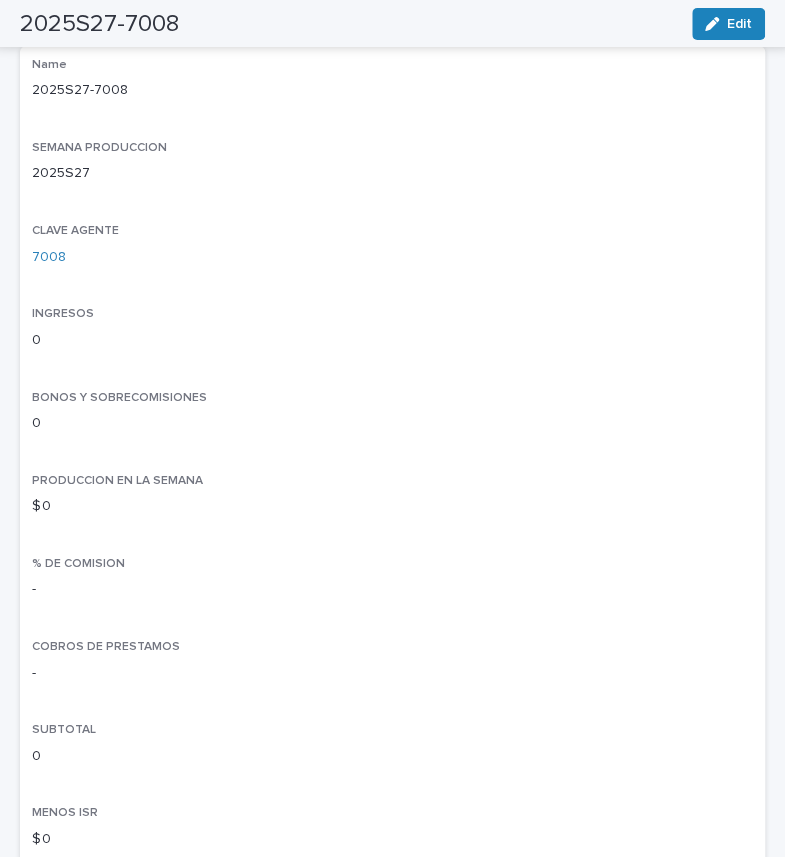scroll, scrollTop: 0, scrollLeft: 0, axis: both 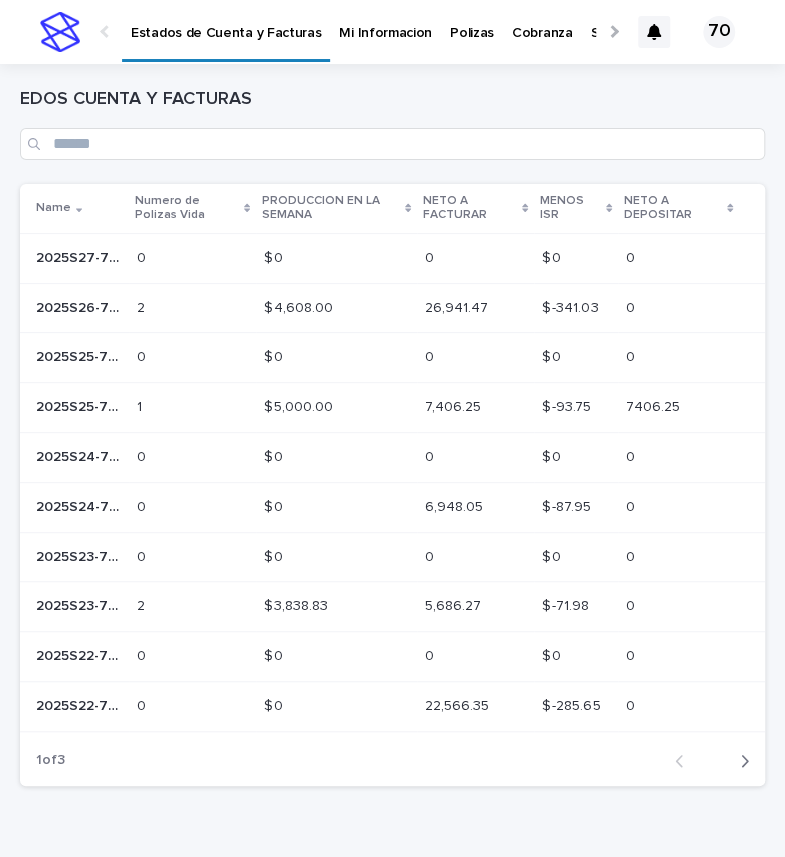 click on "0 0" at bounding box center [679, 258] 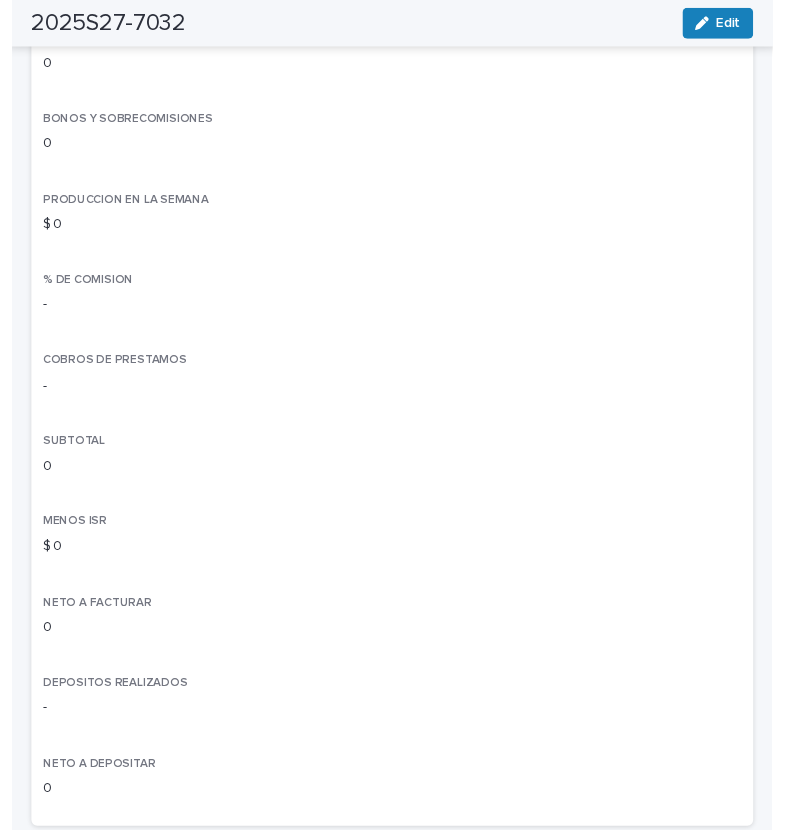 scroll, scrollTop: 495, scrollLeft: 0, axis: vertical 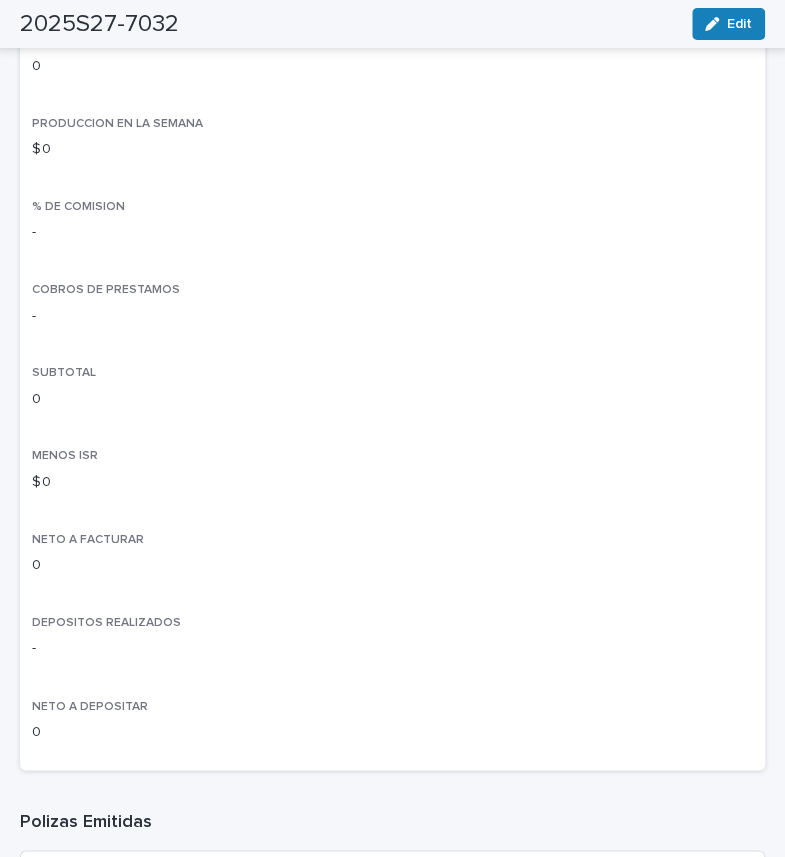 click on "Name 2025S27-7032 SEMANA PRODUCCION 2025S27 CLAVE AGENTE 7032   INGRESOS 0 BONOS Y SOBRECOMISIONES 0 PRODUCCION EN LA SEMANA $ 0 % DE COMISION - COBROS DE PRESTAMOS - SUBTOTAL 0 MENOS ISR $ 0 NETO A FACTURAR 0 DEPOSITOS REALIZADOS - NETO A DEPOSITAR 0" at bounding box center (392, 229) 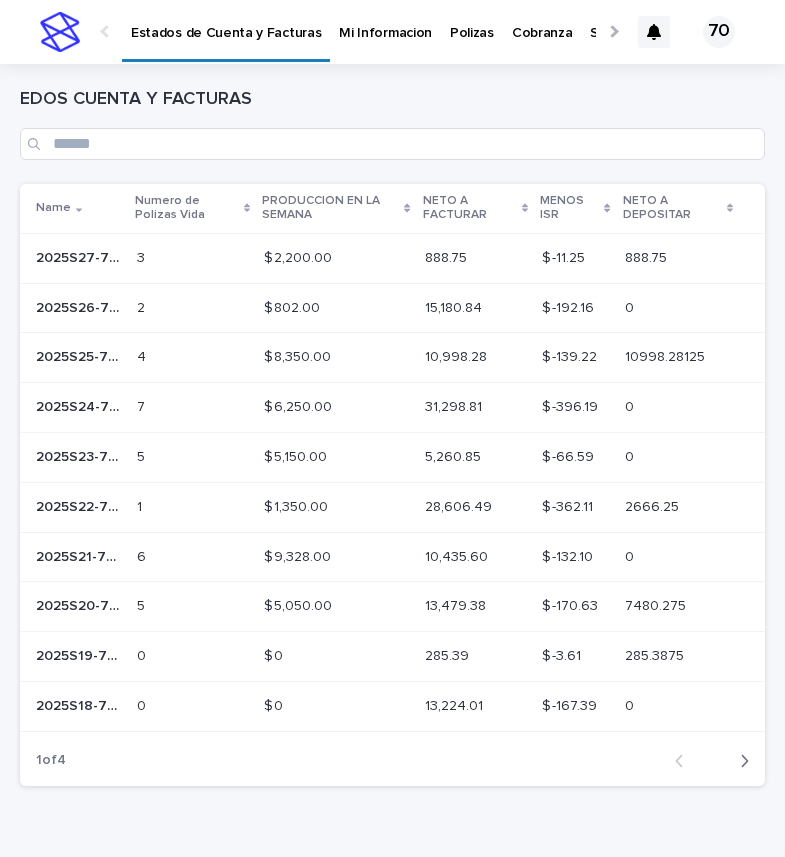 scroll, scrollTop: 0, scrollLeft: 0, axis: both 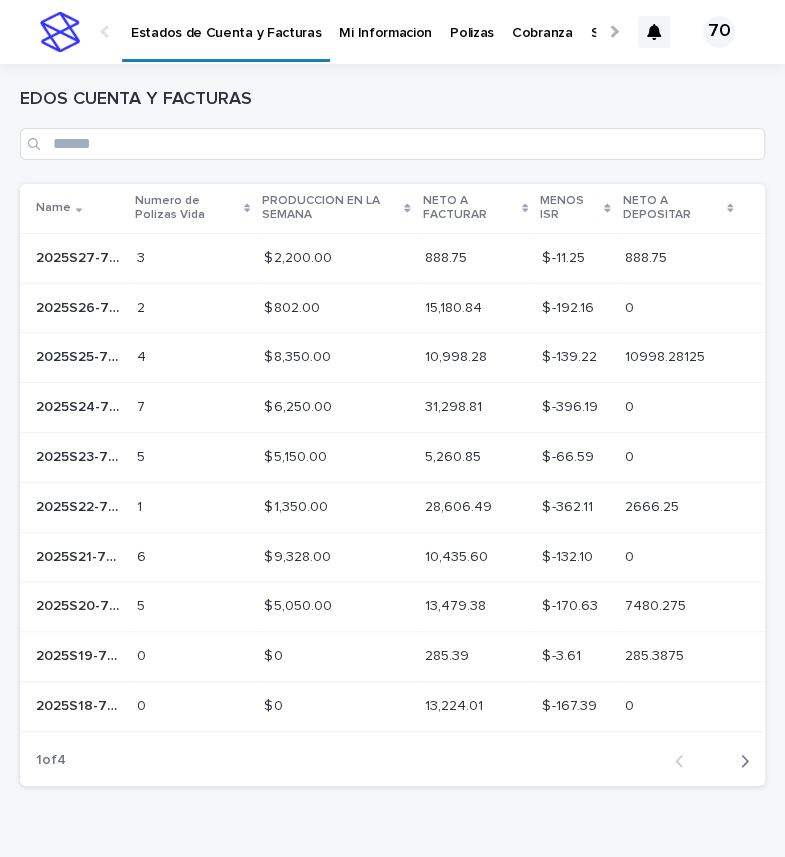 click on "888.75" at bounding box center [648, 256] 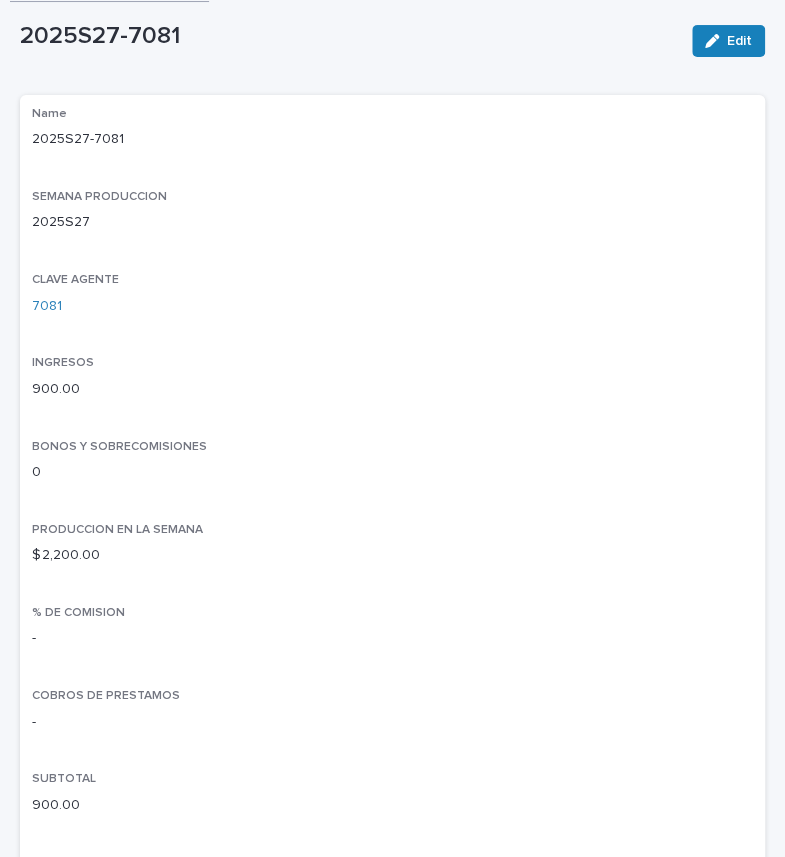 scroll, scrollTop: 330, scrollLeft: 0, axis: vertical 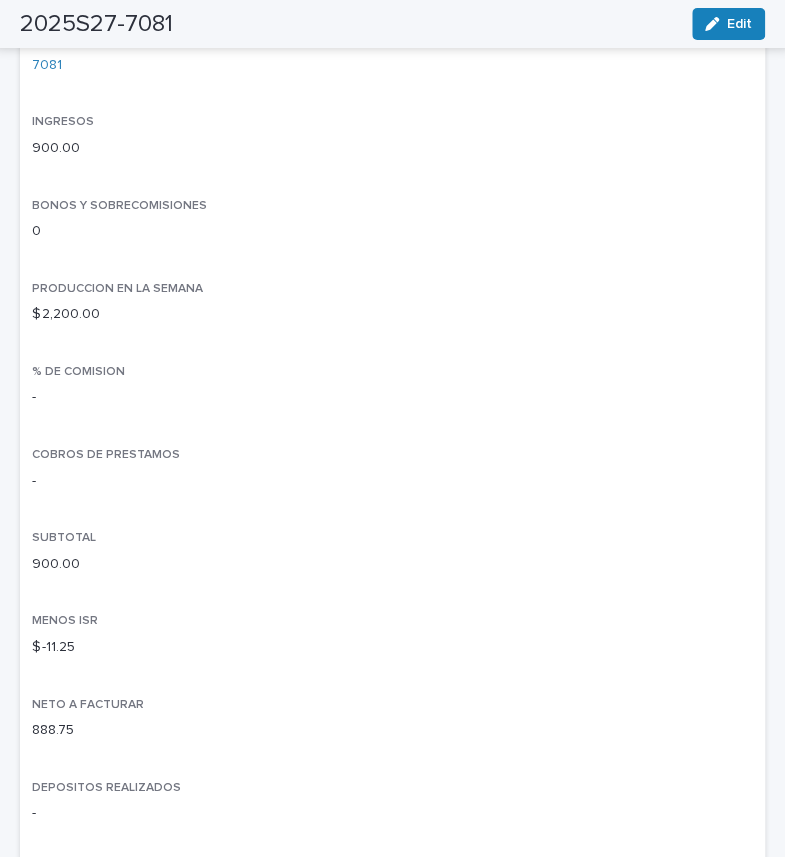 click on "Name 2025S27-7081 SEMANA PRODUCCION 2025S27 CLAVE AGENTE 7081   INGRESOS 900.00 BONOS Y SOBRECOMISIONES 0 PRODUCCION EN LA SEMANA $ 2,200.00 % DE COMISION - COBROS DE PRESTAMOS - SUBTOTAL 900.00 MENOS ISR $ -11.25 NETO A FACTURAR 888.75 DEPOSITOS REALIZADOS - NETO A DEPOSITAR 888.75" at bounding box center (392, 394) 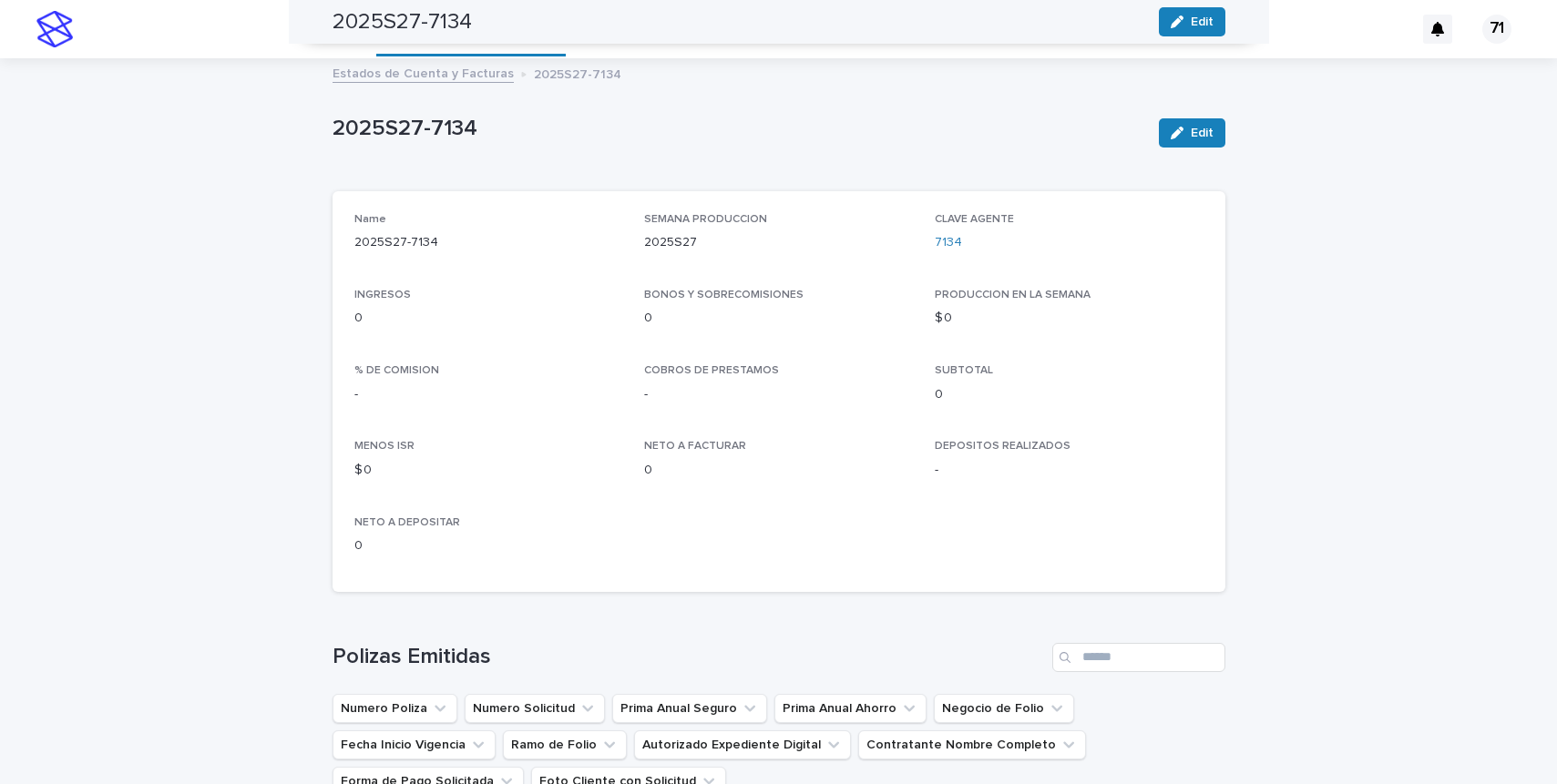 scroll, scrollTop: 0, scrollLeft: 0, axis: both 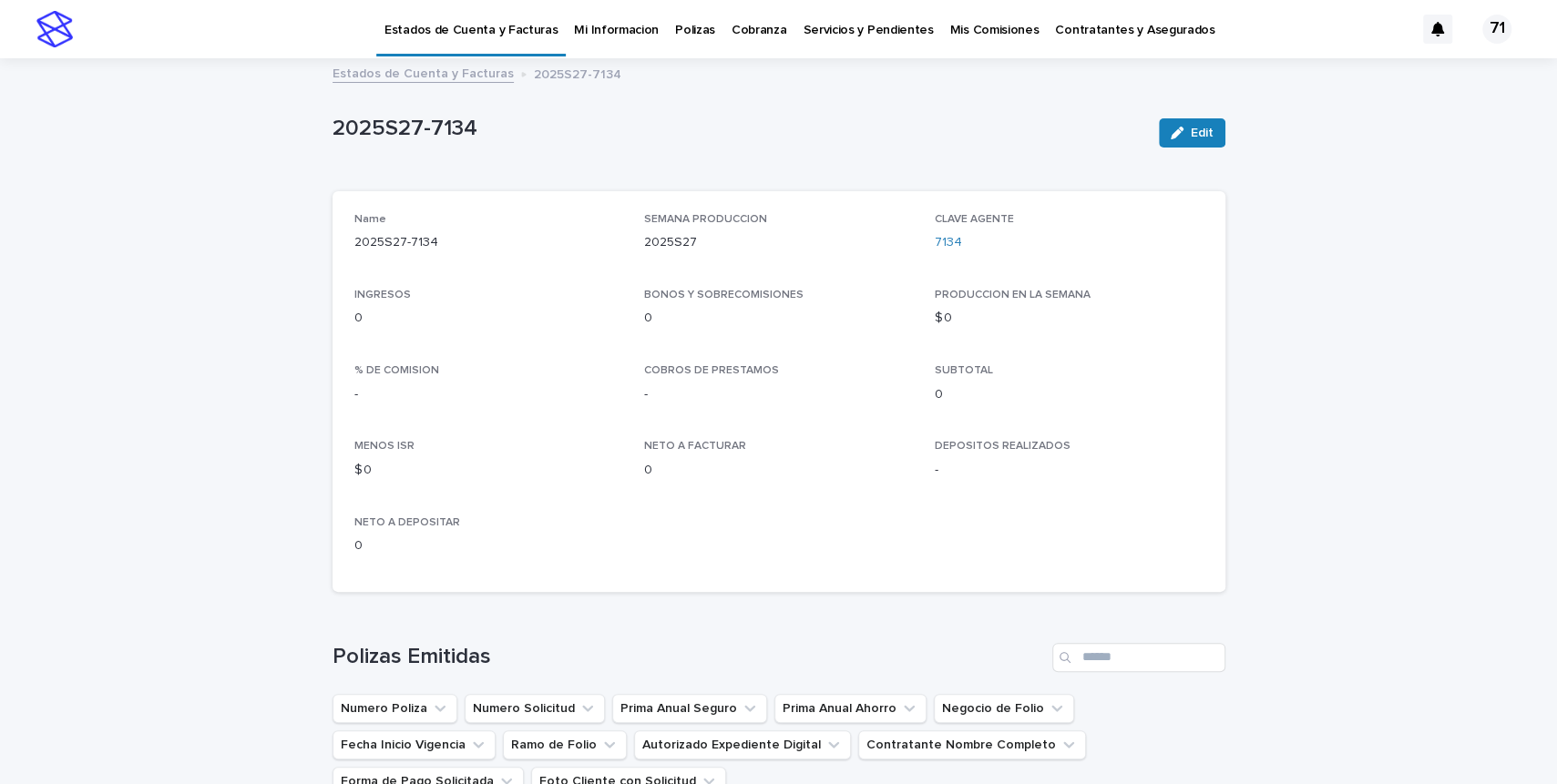 click on "NETO A DEPOSITAR 0" at bounding box center [488, 543] 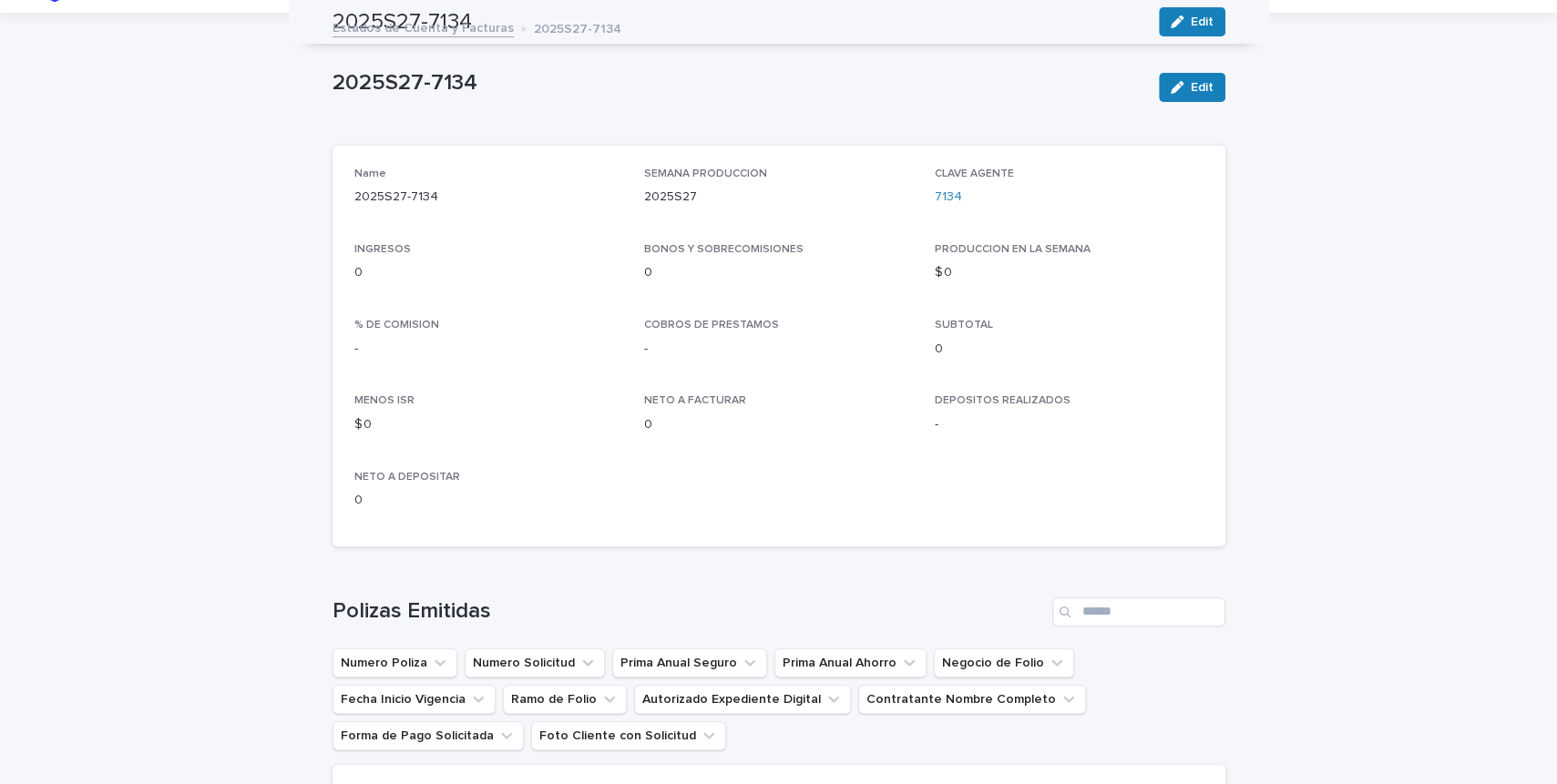 scroll, scrollTop: 0, scrollLeft: 0, axis: both 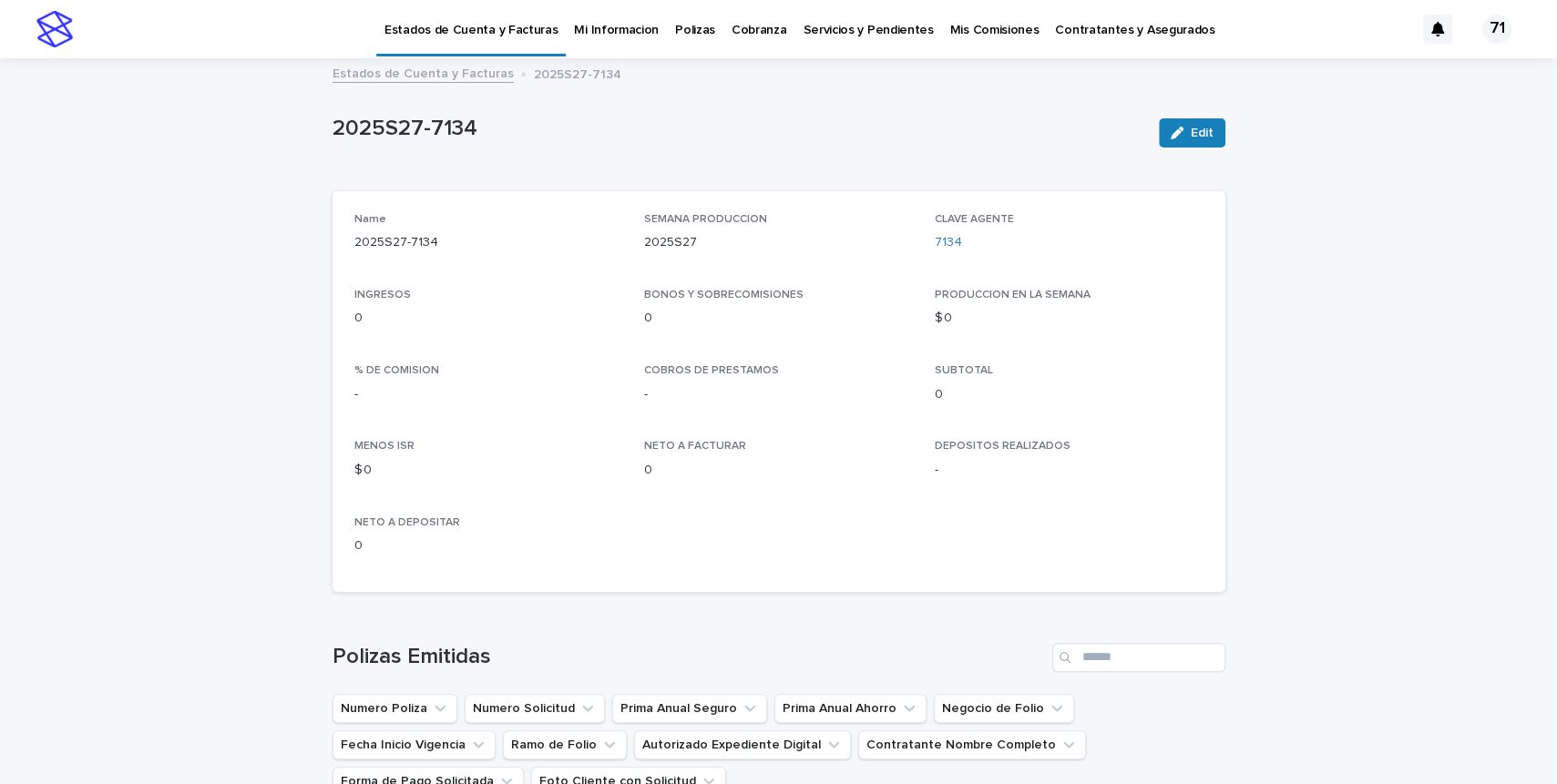 click on "Estados de Cuenta y Facturas" at bounding box center [471, 19] 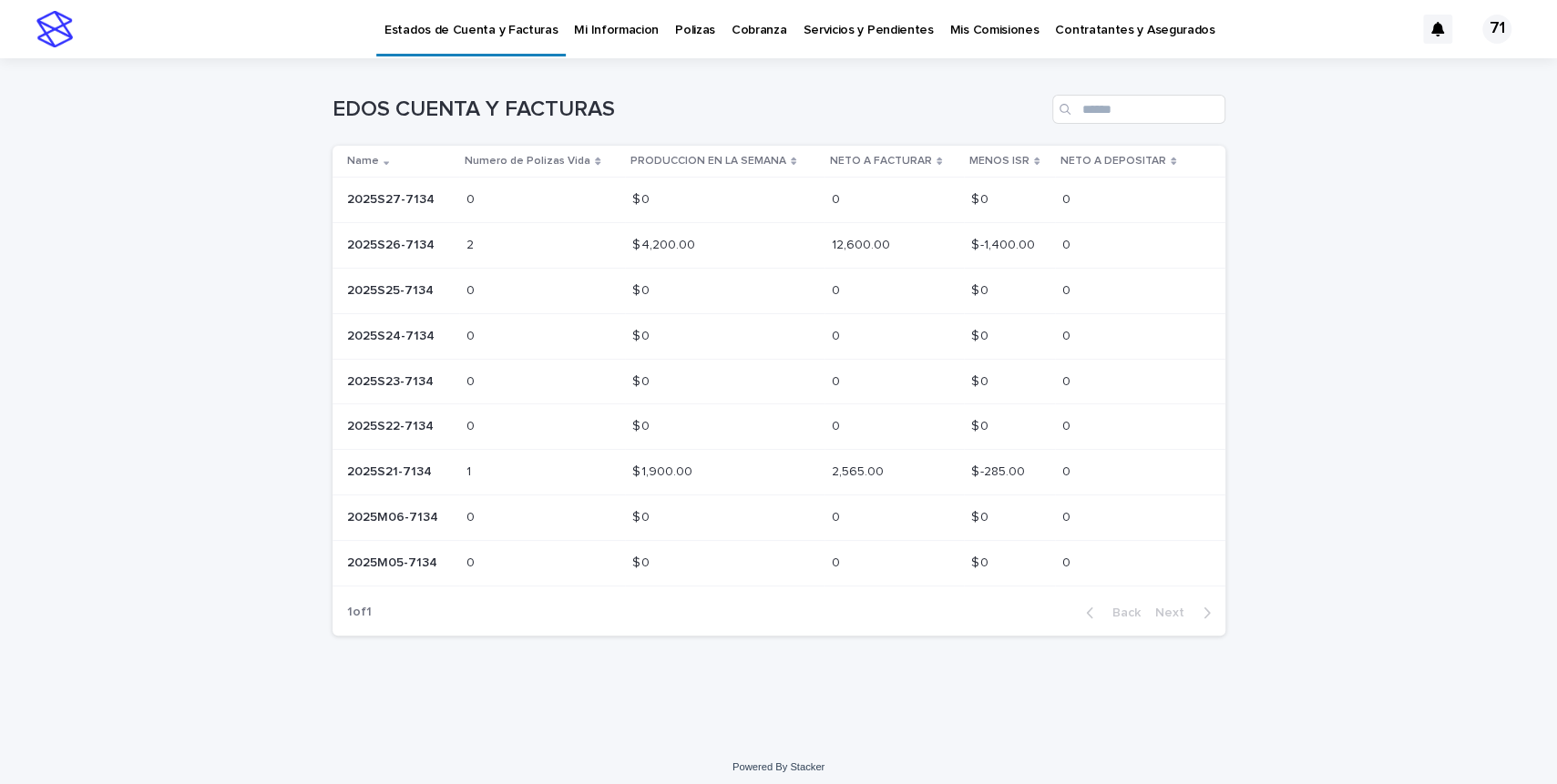 click on "12,600.00 12,600.00" at bounding box center [894, 245] 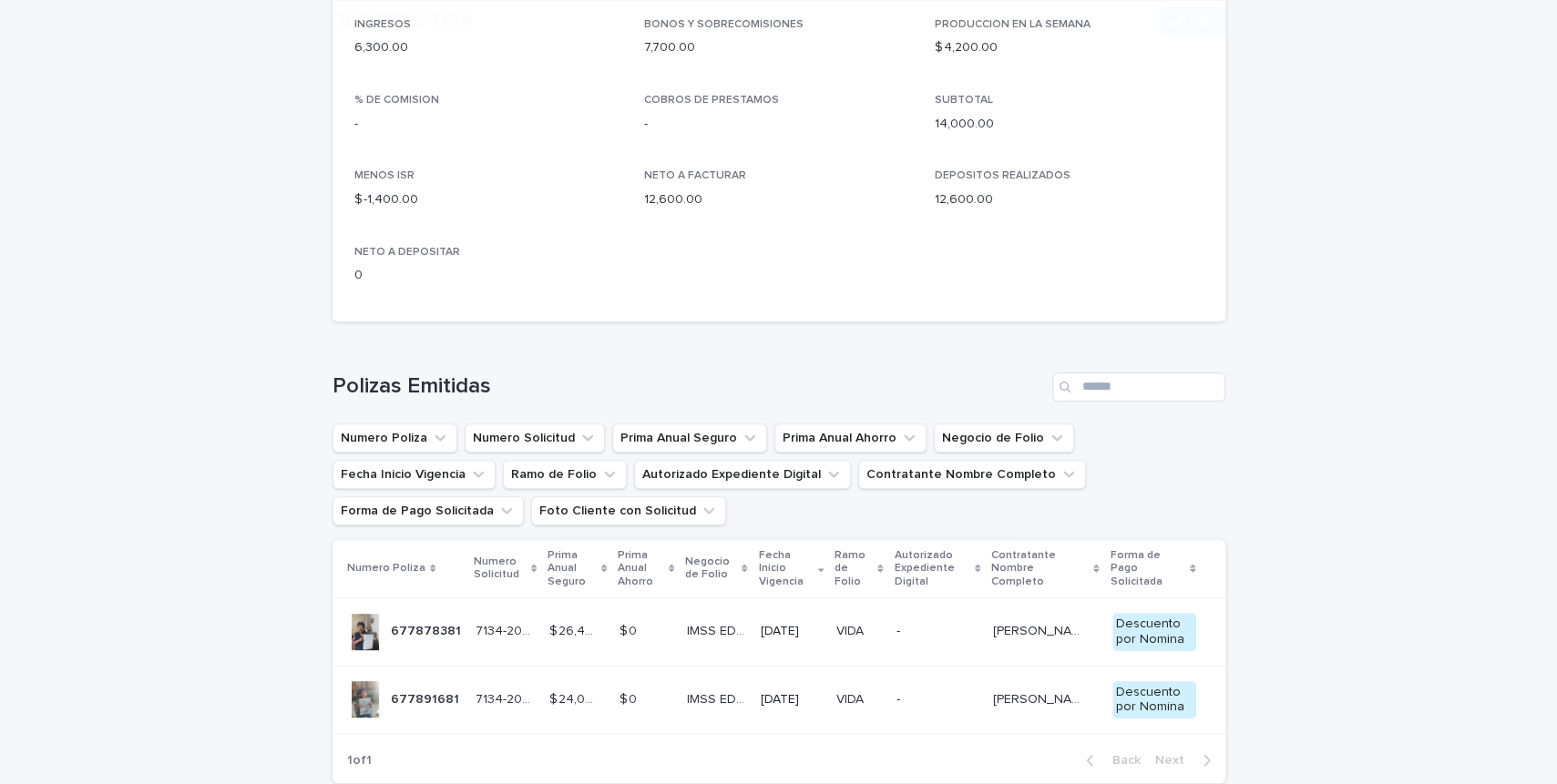 scroll, scrollTop: 451, scrollLeft: 0, axis: vertical 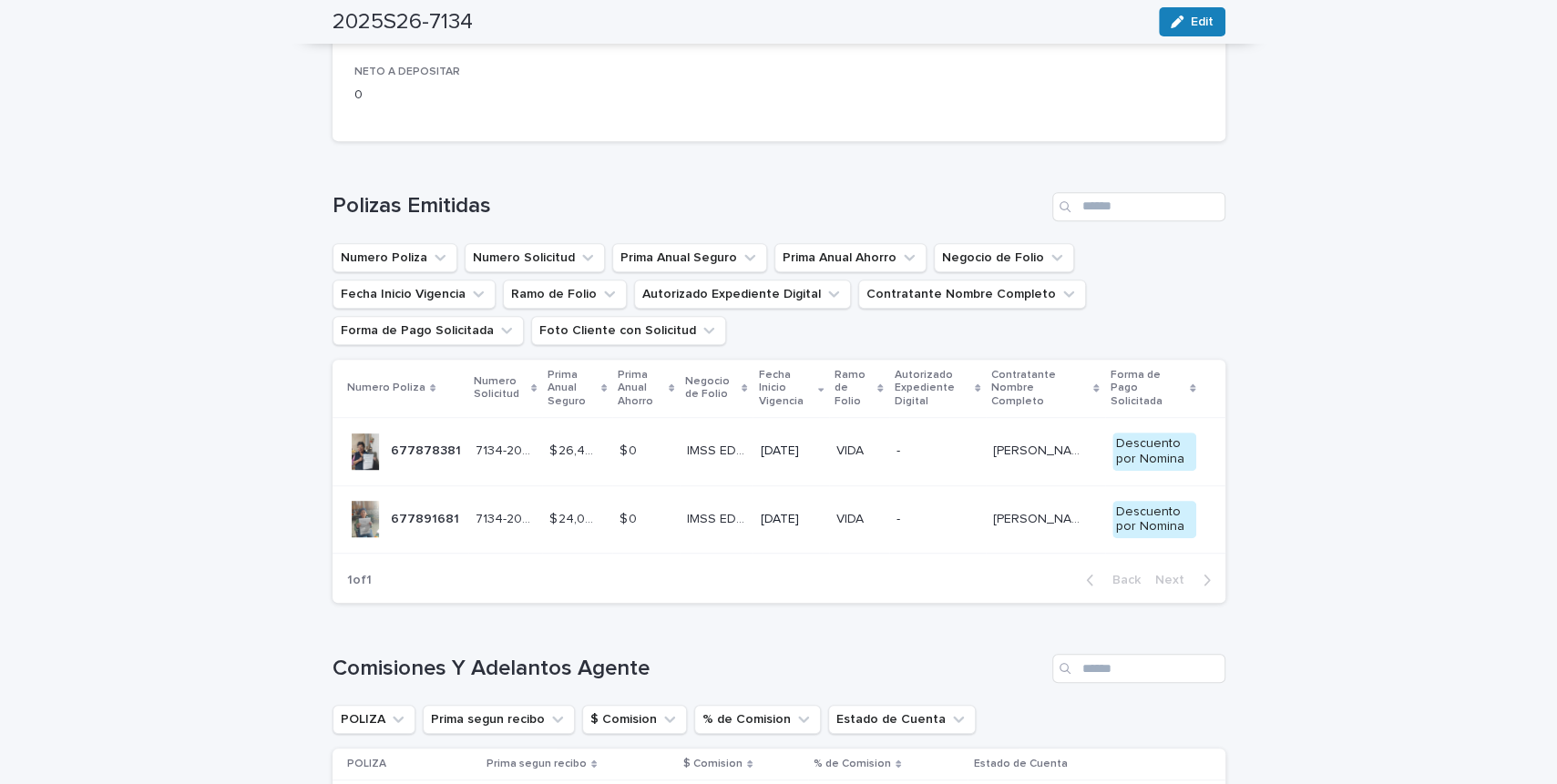 click on "677878381" at bounding box center (427, 449) 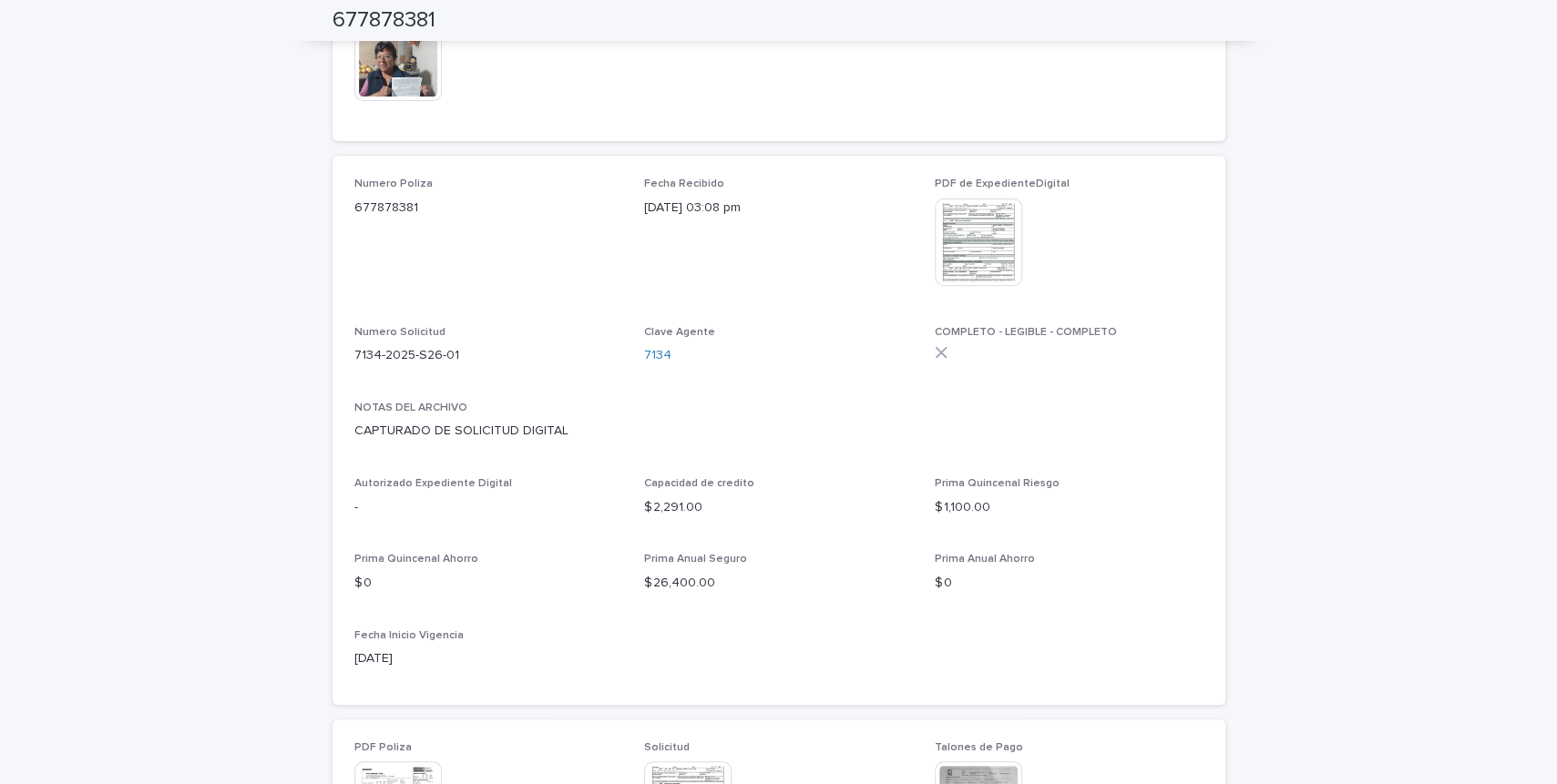 scroll, scrollTop: 376, scrollLeft: 0, axis: vertical 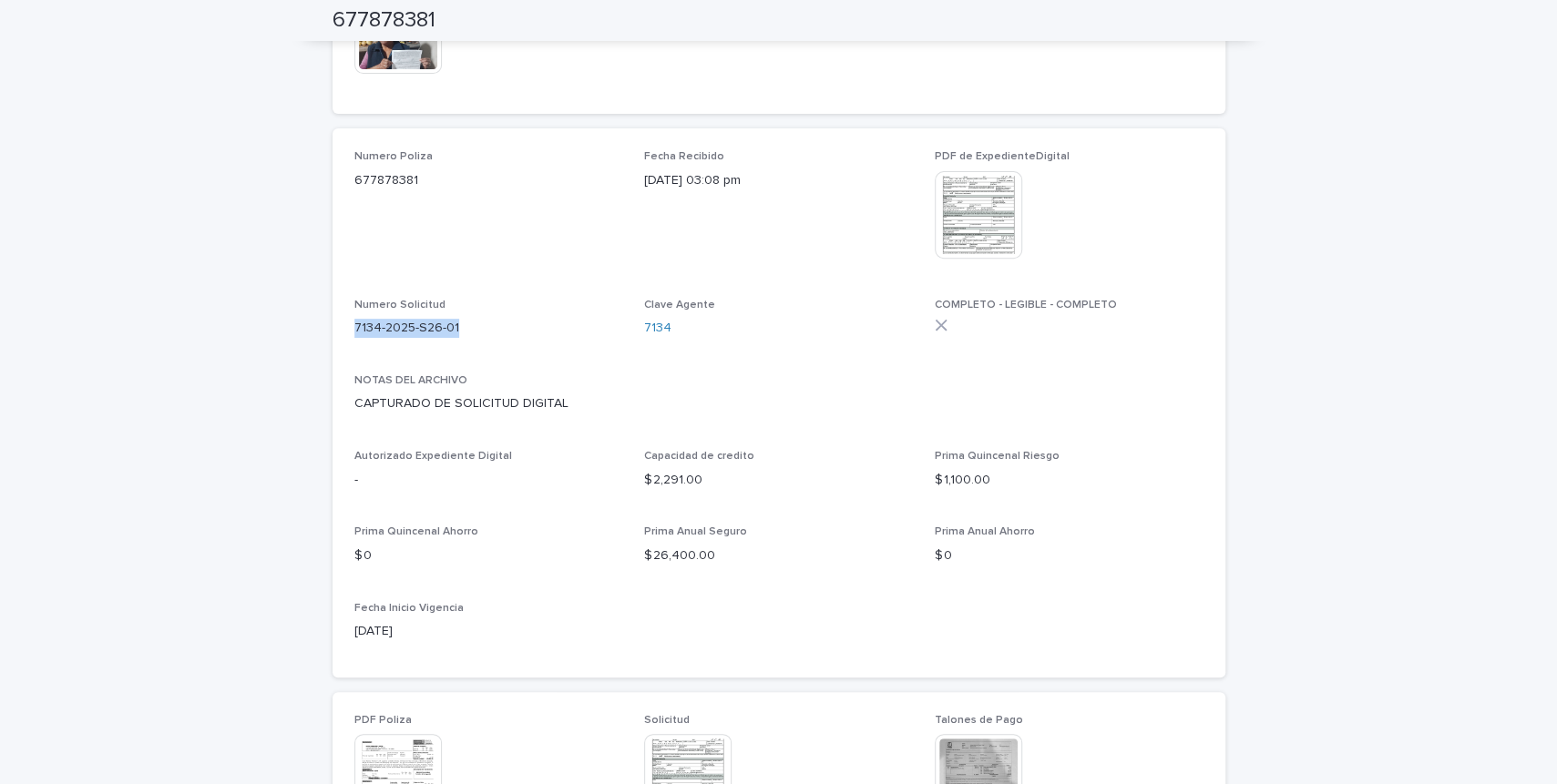 drag, startPoint x: 356, startPoint y: 325, endPoint x: 472, endPoint y: 325, distance: 116 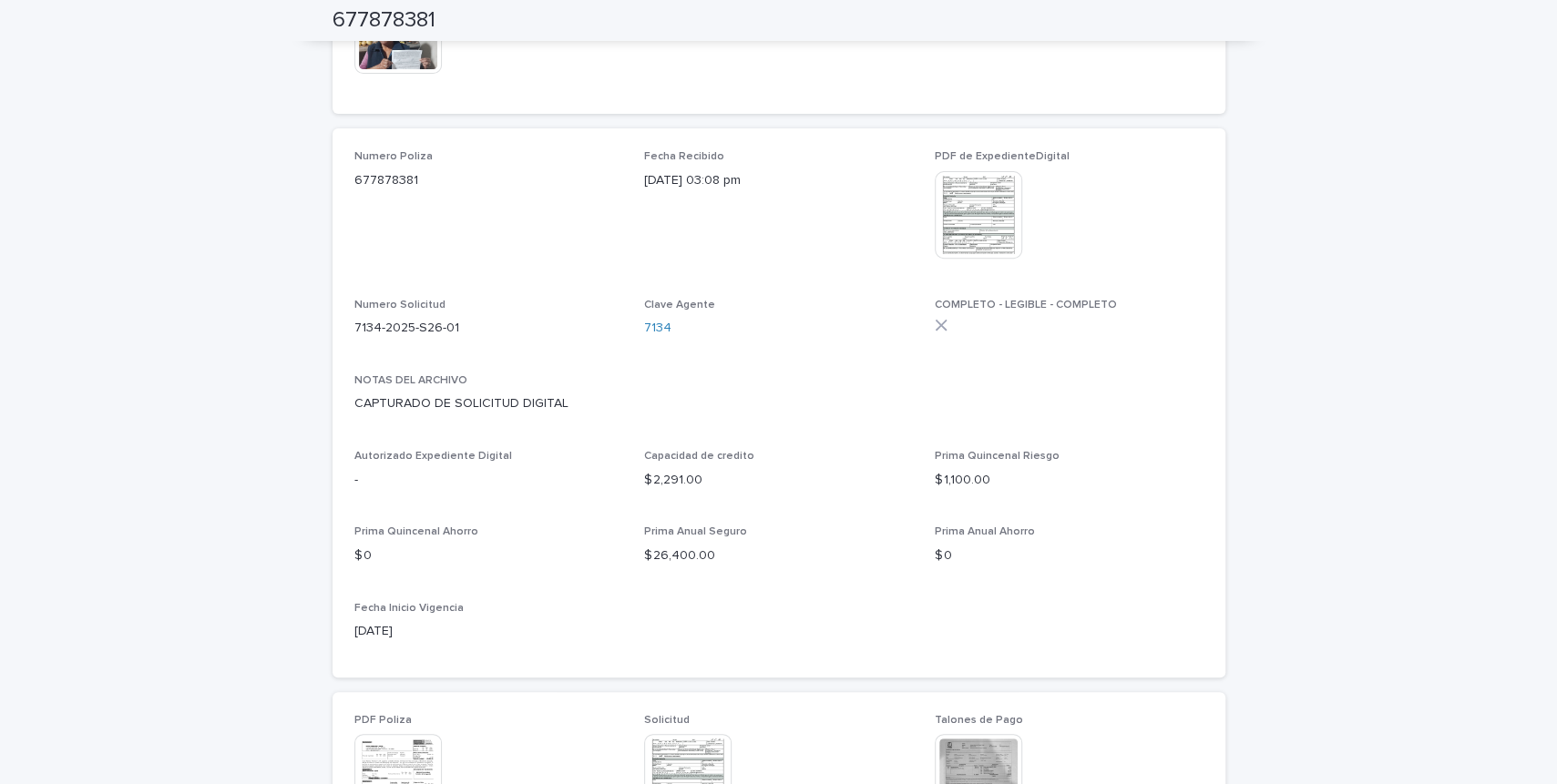 click on "Loading... Saving… Loading... Saving… 677878381 677878381 Sorry, there was an error saving your record. Please try again. Please fill out the required fields below. Loading... Saving… Loading... Saving… Loading... Saving… Liga a Estado de Cuenta 2025S26-7134   EstadoDeCuentaEmision para Copiar 2025S26-7134 Foto Cliente con Solicitud This file cannot be opened Download File Numero Poliza 677878381 Fecha Recibido 30/06/2025 03:08 pm PDF de ExpedienteDigital This file cannot be opened Download File Numero Solicitud 7134-2025-S26-01 Clave Agente 7134   COMPLETO - LEGIBLE - COMPLETO NOTAS DEL ARCHIVO CAPTURADO DE SOLICITUD DIGITAL Autorizado Expediente Digital - Capacidad de credito  $ 2,291.00 Prima Quincenal Riesgo $ 1,100.00 Prima Quincenal Ahorro $ 0 Prima Anual Seguro $ 26,400.00 Prima Anual Ahorro $ 0 Fecha Inicio Vigencia 2025-10-01 PDF Poliza This file cannot be opened Download File Solicitud This file cannot be opened Download File Talones de Pago This file cannot be opened Loading..." at bounding box center (778, 724) 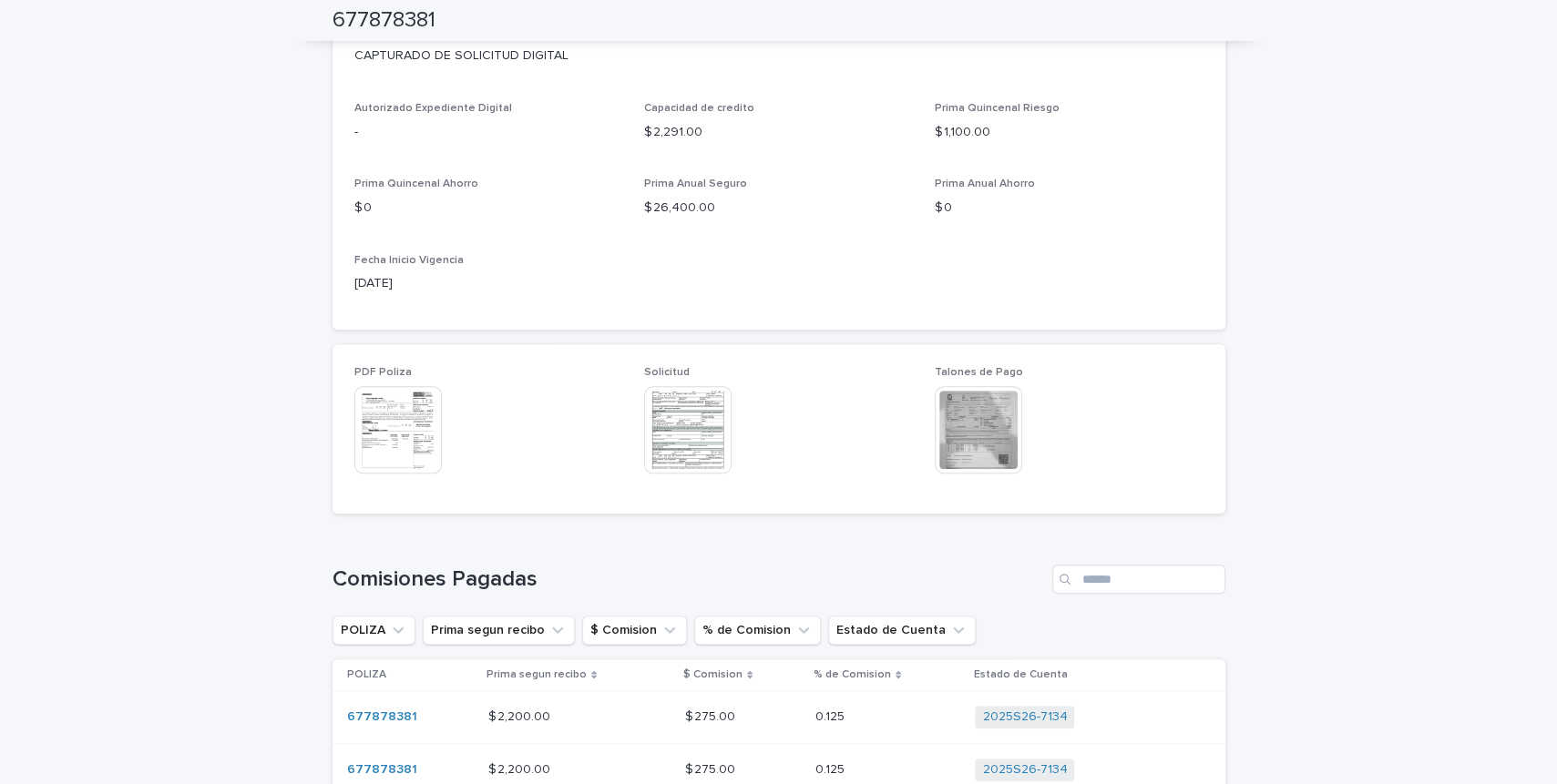 scroll, scrollTop: 751, scrollLeft: 0, axis: vertical 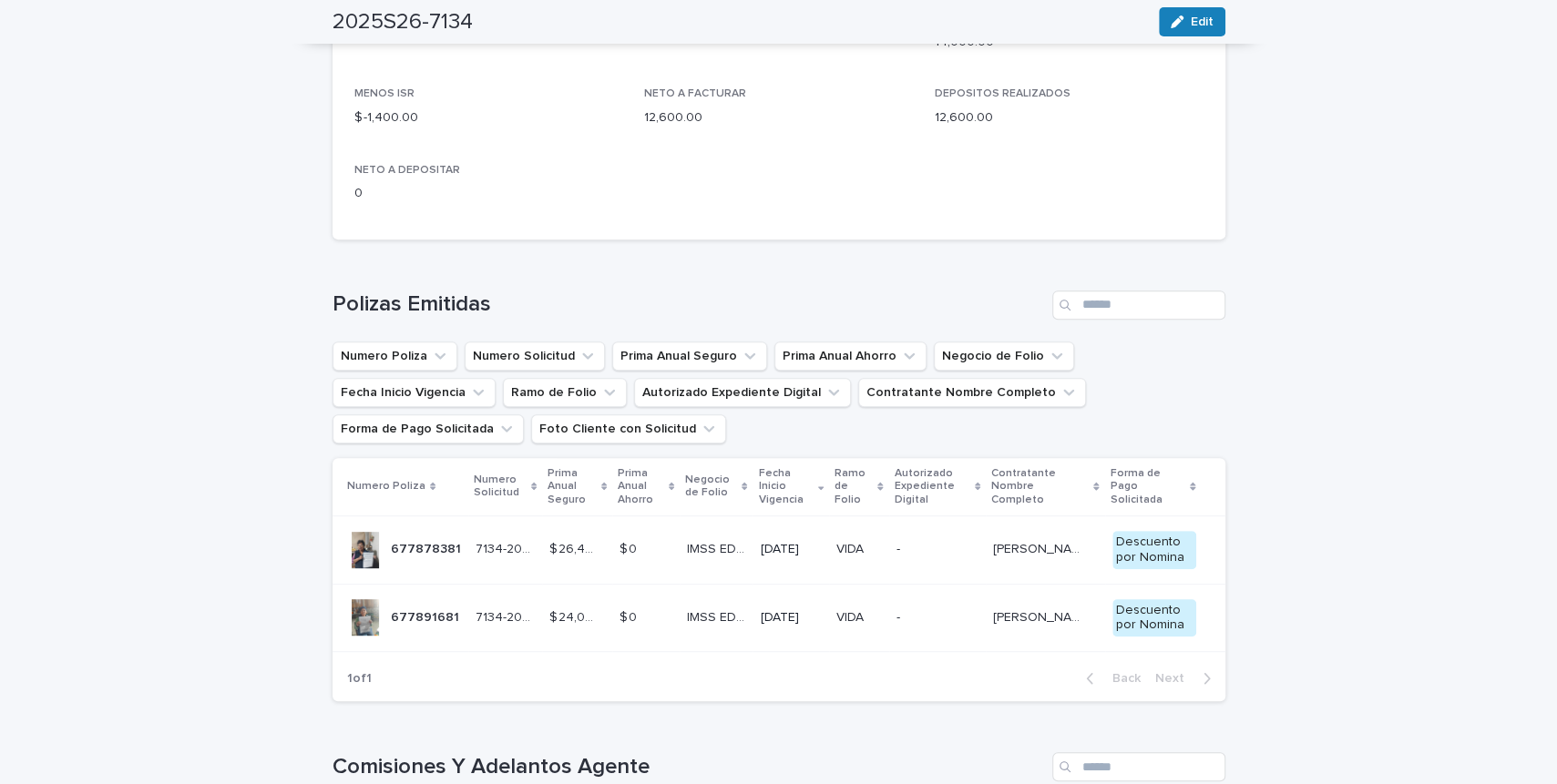 click on "677891681" at bounding box center [426, 616] 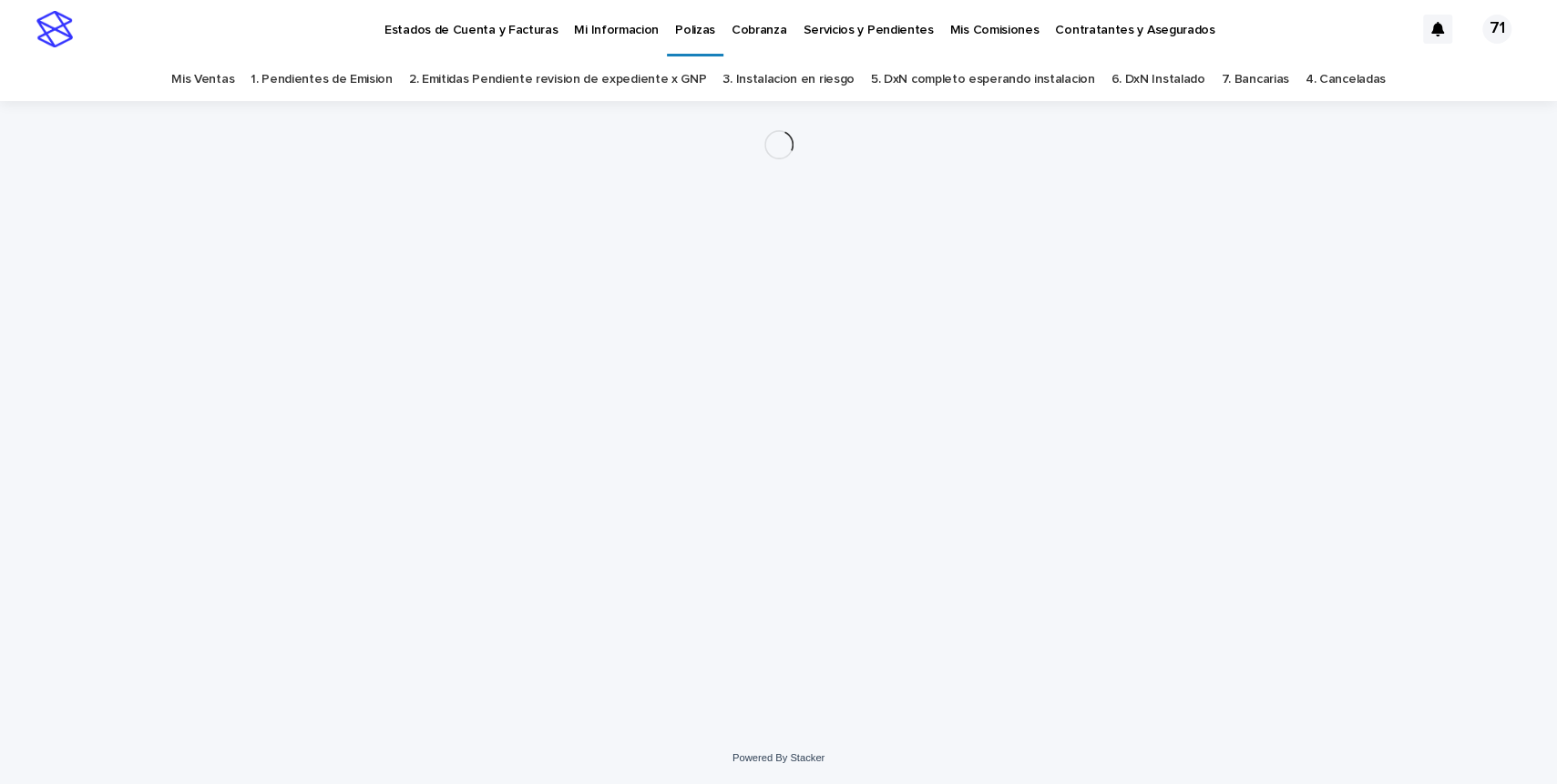 scroll, scrollTop: 0, scrollLeft: 0, axis: both 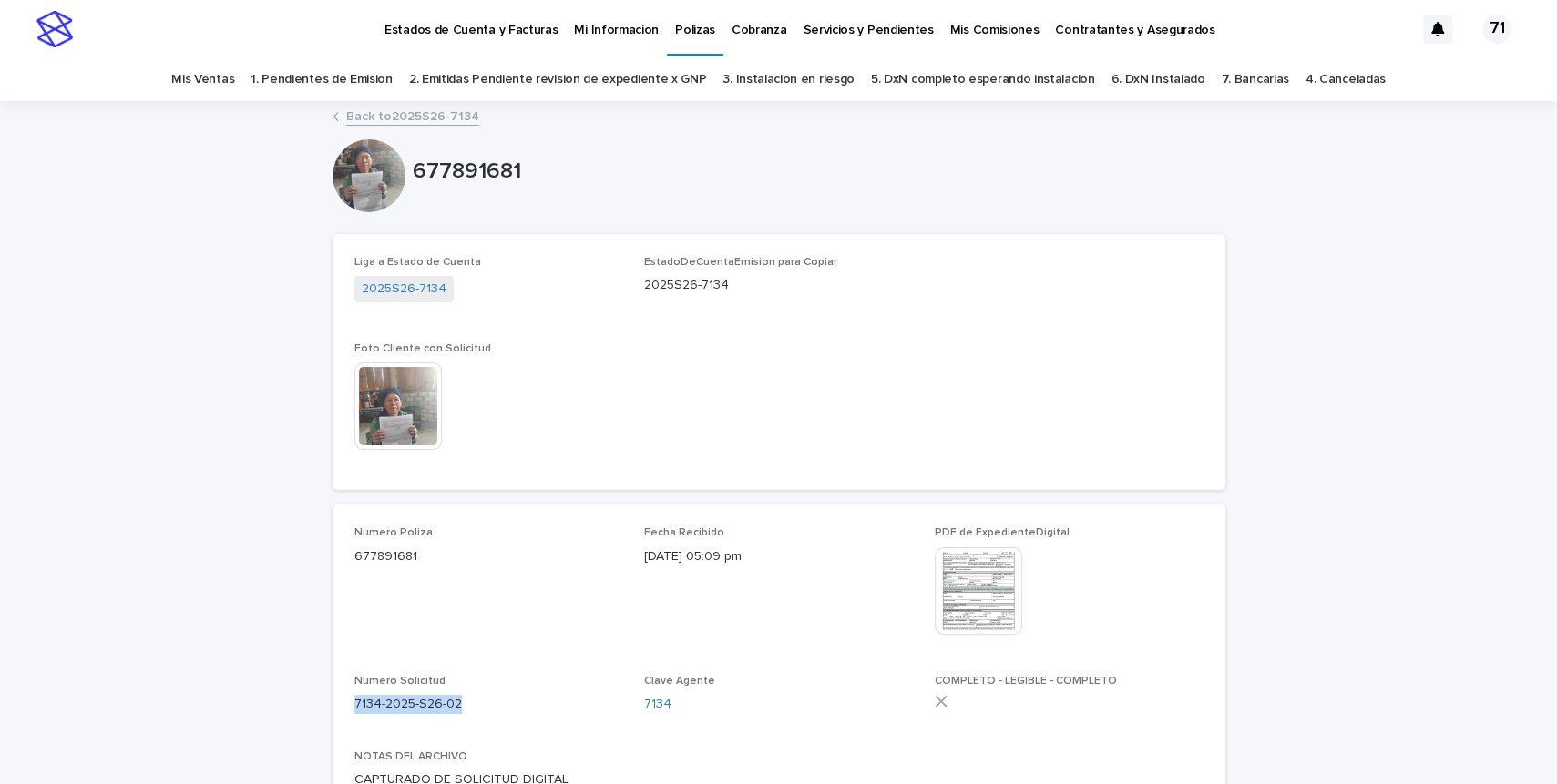 drag, startPoint x: 356, startPoint y: 705, endPoint x: 460, endPoint y: 702, distance: 104.04326 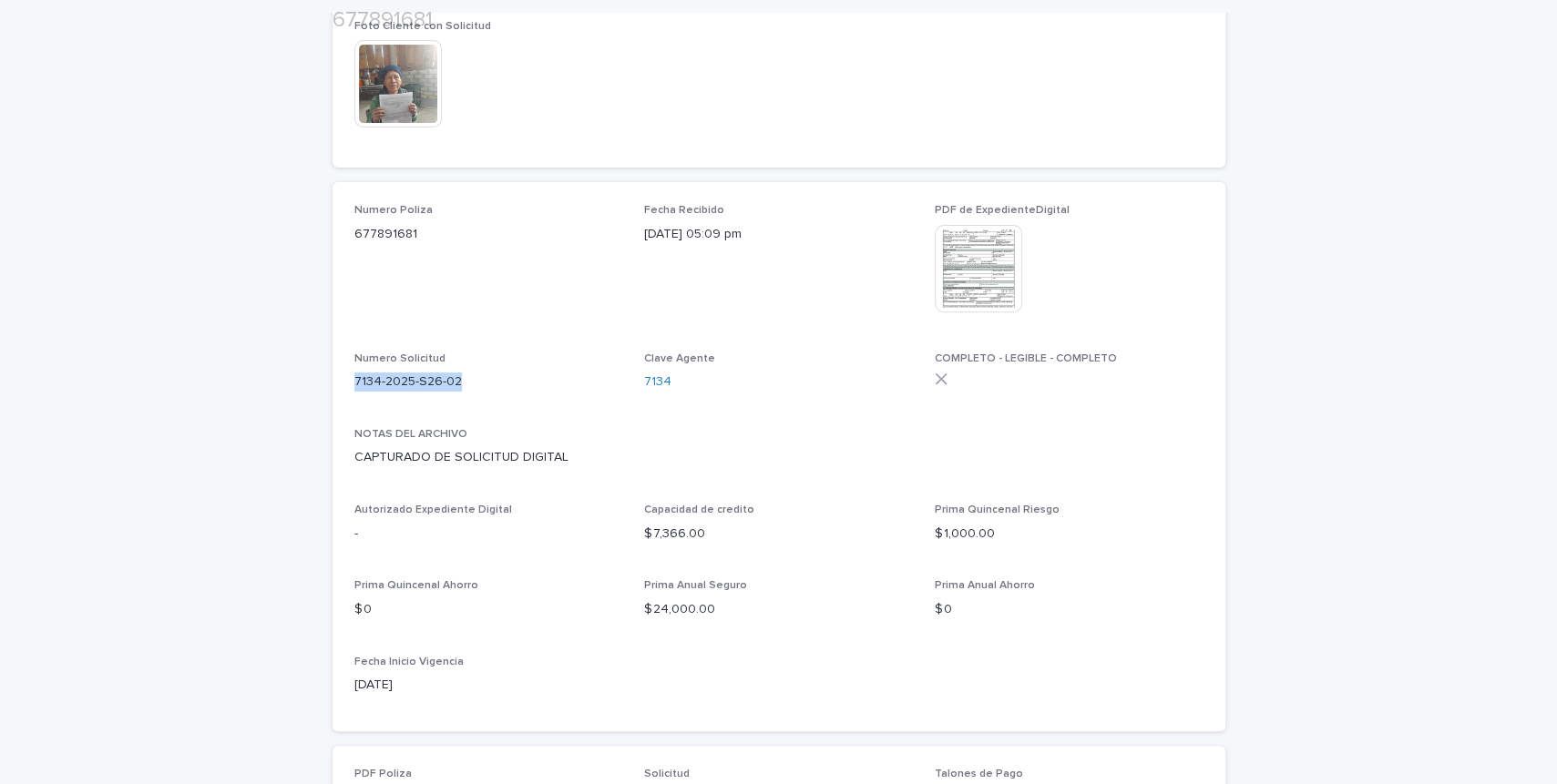 scroll, scrollTop: 376, scrollLeft: 0, axis: vertical 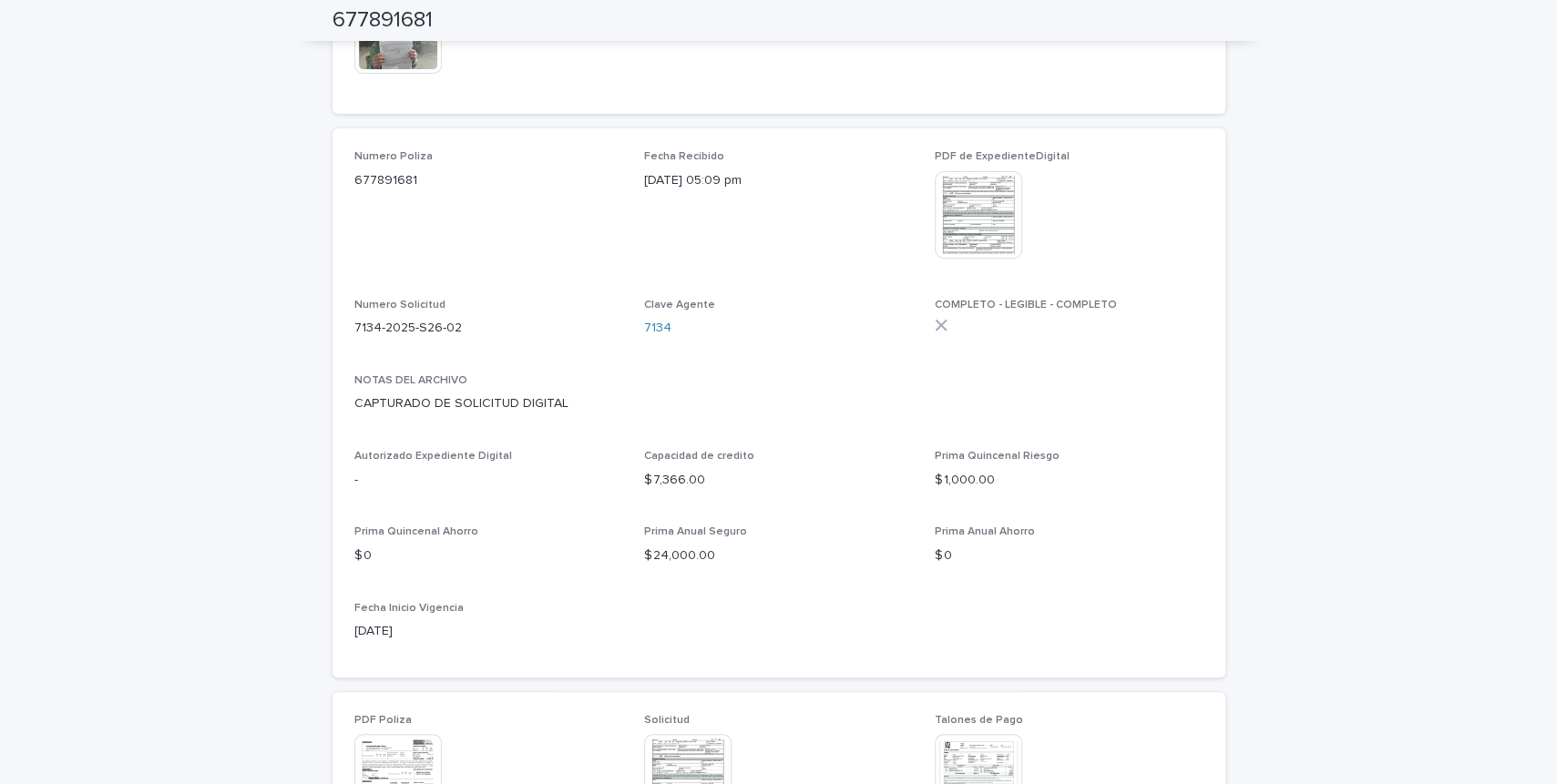 click on "Loading... Saving… Loading... Saving… 677891681 677891681 Sorry, there was an error saving your record. Please try again. Please fill out the required fields below. Loading... Saving… Loading... Saving… Loading... Saving… Liga a Estado de Cuenta 2025S26-7134   EstadoDeCuentaEmision para Copiar 2025S26-7134 Foto Cliente con Solicitud This file cannot be opened Download File Numero Poliza 677891681 Fecha Recibido 30/06/2025 05:09 pm PDF de ExpedienteDigital This file cannot be opened Download File Numero Solicitud 7134-2025-S26-02 Clave Agente 7134   COMPLETO - LEGIBLE - COMPLETO NOTAS DEL ARCHIVO CAPTURADO DE SOLICITUD DIGITAL Autorizado Expediente Digital - Capacidad de credito  $ 7,366.00 Prima Quincenal Riesgo $ 1,000.00 Prima Quincenal Ahorro $ 0 Prima Anual Seguro $ 24,000.00 Prima Anual Ahorro $ 0 Fecha Inicio Vigencia 2025-10-01 PDF Poliza This file cannot be opened Download File Solicitud This file cannot be opened Download File Talones de Pago This file cannot be opened Loading..." at bounding box center (778, 724) 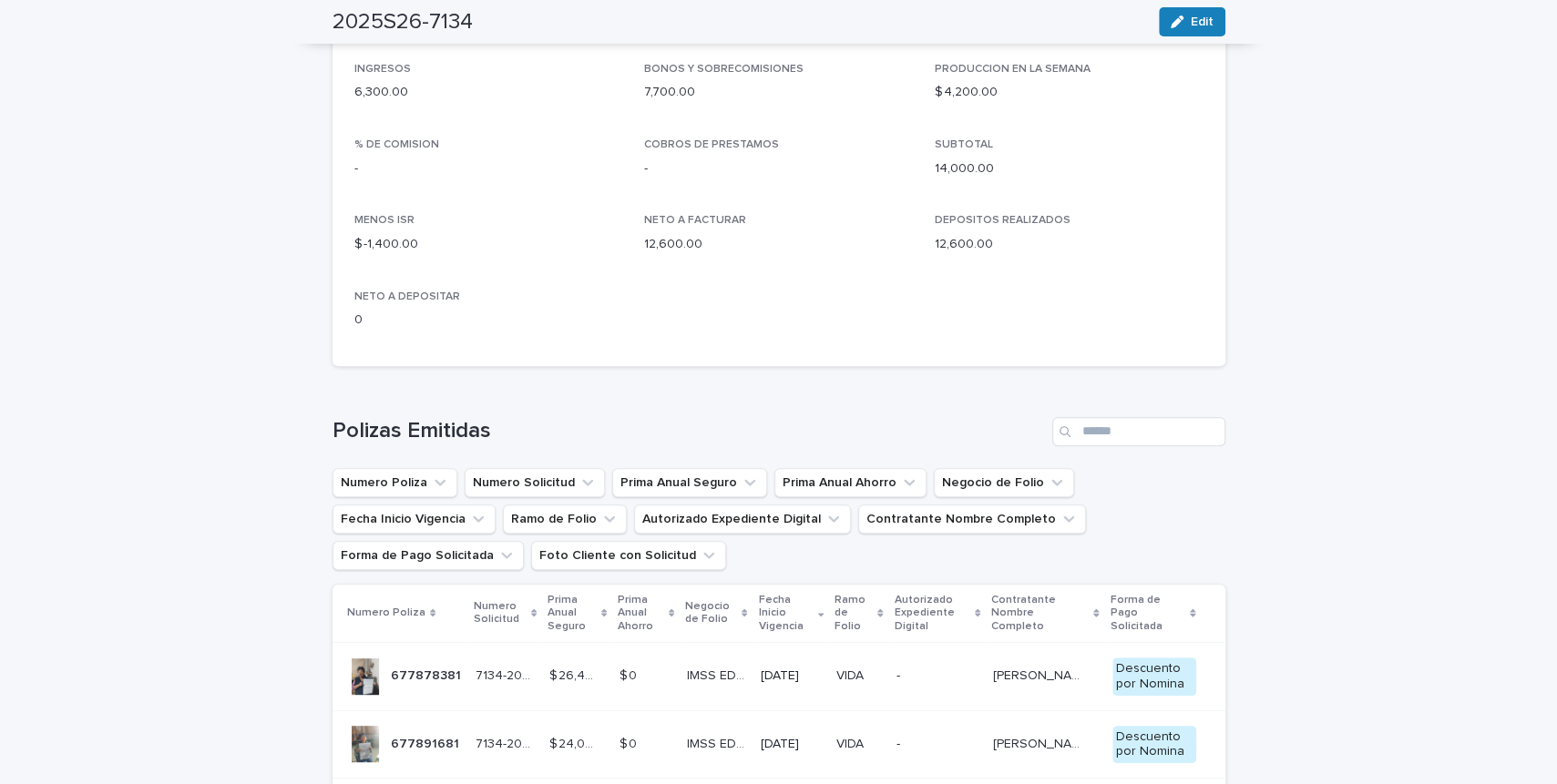 scroll, scrollTop: 0, scrollLeft: 0, axis: both 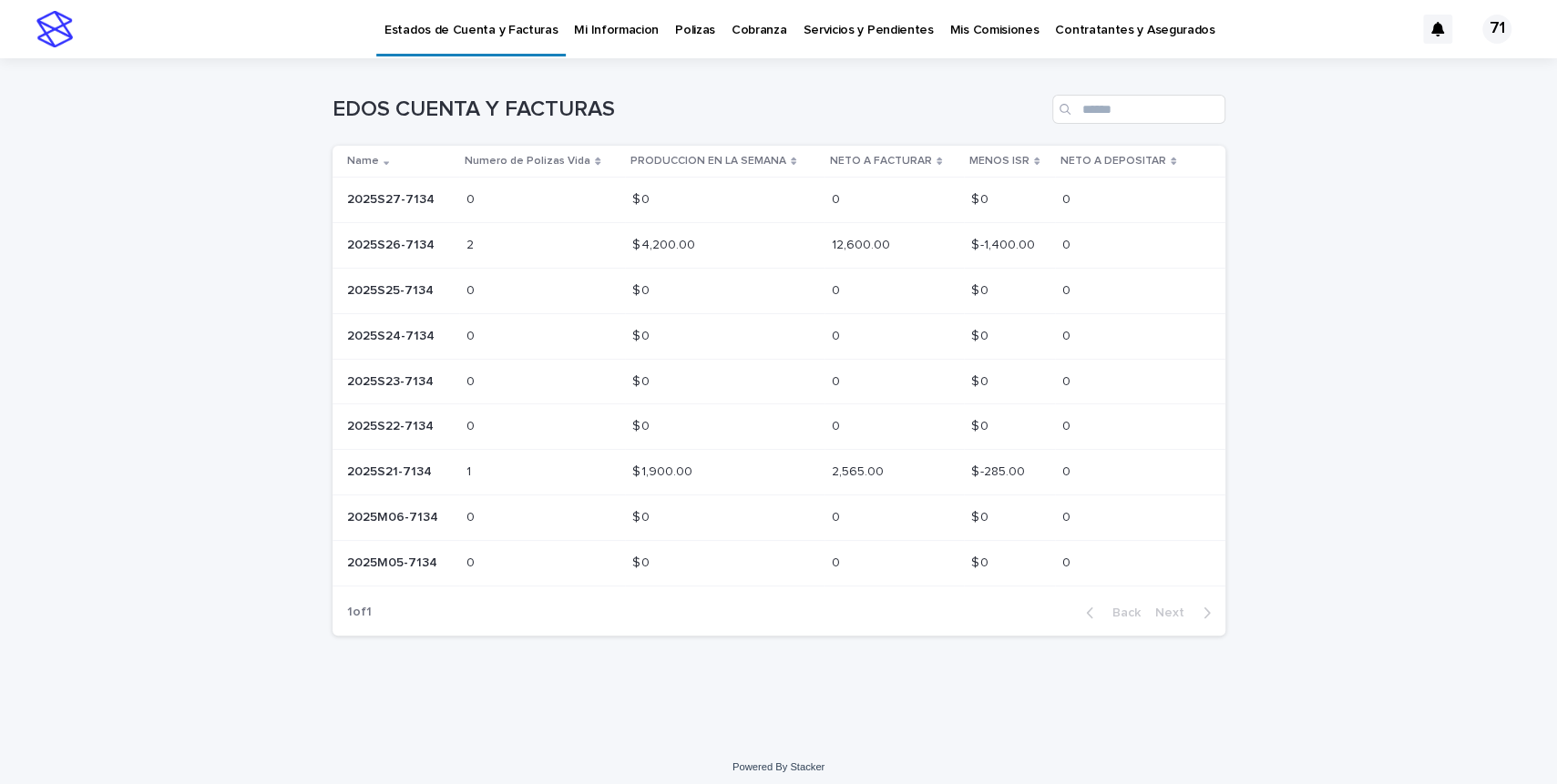 click on "Loading... Saving… Loading... Saving… EDOS CUENTA Y FACTURAS Name Numero de Polizas Vida PRODUCCION EN LA SEMANA NETO A FACTURAR MENOS ISR NETO A DEPOSITAR 2025S27-7134 2025S27-7134   0 0   $ 0 $ 0   0 0   $ 0 $ 0   0 0   2025S26-7134 2025S26-7134   2 2   $ 4,200.00 $ 4,200.00   12,600.00 12,600.00   $ -1,400.00 $ -1,400.00   0 0   2025S25-7134 2025S25-7134   0 0   $ 0 $ 0   0 0   $ 0 $ 0   0 0   2025S24-7134 2025S24-7134   0 0   $ 0 $ 0   0 0   $ 0 $ 0   0 0   2025S23-7134 2025S23-7134   0 0   $ 0 $ 0   0 0   $ 0 $ 0   0 0   2025S22-7134 2025S22-7134   0 0   $ 0 $ 0   0 0   $ 0 $ 0   0 0   2025S21-7134 2025S21-7134   1 1   $ 1,900.00 $ 1,900.00   2,565.00 2,565.00   $ -285.00 $ -285.00   0 0   2025M06-7134 2025M06-7134   0 0   $ 0 $ 0   0 0   $ 0 $ 0   0 0   2025M05-7134 2025M05-7134   0 0   $ 0 $ 0   0 0   $ 0 $ 0   0 0   1  of  1 Back Next" at bounding box center (778, 400) 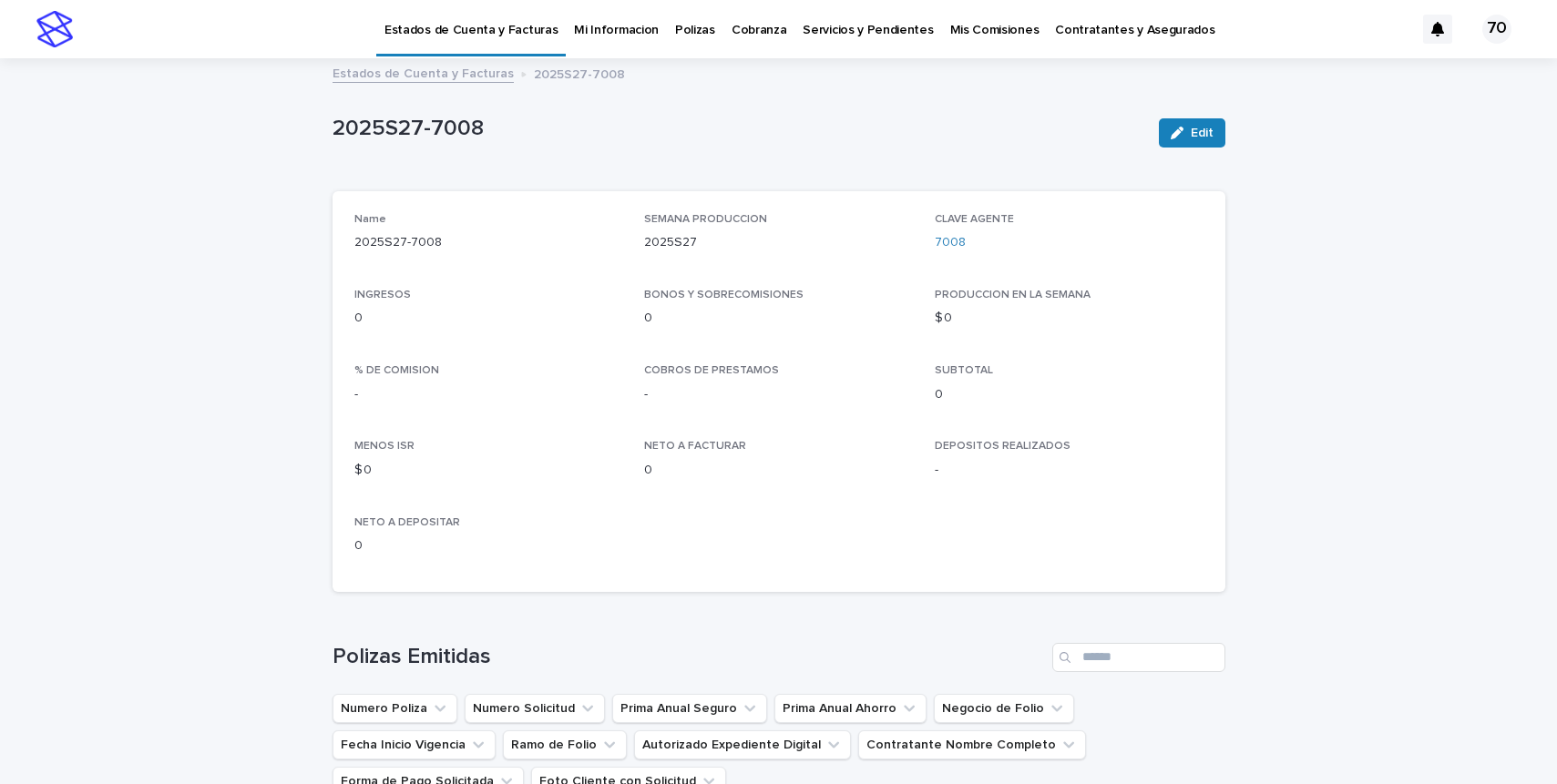 scroll, scrollTop: 0, scrollLeft: 0, axis: both 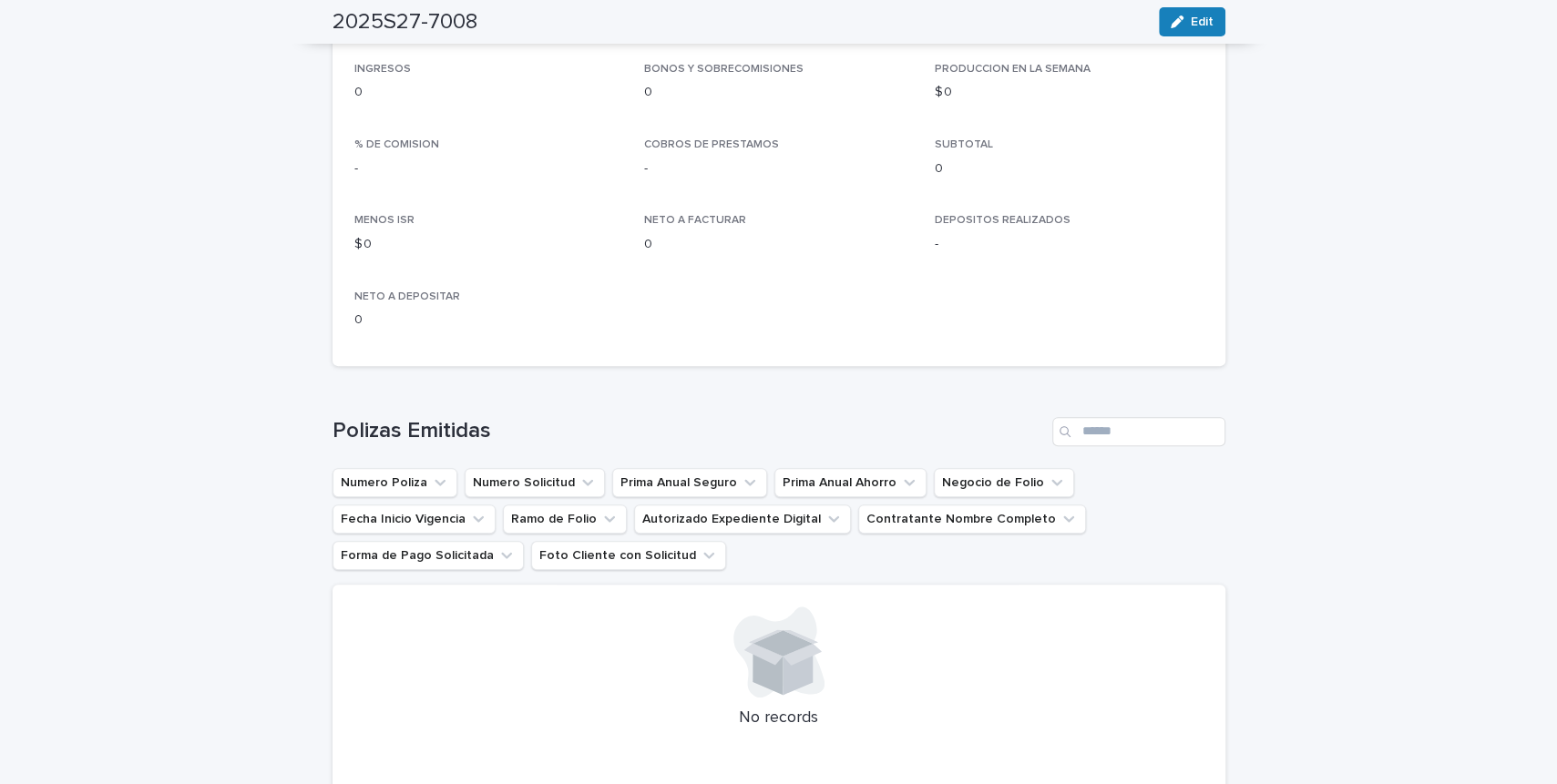 click on "Loading... Saving… Polizas Emitidas Numero Poliza Numero Solicitud Prima Anual Seguro Prima Anual Ahorro Negocio de Folio Fecha Inicio Vigencia Ramo de Folio Autorizado Expediente Digital Contratante Nombre Completo Forma de Pago Solicitada Foto Cliente con Solicitud No records" at bounding box center [779, 595] 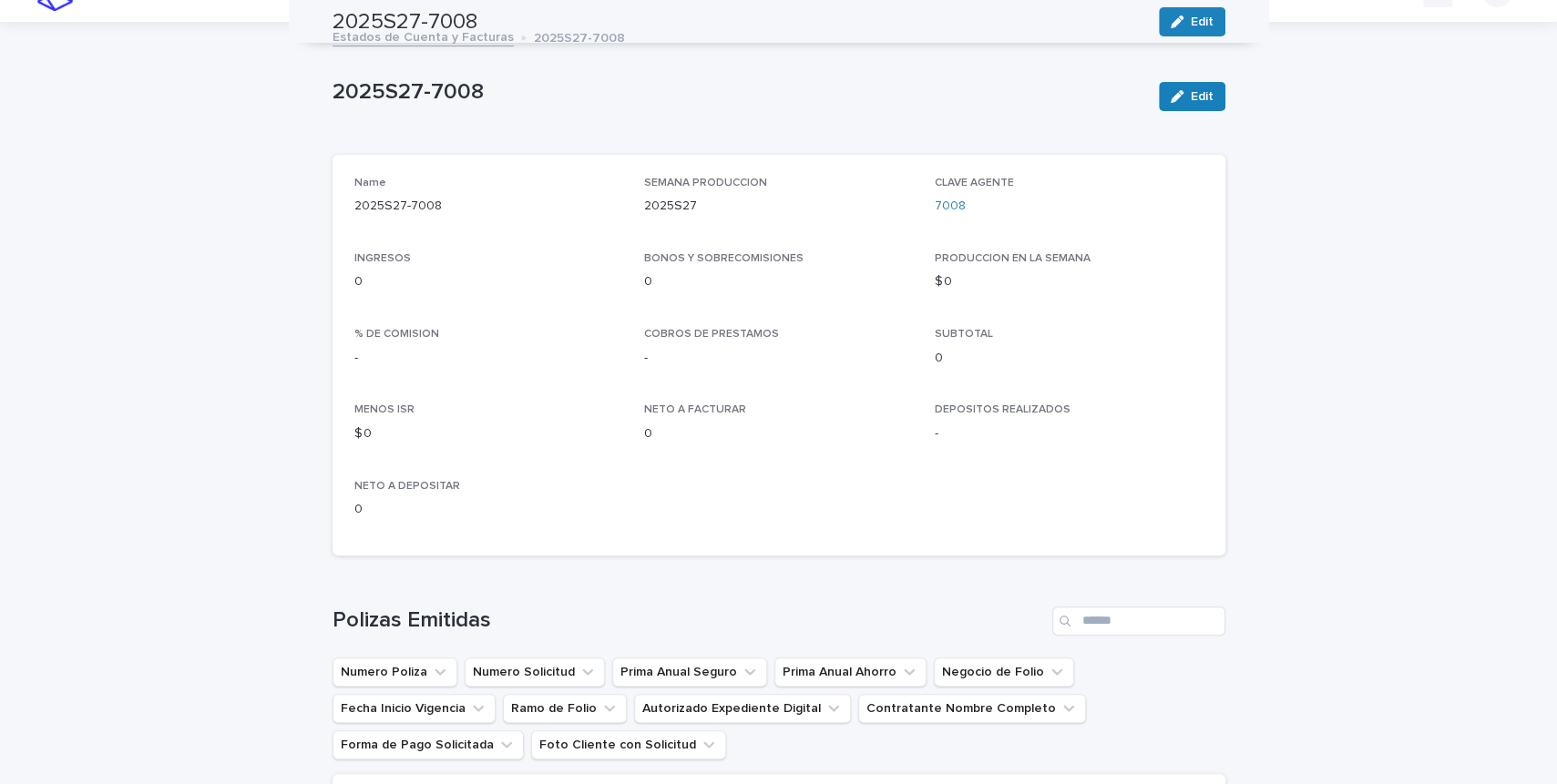 scroll, scrollTop: 0, scrollLeft: 0, axis: both 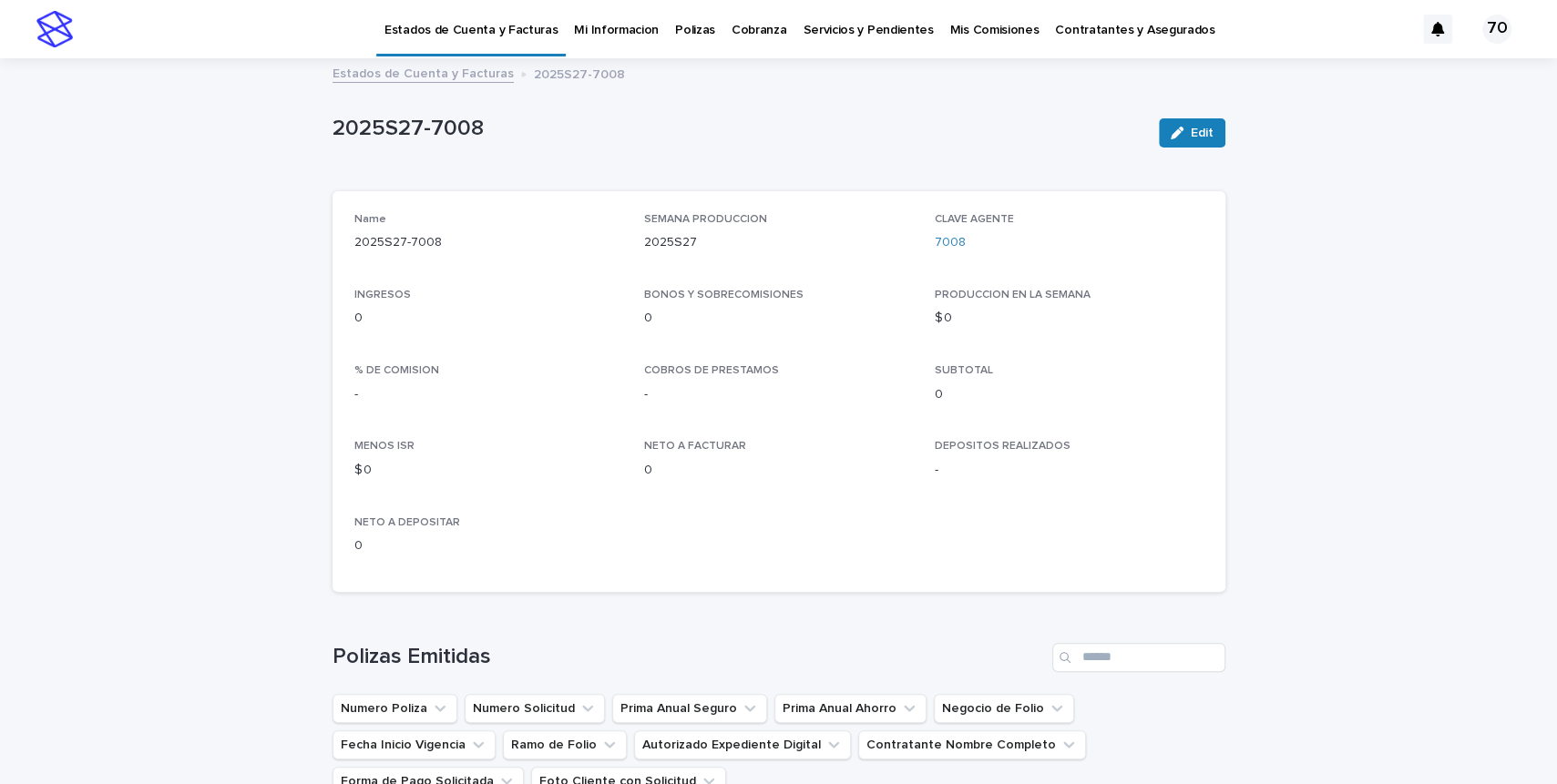 click on "Estados de Cuenta y Facturas" at bounding box center (471, 19) 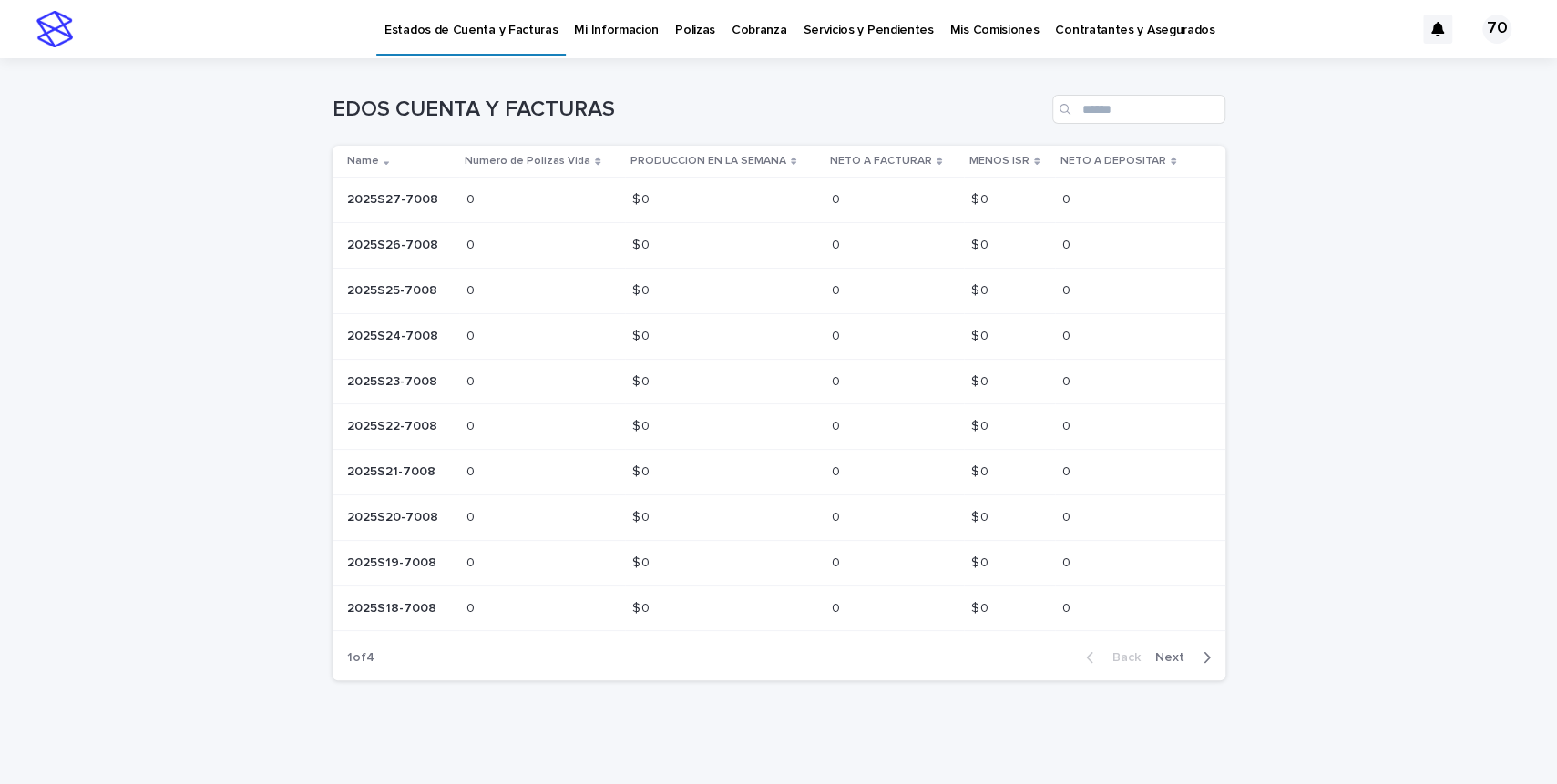 click on "Loading... Saving… Loading... Saving… EDOS CUENTA Y FACTURAS Name Numero de Polizas Vida PRODUCCION EN LA SEMANA NETO A FACTURAR MENOS ISR NETO A DEPOSITAR 2025S27-7008 2025S27-7008   0 0   $ 0 $ 0   0 0   $ 0 $ 0   0 0   2025S26-7008 2025S26-7008   0 0   $ 0 $ 0   0 0   $ 0 $ 0   0 0   2025S25-7008 2025S25-7008   0 0   $ 0 $ 0   0 0   $ 0 $ 0   0 0   2025S24-7008 2025S24-7008   0 0   $ 0 $ 0   0 0   $ 0 $ 0   0 0   2025S23-7008 2025S23-7008   0 0   $ 0 $ 0   0 0   $ 0 $ 0   0 0   2025S22-7008 2025S22-7008   0 0   $ 0 $ 0   0 0   $ 0 $ 0   0 0   2025S21-7008 2025S21-7008   0 0   $ 0 $ 0   0 0   $ 0 $ 0   0 0   2025S20-7008 2025S20-7008   0 0   $ 0 $ 0   0 0   $ 0 $ 0   0 0   2025S19-7008 2025S19-7008   0 0   $ 0 $ 0   0 0   $ 0 $ 0   0 0   2025S18-7008 2025S18-7008   0 0   $ 0 $ 0   0 0   $ 0 $ 0   0 0   1  of  4 Back Next" at bounding box center [778, 422] 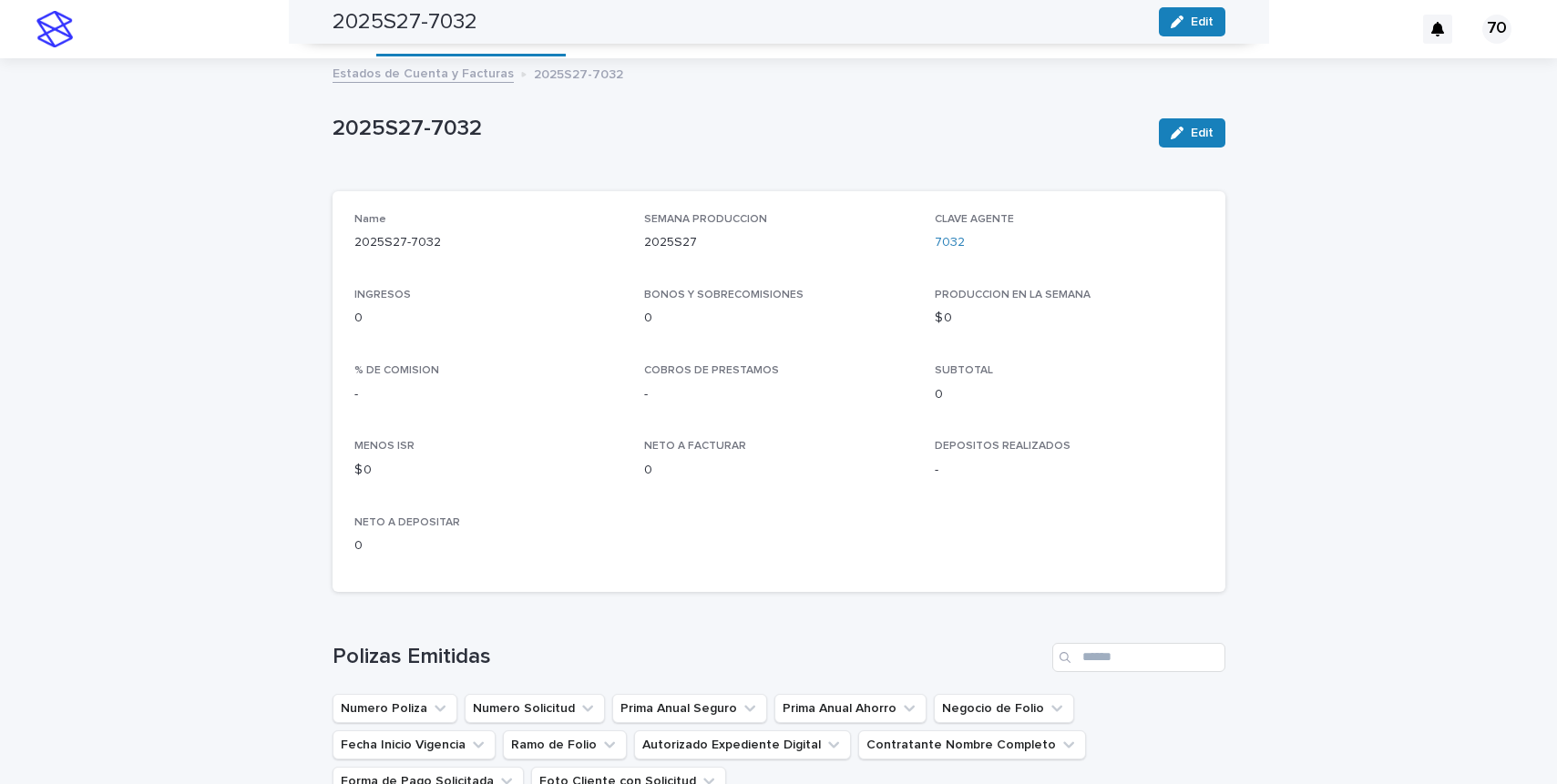 scroll, scrollTop: 0, scrollLeft: 0, axis: both 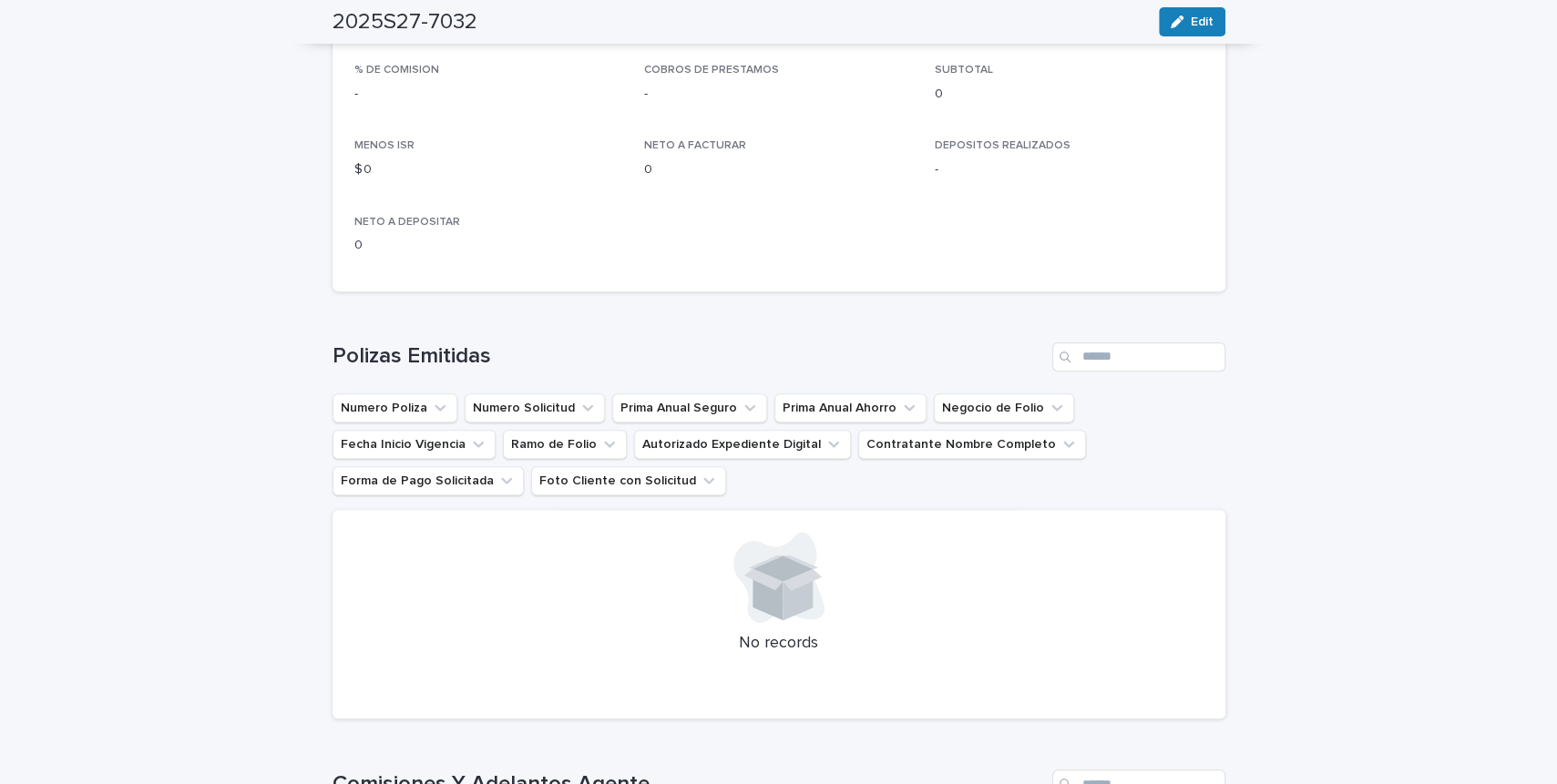 click on "Loading... Saving… Loading... Saving… 2025S27-7032 Edit 2025S27-7032 Edit Sorry, there was an error saving your record. Please try again. Please fill out the required fields below. Loading... Saving… Loading... Saving… Loading... Saving… Name 2025S27-7032 SEMANA PRODUCCION 2025S27 CLAVE AGENTE 7032   INGRESOS 0 BONOS Y SOBRECOMISIONES 0 PRODUCCION EN LA SEMANA $ 0 % DE COMISION - COBROS DE PRESTAMOS - SUBTOTAL 0 MENOS ISR $ 0 NETO A FACTURAR 0 DEPOSITOS REALIZADOS - NETO A DEPOSITAR 0 Loading... Saving… Polizas Emitidas Numero Poliza Numero Solicitud Prima Anual Seguro Prima Anual Ahorro Negocio de Folio Fecha Inicio Vigencia Ramo de Folio Autorizado Expediente Digital Contratante Nombre Completo Forma de Pago Solicitada Foto Cliente con Solicitud No records Loading... Saving… Comisiones Y Adelantos Agente POLIZA Prima segun recibo $ Comision % de Comision Estado de Cuenta  No records Loading... Saving…" at bounding box center [778, 469] 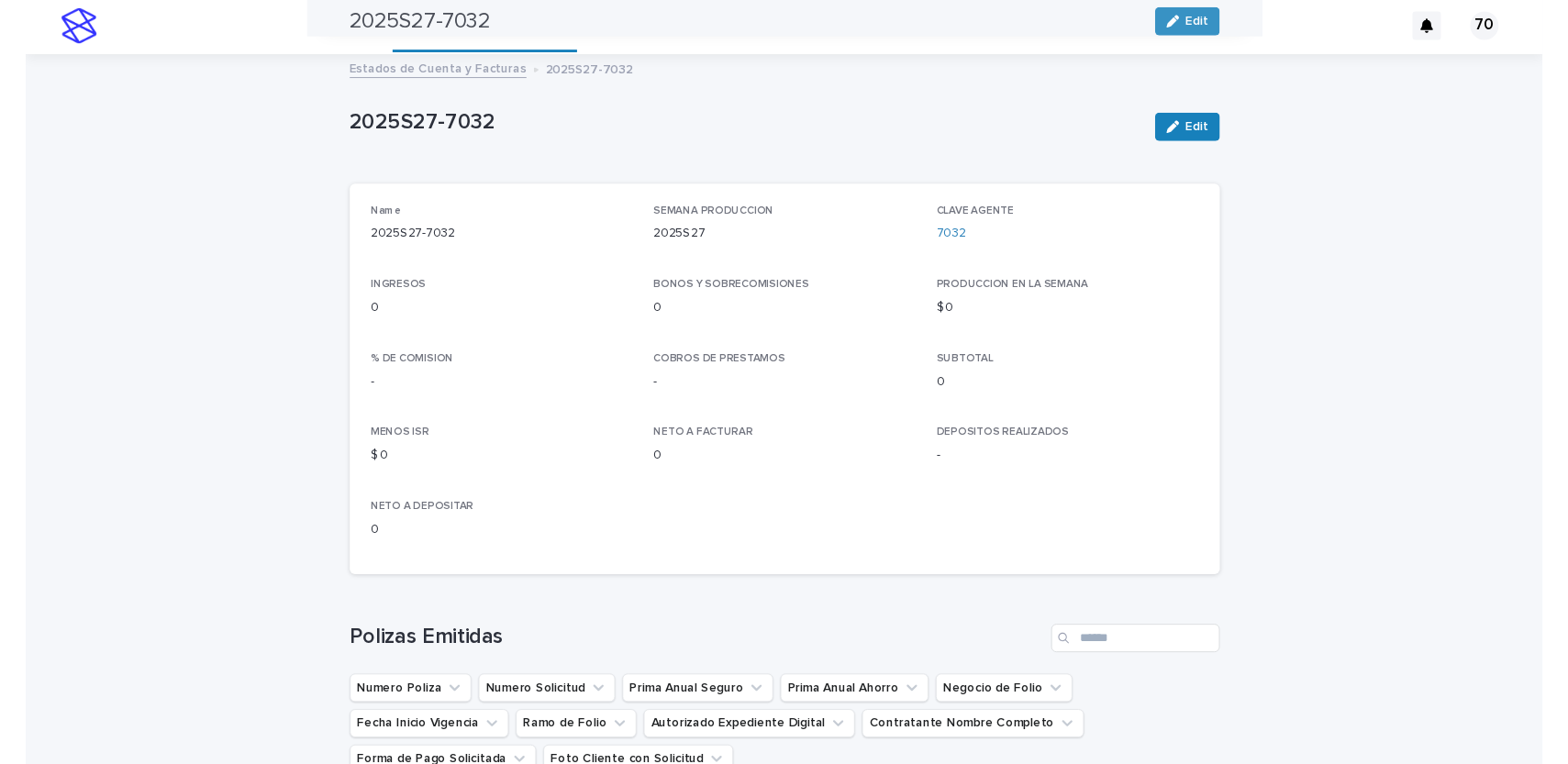 scroll, scrollTop: 0, scrollLeft: 0, axis: both 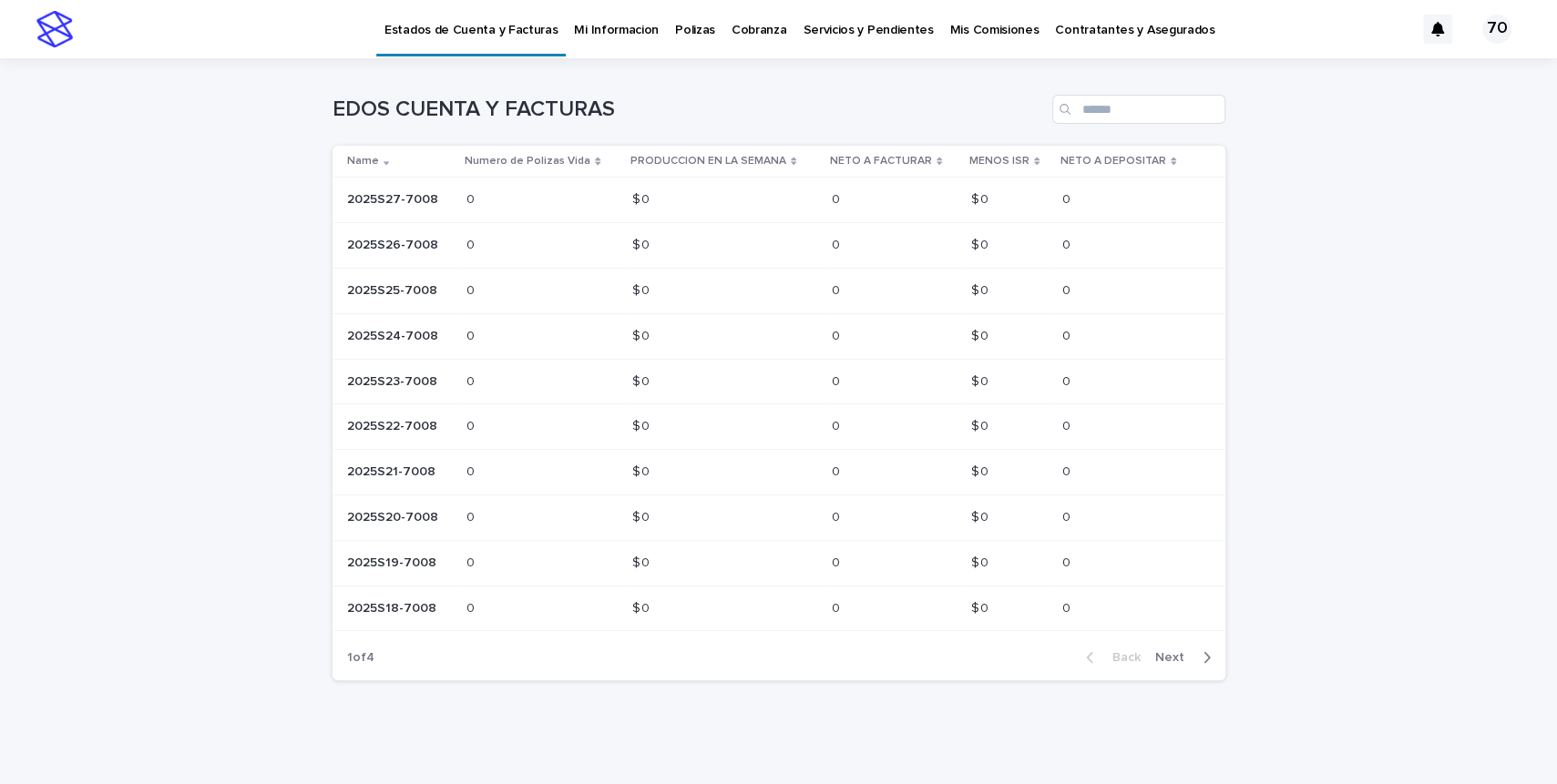 click on "Estados de Cuenta y Facturas" at bounding box center [471, 19] 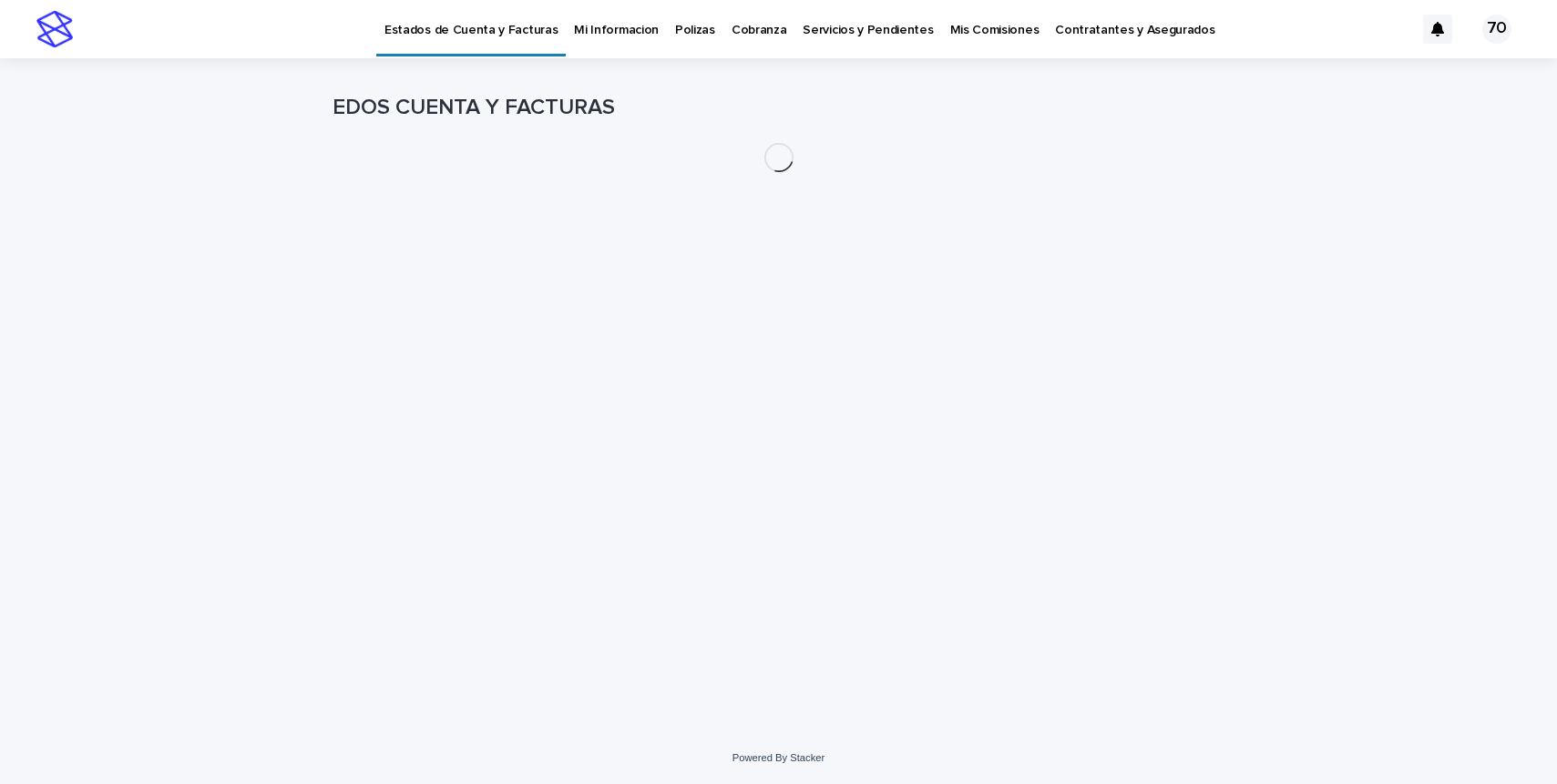 scroll, scrollTop: 0, scrollLeft: 0, axis: both 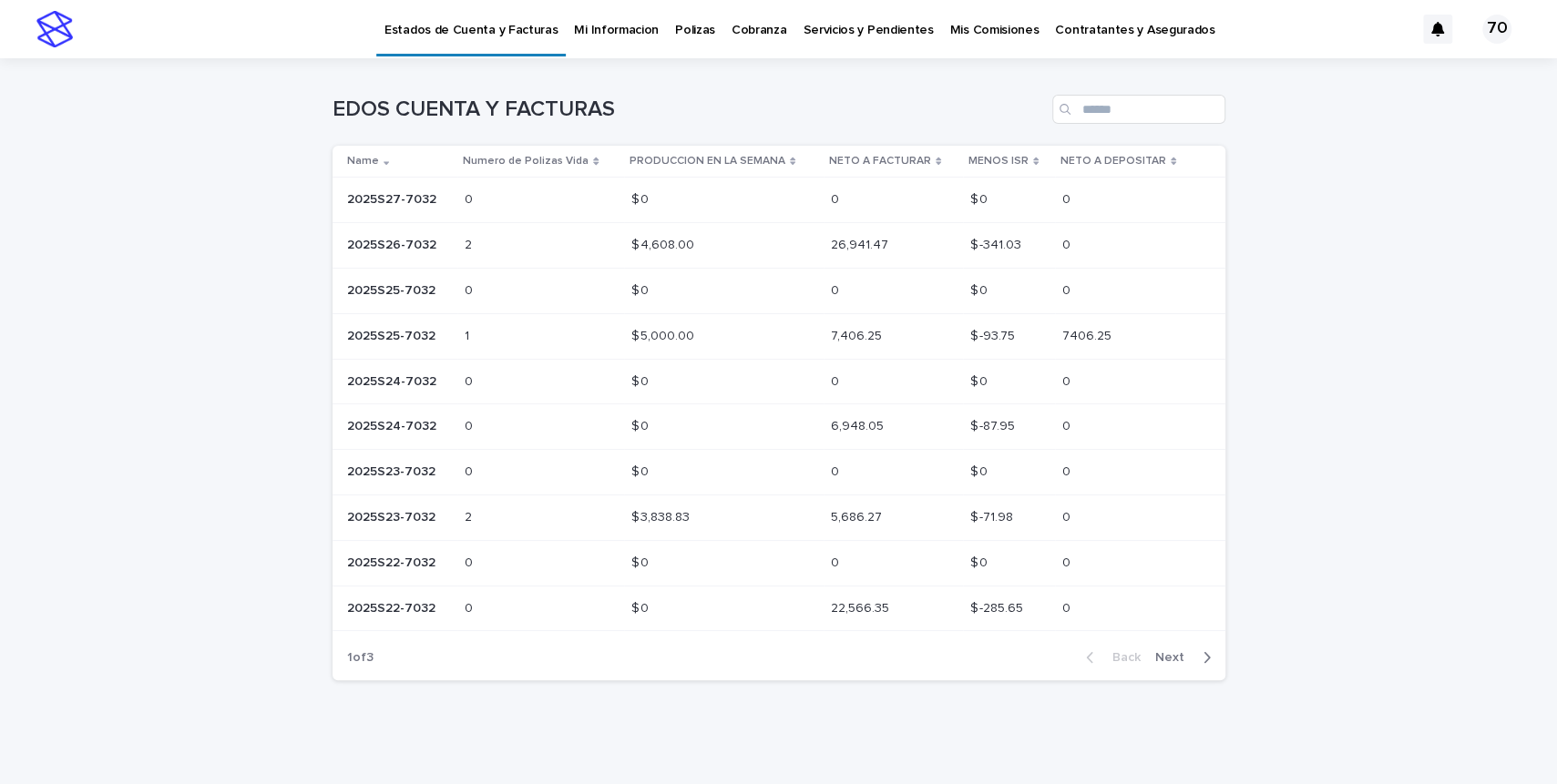 click on "2025S26-7032" at bounding box center [394, 243] 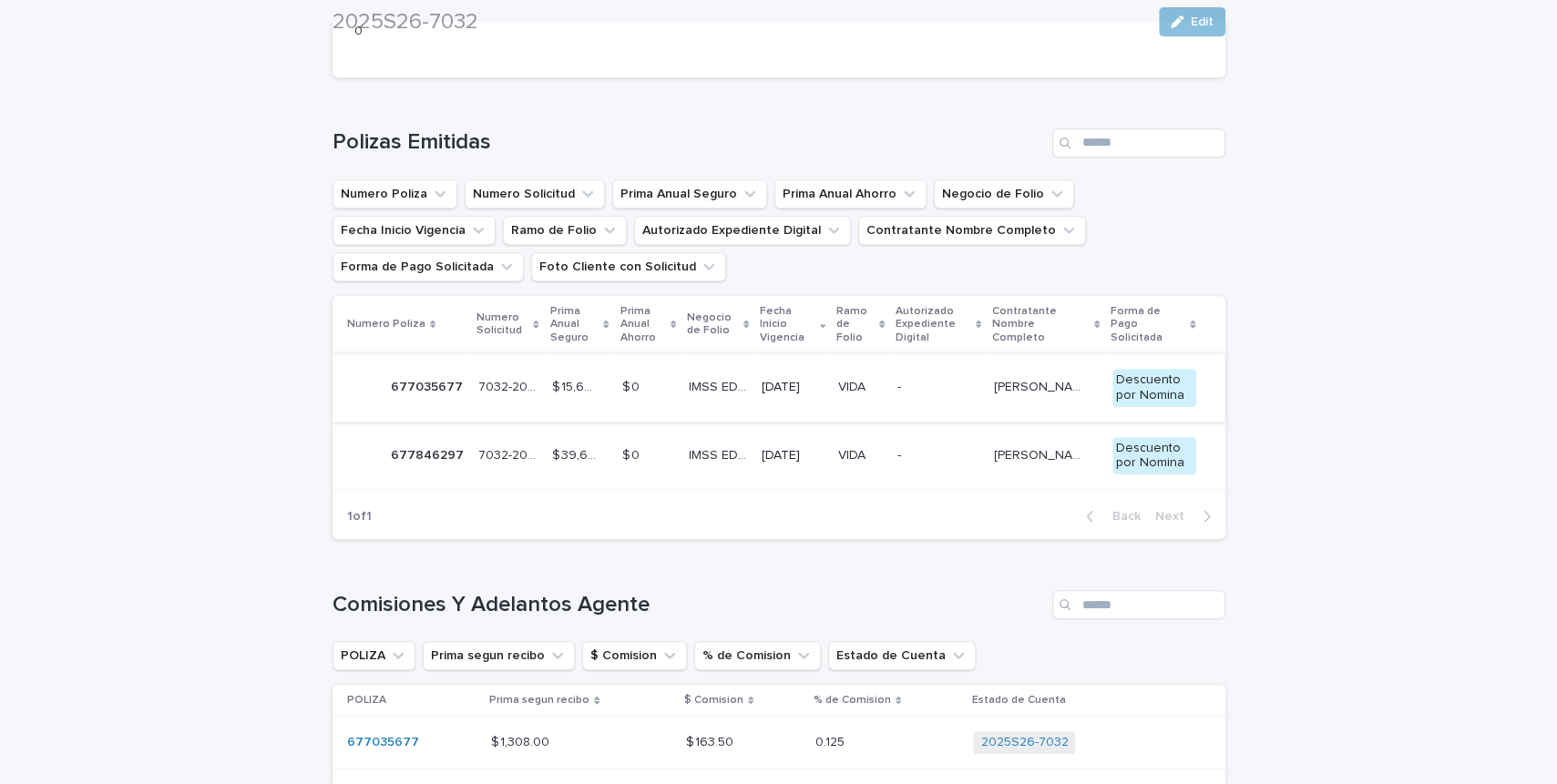 scroll, scrollTop: 526, scrollLeft: 0, axis: vertical 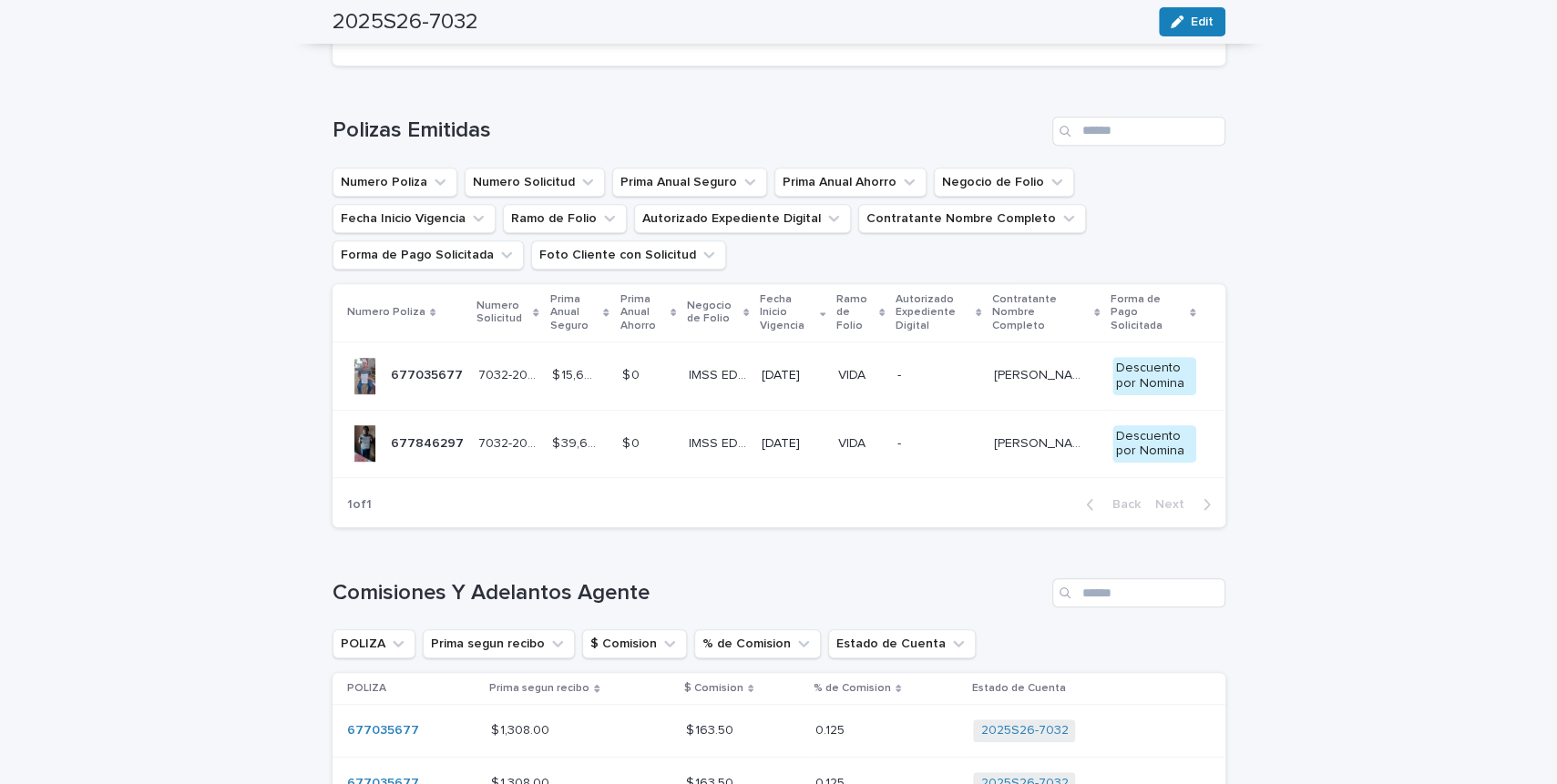 click on "677035677" at bounding box center [428, 373] 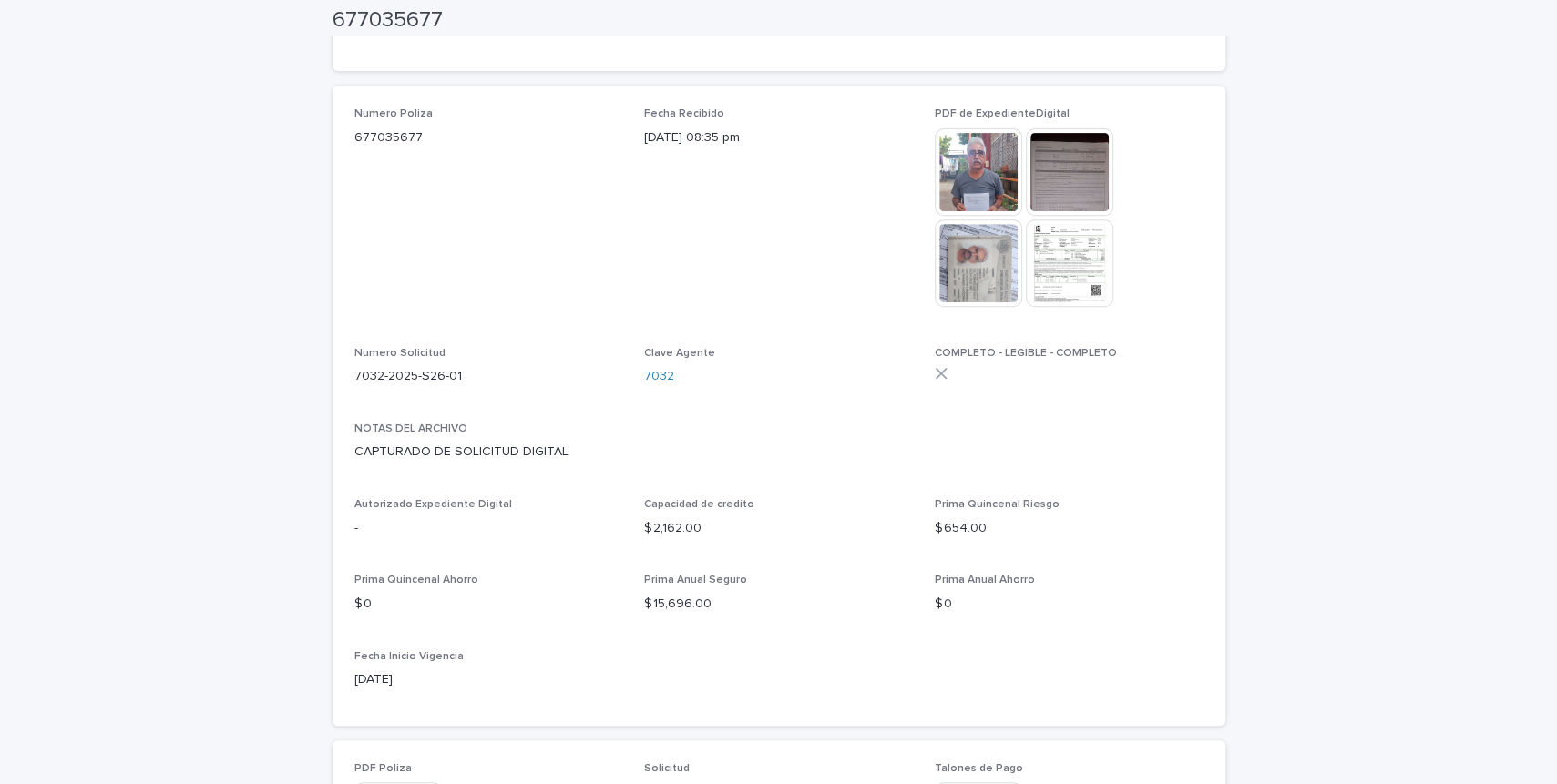 scroll, scrollTop: 451, scrollLeft: 0, axis: vertical 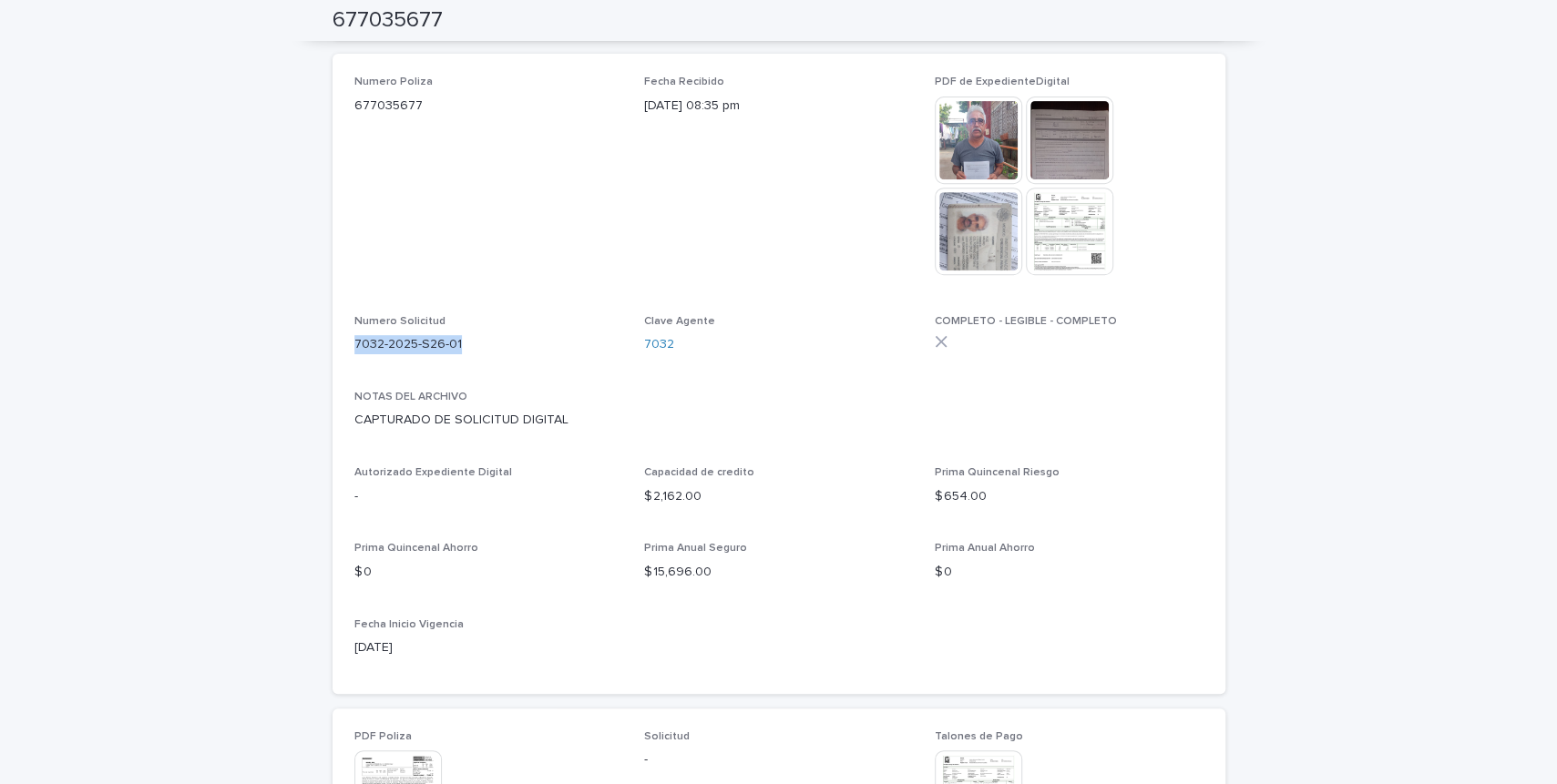 drag, startPoint x: 355, startPoint y: 345, endPoint x: 459, endPoint y: 342, distance: 104.04326 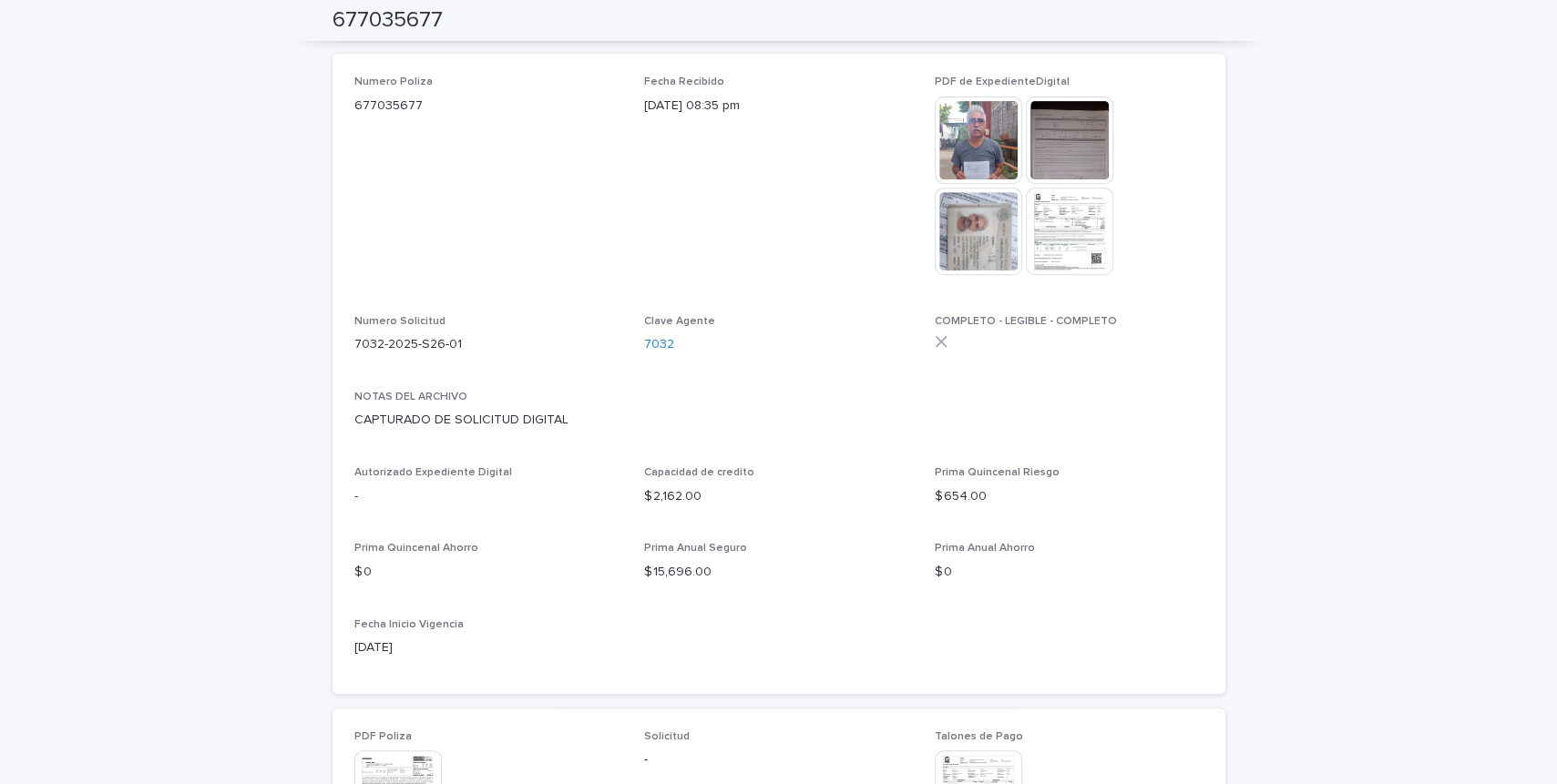 click on "Loading... Saving… Loading... Saving… 677035677 677035677 Sorry, there was an error saving your record. Please try again. Please fill out the required fields below. Loading... Saving… Loading... Saving… Loading... Saving… Liga a Estado de Cuenta 2025S26-7032   EstadoDeCuentaEmision para Copiar 2025S26-7032 Foto Cliente con Solicitud This file cannot be opened Download File Numero Poliza 677035677 Fecha Recibido 25/06/2025 08:35 pm PDF de ExpedienteDigital This file cannot be opened Download File Numero Solicitud 7032-2025-S26-01 Clave Agente 7032   COMPLETO - LEGIBLE - COMPLETO NOTAS DEL ARCHIVO CAPTURADO DE SOLICITUD DIGITAL Autorizado Expediente Digital - Capacidad de credito  $ 2,162.00 Prima Quincenal Riesgo $ 654.00 Prima Quincenal Ahorro $ 0 Prima Anual Seguro $ 15,696.00 Prima Anual Ahorro $ 0 Fecha Inicio Vigencia 2025-10-01 PDF Poliza This file cannot be opened Download File Solicitud - Talones de Pago This file cannot be opened Download File Loading... Saving… Loading... POLIZA" at bounding box center (778, 695) 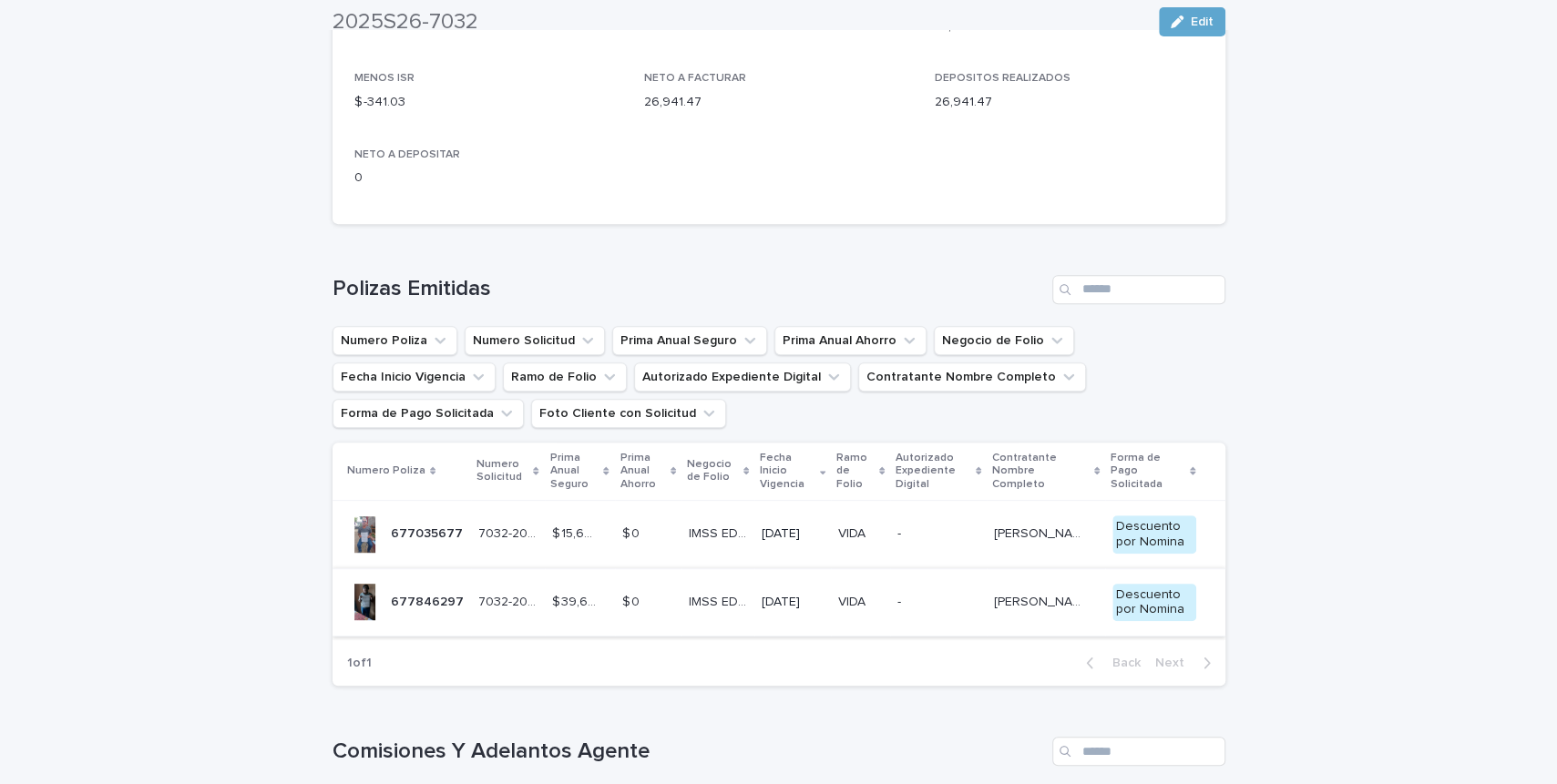 scroll, scrollTop: 376, scrollLeft: 0, axis: vertical 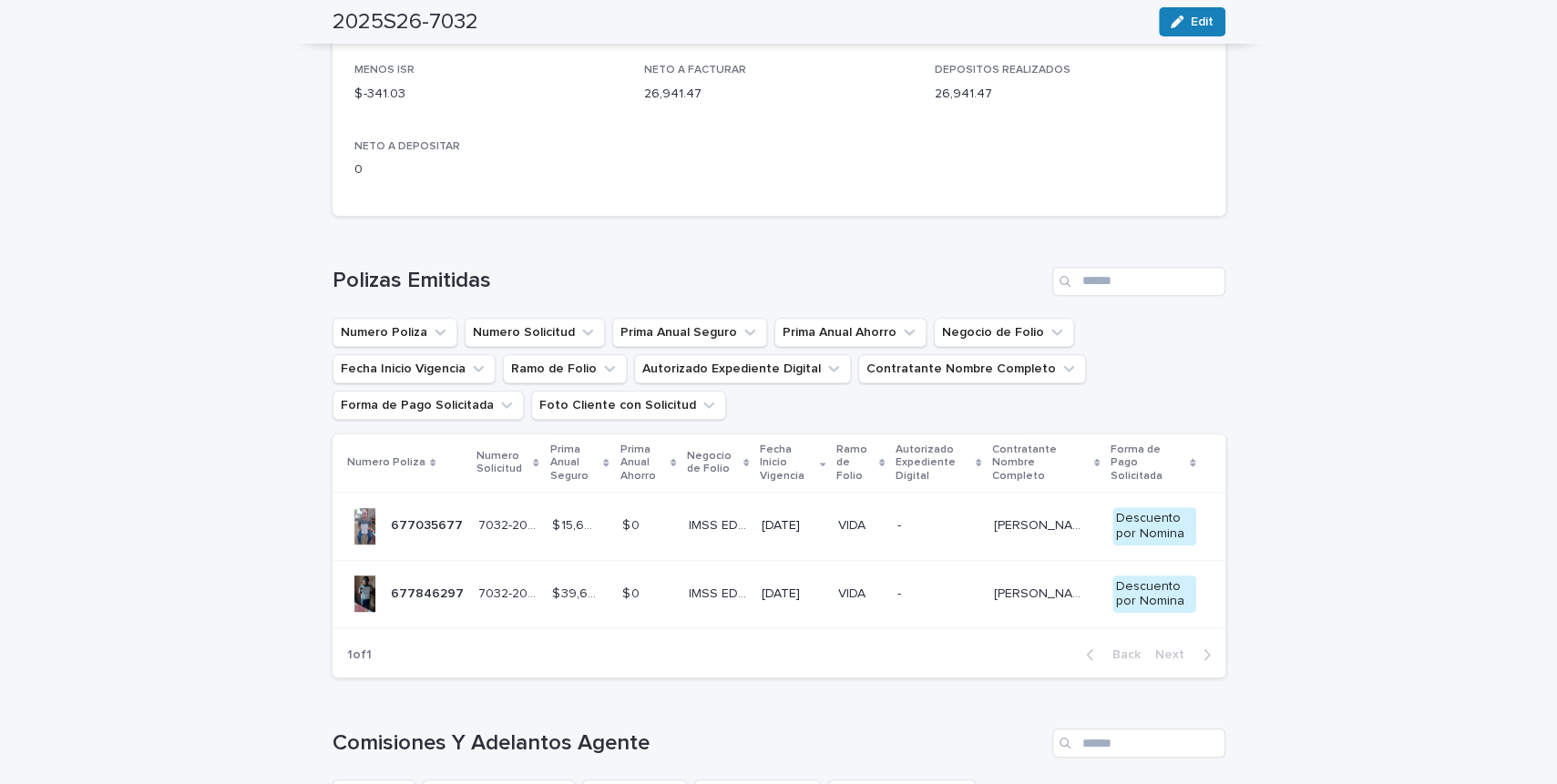 click on "677846297 677846297" at bounding box center (405, 594) 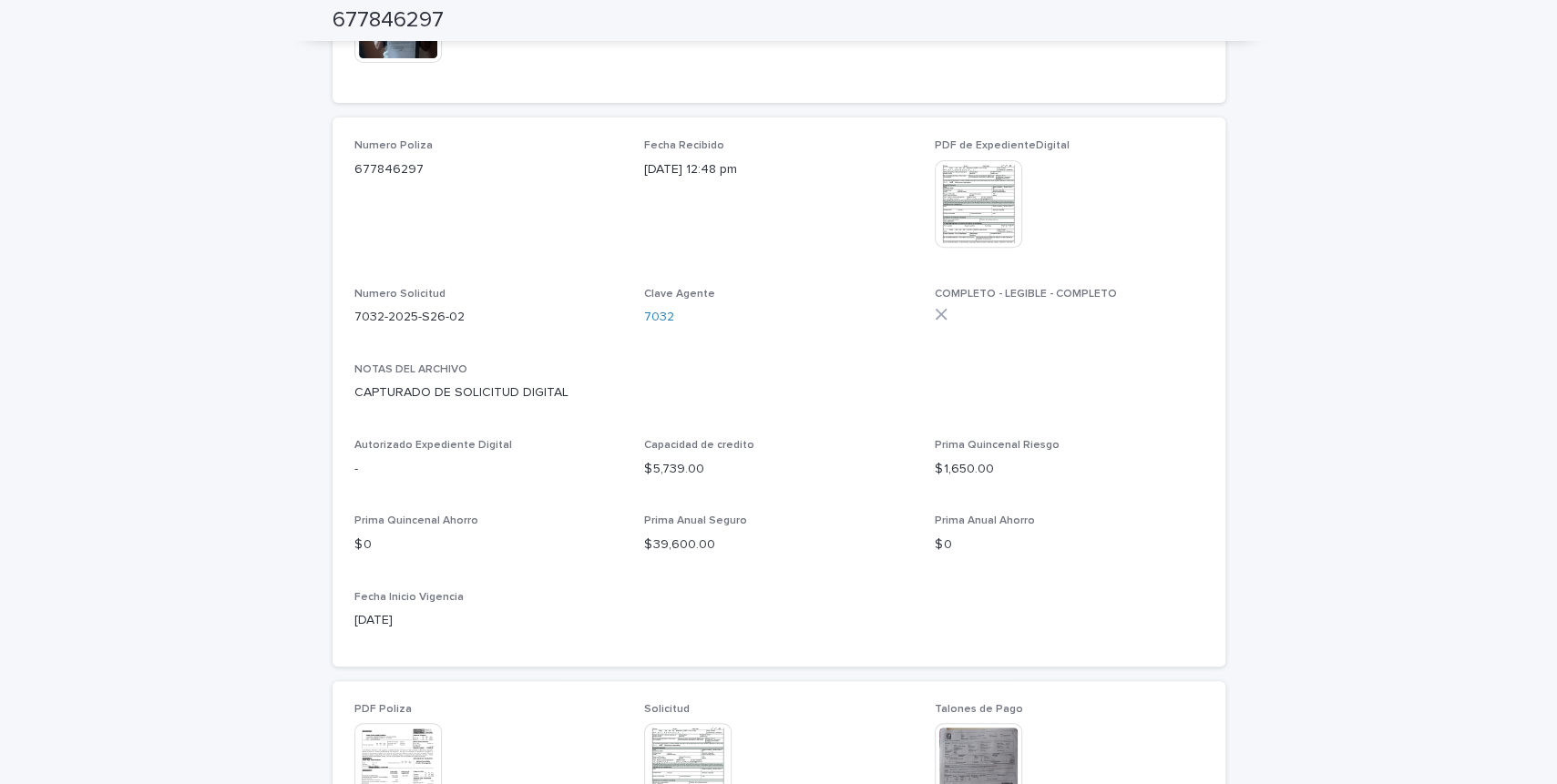 scroll, scrollTop: 463, scrollLeft: 0, axis: vertical 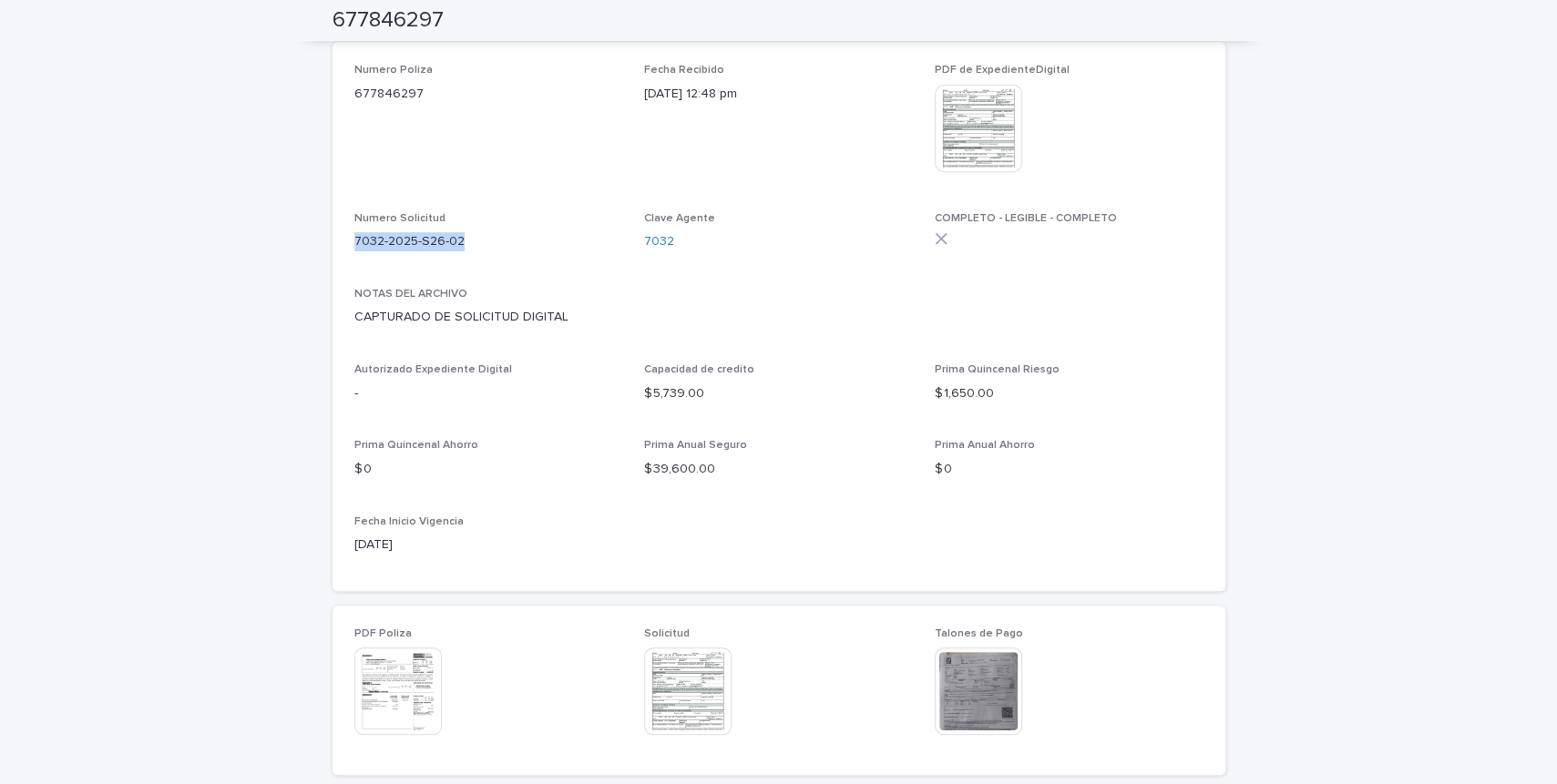 drag, startPoint x: 355, startPoint y: 241, endPoint x: 462, endPoint y: 239, distance: 107.01869 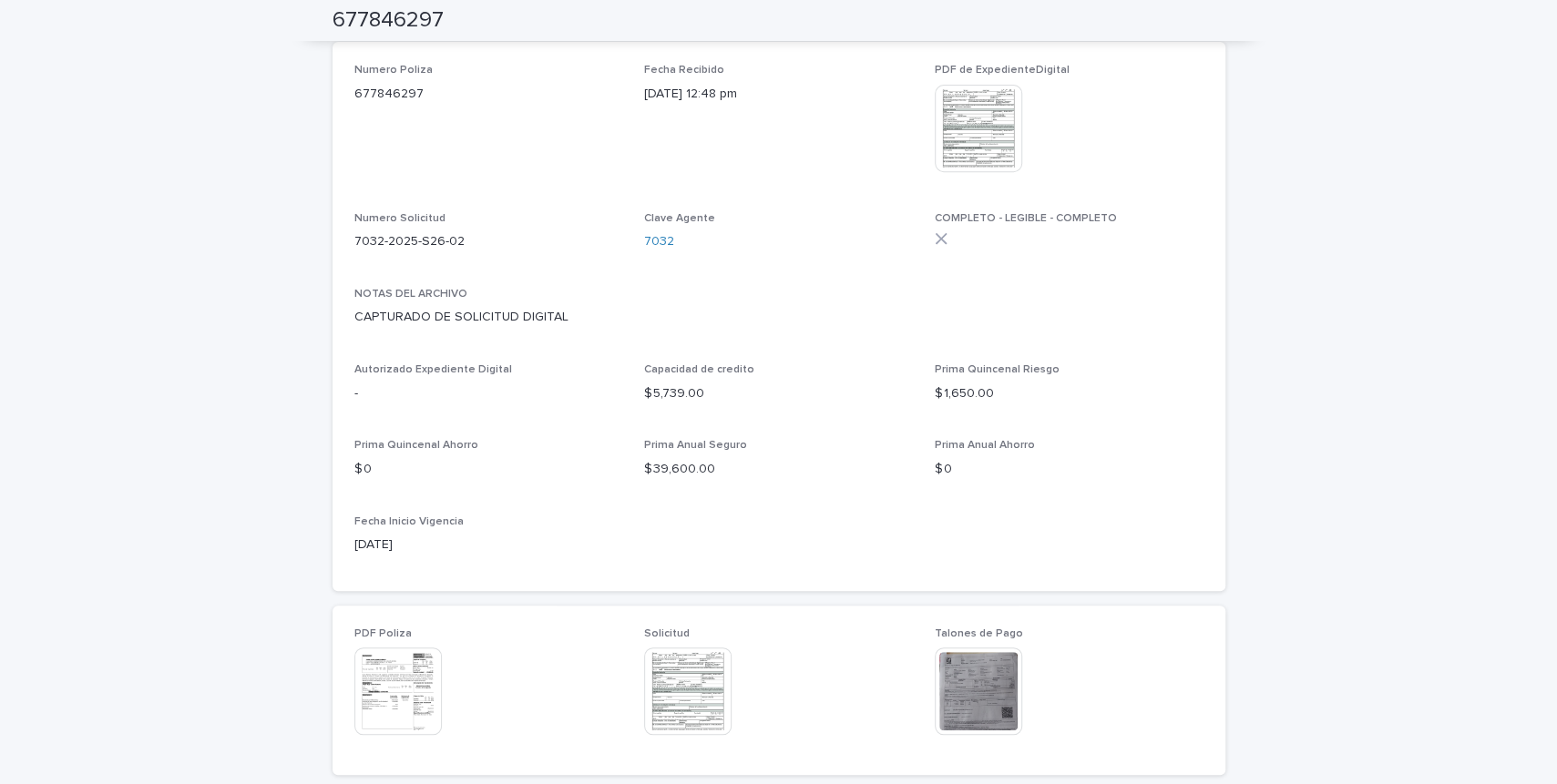 click on "Loading... Saving… Loading... Saving… 677846297 677846297 Sorry, there was an error saving your record. Please try again. Please fill out the required fields below. Loading... Saving… Loading... Saving… Loading... Saving… Liga a Estado de Cuenta 2025S26-7032   EstadoDeCuentaEmision para Copiar 2025S26-7032 Foto Cliente con Solicitud This file cannot be opened Download File Numero Poliza 677846297 Fecha Recibido 30/06/2025 12:48 pm PDF de ExpedienteDigital This file cannot be opened Download File Numero Solicitud 7032-2025-S26-02 Clave Agente 7032   COMPLETO - LEGIBLE - COMPLETO NOTAS DEL ARCHIVO CAPTURADO DE SOLICITUD DIGITAL Autorizado Expediente Digital - Capacidad de credito  $ 5,739.00 Prima Quincenal Riesgo $ 1,650.00 Prima Quincenal Ahorro $ 0 Prima Anual Seguro $ 39,600.00 Prima Anual Ahorro $ 0 Fecha Inicio Vigencia 2025-10-01 PDF Poliza This file cannot be opened Download File Solicitud This file cannot be opened Download File Talones de Pago This file cannot be opened Loading..." at bounding box center (778, 637) 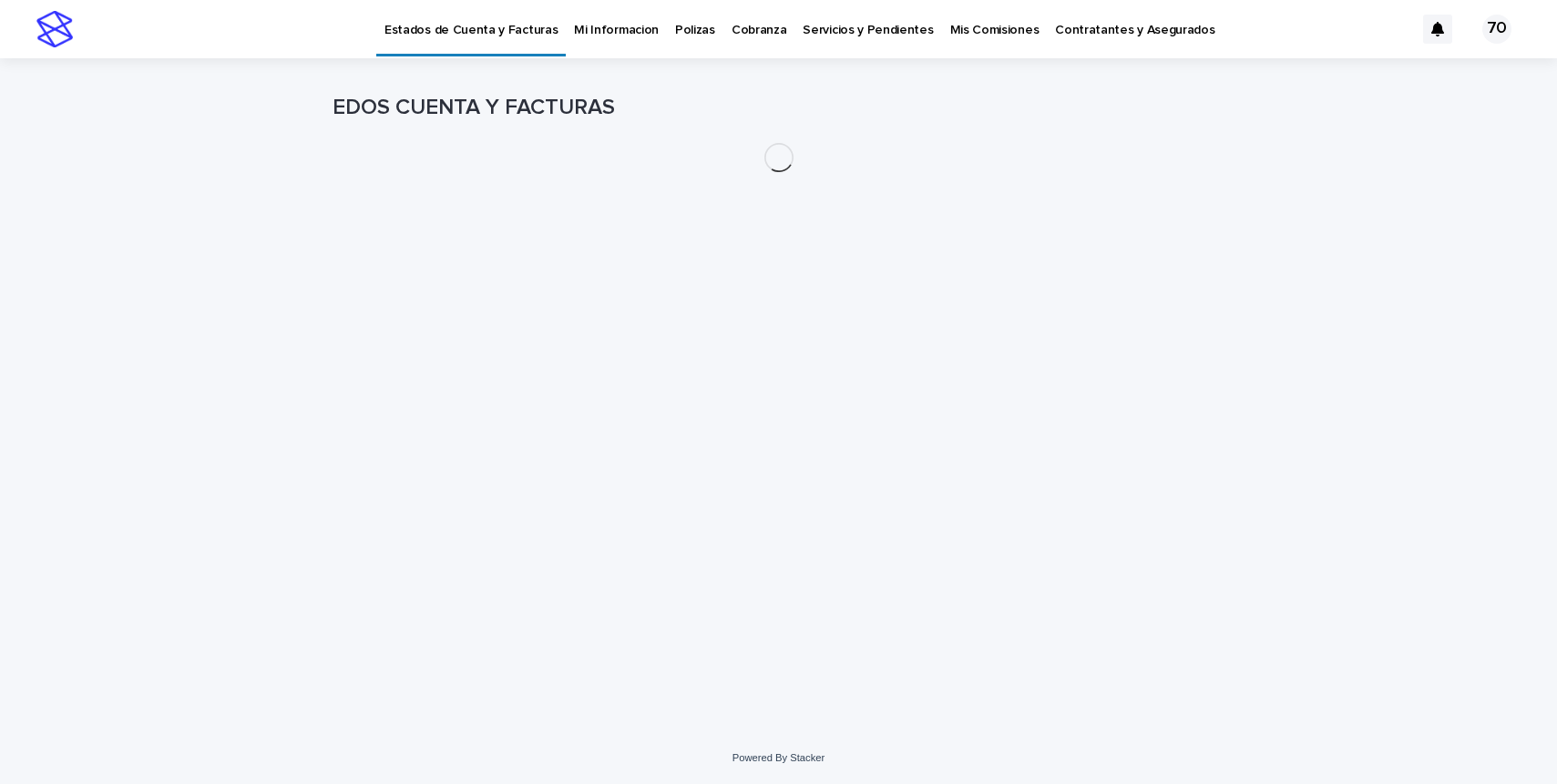scroll, scrollTop: 0, scrollLeft: 0, axis: both 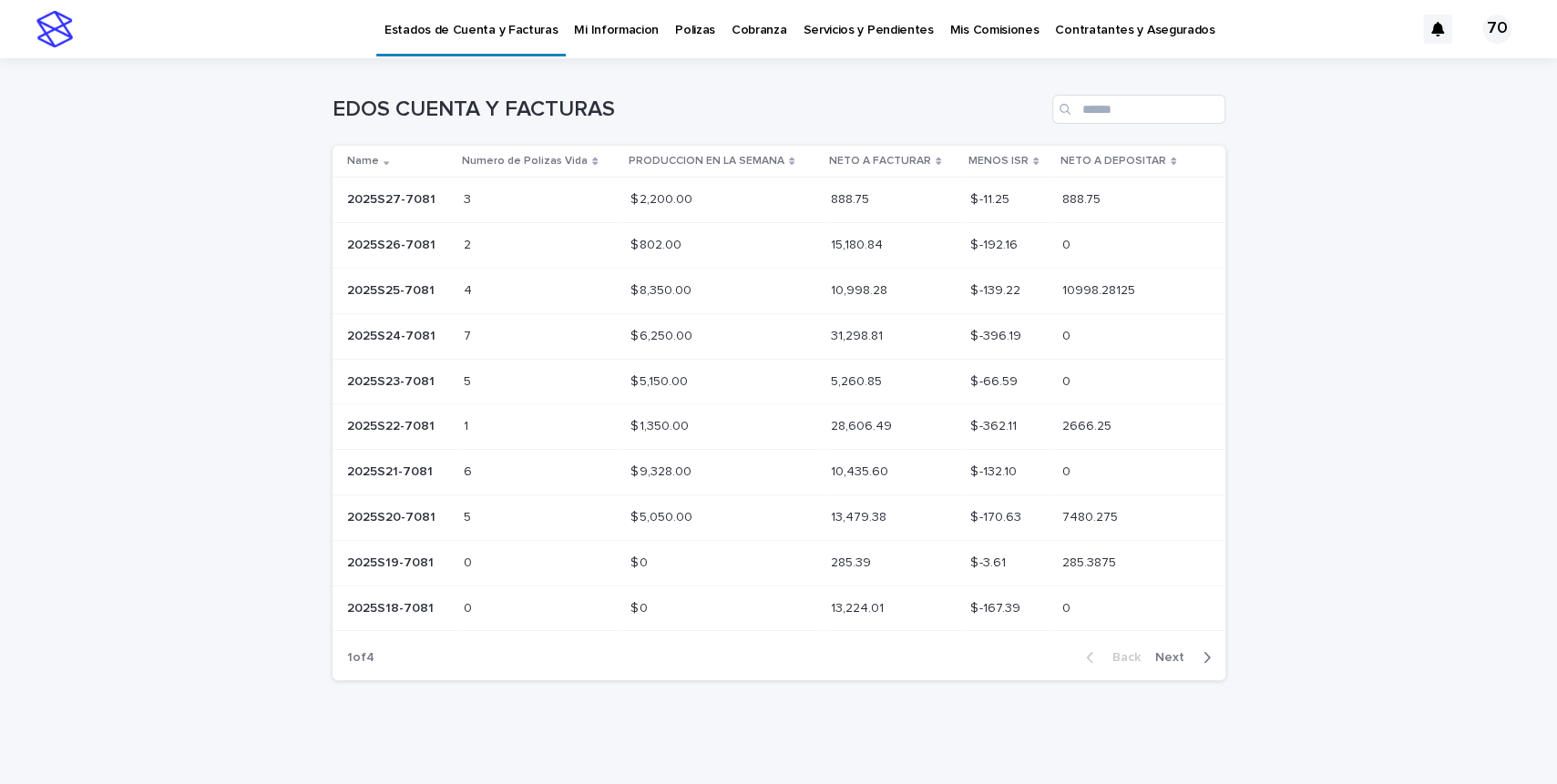 click on "Loading... Saving… Loading... Saving… EDOS CUENTA Y FACTURAS Name Numero de Polizas Vida PRODUCCION EN LA SEMANA NETO A FACTURAR MENOS ISR NETO A DEPOSITAR 2025S27-7081 2025S27-7081   3 3   $ 2,200.00 $ 2,200.00   888.75 888.75   $ -11.25 $ -11.25   888.75 888.75   2025S26-7081 2025S26-7081   2 2   $ 802.00 $ 802.00   15,180.84 15,180.84   $ -192.16 $ -192.16   0 0   2025S25-7081 2025S25-7081   4 4   $ 8,350.00 $ 8,350.00   10,998.28 10,998.28   $ -139.22 $ -139.22   10998.28125 10998.28125   2025S24-7081 2025S24-7081   7 7   $ 6,250.00 $ 6,250.00   31,298.81 31,298.81   $ -396.19 $ -396.19   0 0   2025S23-7081 2025S23-7081   5 5   $ 5,150.00 $ 5,150.00   5,260.85 5,260.85   $ -66.59 $ -66.59   0 0   2025S22-7081 2025S22-7081   1 1   $ 1,350.00 $ 1,350.00   28,606.49 28,606.49   $ -362.11 $ -362.11   2666.25 2666.25   2025S21-7081 2025S21-7081   6 6   $ 9,328.00 $ 9,328.00   10,435.60 10,435.60   $ -132.10   0 0" at bounding box center (778, 422) 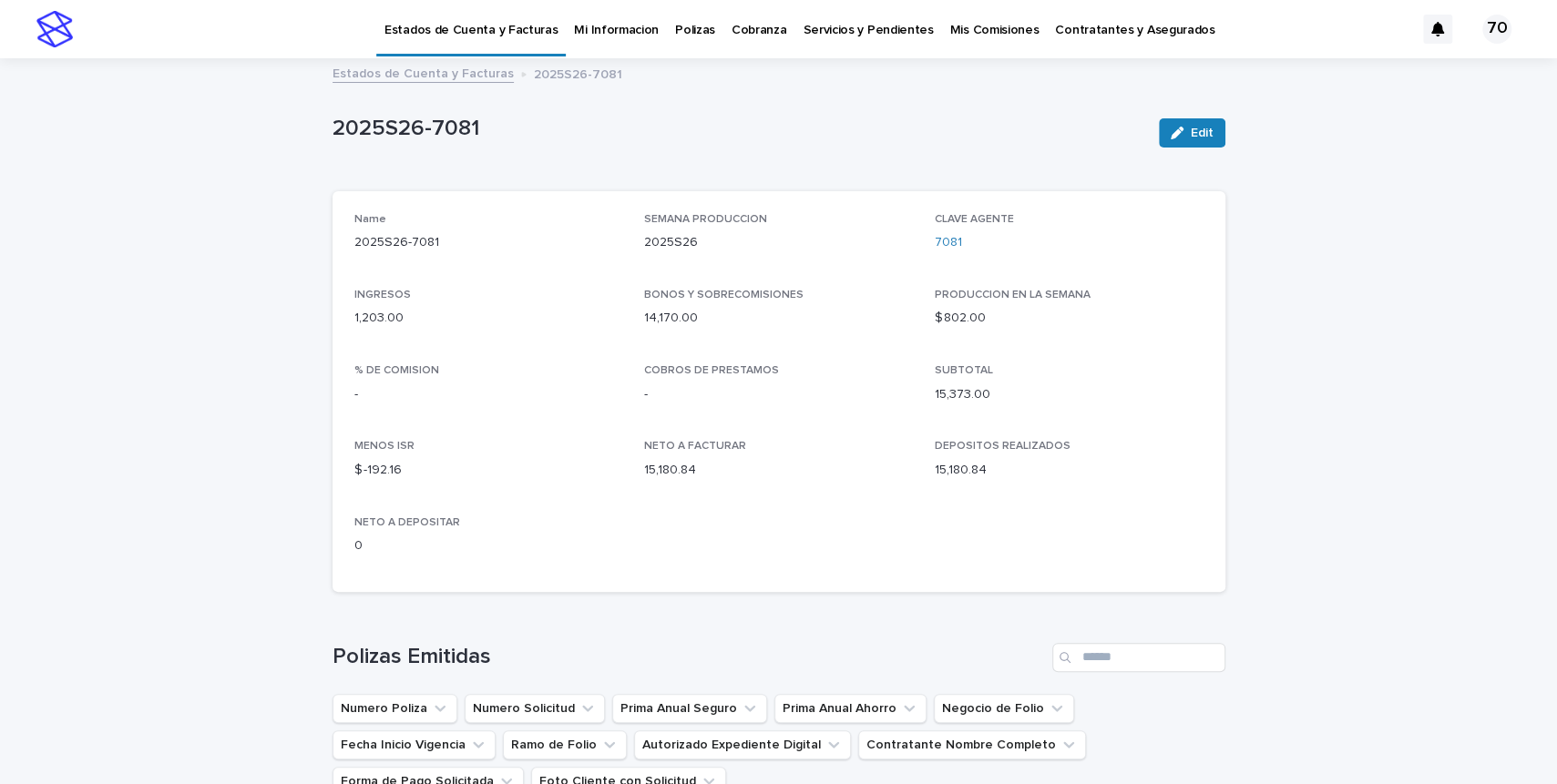 click on "Polizas Emitidas" at bounding box center [779, 657] 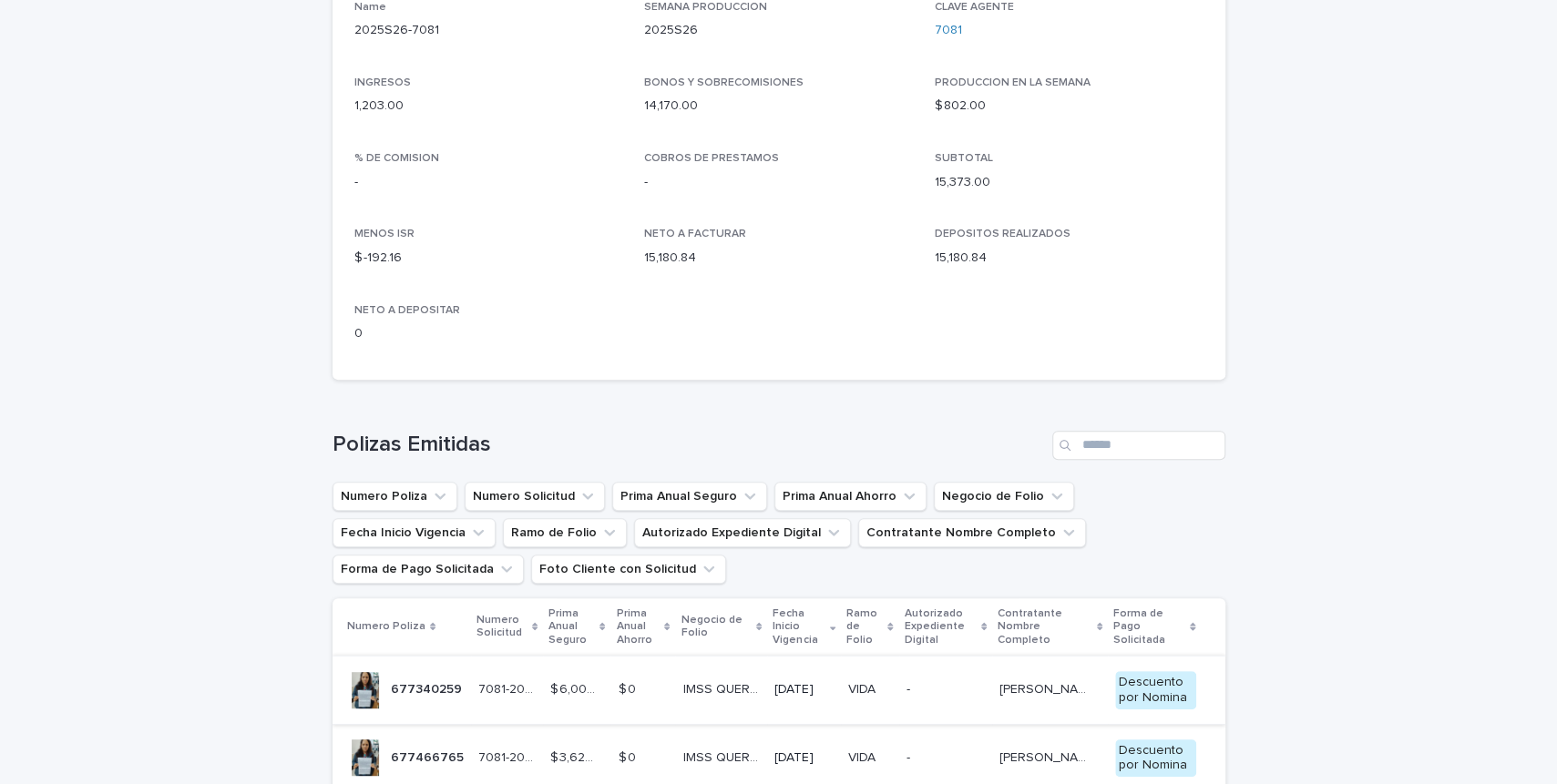 scroll, scrollTop: 376, scrollLeft: 0, axis: vertical 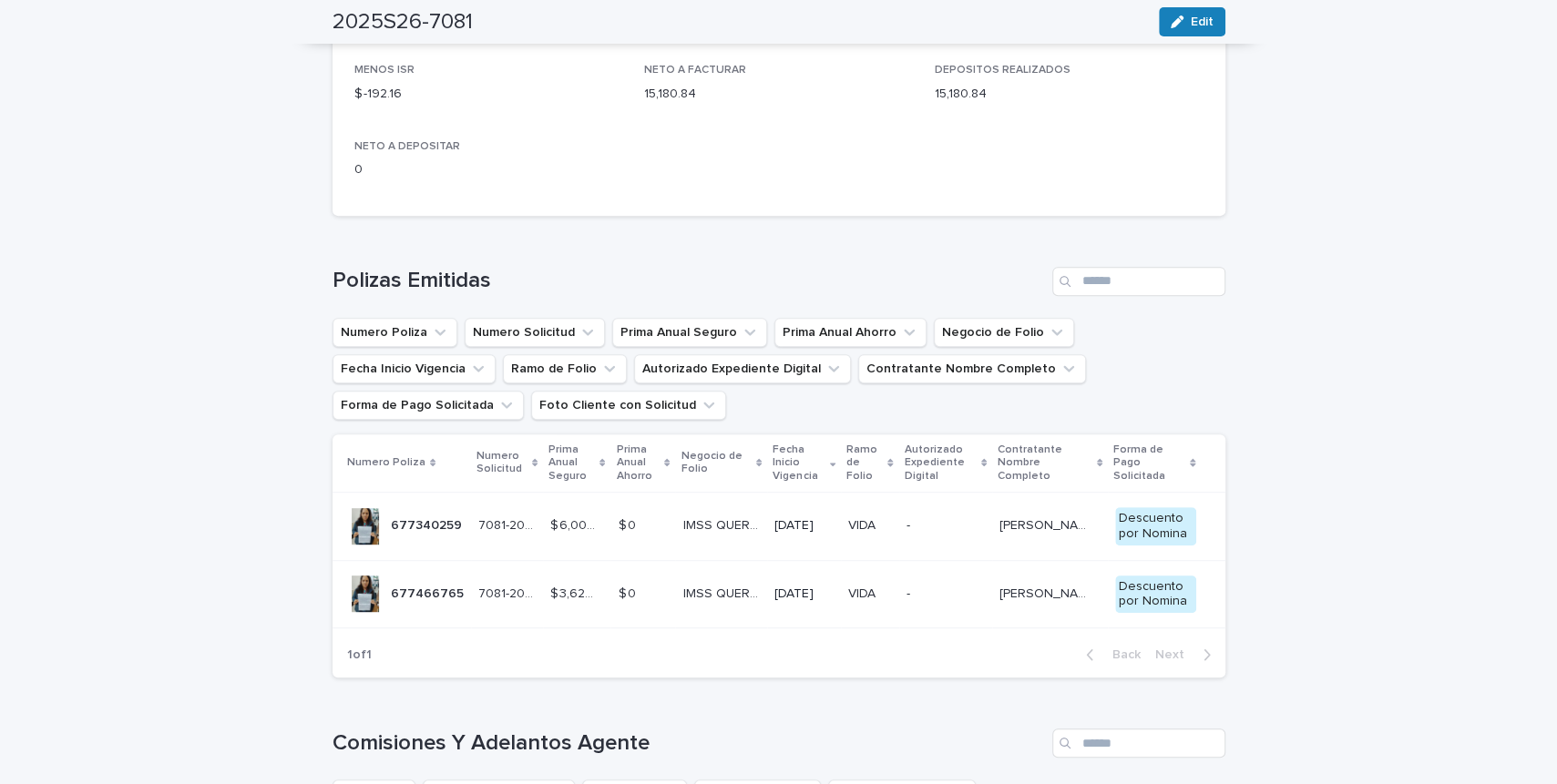 click on "677340259 677340259" at bounding box center [405, 526] 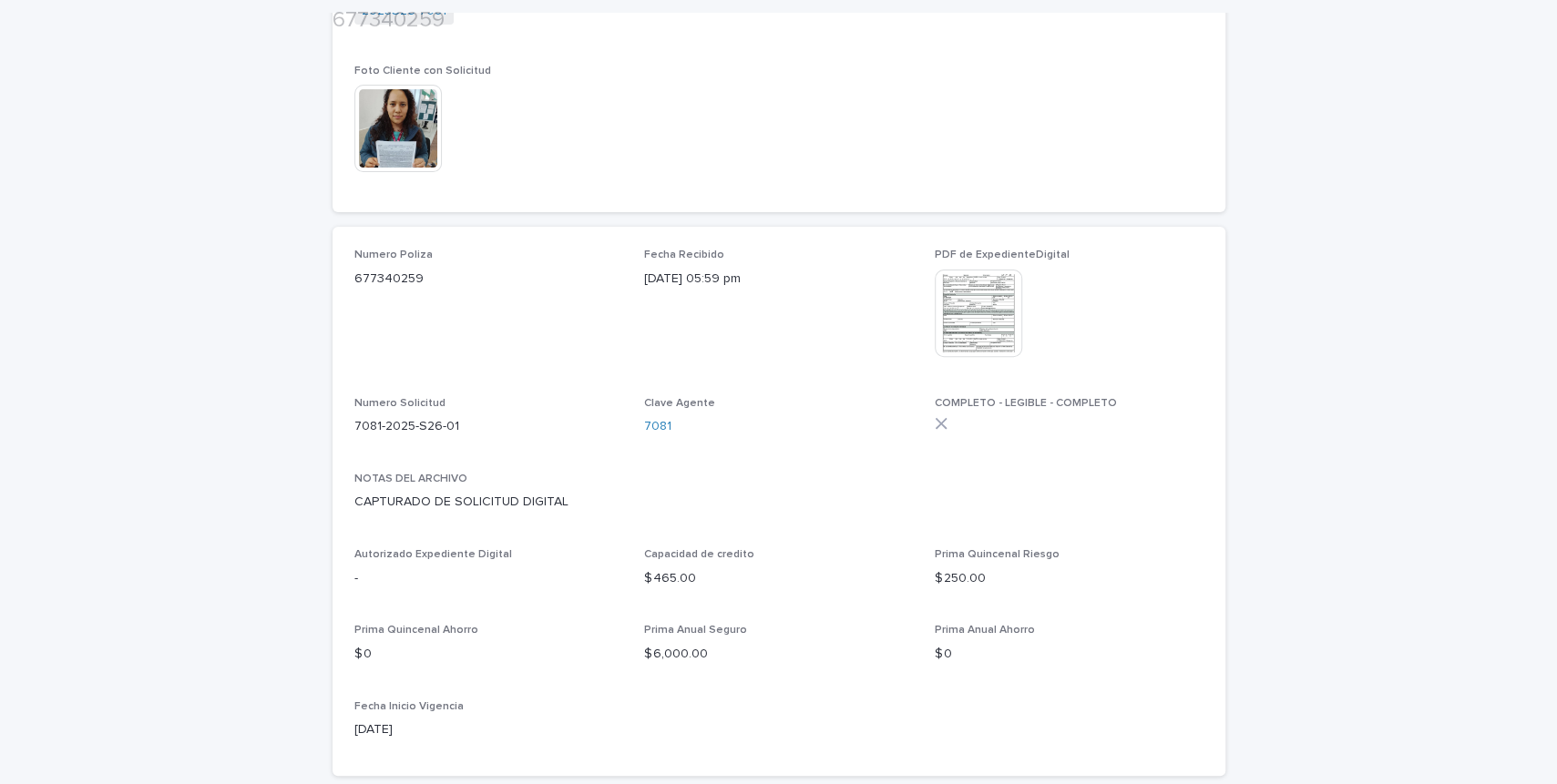 scroll, scrollTop: 300, scrollLeft: 0, axis: vertical 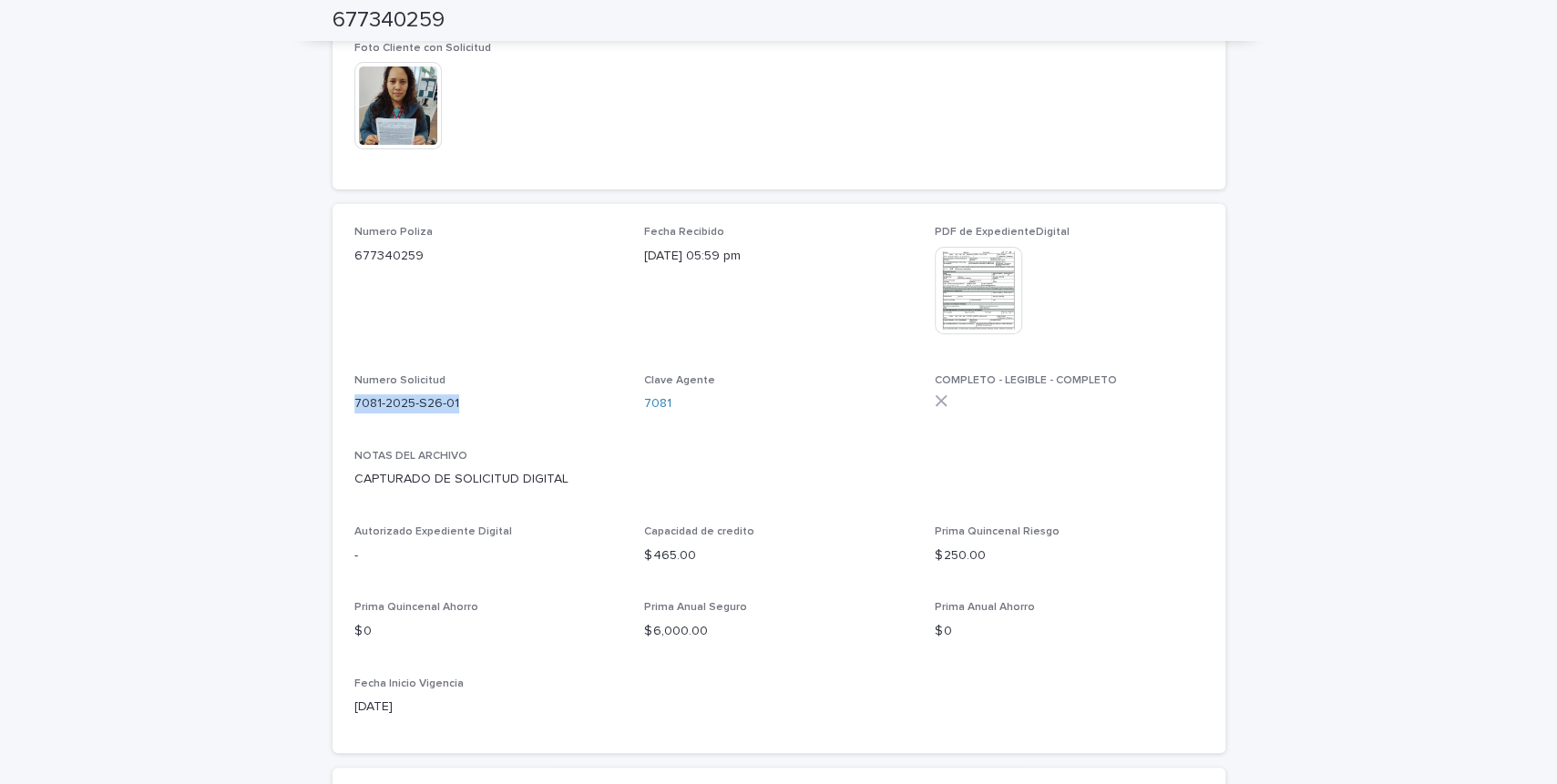 drag, startPoint x: 356, startPoint y: 402, endPoint x: 458, endPoint y: 400, distance: 102.01961 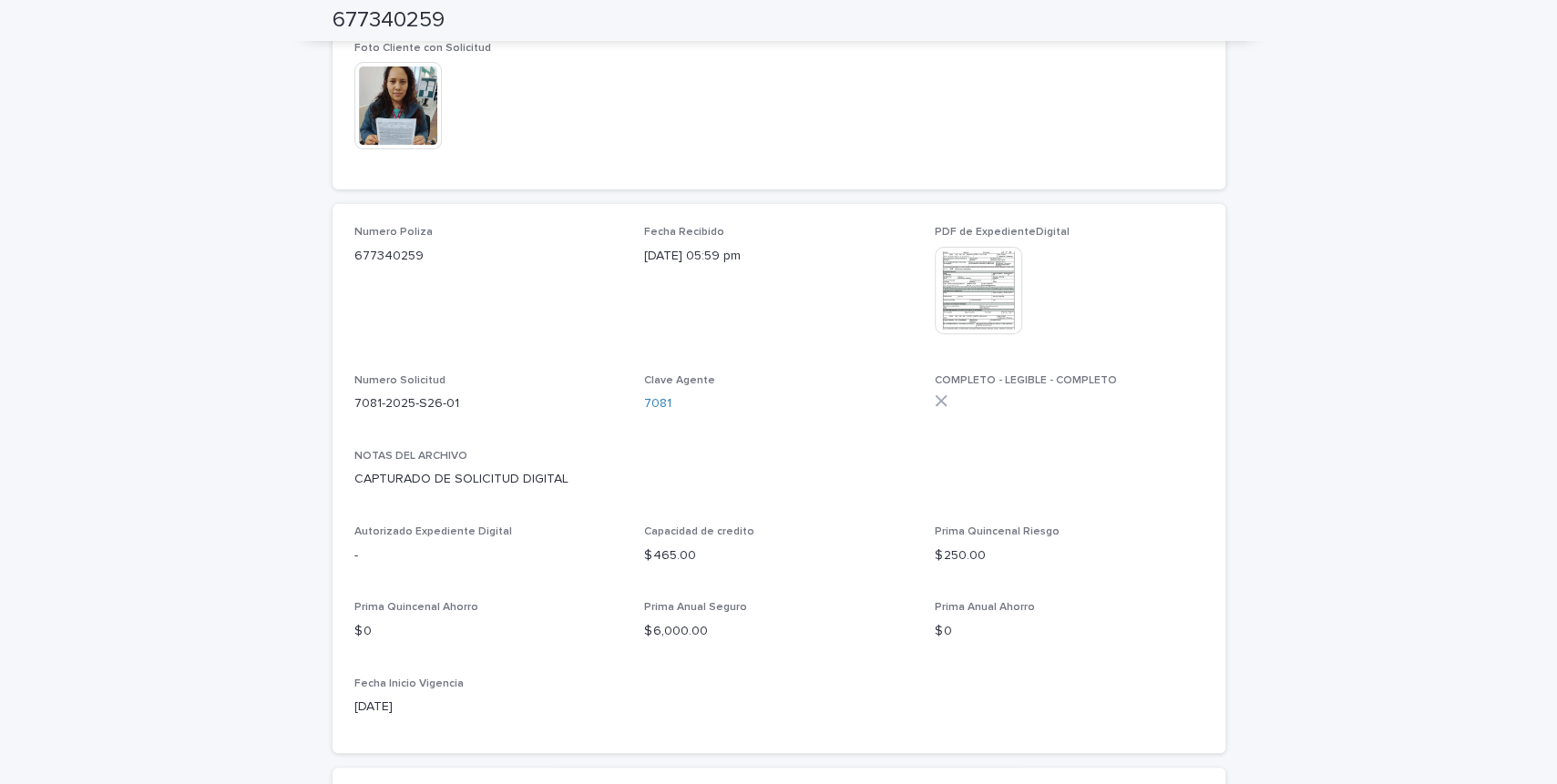 click on "Autorizado Expediente Digital -" at bounding box center (488, 552) 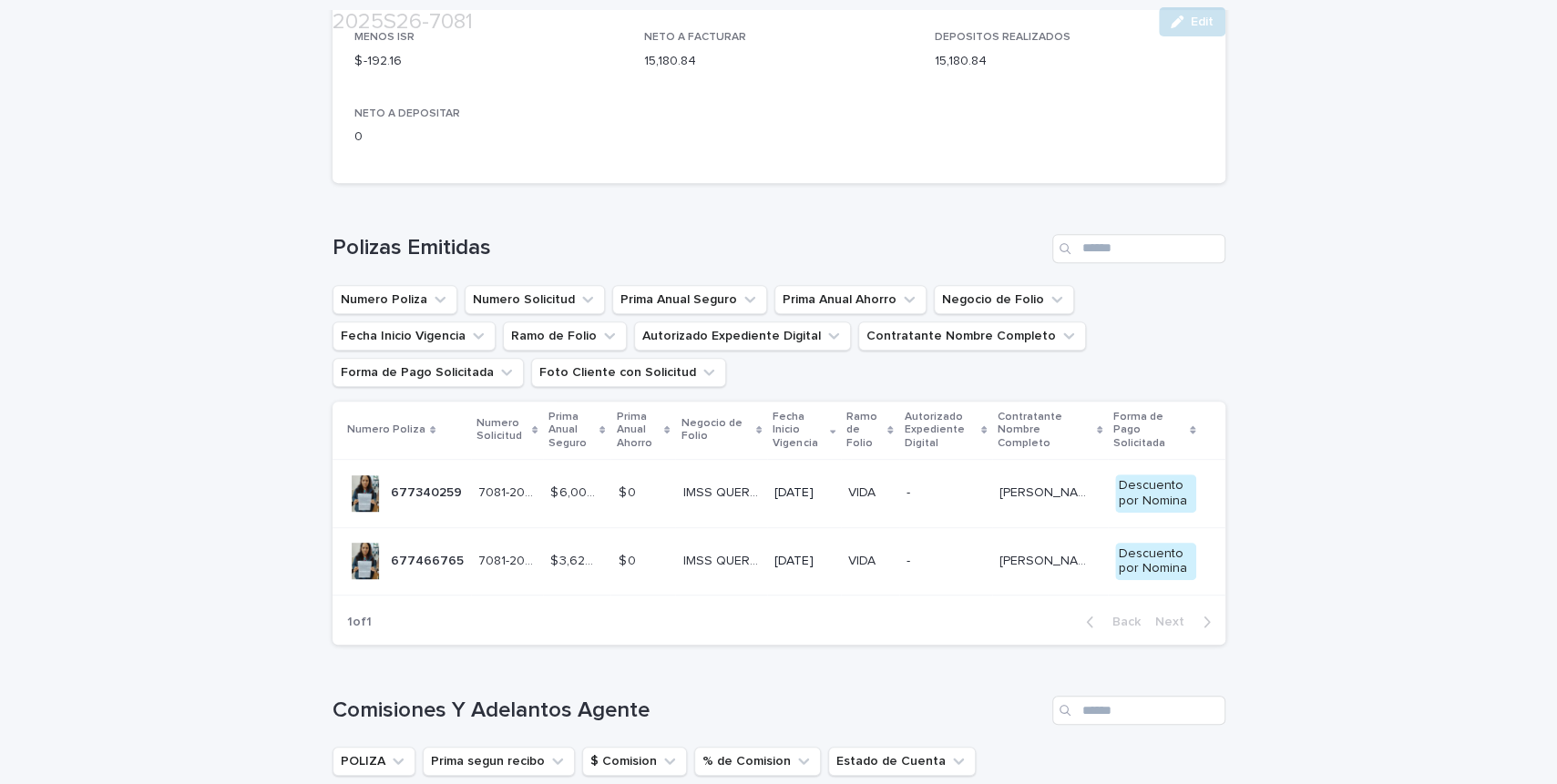 scroll, scrollTop: 526, scrollLeft: 0, axis: vertical 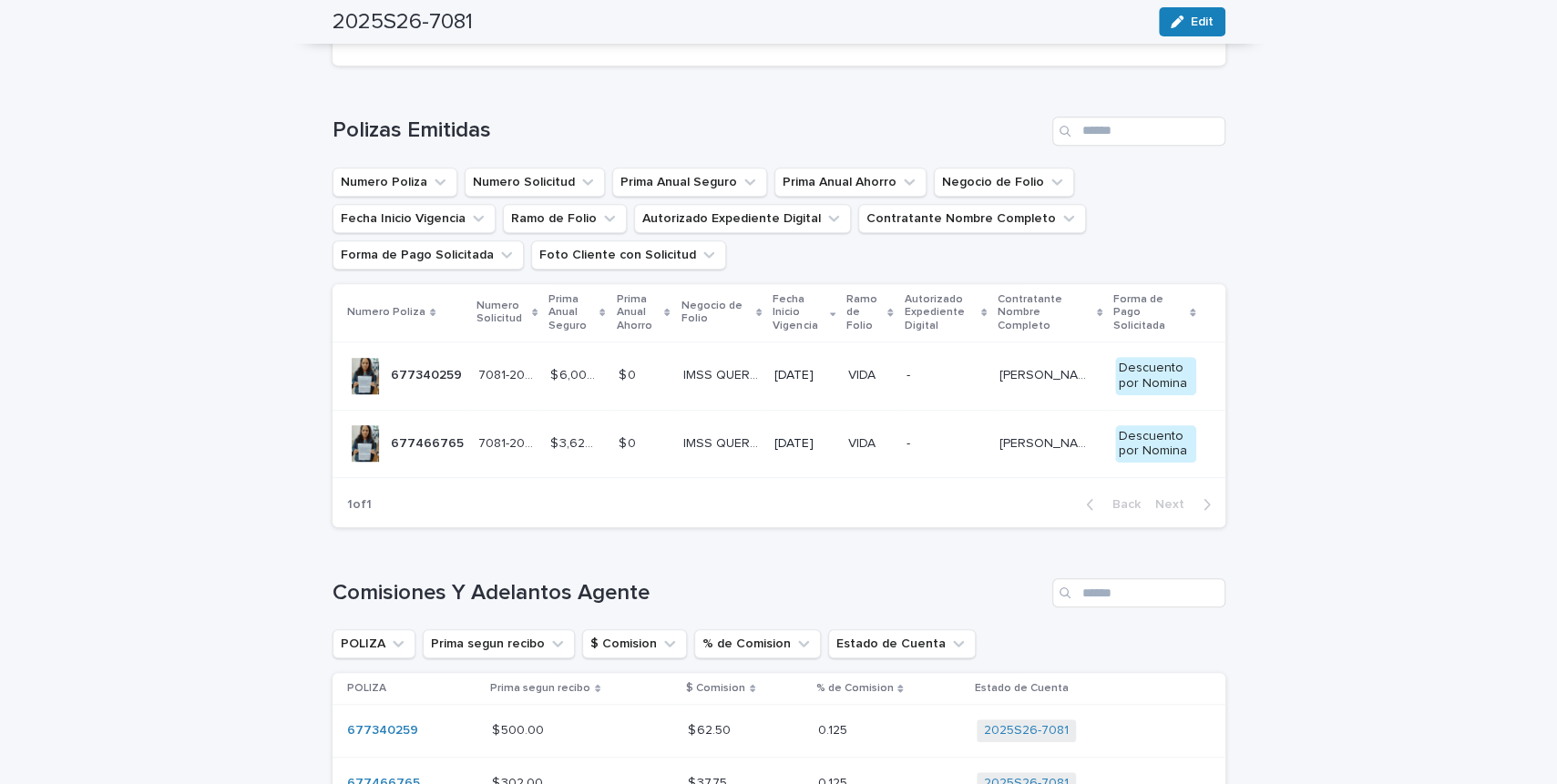 click on "677466765" at bounding box center [429, 442] 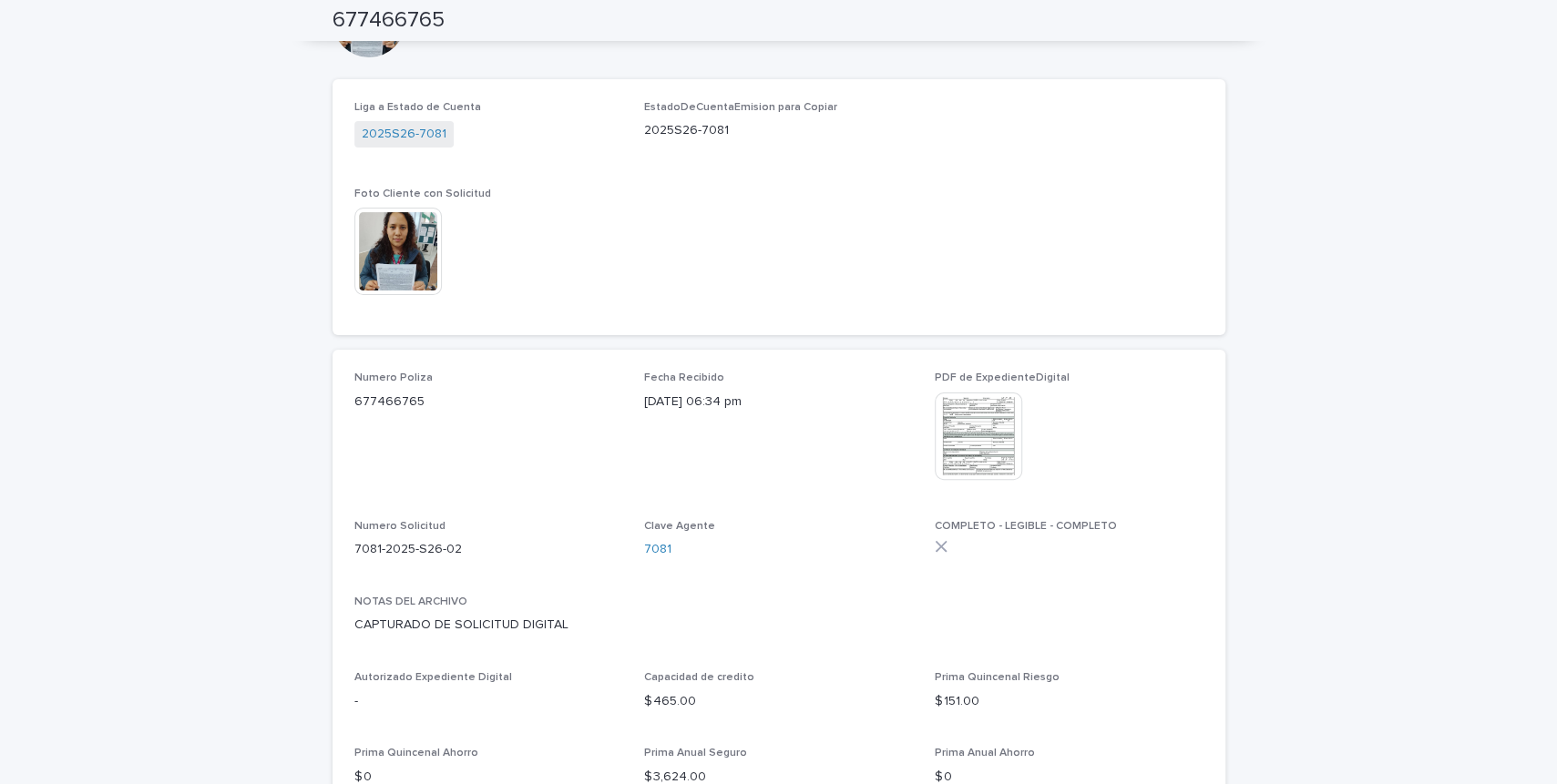 scroll, scrollTop: 150, scrollLeft: 0, axis: vertical 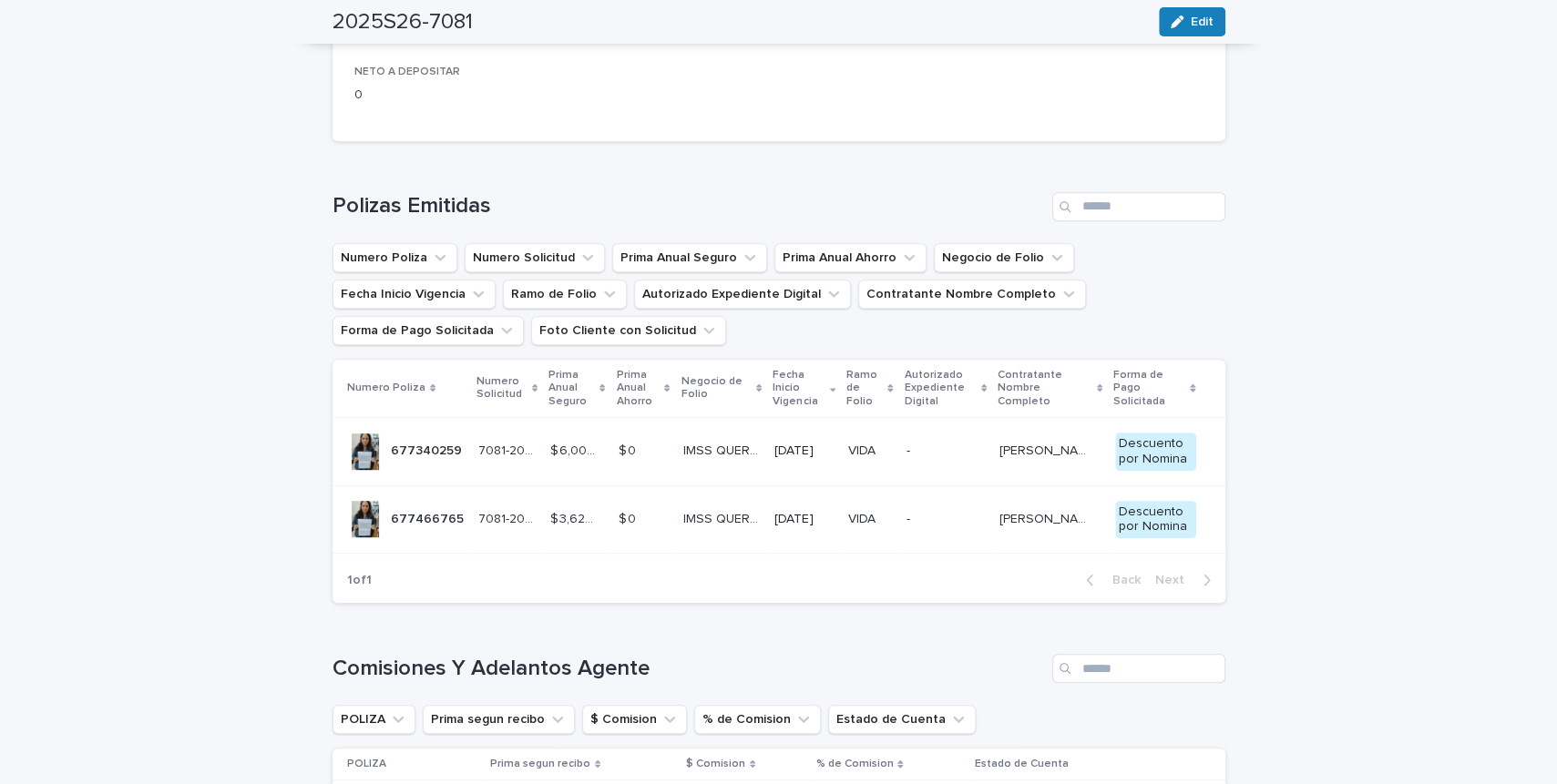 click on "677466765" at bounding box center [429, 517] 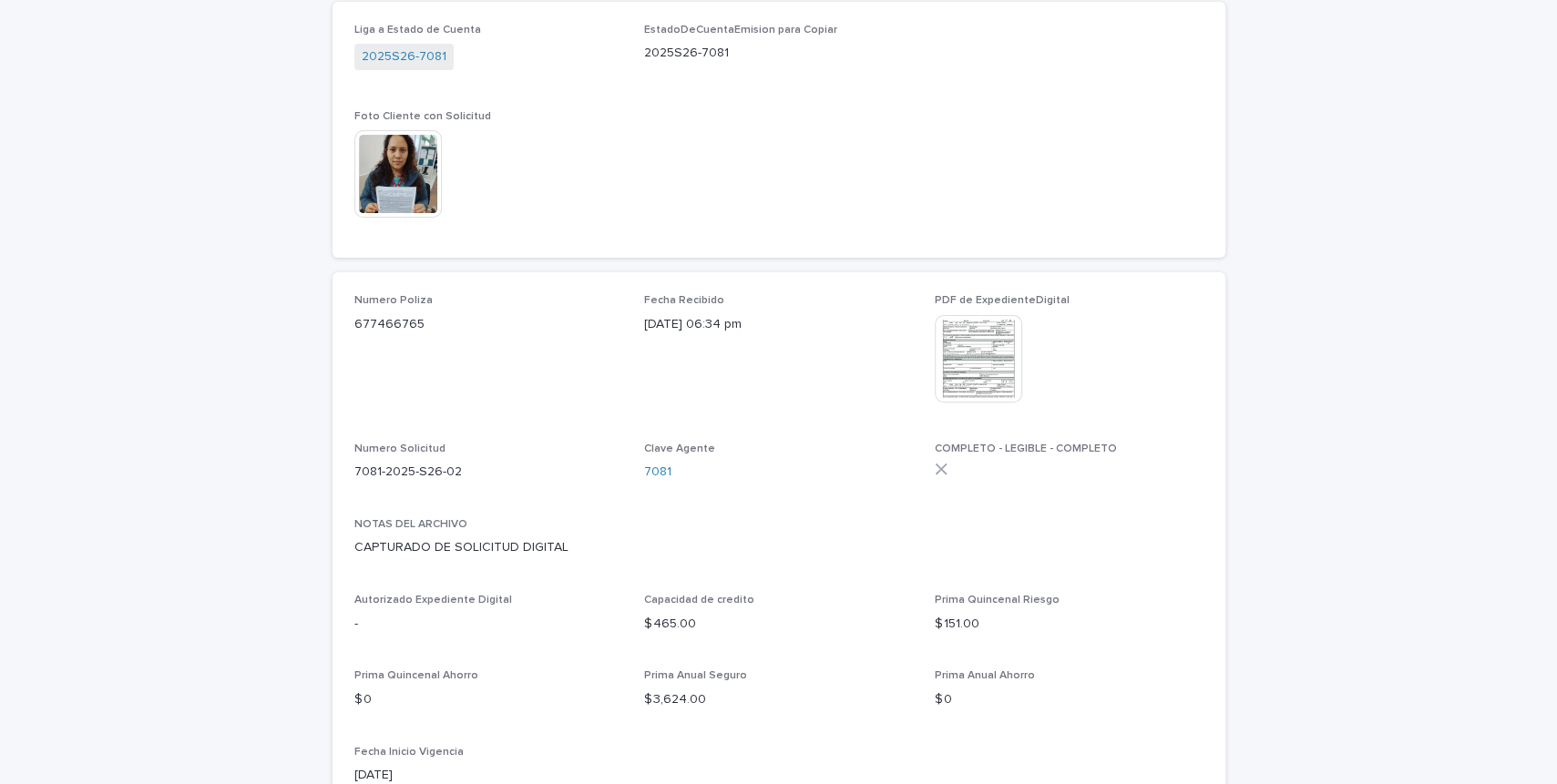 scroll, scrollTop: 300, scrollLeft: 0, axis: vertical 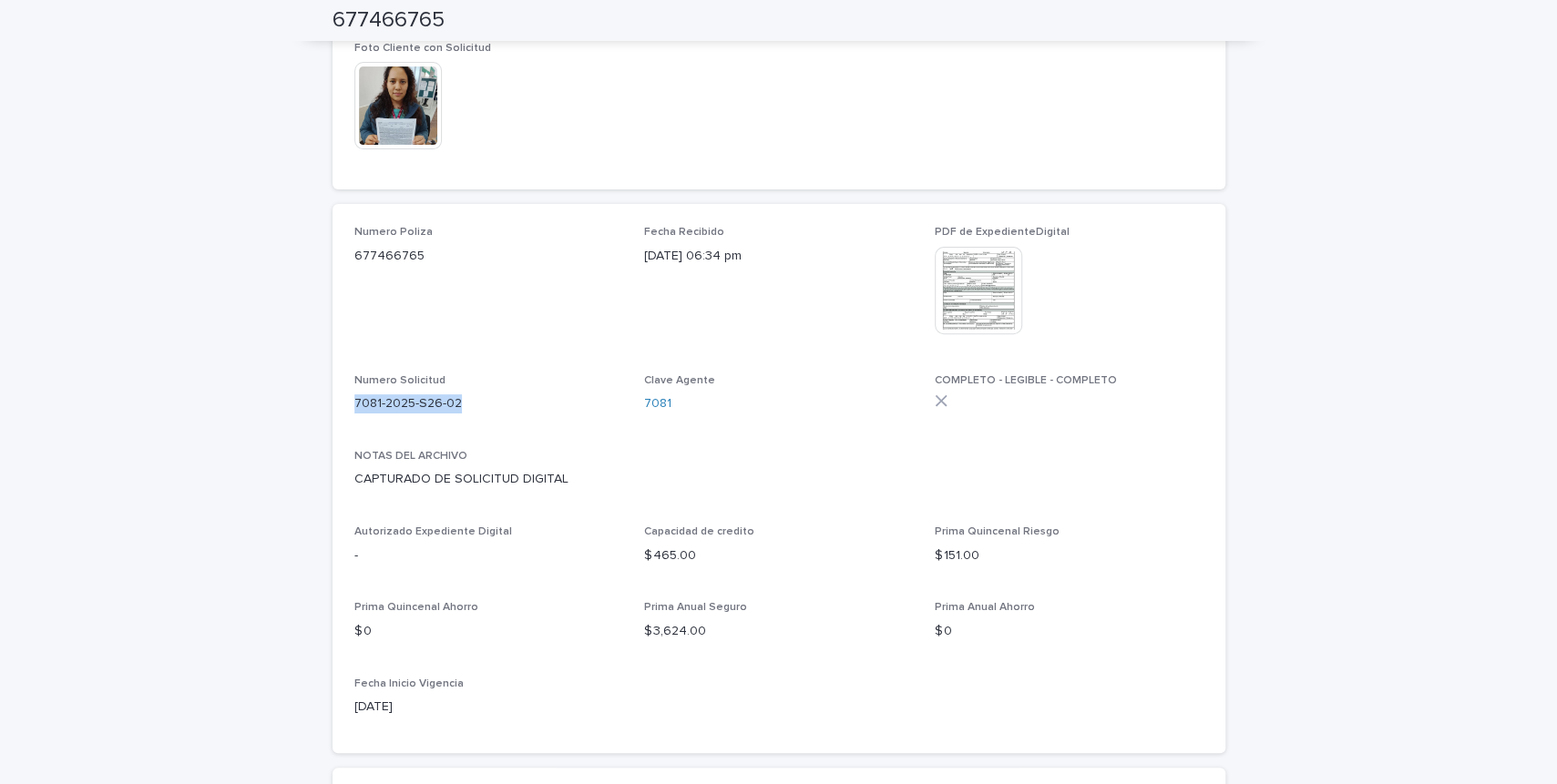 drag, startPoint x: 355, startPoint y: 400, endPoint x: 469, endPoint y: 405, distance: 114.1096 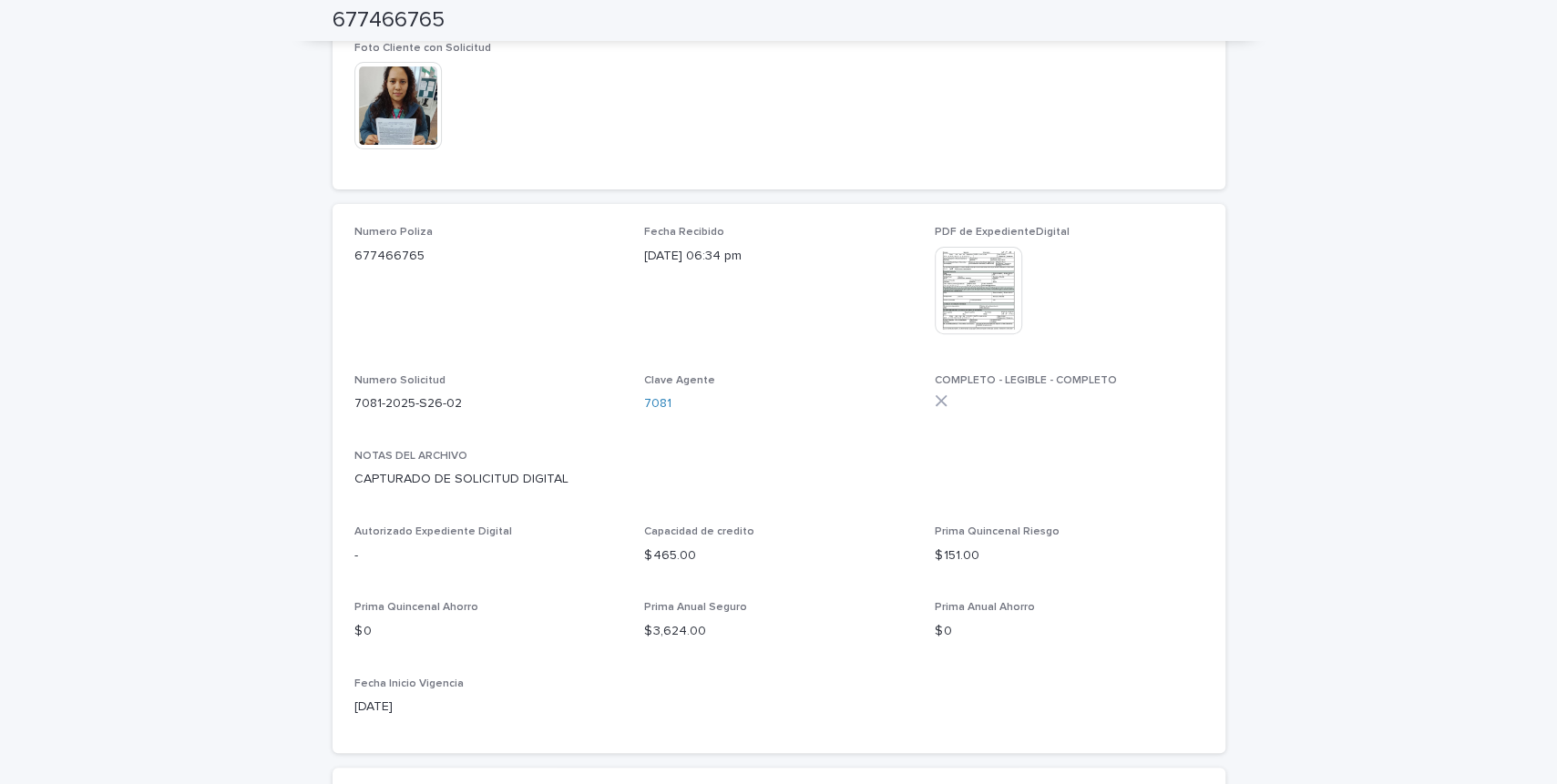 click on "Loading... Saving… Loading... Saving… 677466765 677466765 Sorry, there was an error saving your record. Please try again. Please fill out the required fields below. Loading... Saving… Loading... Saving… Loading... Saving… Liga a Estado de Cuenta 2025S26-7081   EstadoDeCuentaEmision para Copiar 2025S26-7081 Foto Cliente con Solicitud This file cannot be opened Download File Numero Poliza 677466765 Fecha Recibido 27/06/2025 06:34 pm PDF de ExpedienteDigital This file cannot be opened Download File Numero Solicitud 7081-2025-S26-02 Clave Agente 7081   COMPLETO - LEGIBLE - COMPLETO NOTAS DEL ARCHIVO CAPTURADO DE SOLICITUD DIGITAL Autorizado Expediente Digital - Capacidad de credito  $ 465.00 Prima Quincenal Riesgo $ 151.00 Prima Quincenal Ahorro $ 0 Prima Anual Seguro $ 3,624.00 Prima Anual Ahorro $ 0 Fecha Inicio Vigencia 2025-09-01 PDF Poliza This file cannot be opened Download File Solicitud This file cannot be opened Download File Talones de Pago This file cannot be opened Download File" at bounding box center [778, 799] 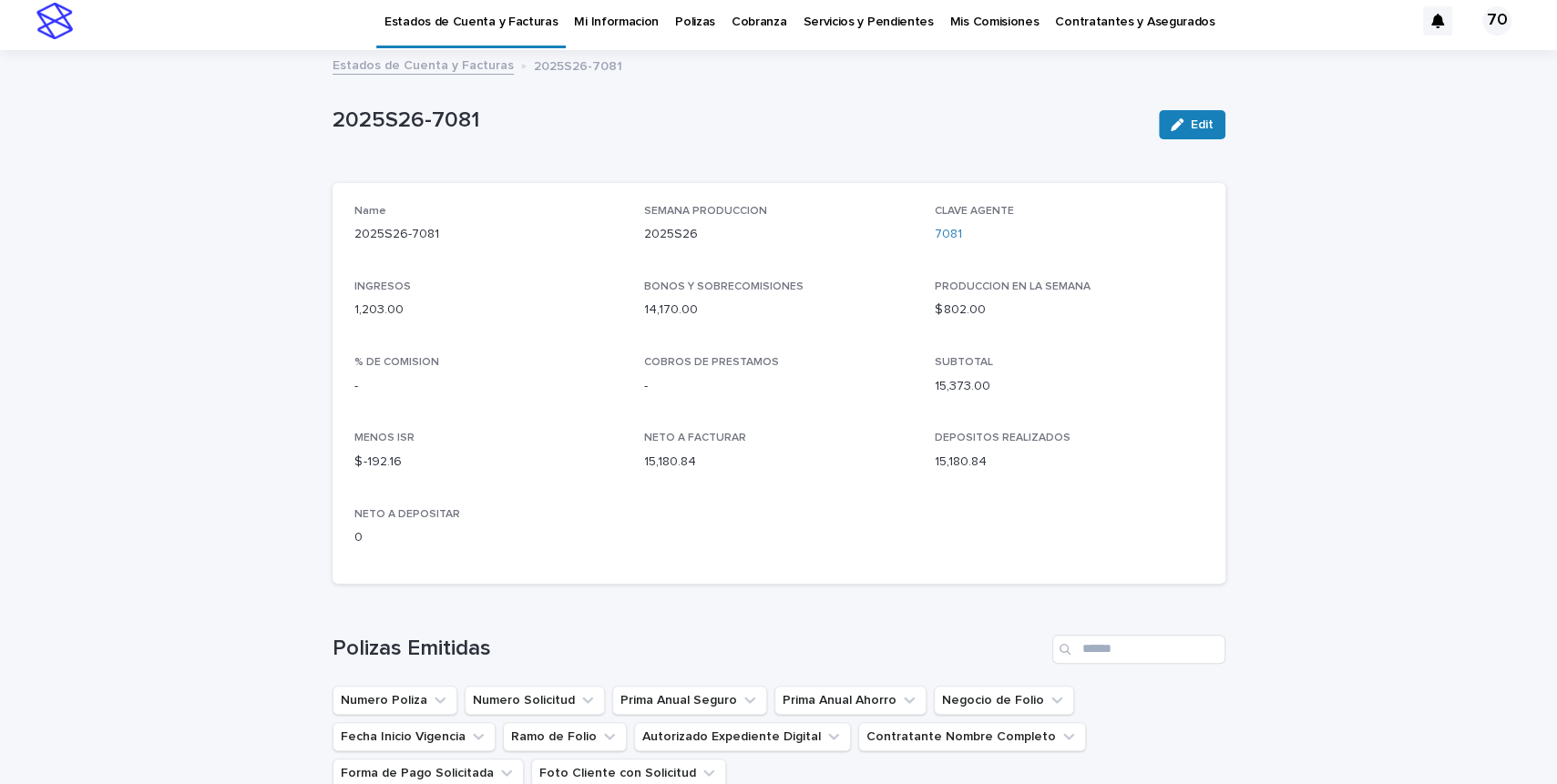 scroll, scrollTop: 0, scrollLeft: 0, axis: both 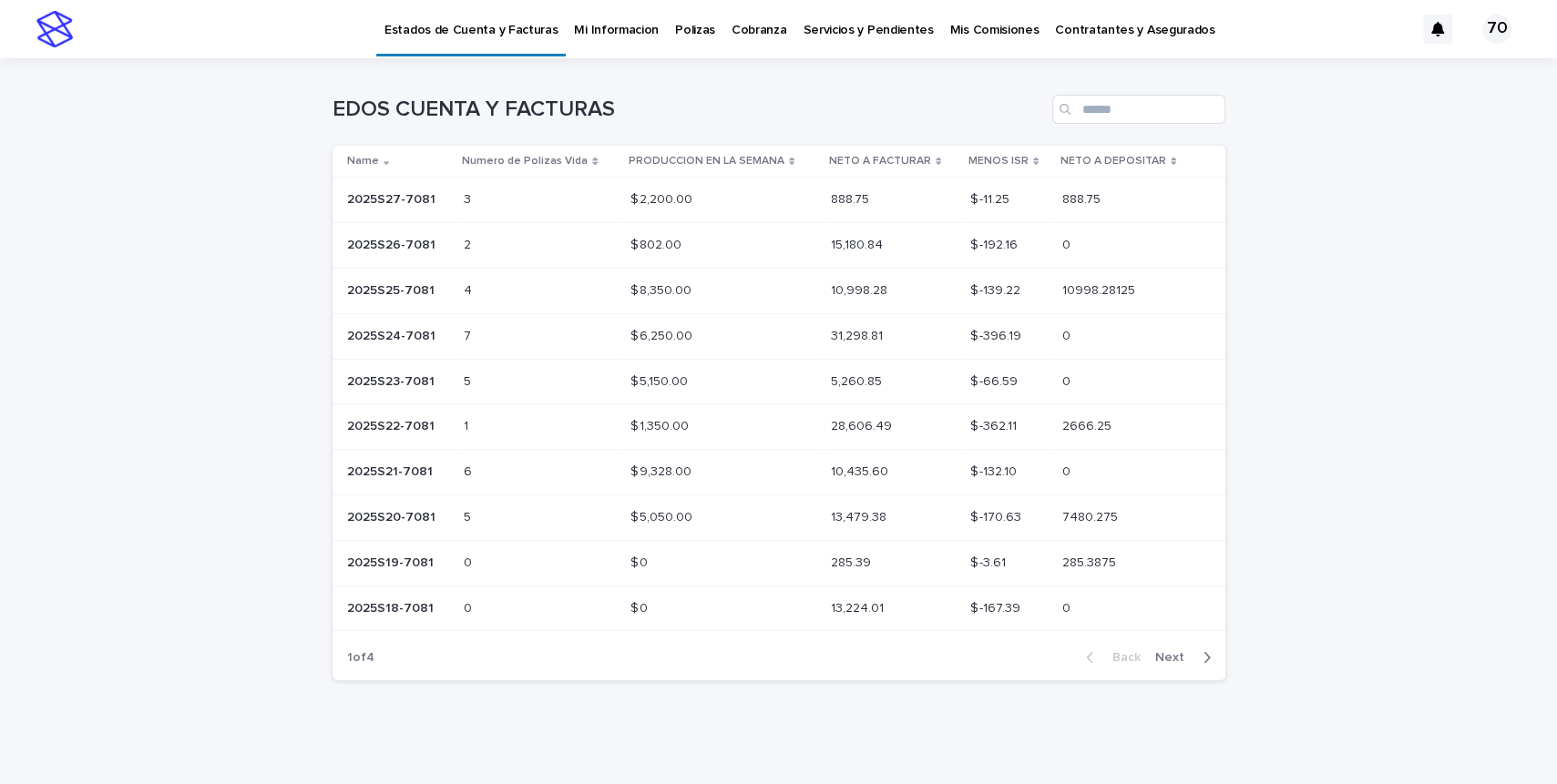 click on "2025S27-7081" at bounding box center (393, 198) 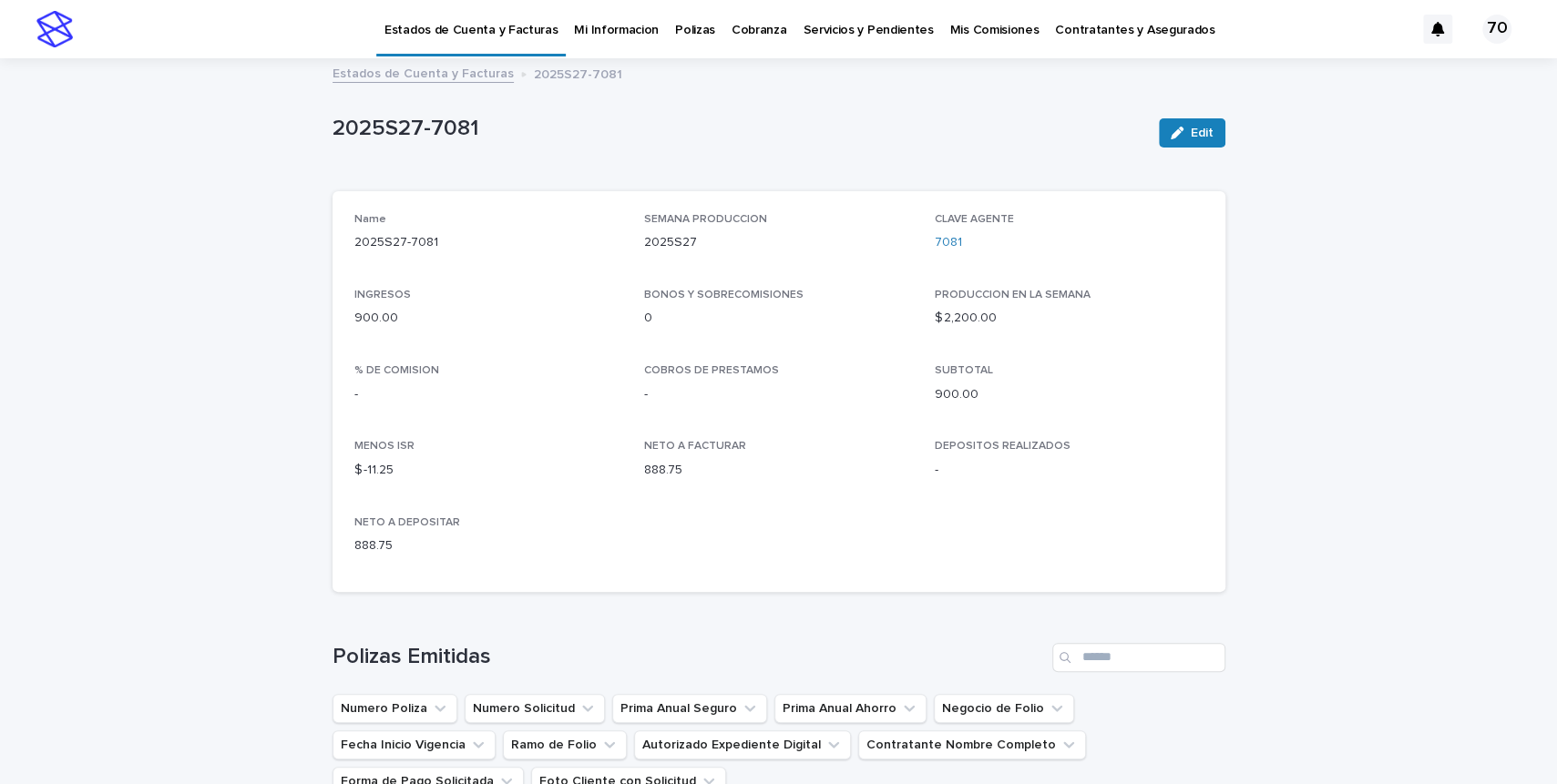 click on "Loading... Saving… Polizas Emitidas Numero Poliza Numero Solicitud Prima Anual Seguro Prima Anual Ahorro Negocio de Folio Fecha Inicio Vigencia Ramo de Folio Autorizado Expediente Digital Contratante Nombre Completo Forma de Pago Solicitada Foto Cliente con Solicitud Numero Poliza Numero Solicitud Prima Anual Seguro Prima Anual Ahorro Negocio de Folio Fecha Inicio Vigencia Ramo de Folio Autorizado Expediente Digital Contratante Nombre Completo Forma de Pago Solicitada 679109231 REEMPLAZA A LA POLIZA ANTERIOR (679103119-CANCELADA POR NTU) 679109231 REEMPLAZA A LA POLIZA ANTERIOR (679103119-CANCELADA POR NTU)   7081-2025-S27-02  7081-2025-S27-02    $ 12,000.00 $ 12,000.00   $ 0 $ 0   IMSS EDO MEX IMSS EDO MEX   2025-09-01 VIDA VIDA   - BEATRIZ  HUITRON RODRIGUEZ BEATRIZ  HUITRON RODRIGUEZ   Descuento por Nomina 679122036 679122036   7081-2025-S27-03 7081-2025-S27-03   $ 7,200.00 $ 7,200.00   $ 0 $ 0   IMSS EDO MEX IMSS EDO MEX   2025-09-01 VIDA VIDA   - BEATRIZ  HUITRON RODRIGUEZ" at bounding box center (779, 871) 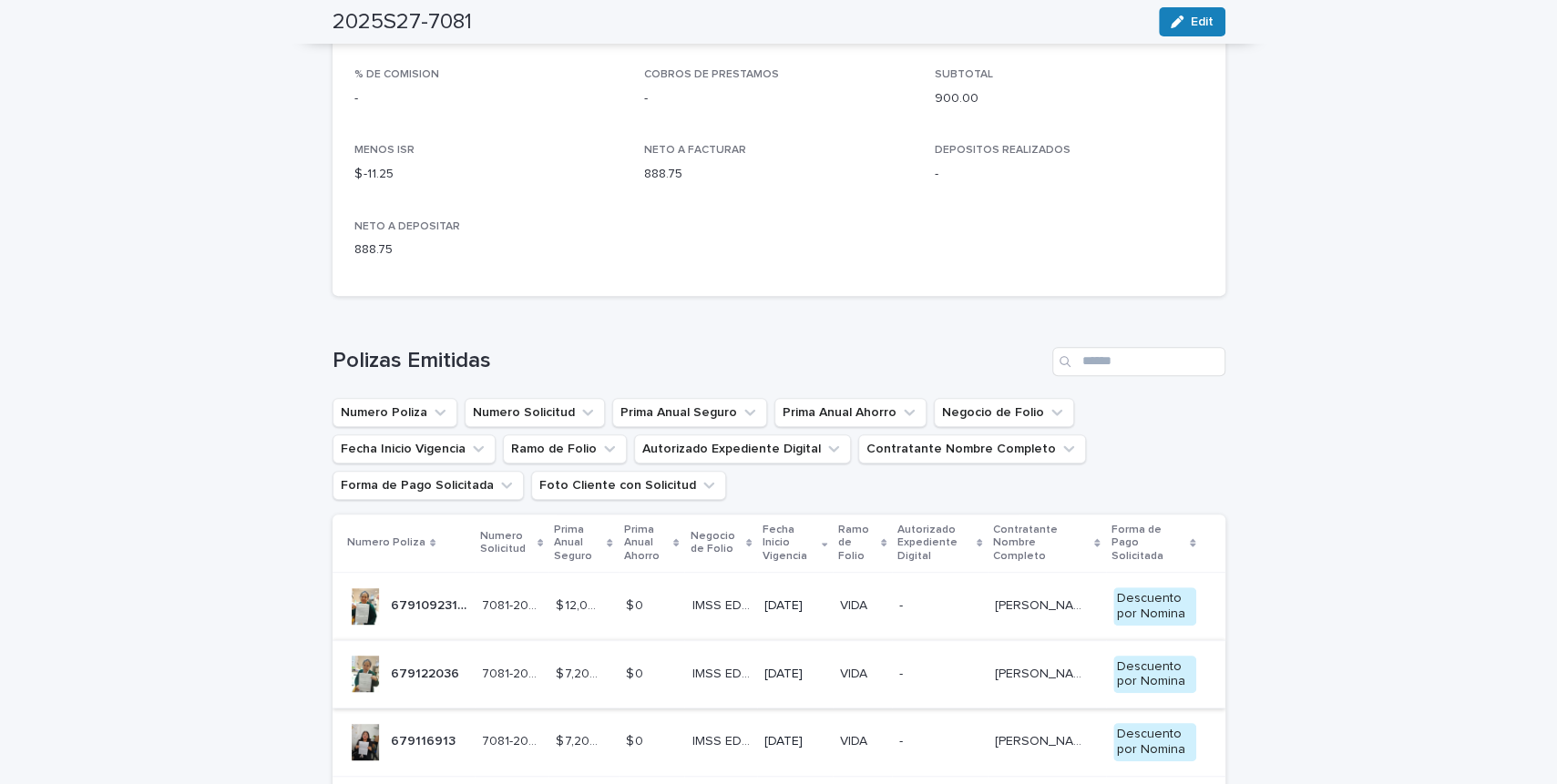 scroll, scrollTop: 376, scrollLeft: 0, axis: vertical 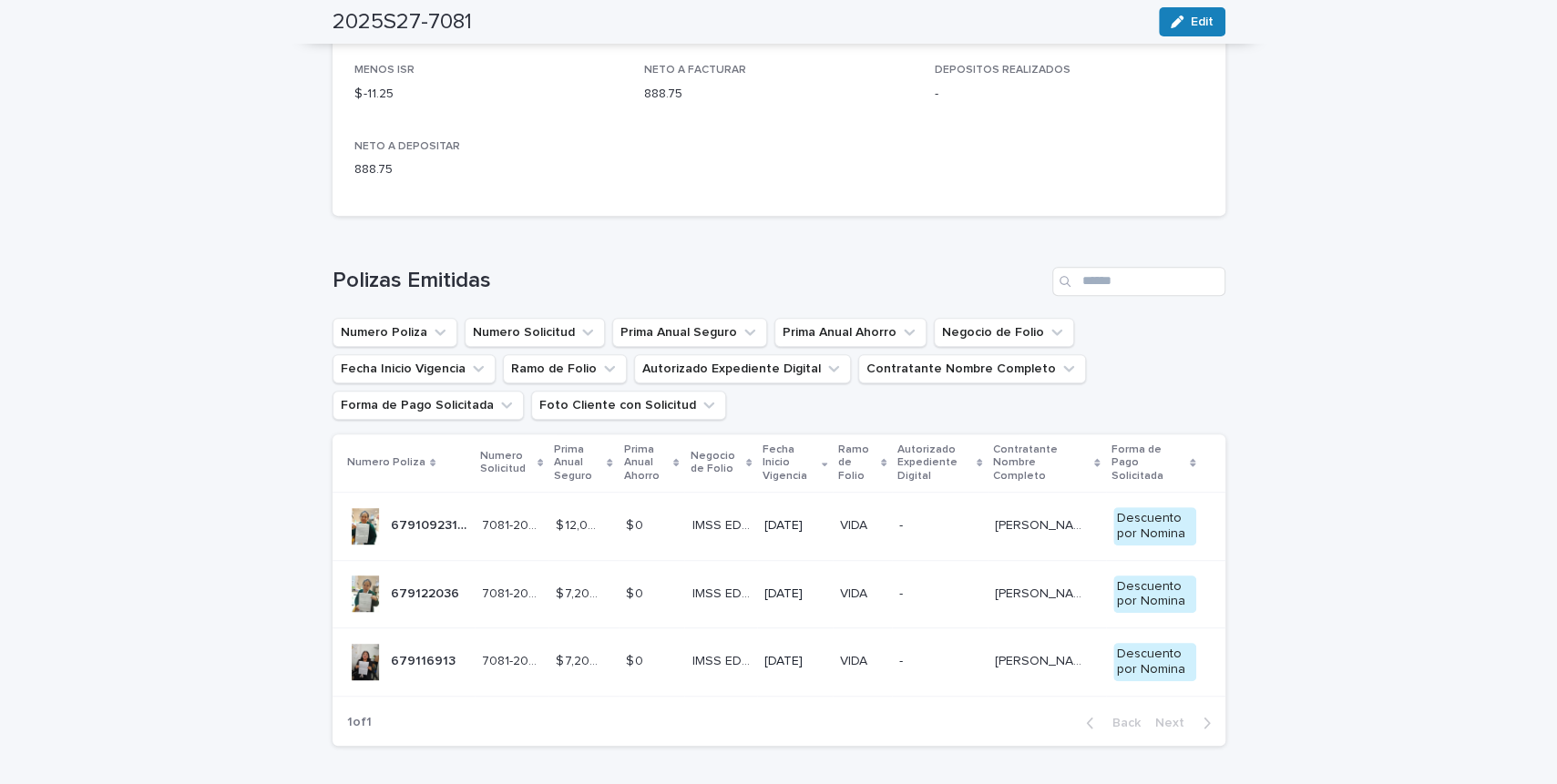 click on "679109231 REEMPLAZA A LA POLIZA ANTERIOR (679103119-CANCELADA POR NTU)" at bounding box center (431, 524) 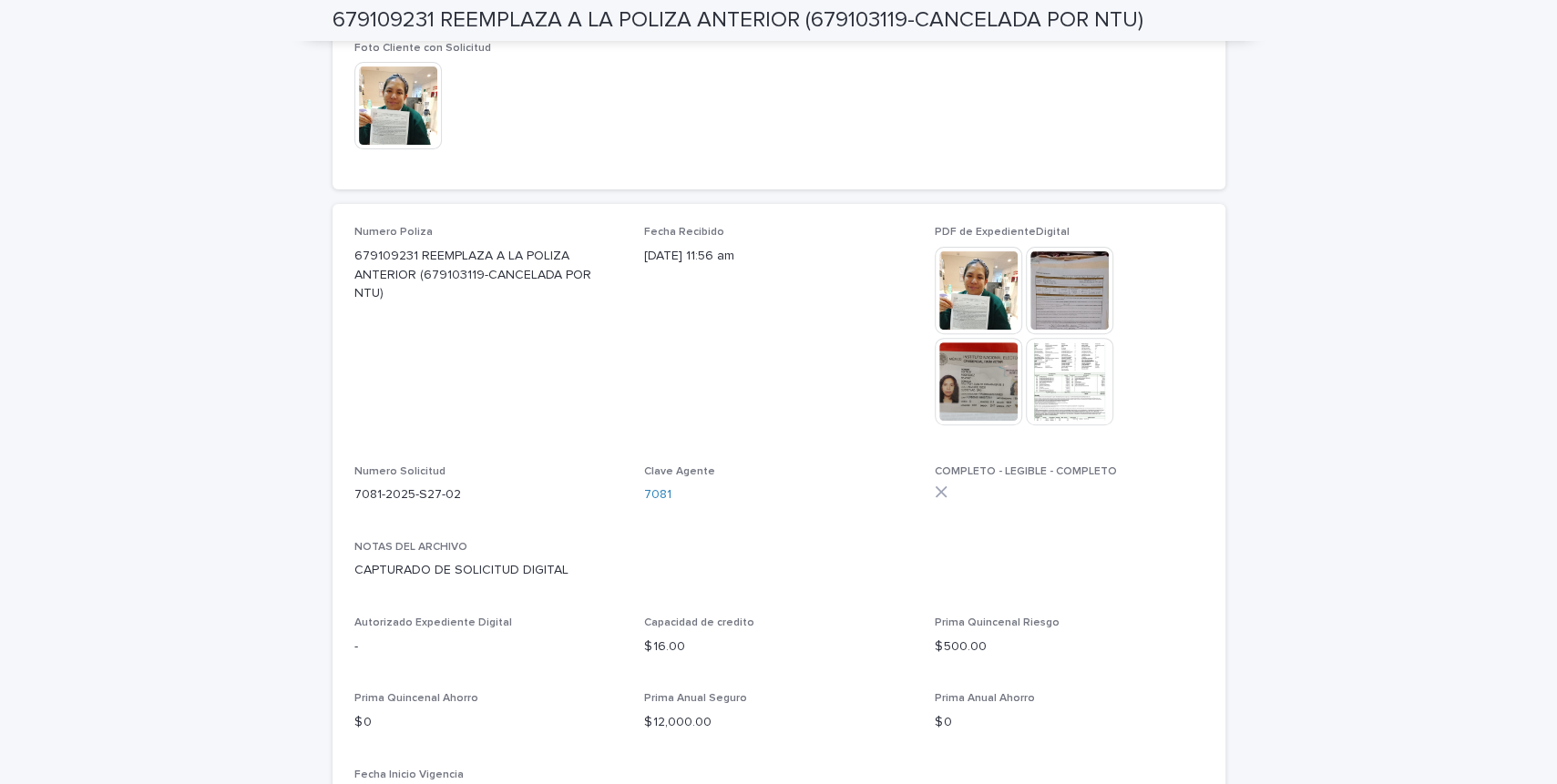 scroll, scrollTop: 376, scrollLeft: 0, axis: vertical 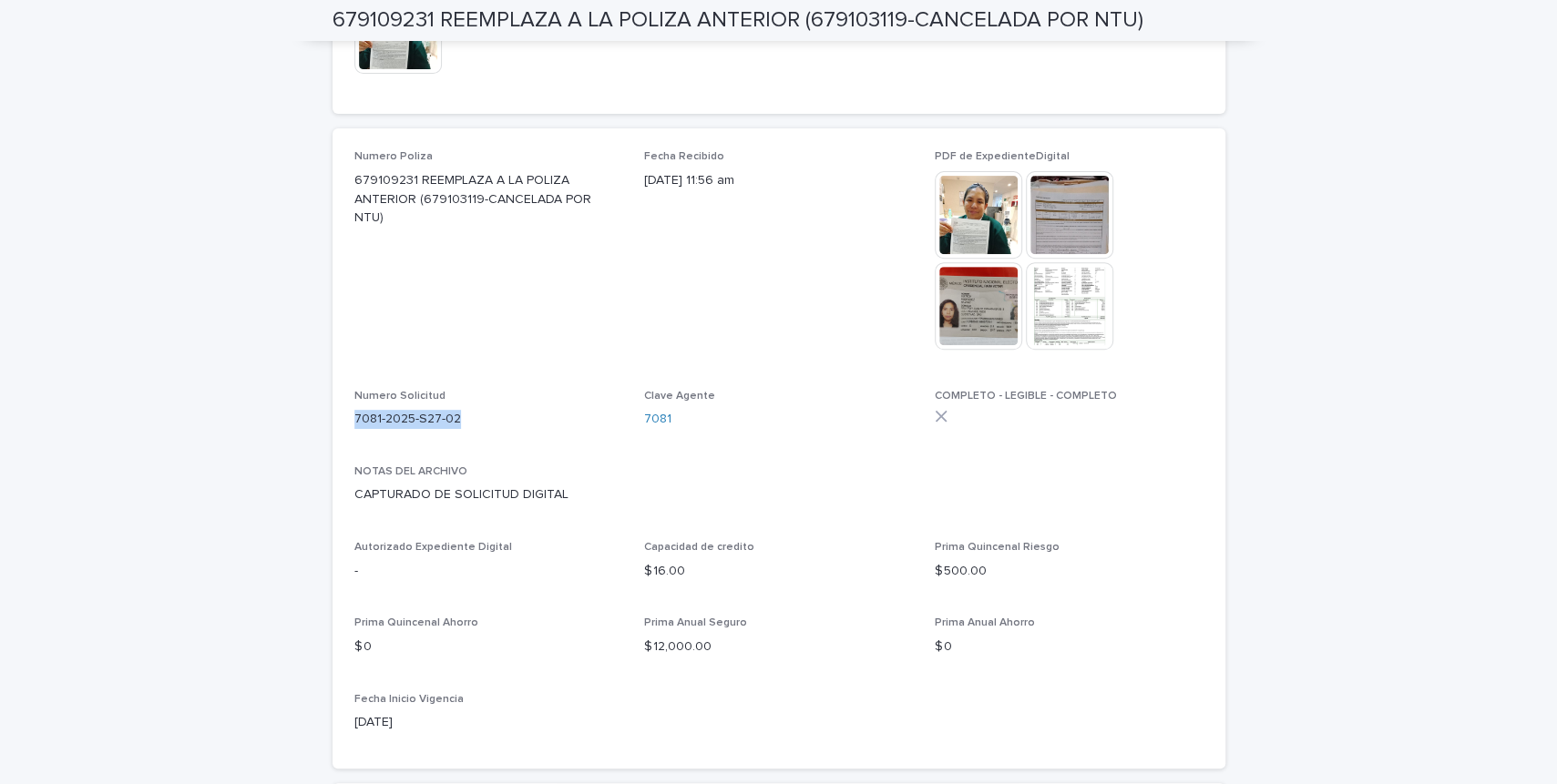 drag, startPoint x: 356, startPoint y: 416, endPoint x: 460, endPoint y: 416, distance: 104 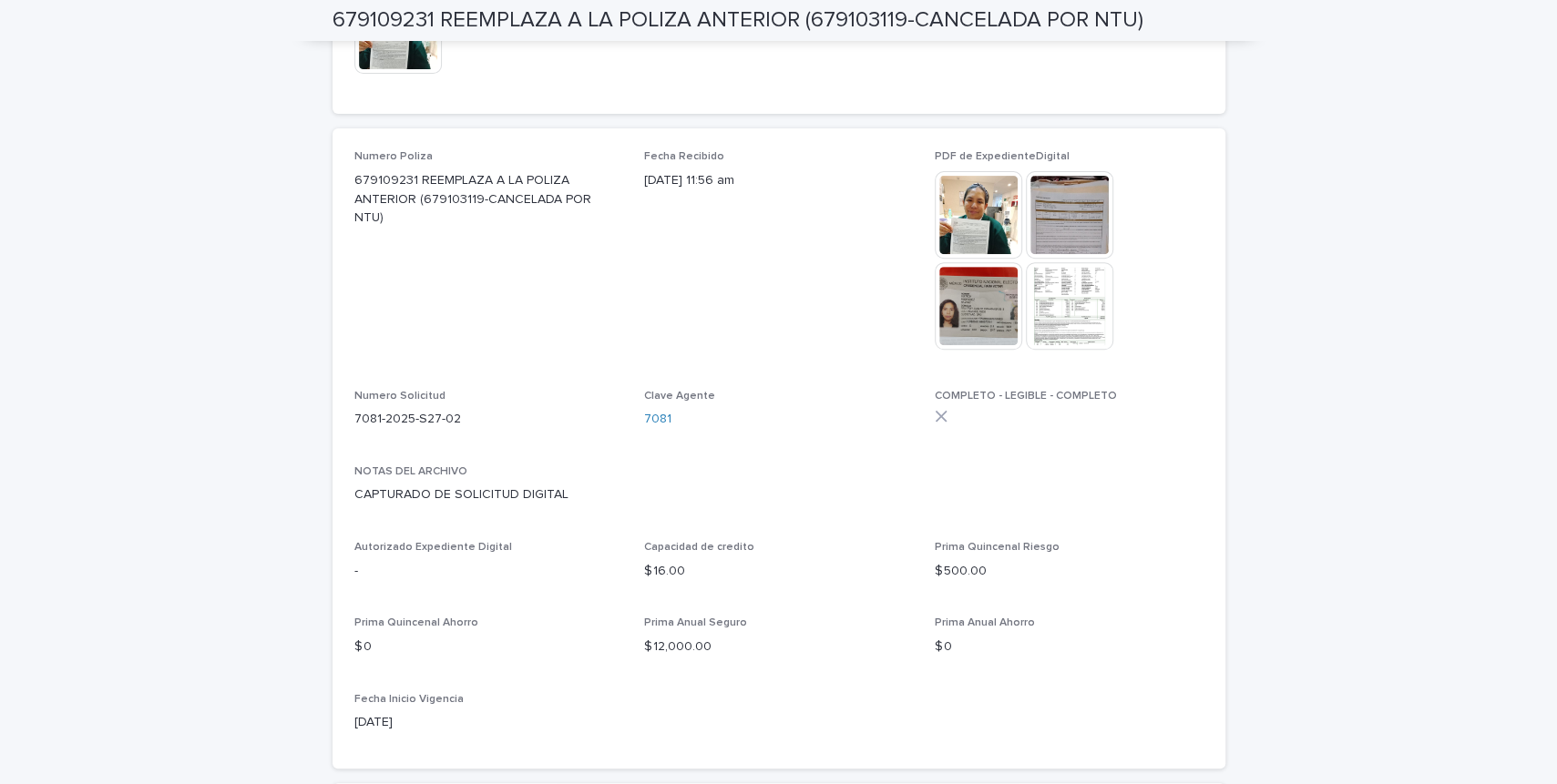 click on "Prima Quincenal Ahorro" at bounding box center [488, 623] 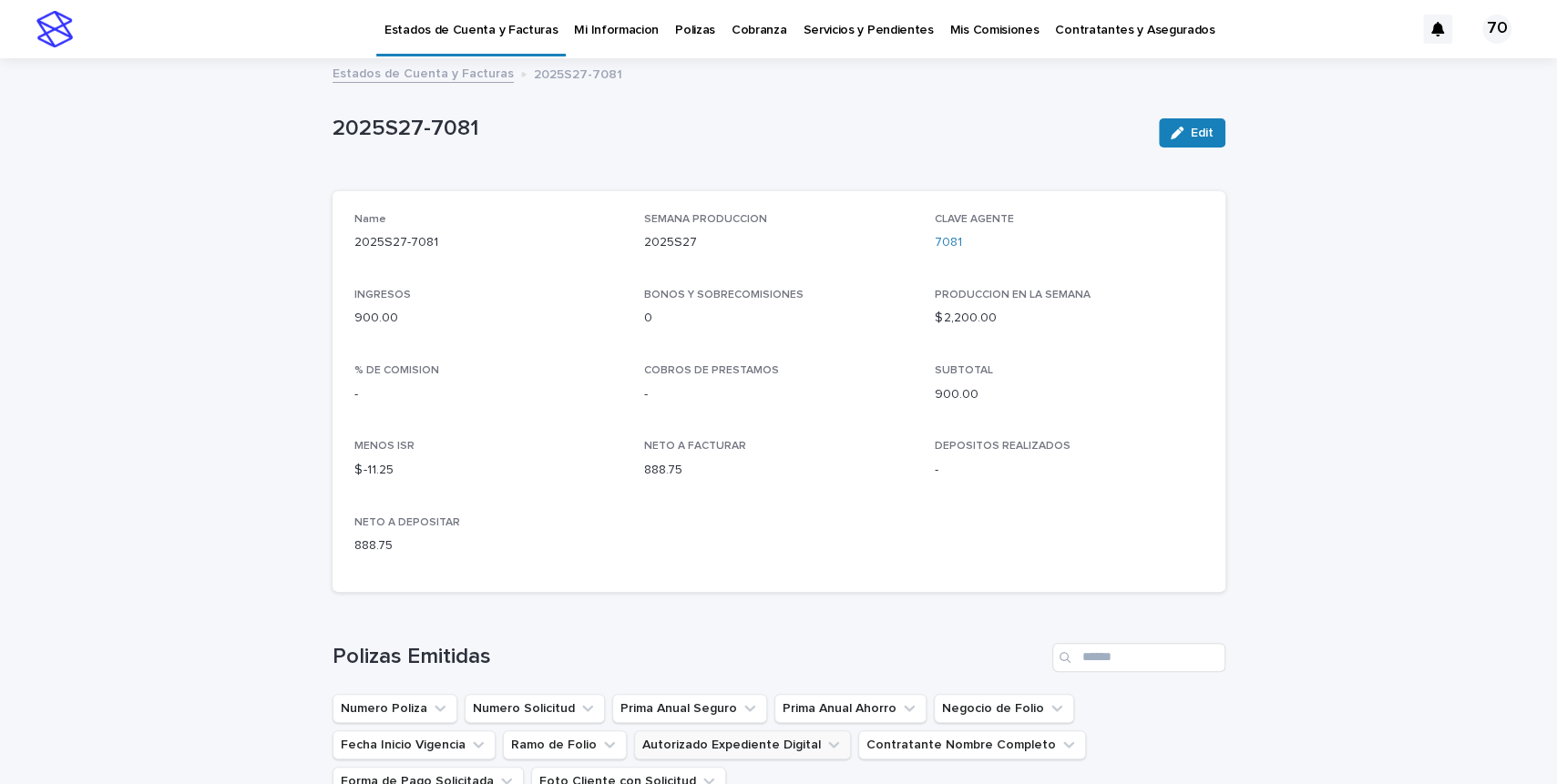 scroll, scrollTop: 376, scrollLeft: 0, axis: vertical 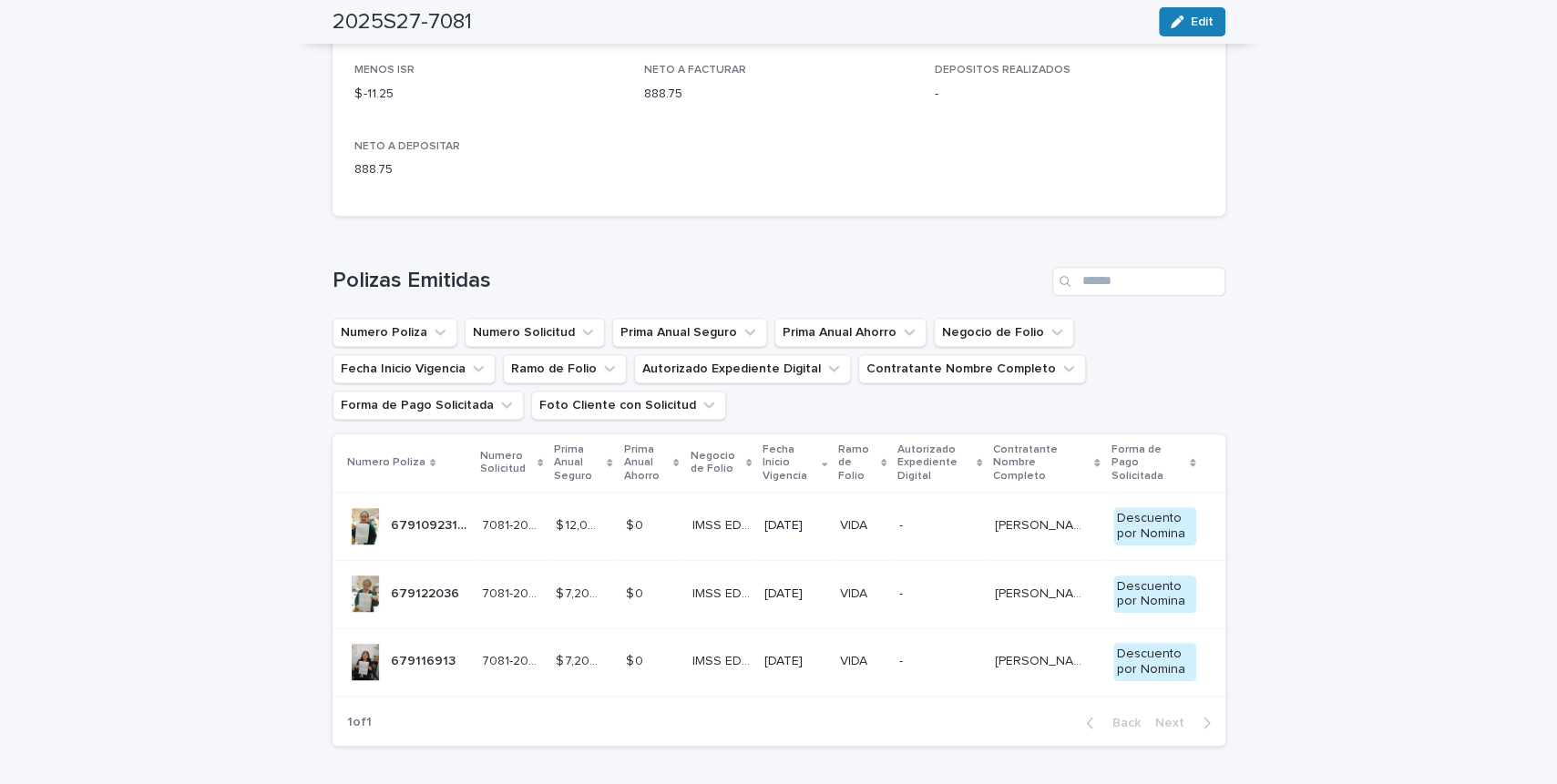 click on "679122036" at bounding box center [426, 592] 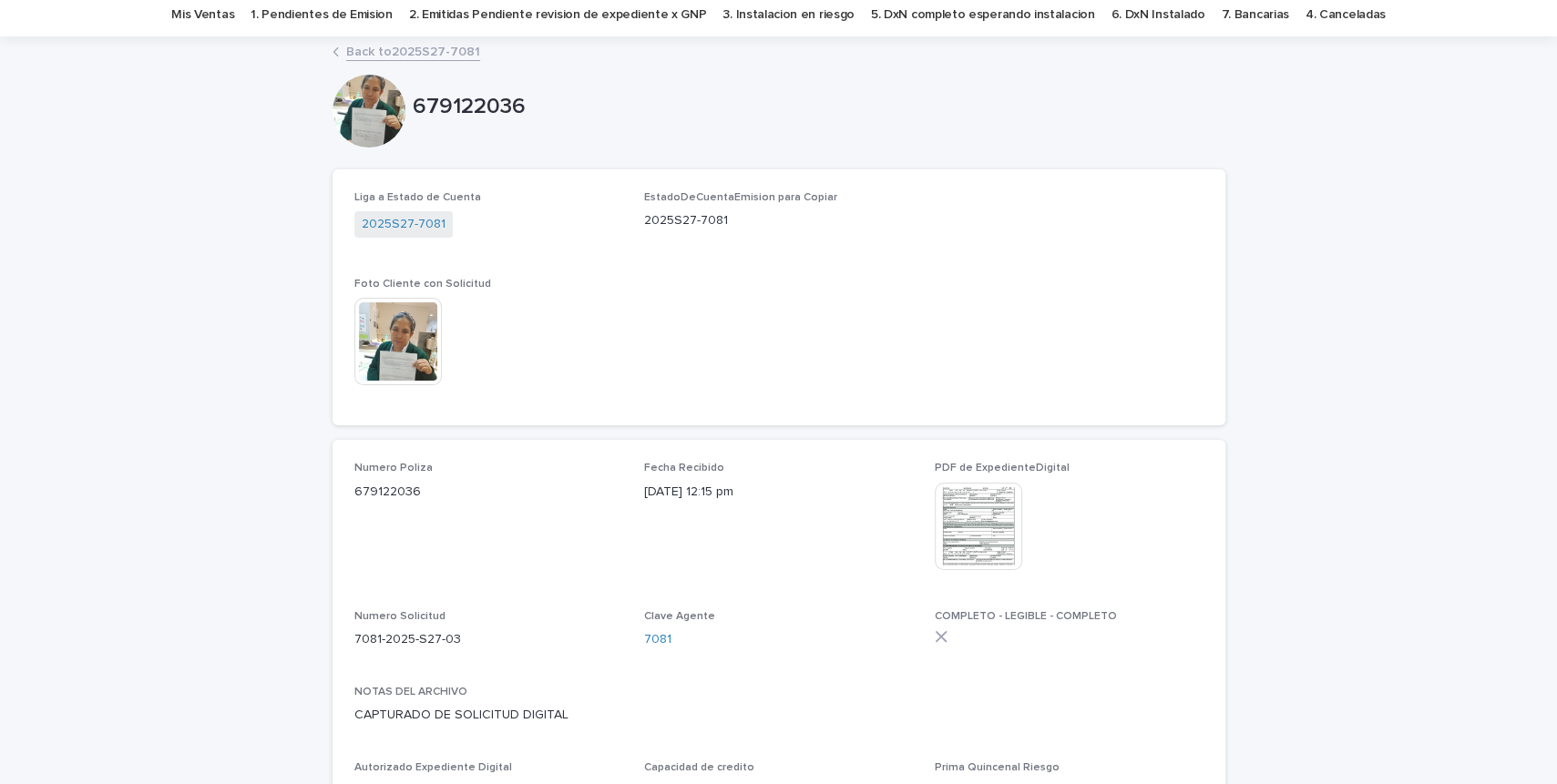 scroll, scrollTop: 376, scrollLeft: 0, axis: vertical 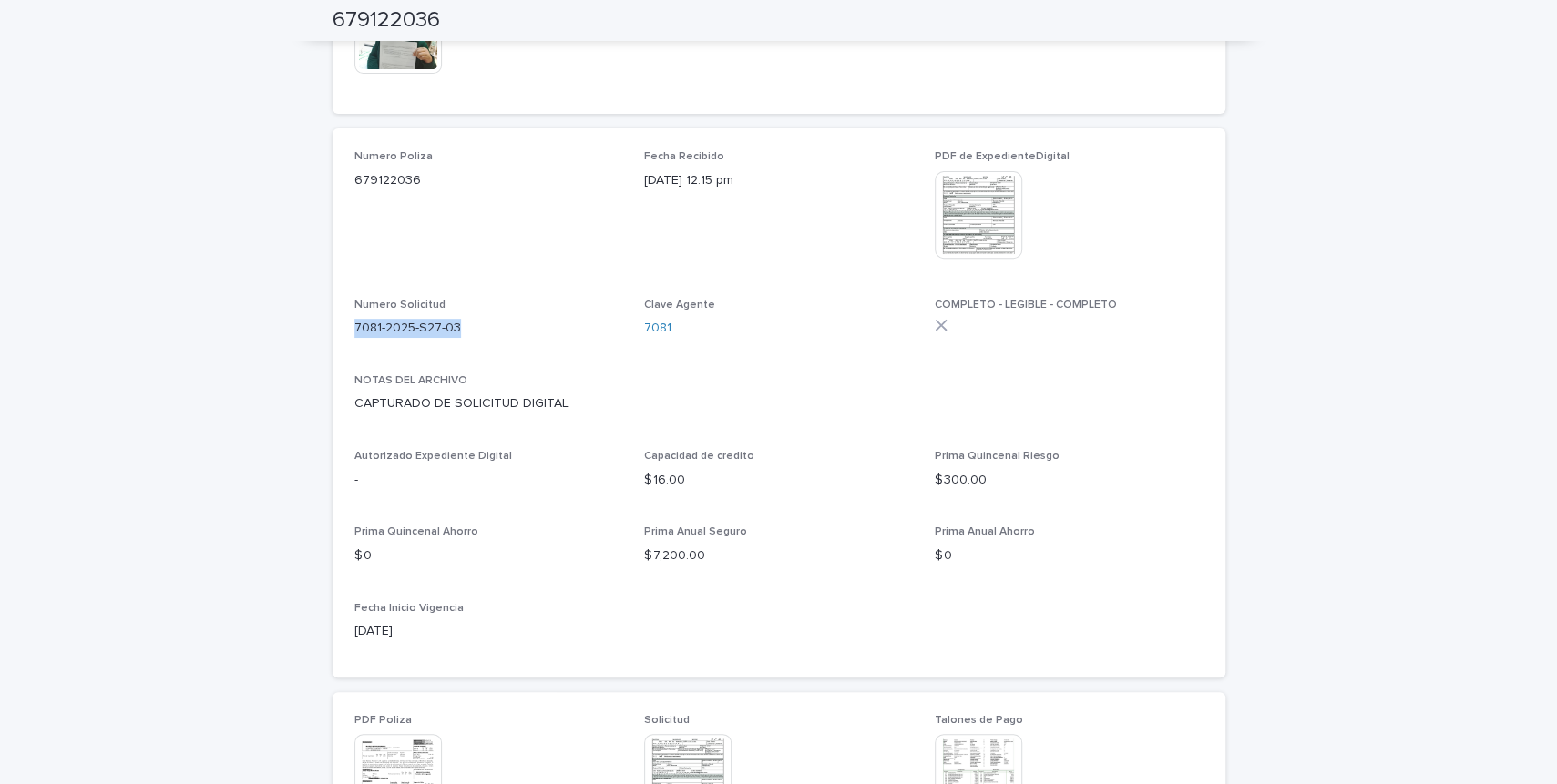 drag, startPoint x: 356, startPoint y: 327, endPoint x: 454, endPoint y: 329, distance: 98.02041 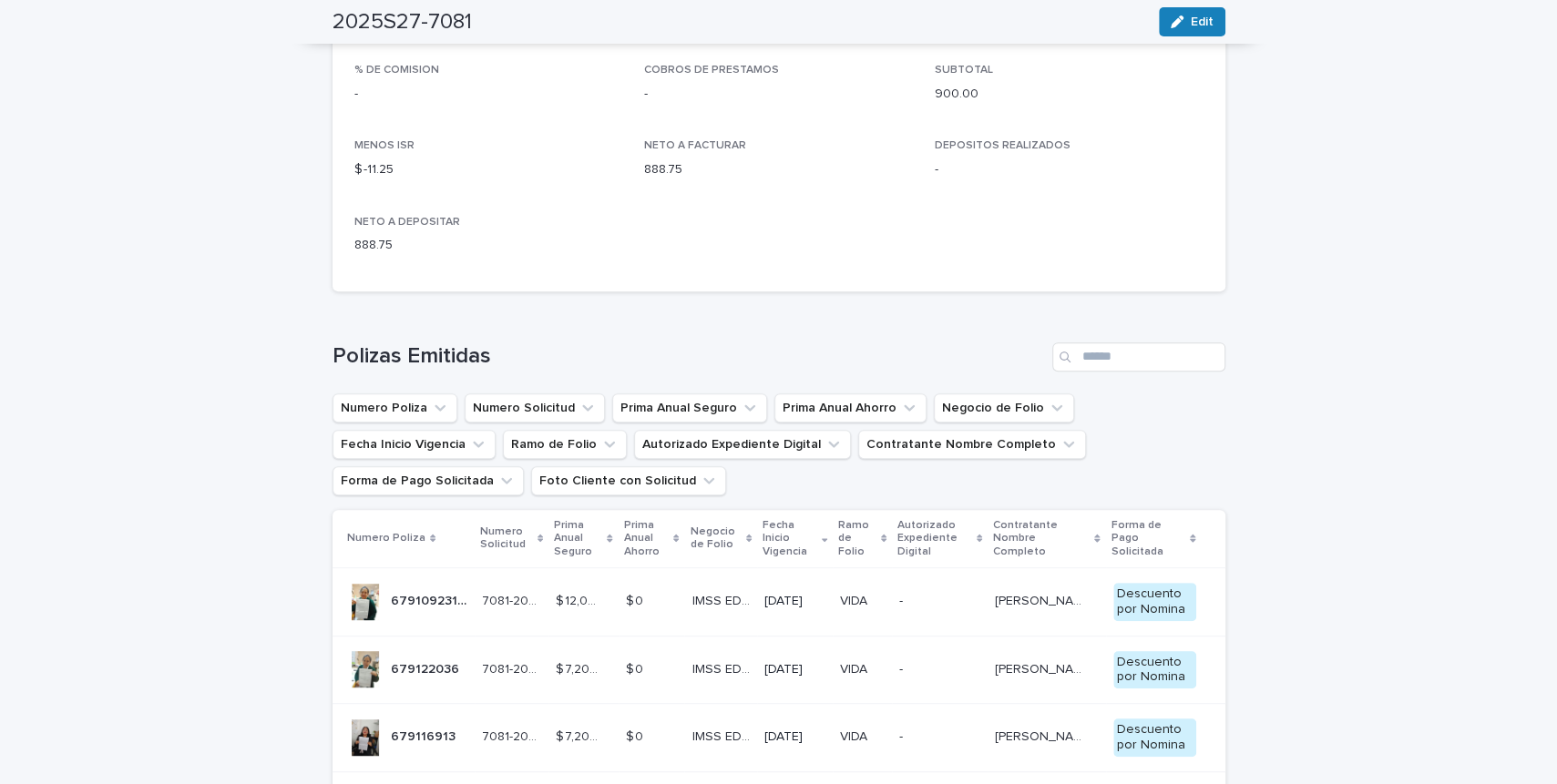 scroll, scrollTop: 376, scrollLeft: 0, axis: vertical 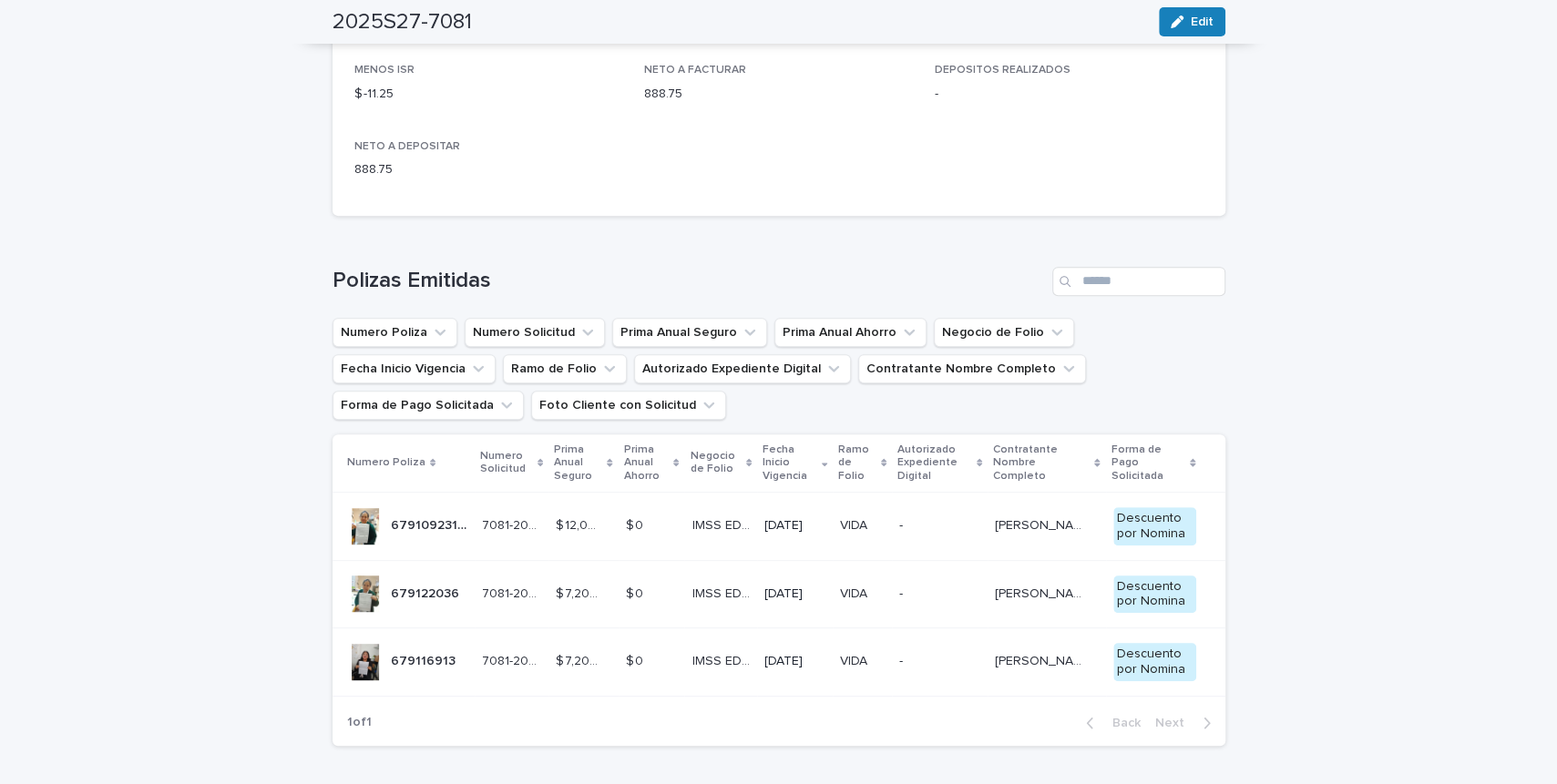 click on "679116913" at bounding box center (425, 659) 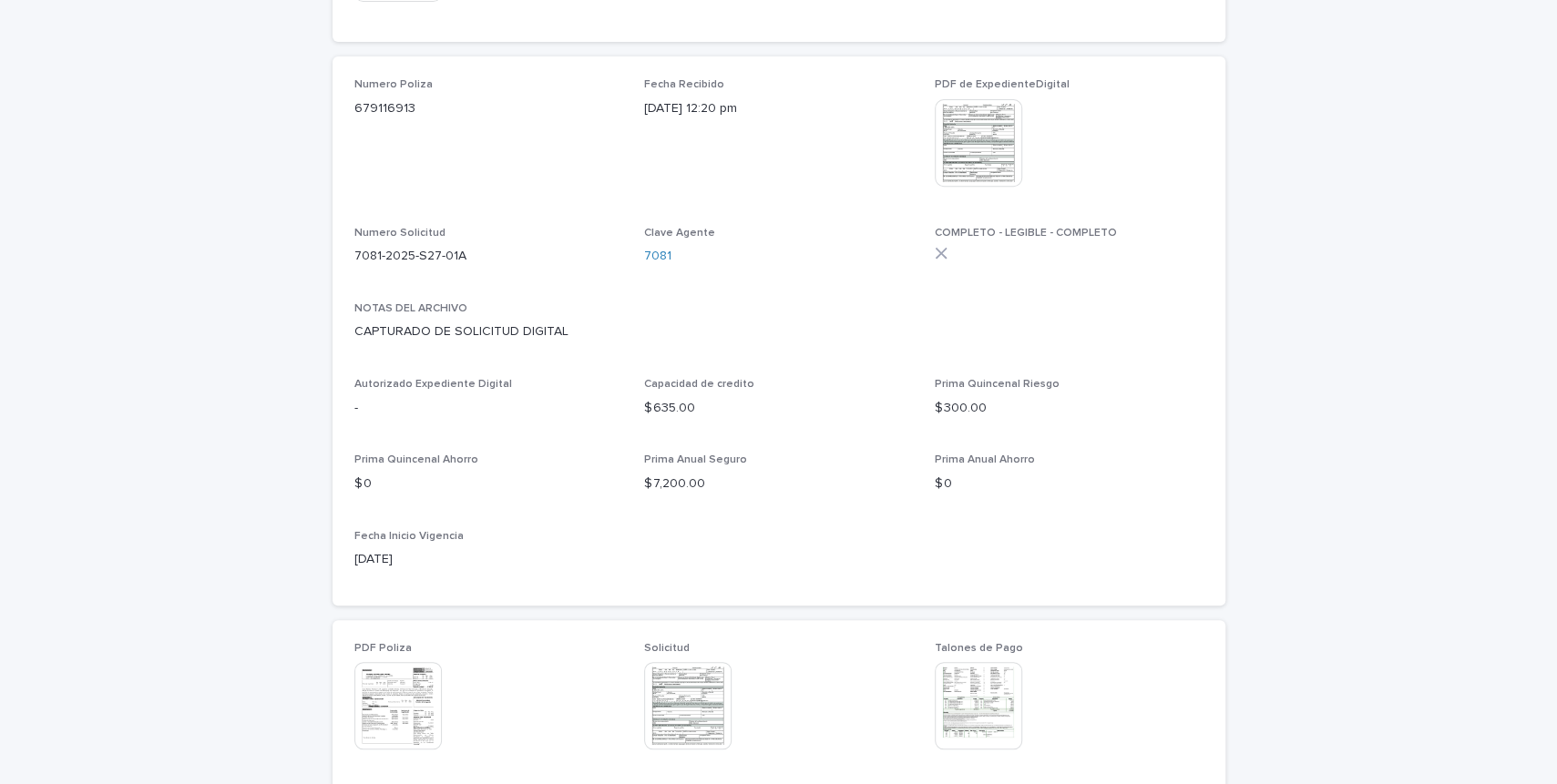scroll, scrollTop: 451, scrollLeft: 0, axis: vertical 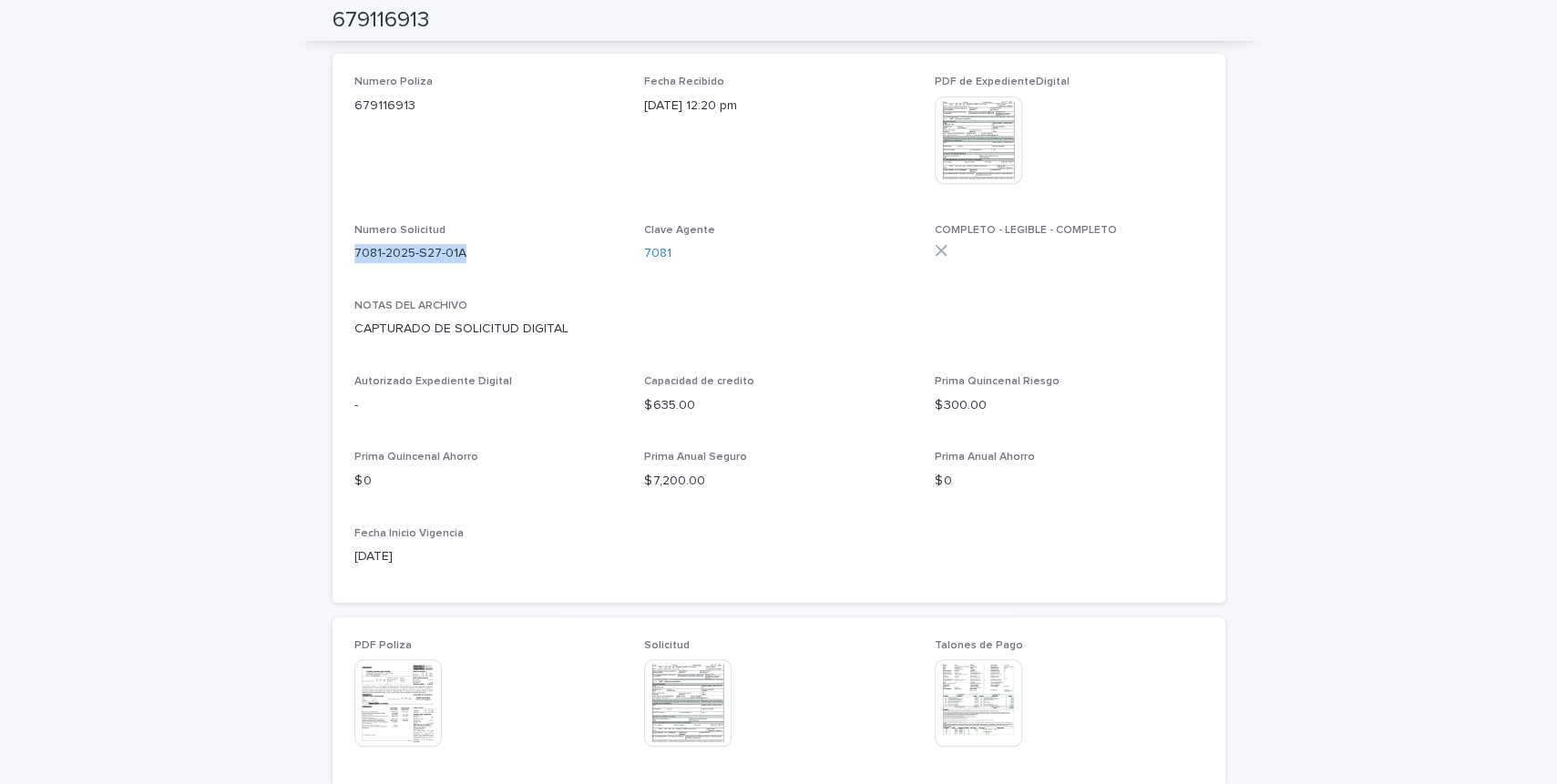 drag, startPoint x: 356, startPoint y: 251, endPoint x: 456, endPoint y: 254, distance: 100.045 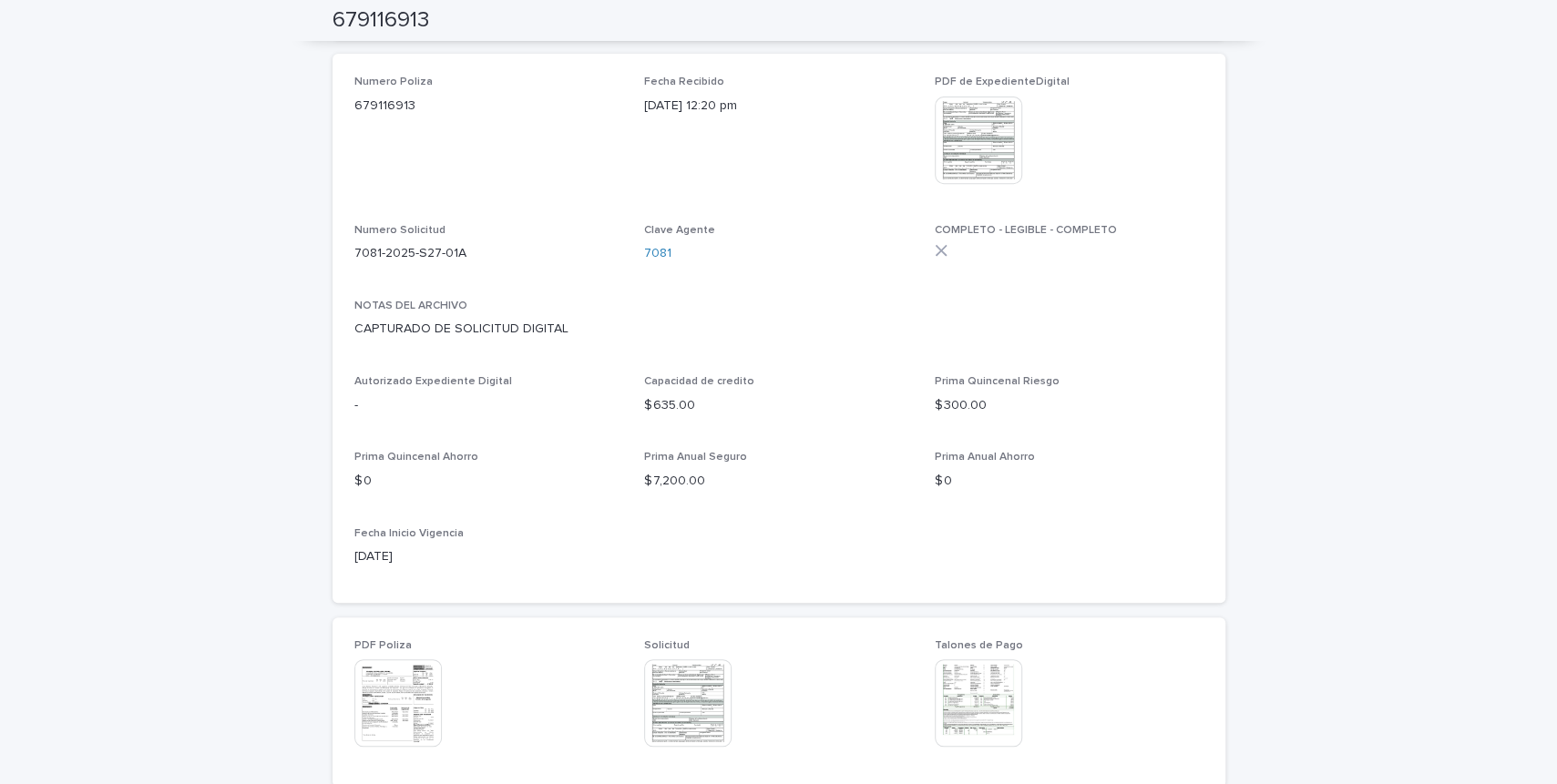 click on "Loading... Saving… Loading... Saving… 679116913 679116913 Sorry, there was an error saving your record. Please try again. Please fill out the required fields below. Loading... Saving… Loading... Saving… Loading... Saving… Liga a Estado de Cuenta 2025S27-7081   EstadoDeCuentaEmision para Copiar 2025S27-7081 Foto Cliente con Solicitud This file cannot be opened Download File Numero Poliza 679116913 Fecha Recibido 07/07/2025 12:20 pm PDF de ExpedienteDigital This file cannot be opened Download File Numero Solicitud 7081-2025-S27-01A Clave Agente 7081   COMPLETO - LEGIBLE - COMPLETO NOTAS DEL ARCHIVO CAPTURADO DE SOLICITUD DIGITAL Autorizado Expediente Digital - Capacidad de credito  $ 635.00 Prima Quincenal Riesgo $ 300.00 Prima Quincenal Ahorro $ 0 Prima Anual Seguro $ 7,200.00 Prima Anual Ahorro $ 0 Fecha Inicio Vigencia 2025-09-01 PDF Poliza This file cannot be opened Download File Solicitud This file cannot be opened Download File Talones de Pago This file cannot be opened Download File" at bounding box center [778, 649] 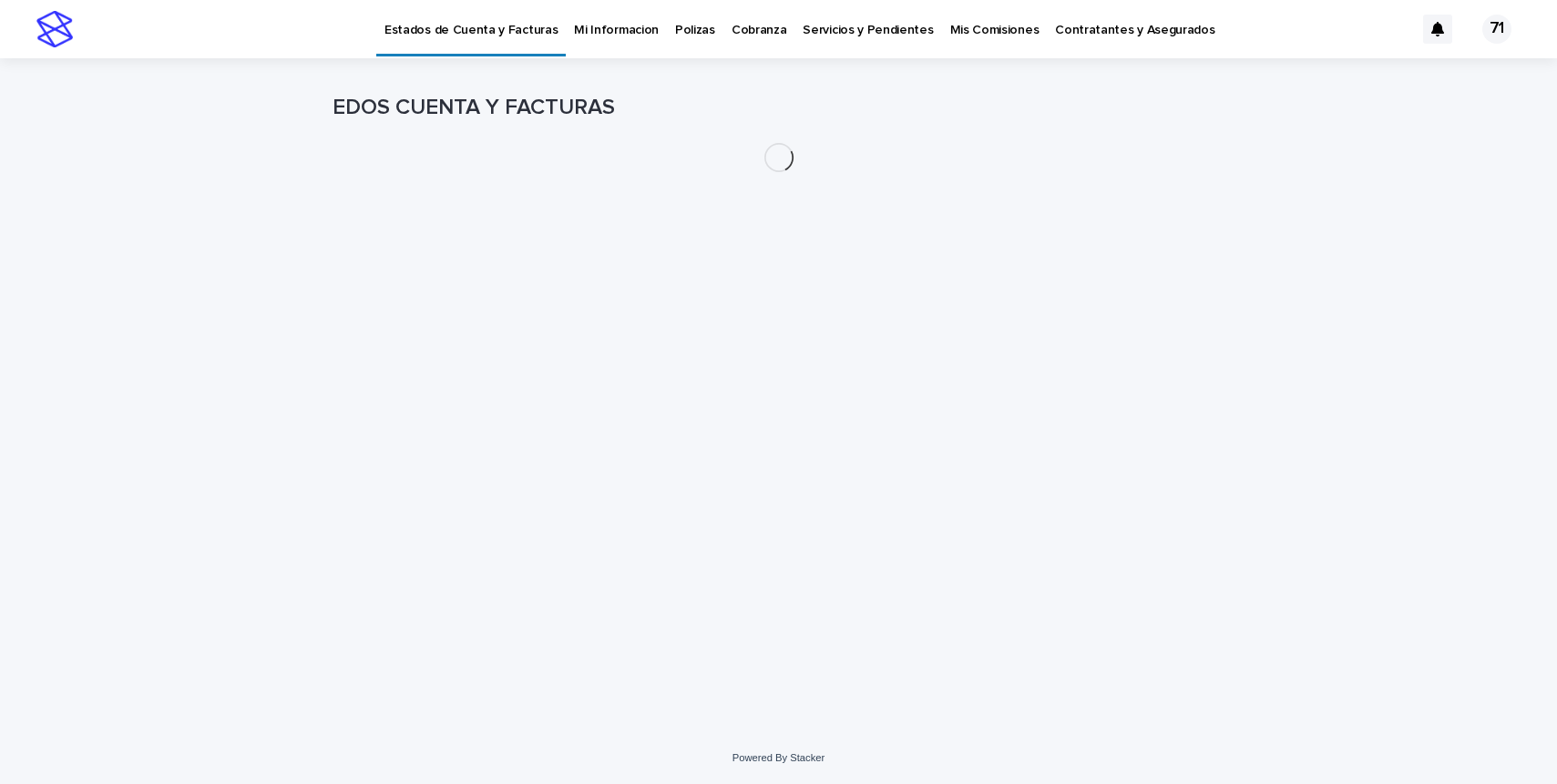 scroll, scrollTop: 0, scrollLeft: 0, axis: both 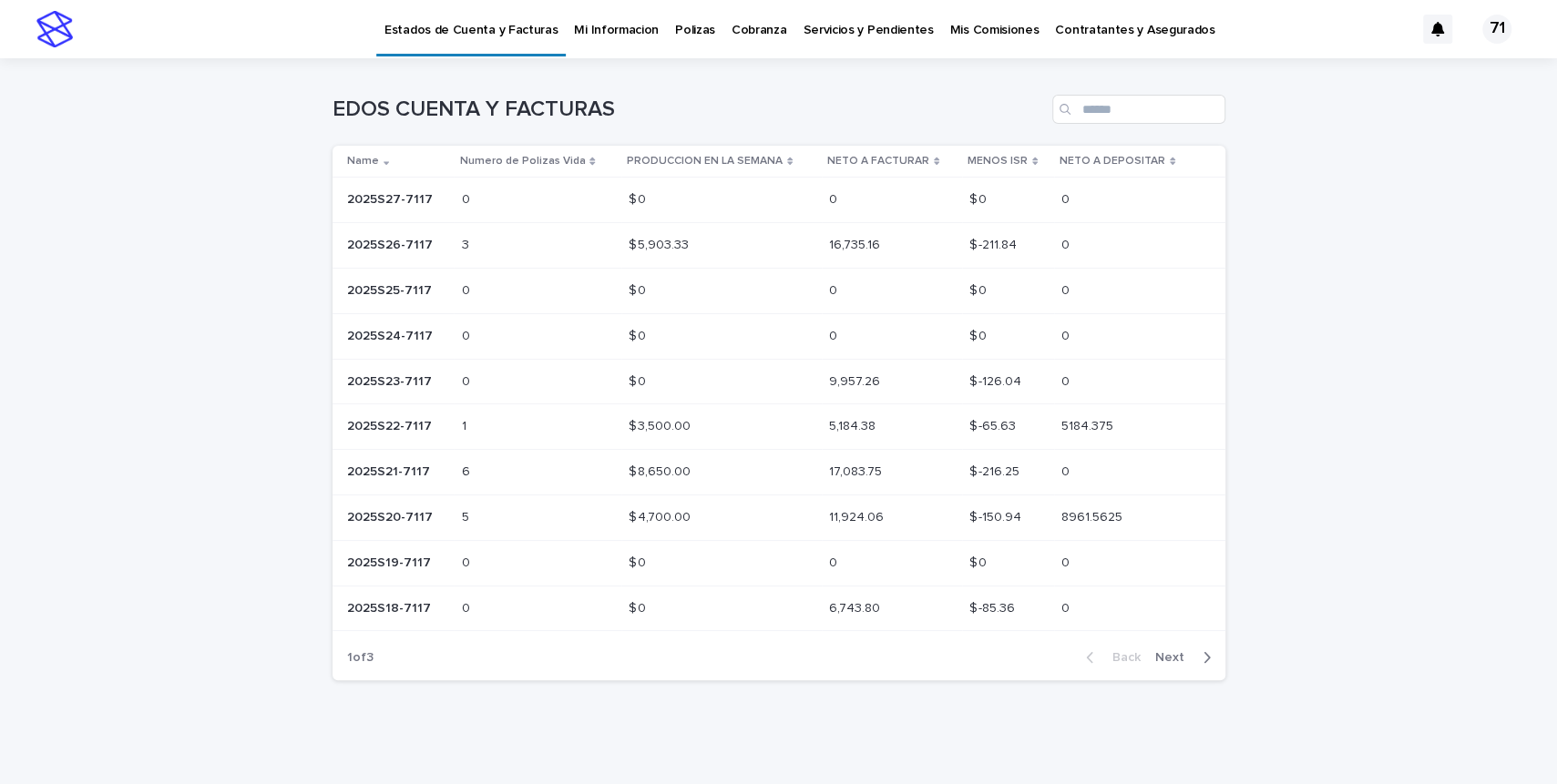 click on "0 0" at bounding box center (537, 608) 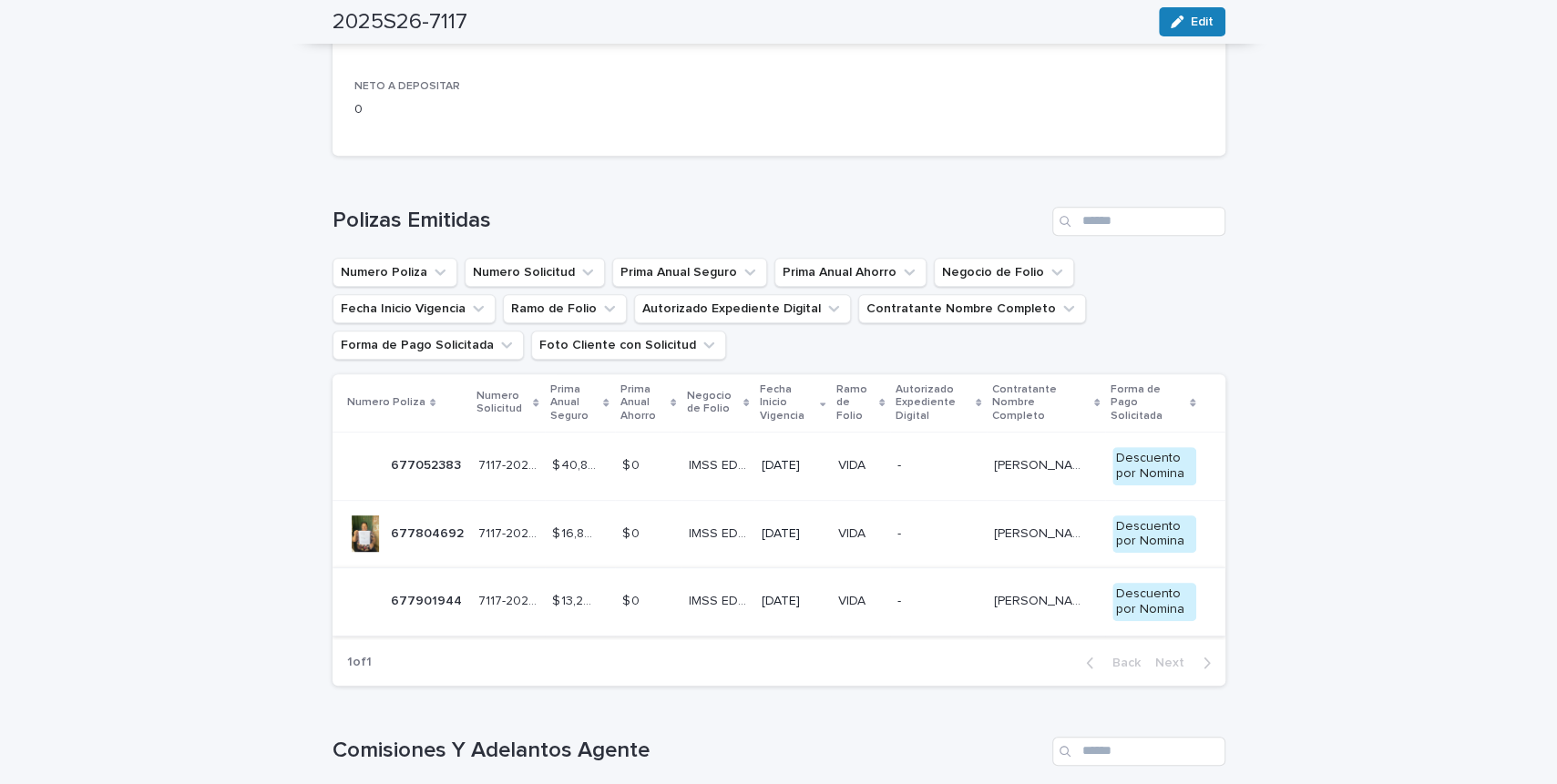 scroll, scrollTop: 526, scrollLeft: 0, axis: vertical 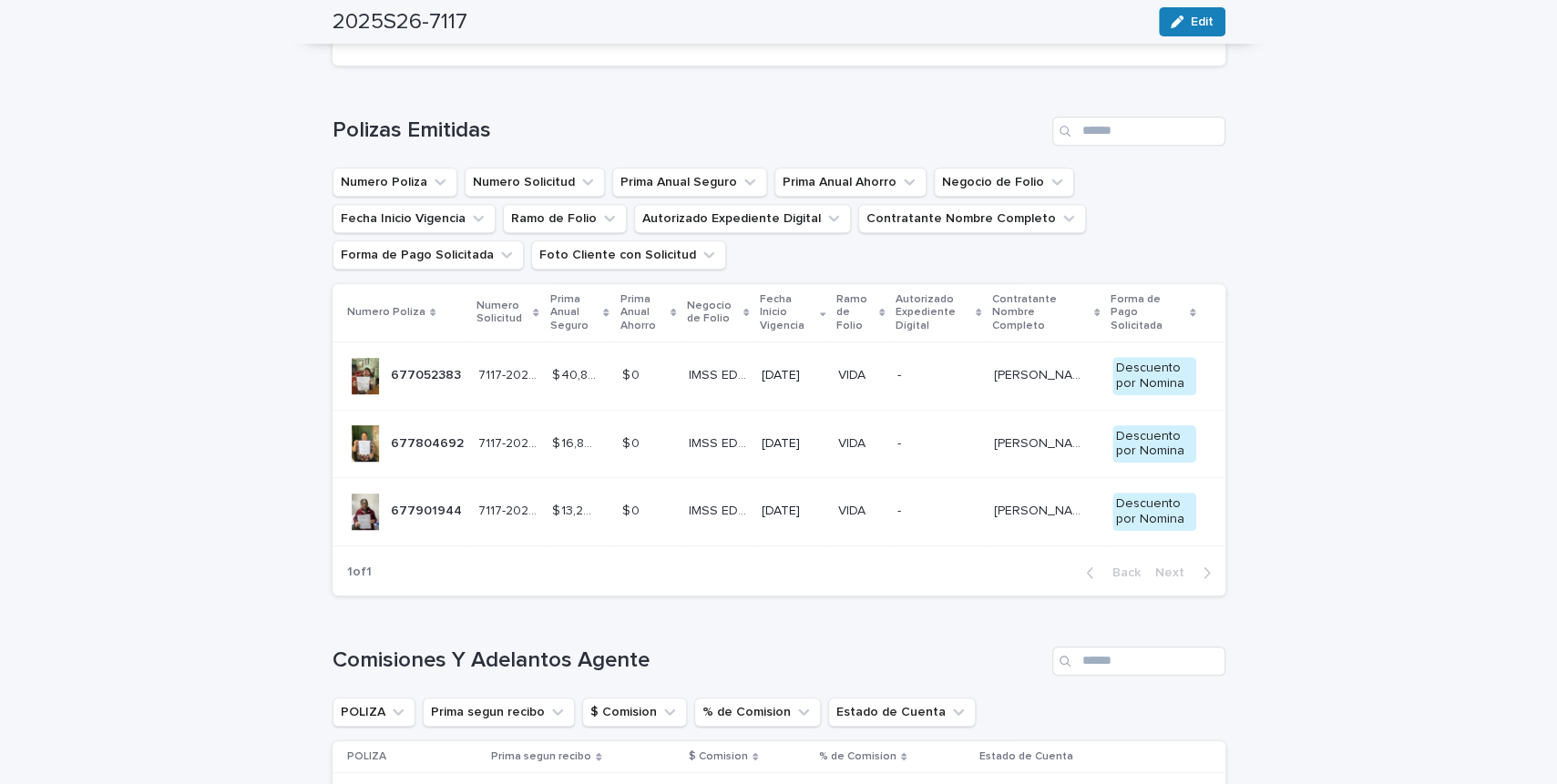 click at bounding box center (365, 376) 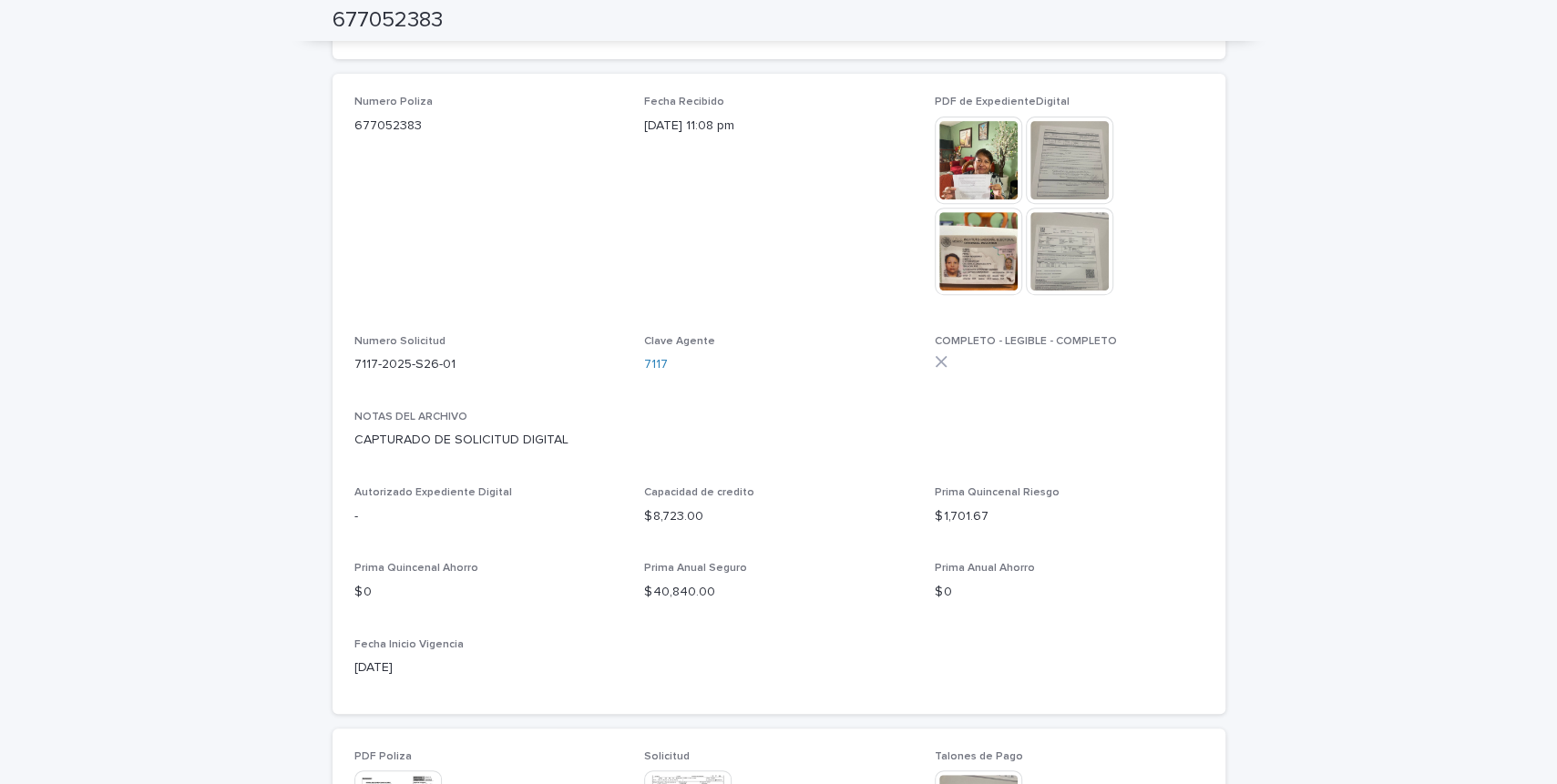 scroll, scrollTop: 451, scrollLeft: 0, axis: vertical 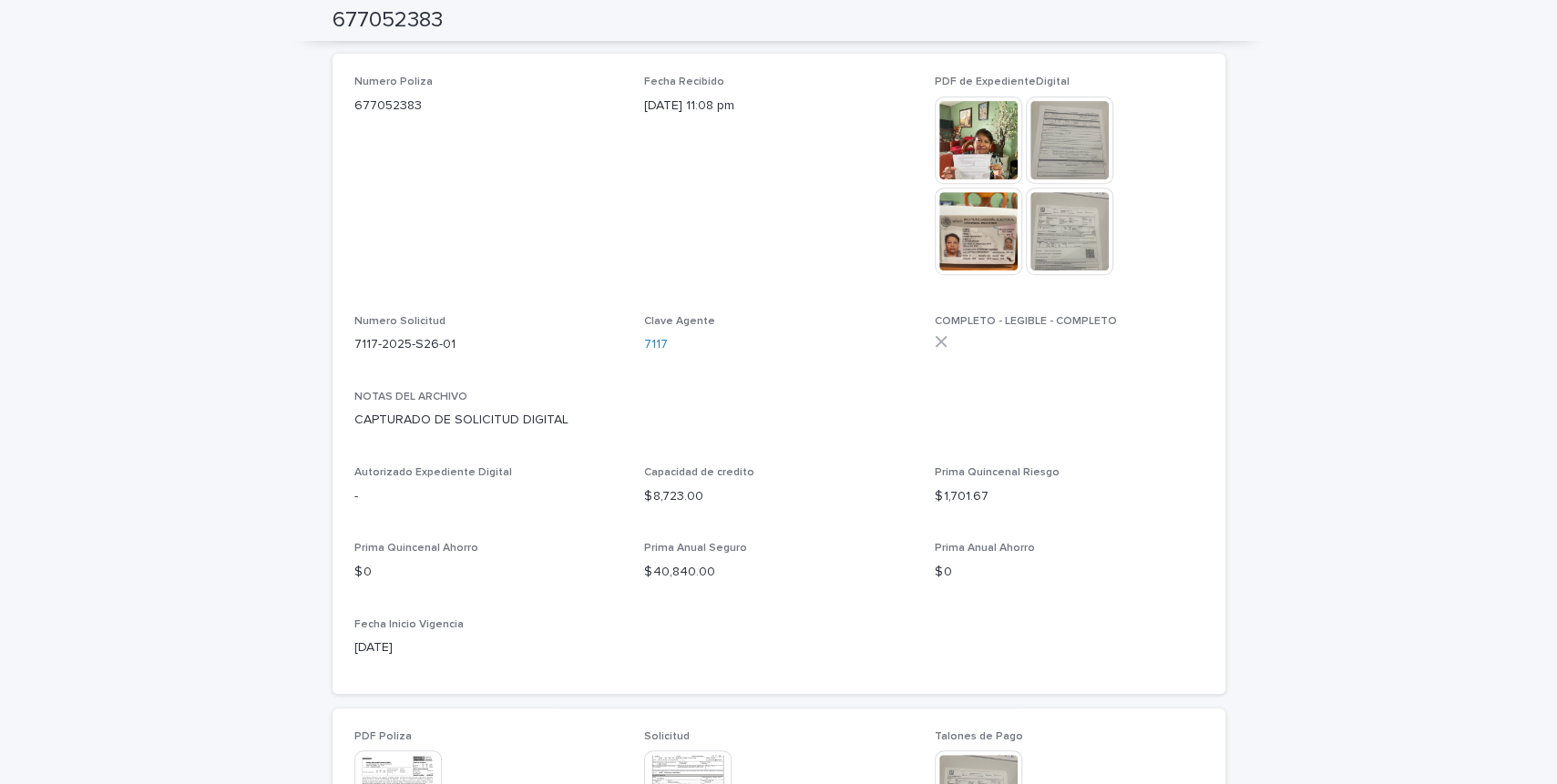 click on "7117-2025-S26-01" at bounding box center (488, 344) 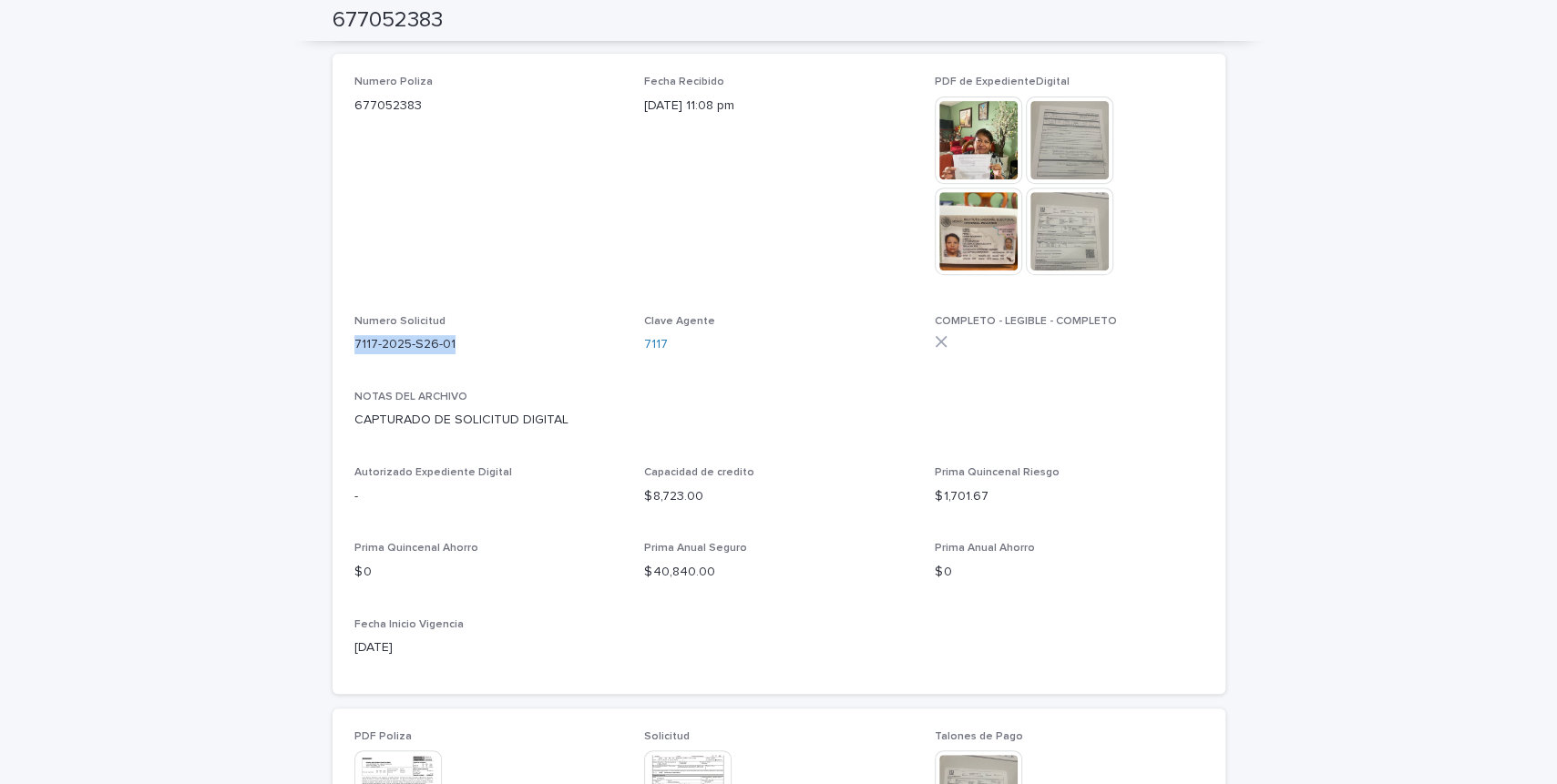 drag, startPoint x: 355, startPoint y: 343, endPoint x: 456, endPoint y: 341, distance: 101.0198 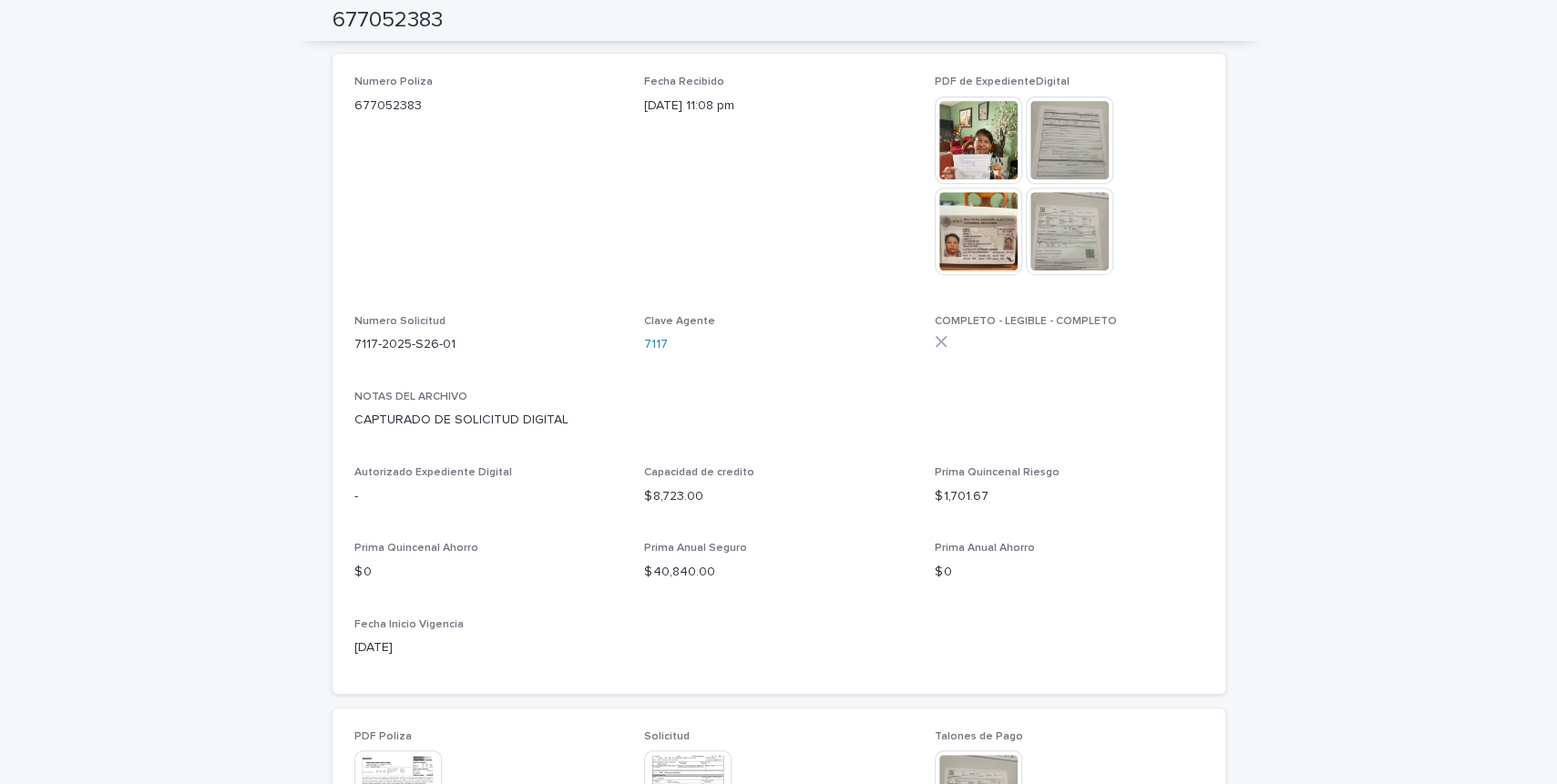click on "Loading... Saving… Loading... Saving… 677052383 677052383 Sorry, there was an error saving your record. Please try again. Please fill out the required fields below. Loading... Saving… Loading... Saving… Loading... Saving… Liga a Estado de Cuenta 2025S26-7117   EstadoDeCuentaEmision para Copiar 2025S26-7117 Foto Cliente con Solicitud This file cannot be opened Download File Numero Poliza 677052383 Fecha Recibido [DATE] 11:08 pm PDF de ExpedienteDigital This file cannot be opened Download File Numero Solicitud 7117-2025-S26-01 Clave Agente 7117   COMPLETO - LEGIBLE - COMPLETO NOTAS DEL ARCHIVO CAPTURADO DE SOLICITUD DIGITAL Autorizado Expediente Digital - Capacidad de credito  $ 8,723.00 Prima Quincenal Riesgo $ 1,701.67 Prima Quincenal Ahorro $ 0 Prima Anual Seguro $ 40,840.00 Prima Anual Ahorro $ 0 Fecha Inicio Vigencia [DATE] PDF Poliza This file cannot be opened Download File Solicitud This file cannot be opened Download File Talones de Pago This file cannot be opened Loading..." at bounding box center [778, 695] 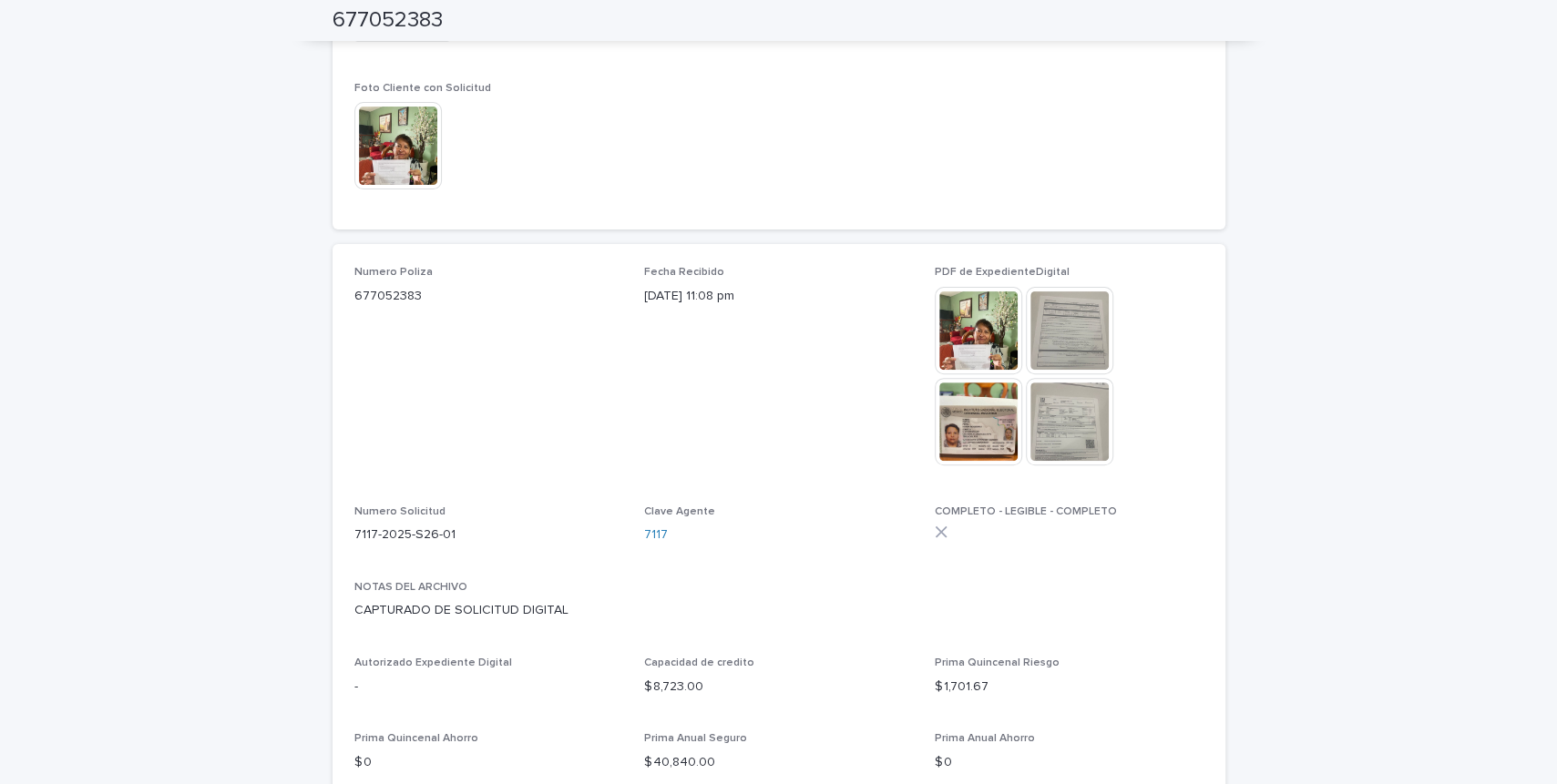 scroll, scrollTop: 226, scrollLeft: 0, axis: vertical 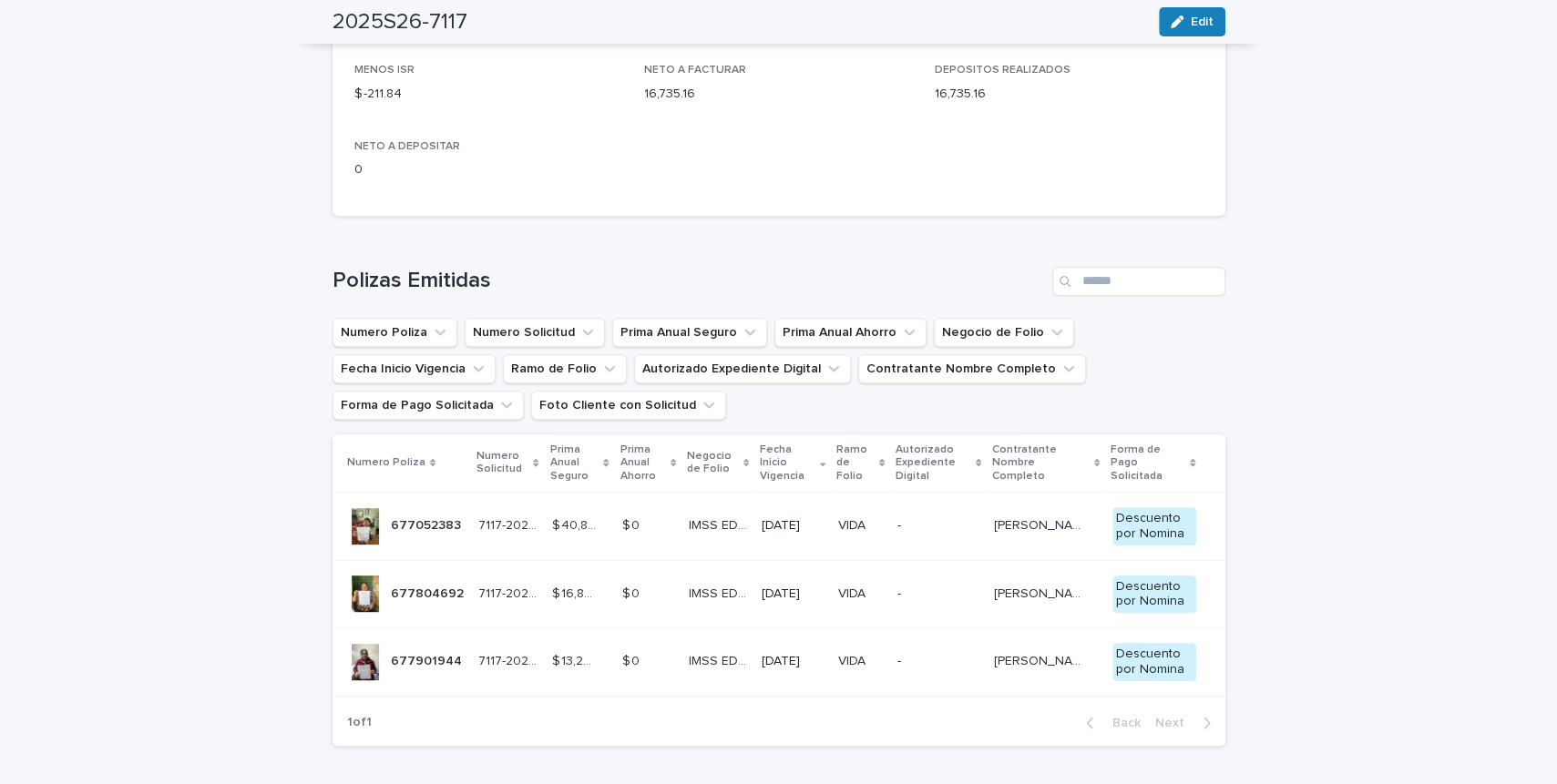 click at bounding box center [365, 594] 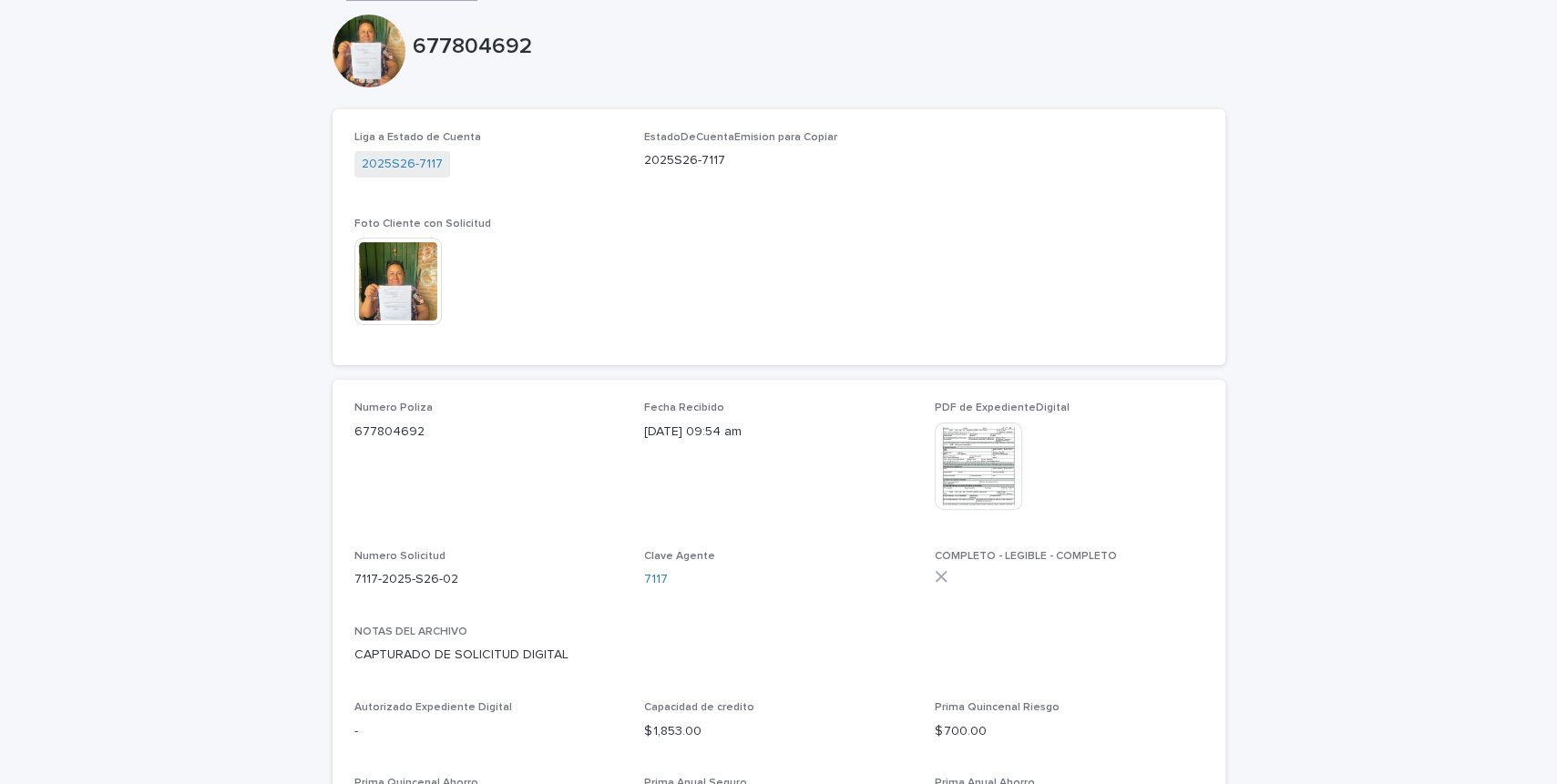 scroll, scrollTop: 226, scrollLeft: 0, axis: vertical 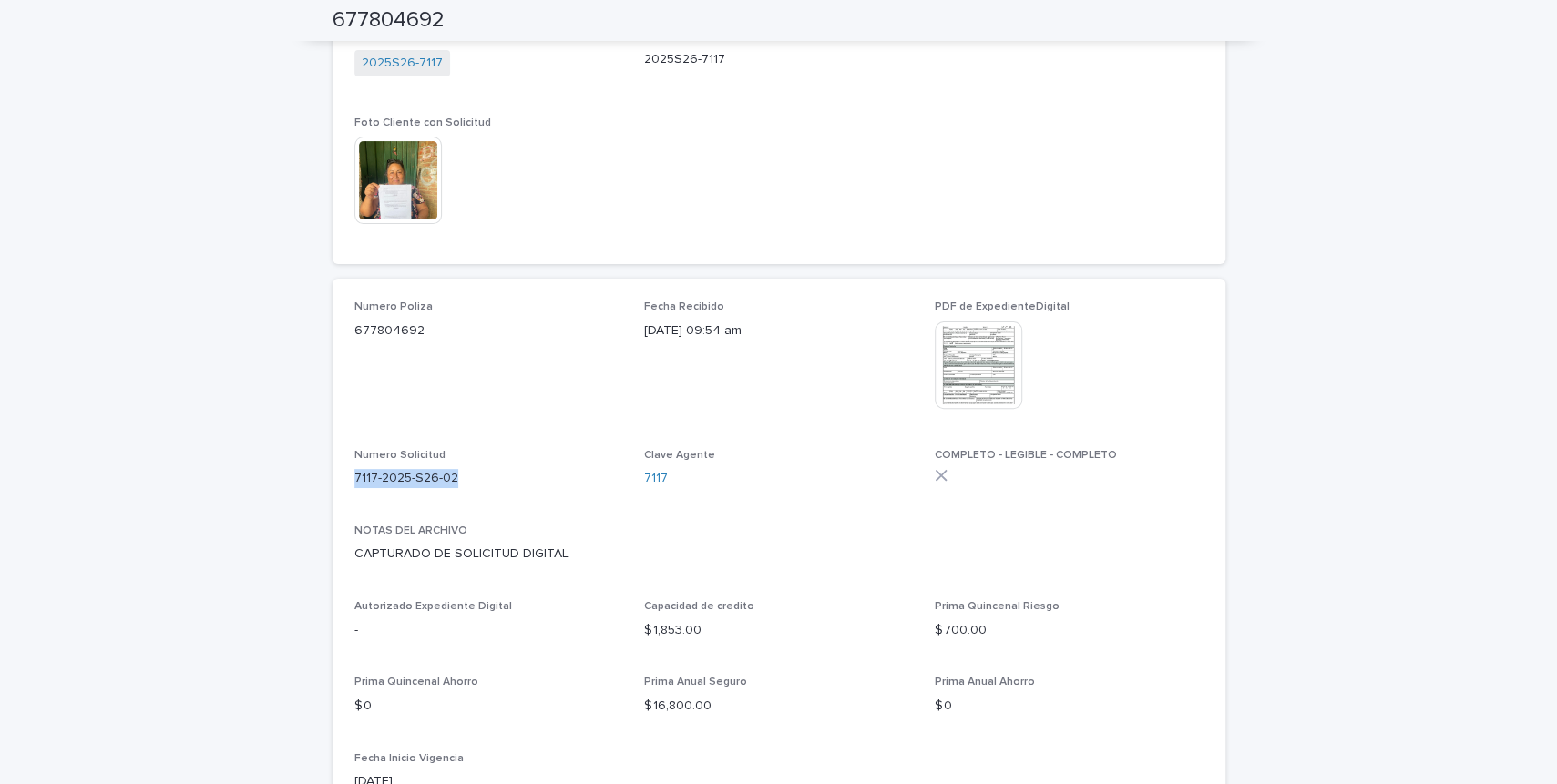 drag, startPoint x: 356, startPoint y: 479, endPoint x: 458, endPoint y: 476, distance: 102.04411 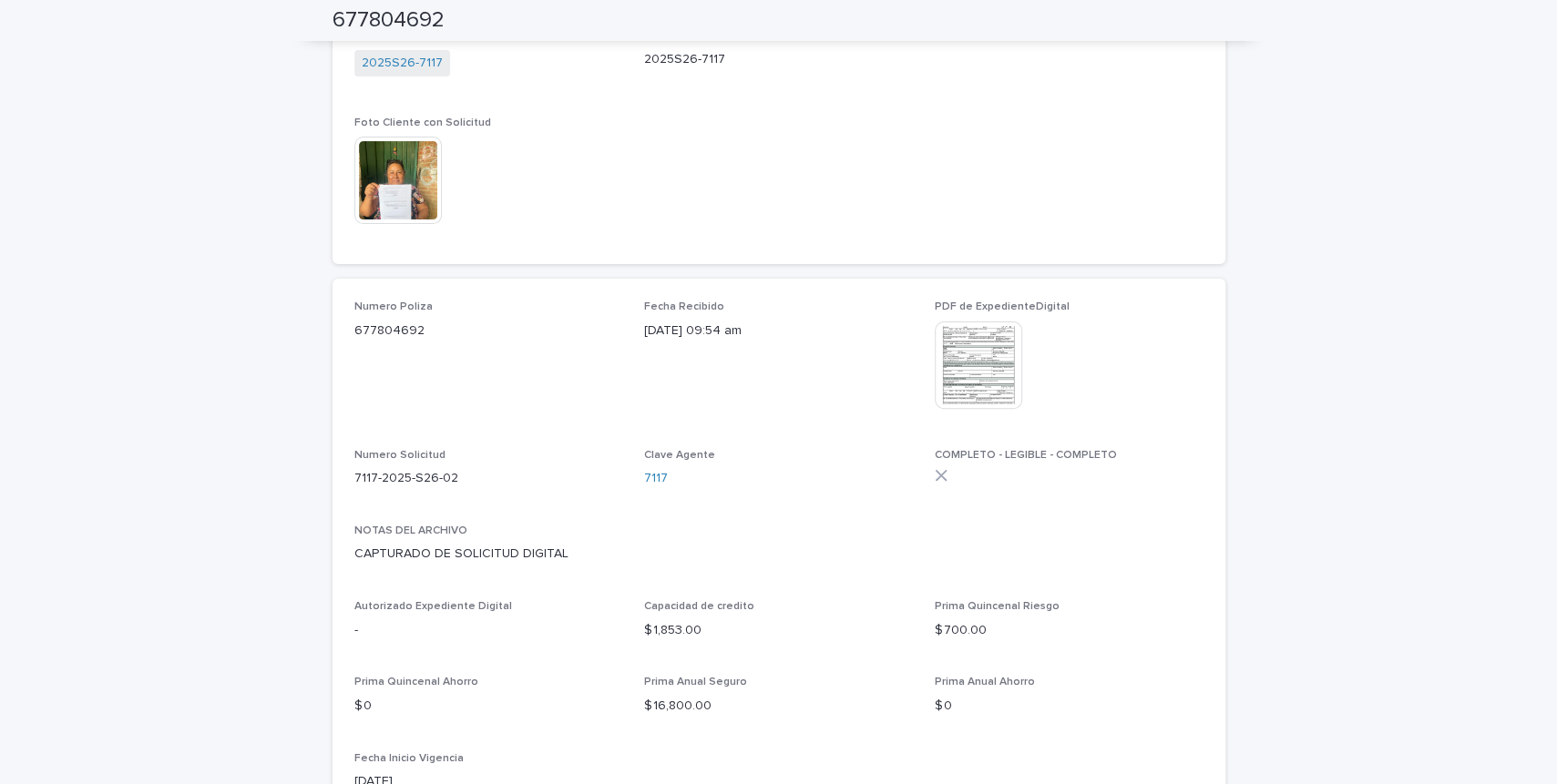 click on "NOTAS DEL ARCHIVO CAPTURADO DE SOLICITUD DIGITAL" at bounding box center (779, 551) 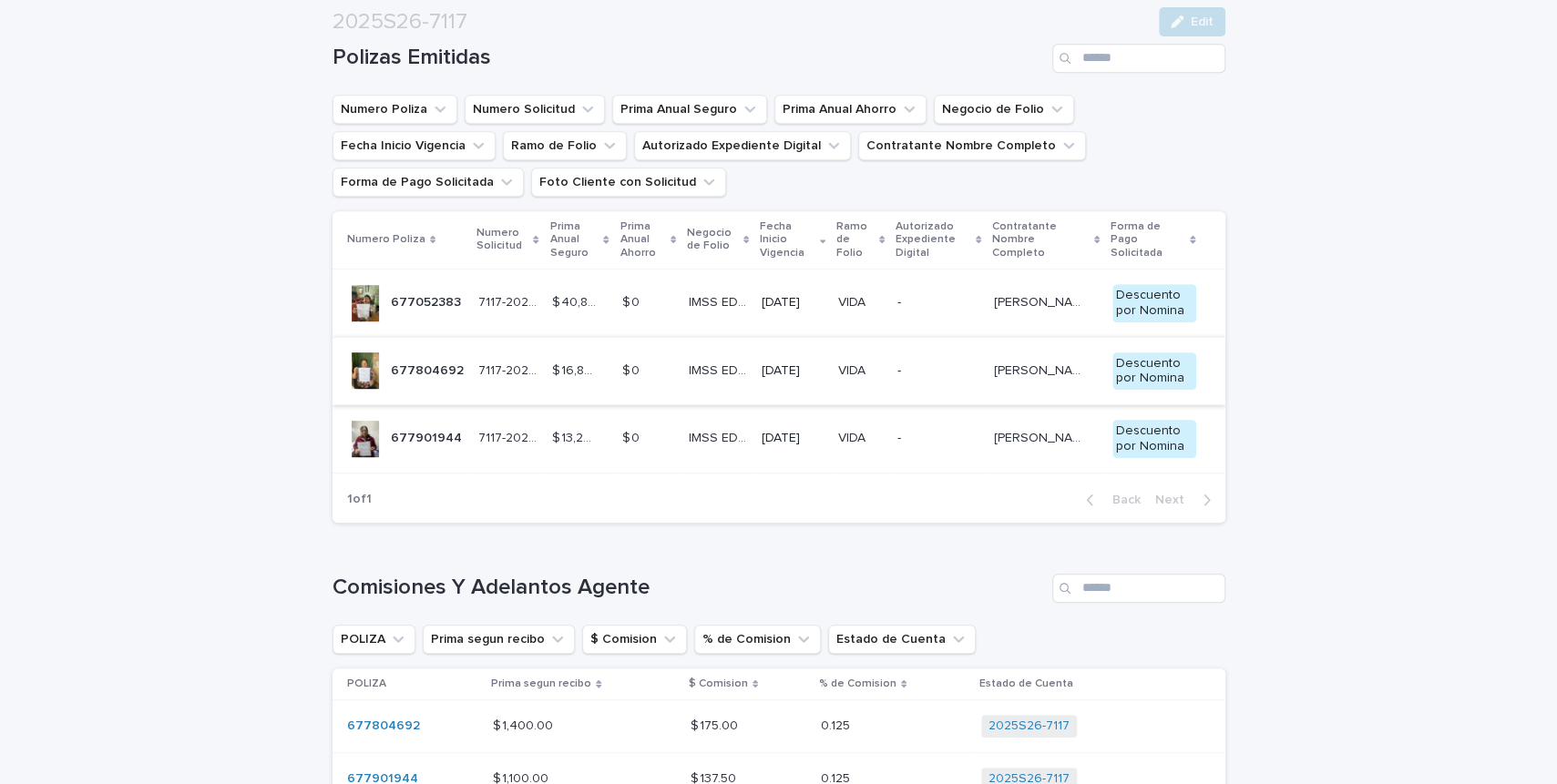 scroll, scrollTop: 601, scrollLeft: 0, axis: vertical 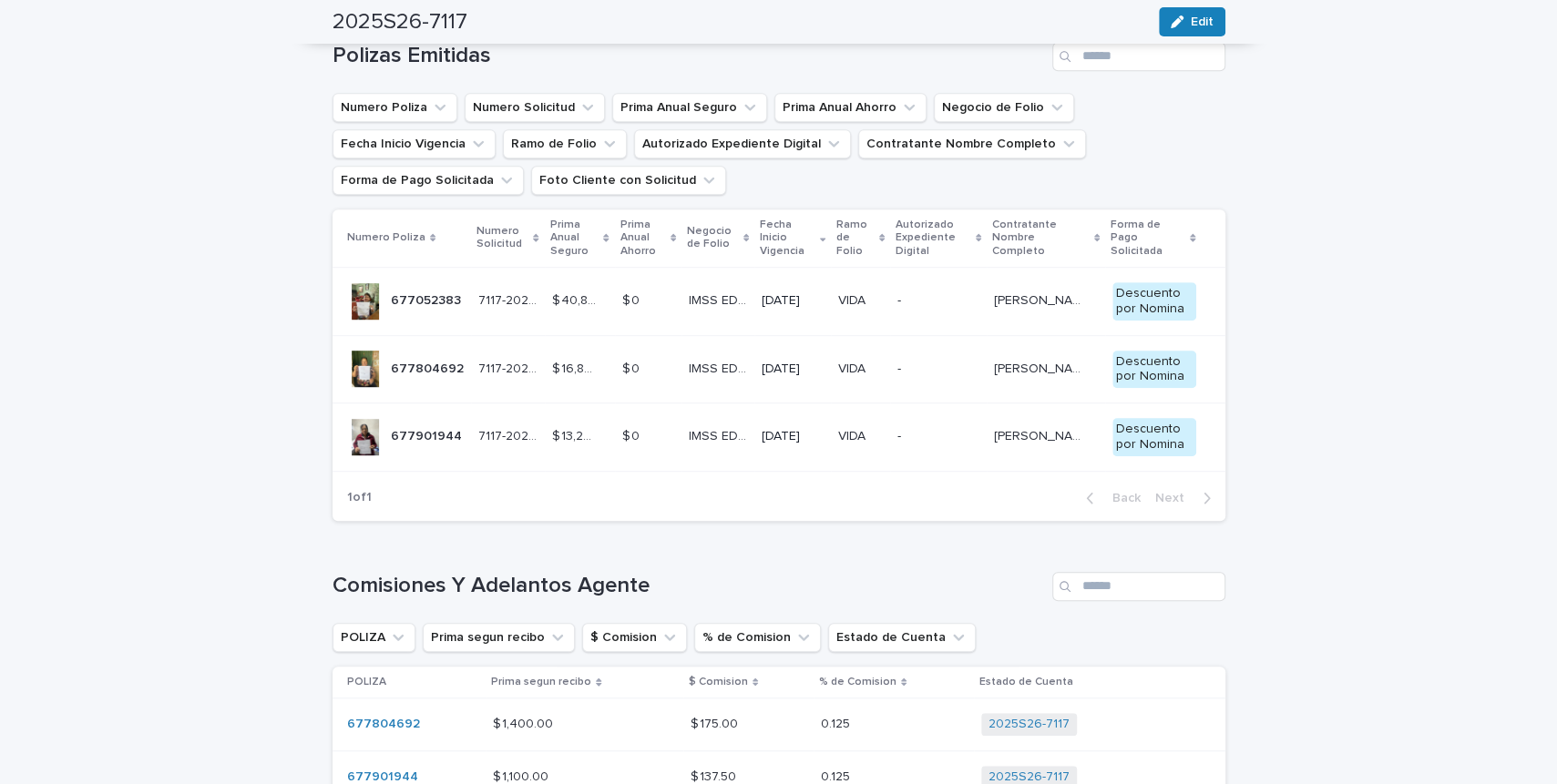 click at bounding box center [365, 437] 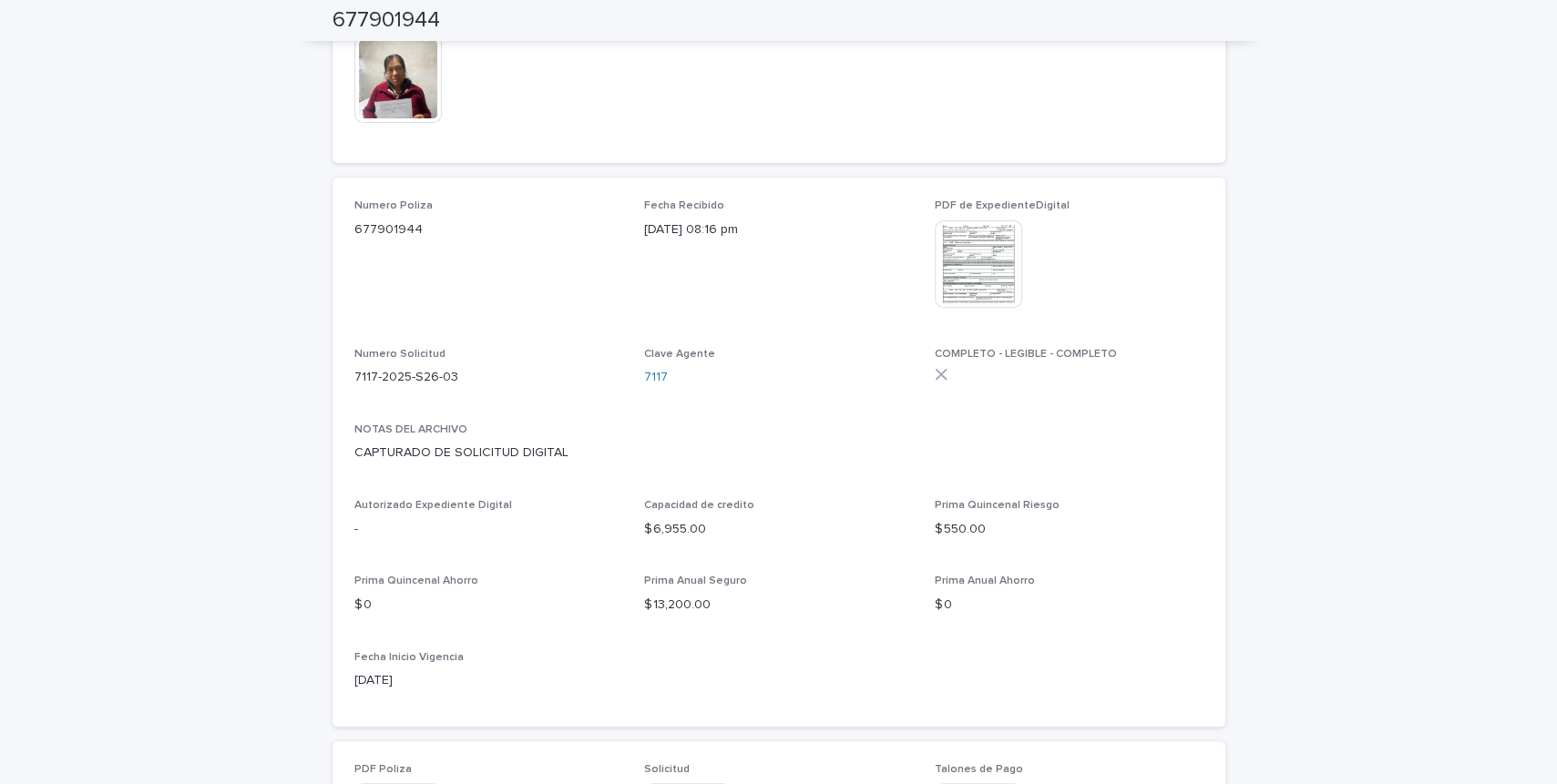 scroll, scrollTop: 318, scrollLeft: 0, axis: vertical 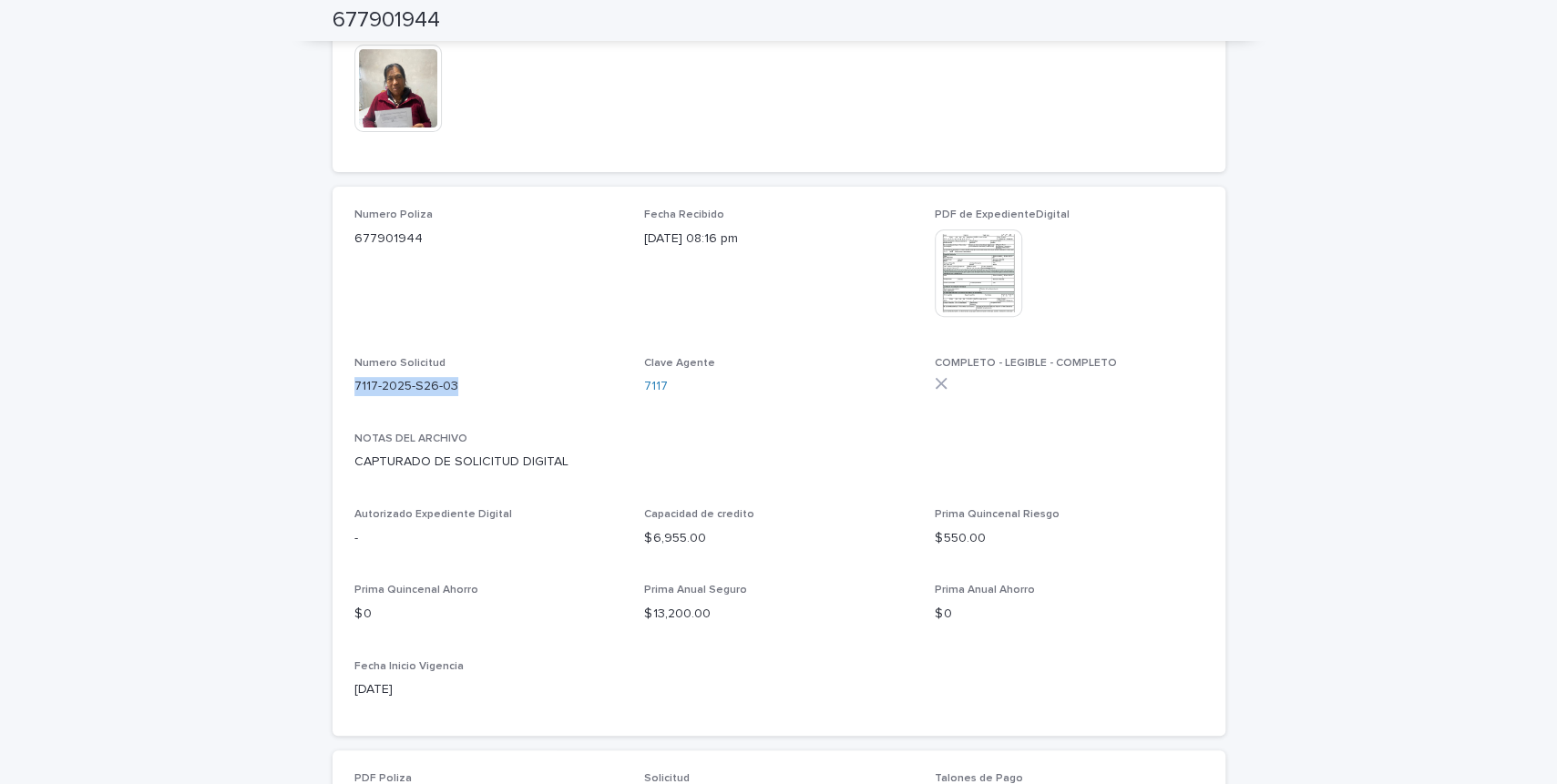 drag, startPoint x: 355, startPoint y: 386, endPoint x: 456, endPoint y: 382, distance: 101.0792 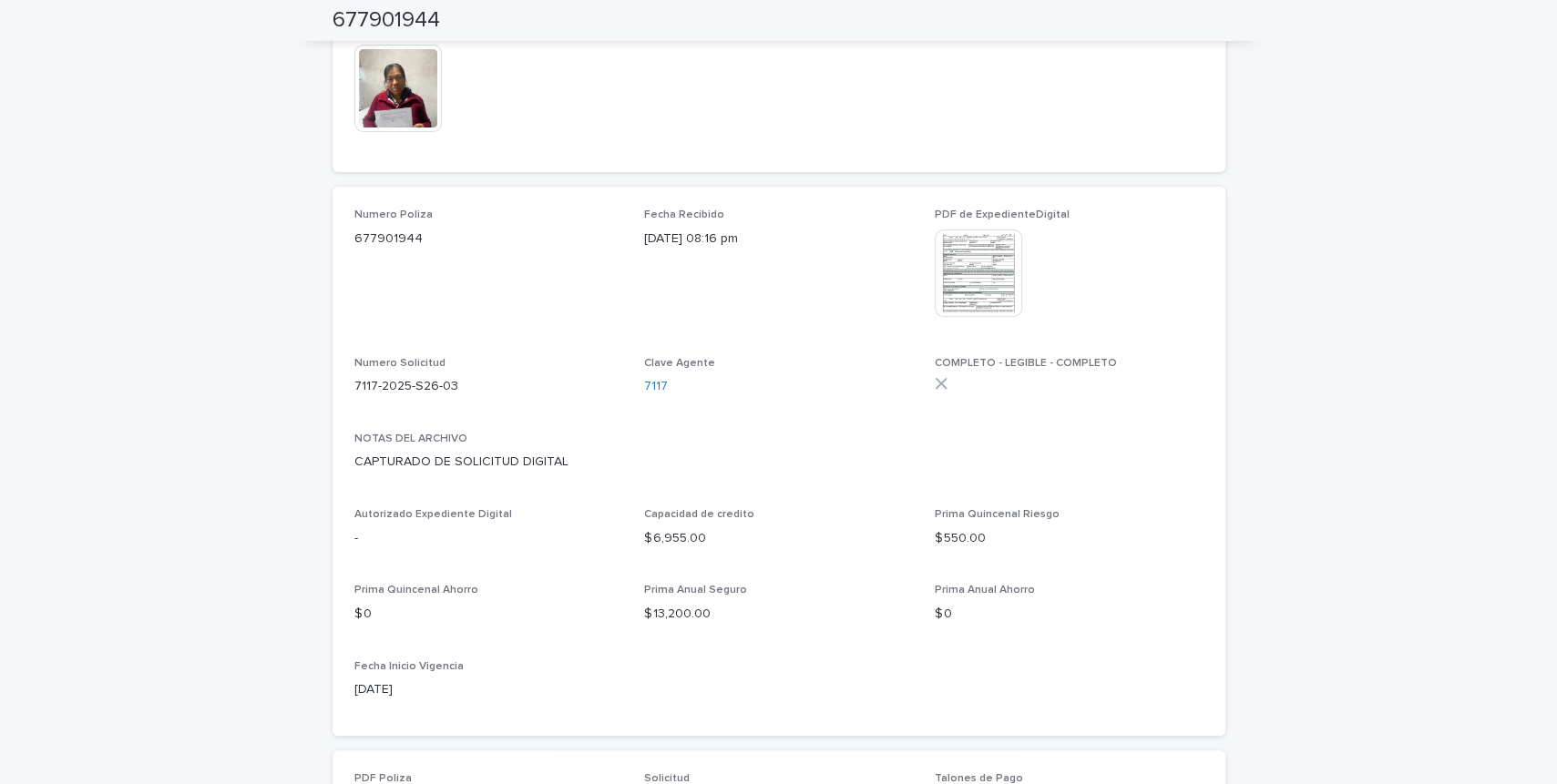 click on "Loading... Saving… Loading... Saving… 677901944 677901944 Sorry, there was an error saving your record. Please try again. Please fill out the required fields below. Loading... Saving… Loading... Saving… Loading... Saving… Liga a Estado de Cuenta 2025S26-7117   EstadoDeCuentaEmision para Copiar 2025S26-7117 Foto Cliente con Solicitud This file cannot be opened Download File Numero Poliza 677901944 Fecha Recibido [DATE] 08:16 pm PDF de ExpedienteDigital This file cannot be opened Download File Numero Solicitud 7117-2025-S26-03 Clave Agente 7117   COMPLETO - LEGIBLE - COMPLETO NOTAS DEL ARCHIVO CAPTURADO DE SOLICITUD DIGITAL Autorizado Expediente Digital - Capacidad de credito  $ 6,955.00 Prima Quincenal Riesgo $ 550.00 Prima Quincenal Ahorro $ 0 Prima Anual Seguro $ 13,200.00 Prima Anual Ahorro $ 0 Fecha Inicio Vigencia [DATE] PDF Poliza This file cannot be opened Download File Solicitud This file cannot be opened Download File Talones de Pago This file cannot be opened Download File" at bounding box center (778, 782) 